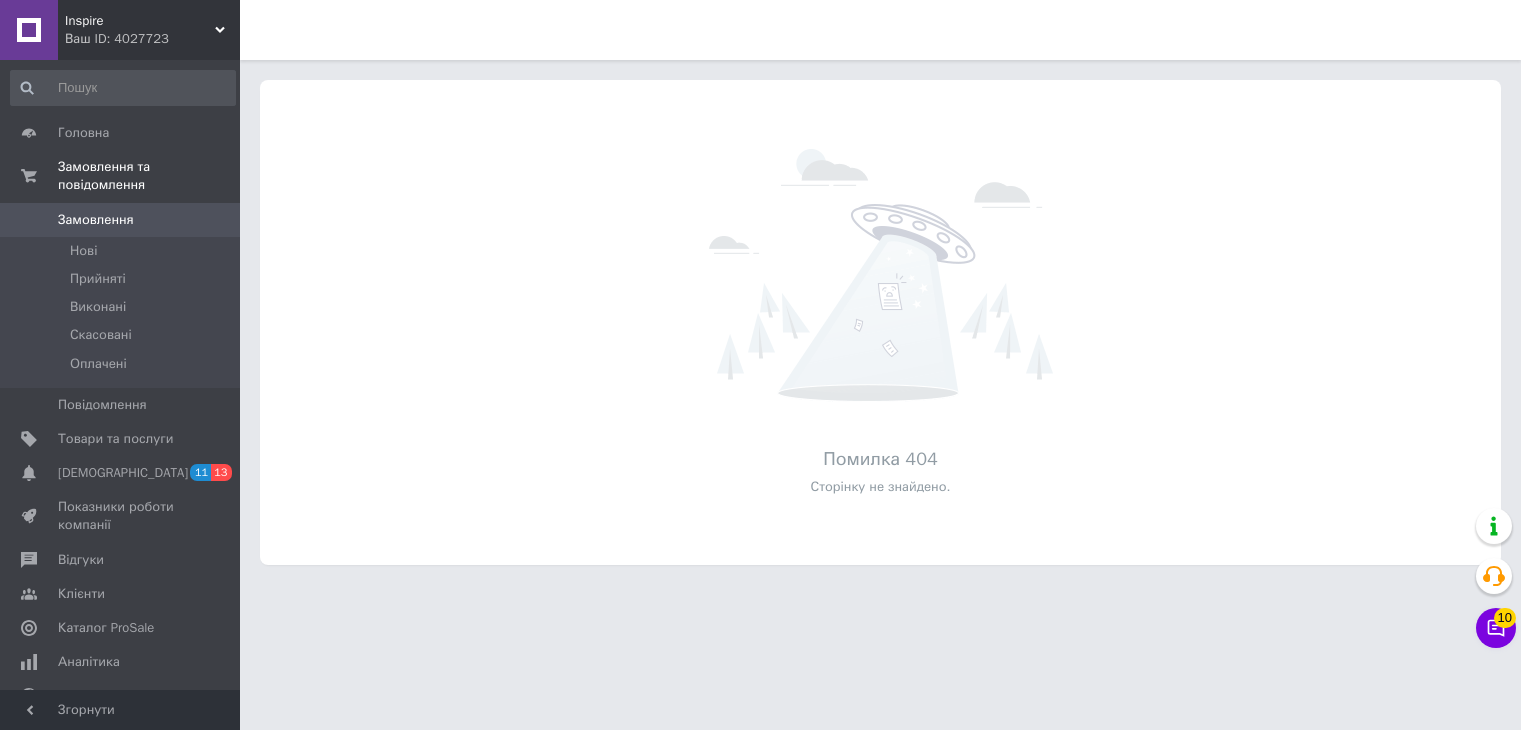 scroll, scrollTop: 0, scrollLeft: 0, axis: both 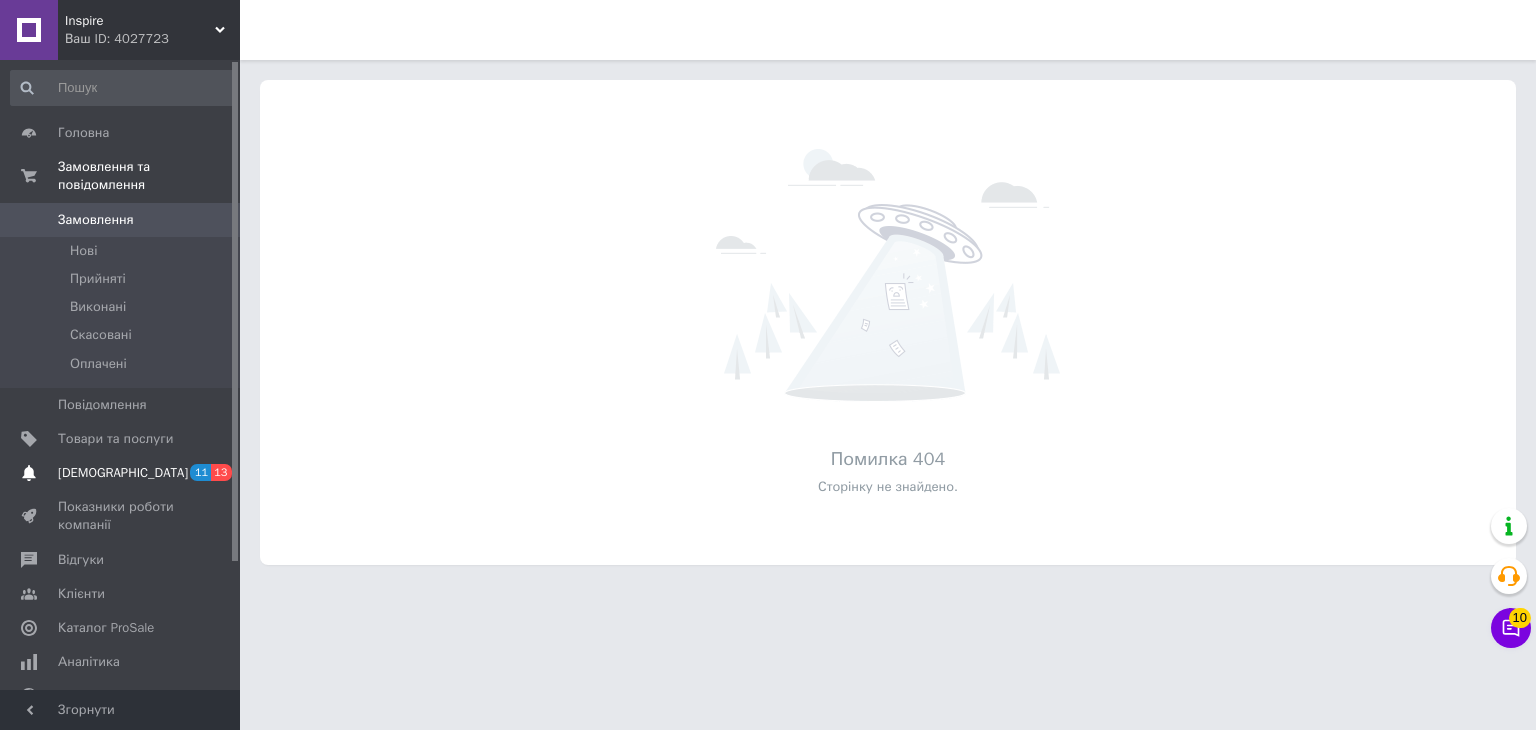 click on "[DEMOGRAPHIC_DATA]" at bounding box center (121, 473) 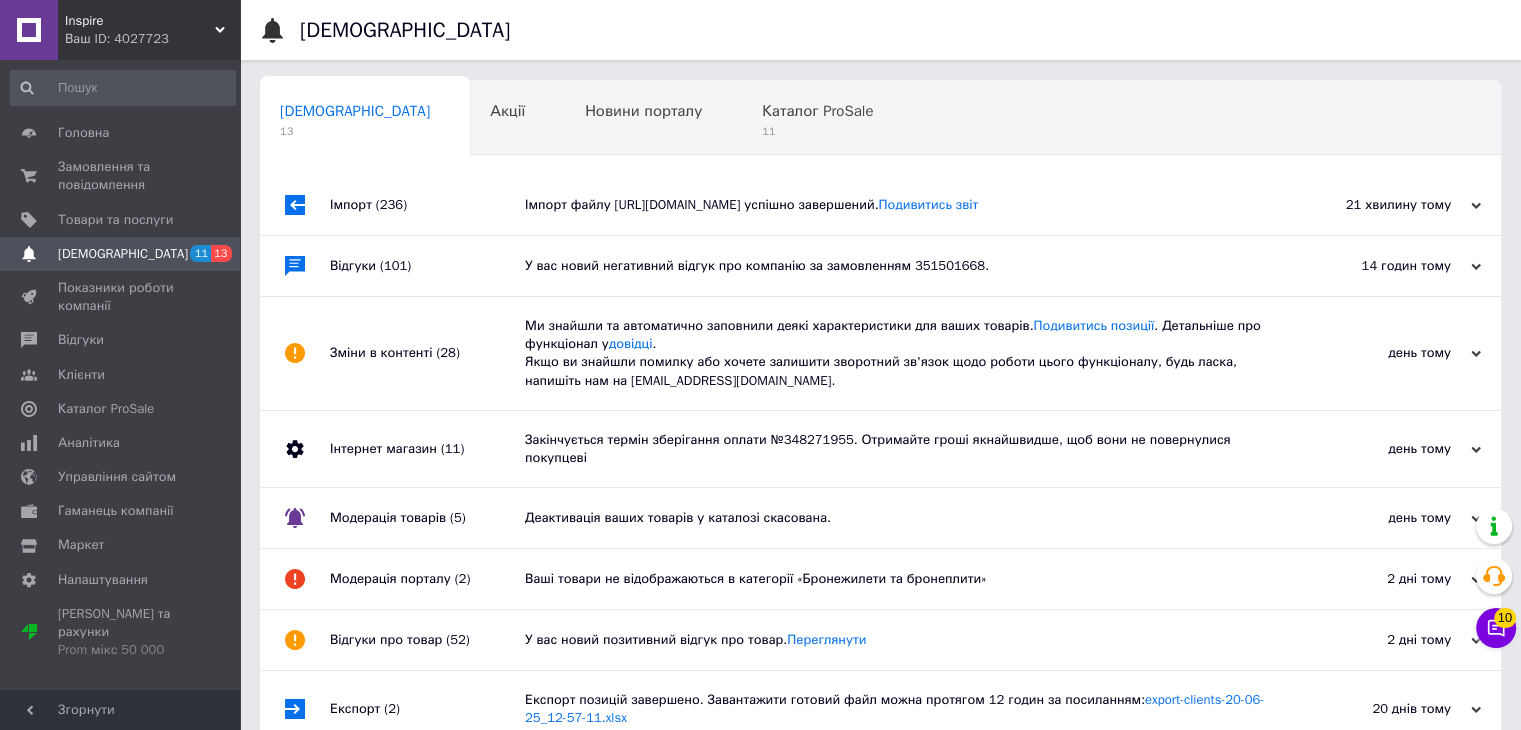 click on "Імпорт файлу https://feed.mm.cv.ua/feeds/prom_inspire_2.xml успішно завершений.  Подивитись звіт" at bounding box center [903, 205] 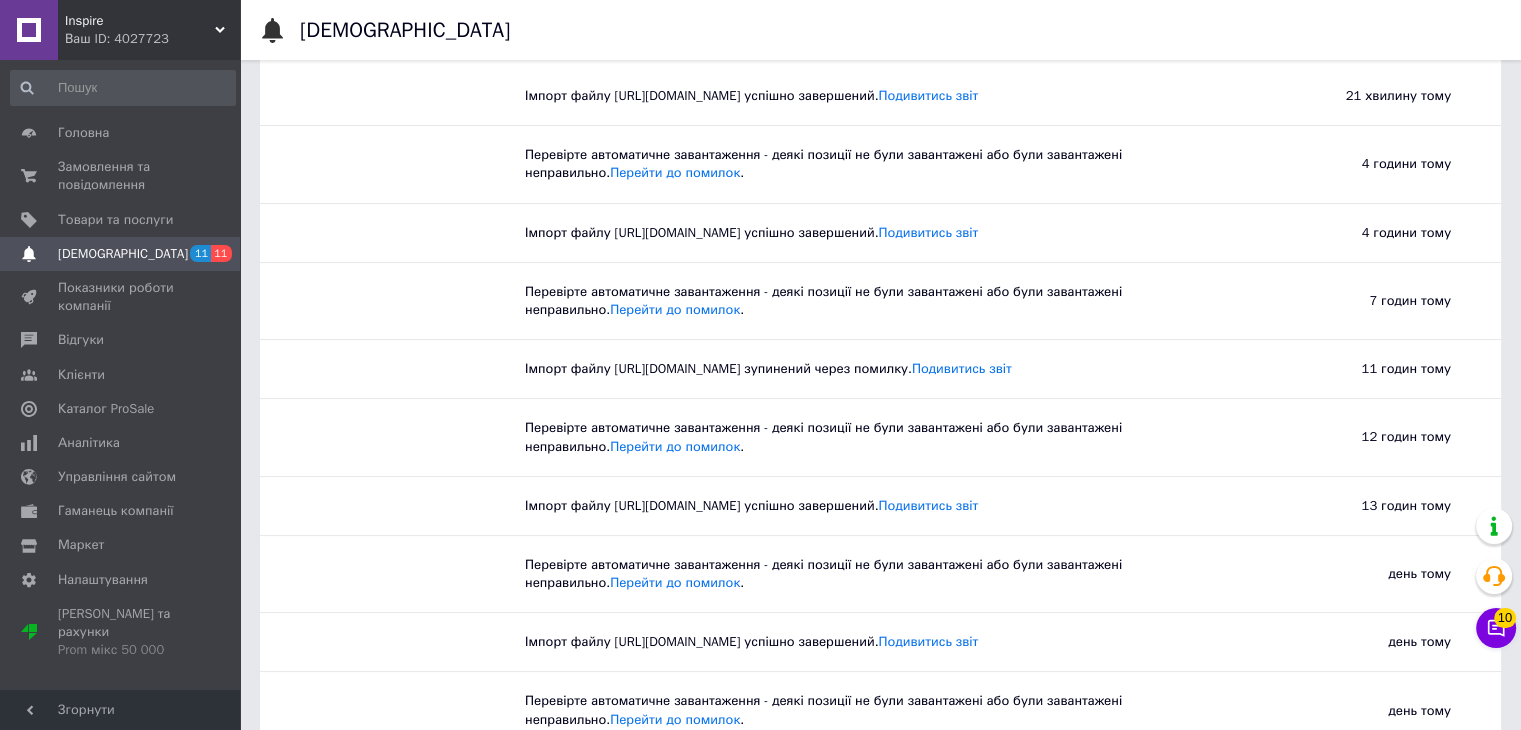 scroll, scrollTop: 0, scrollLeft: 0, axis: both 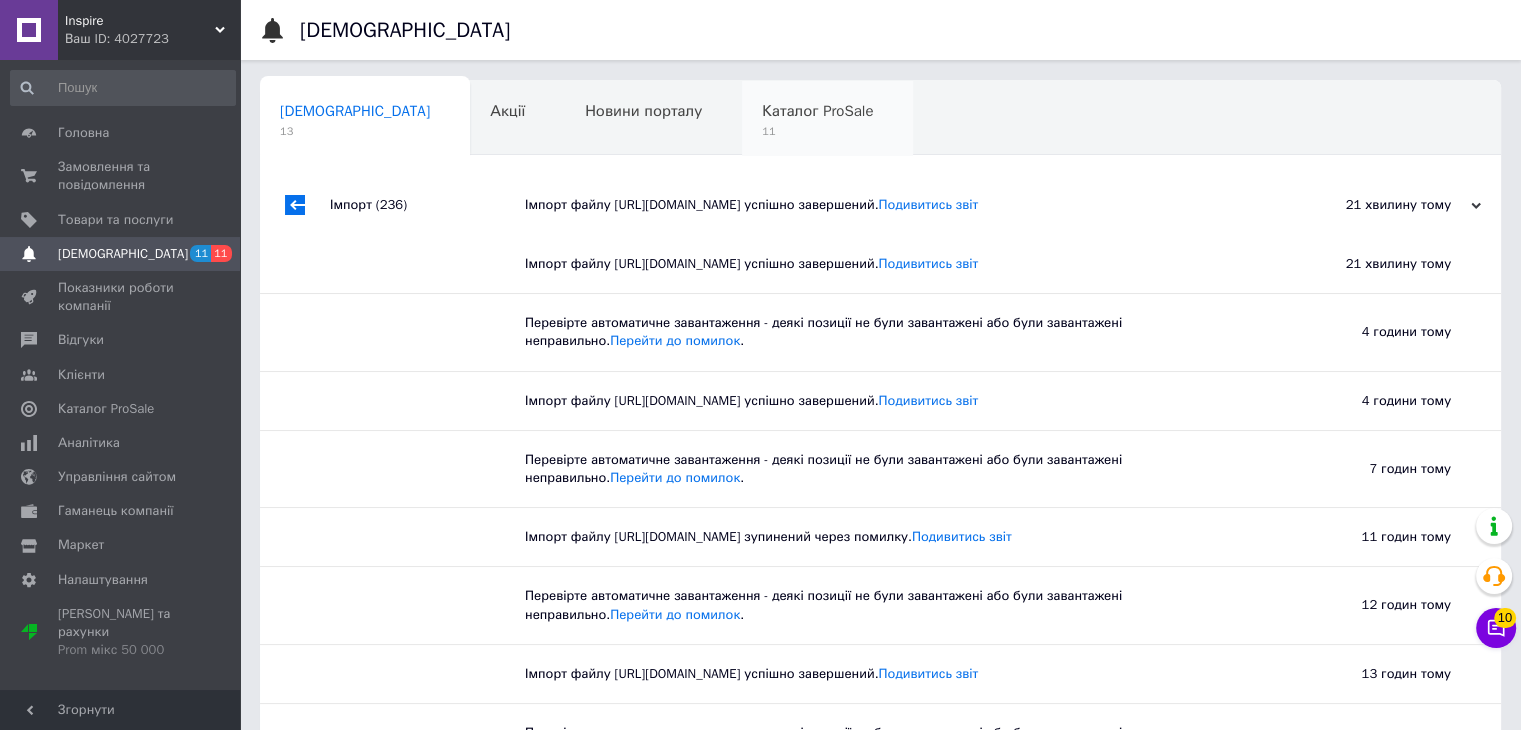 click on "Каталог ProSale" at bounding box center (817, 111) 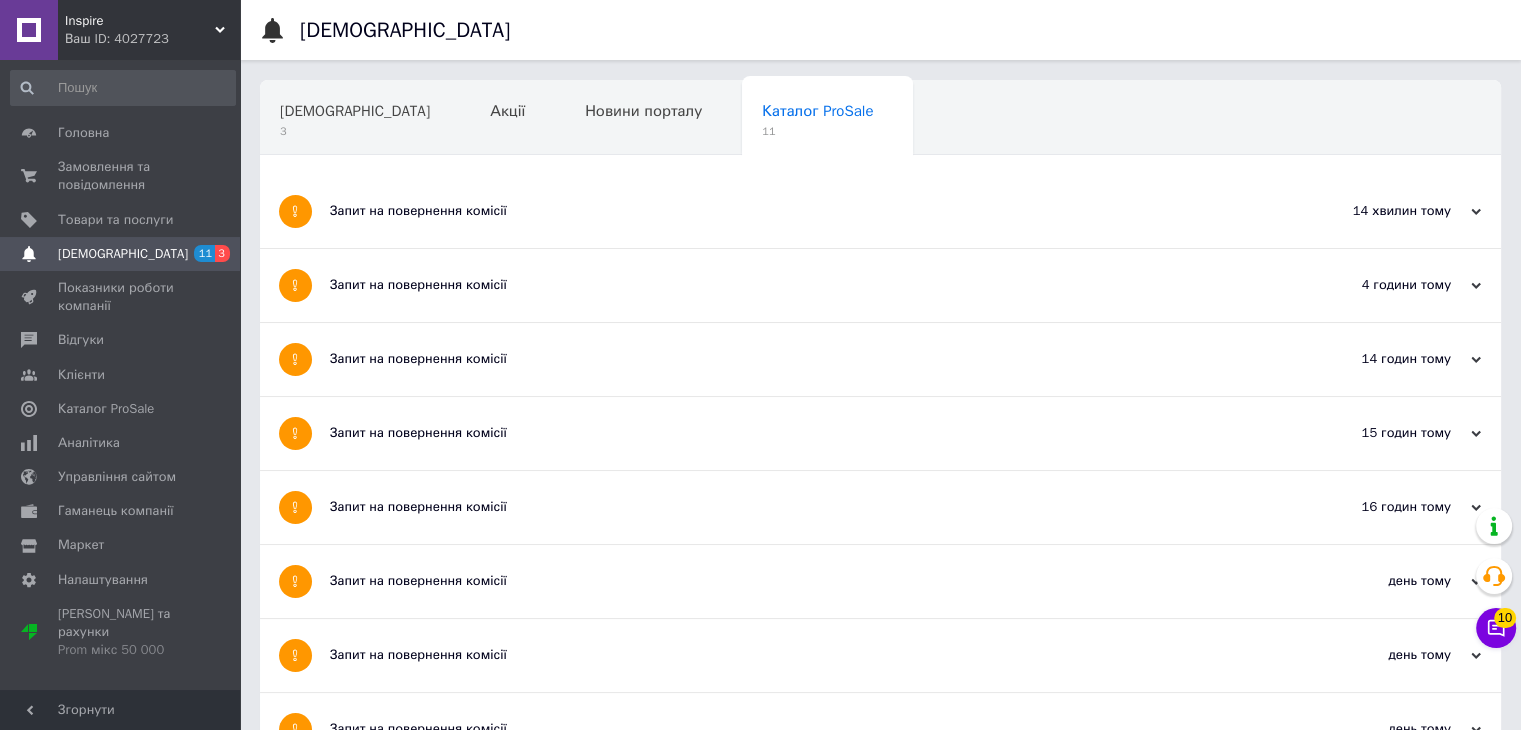 click on "[DEMOGRAPHIC_DATA]" at bounding box center (121, 254) 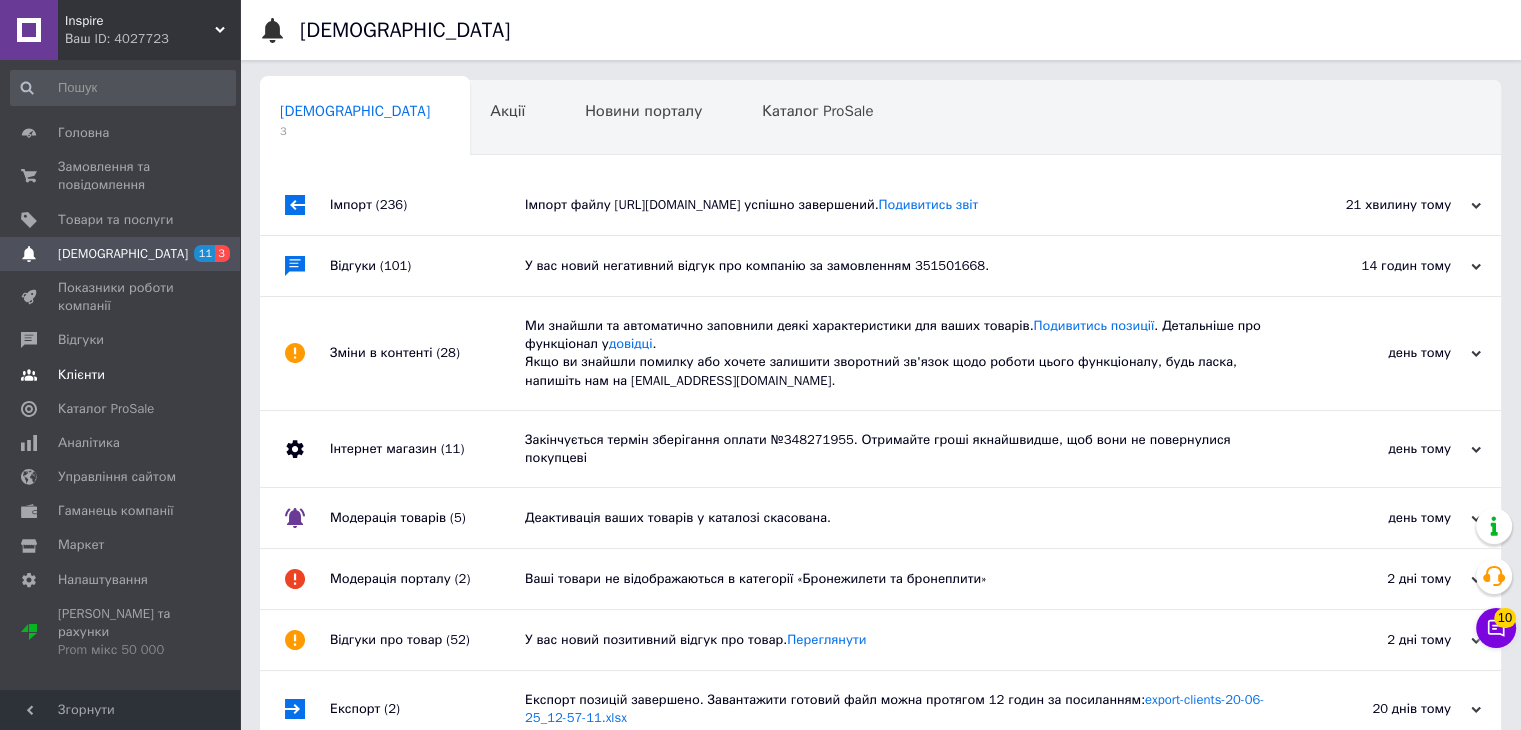 click on "Клієнти" at bounding box center [123, 375] 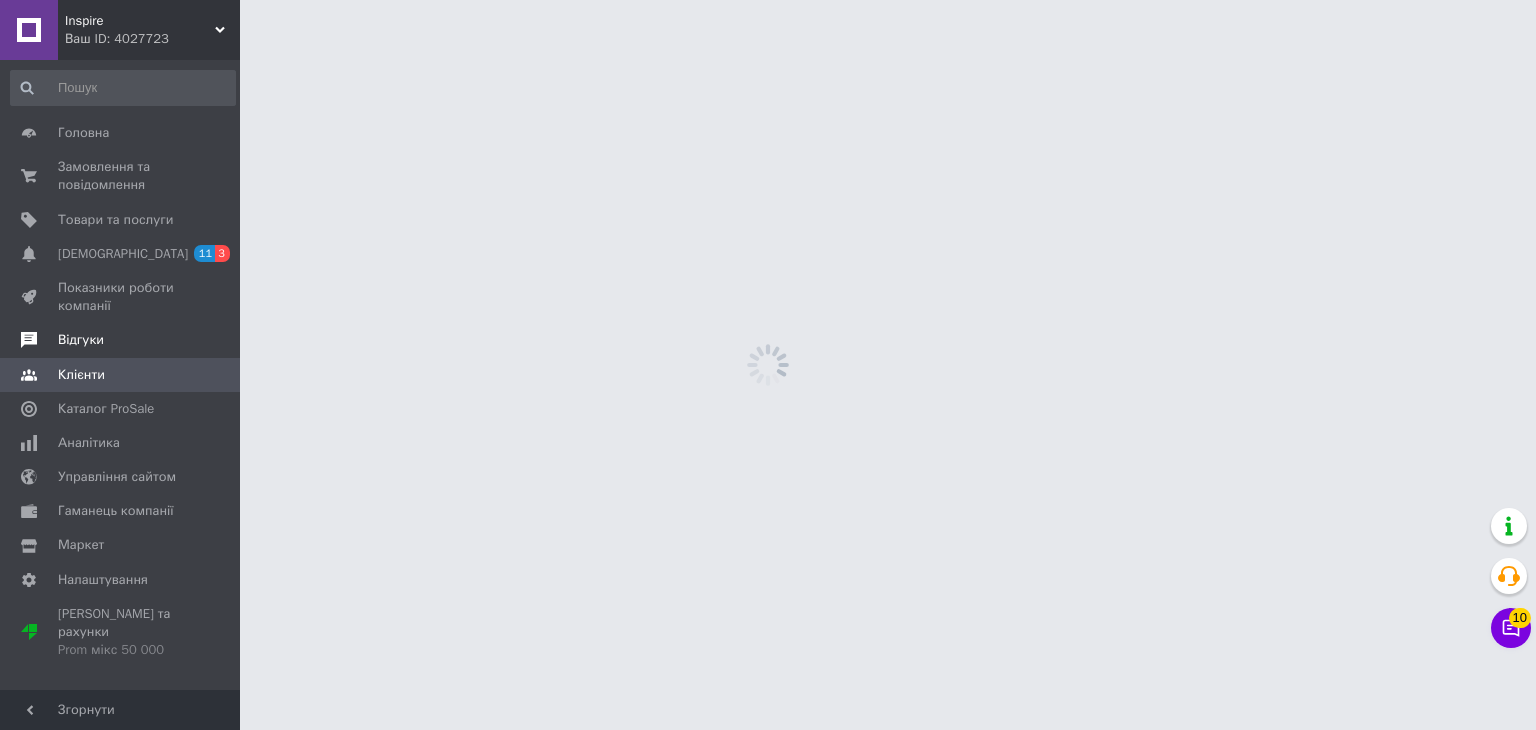 click on "Відгуки" at bounding box center (81, 340) 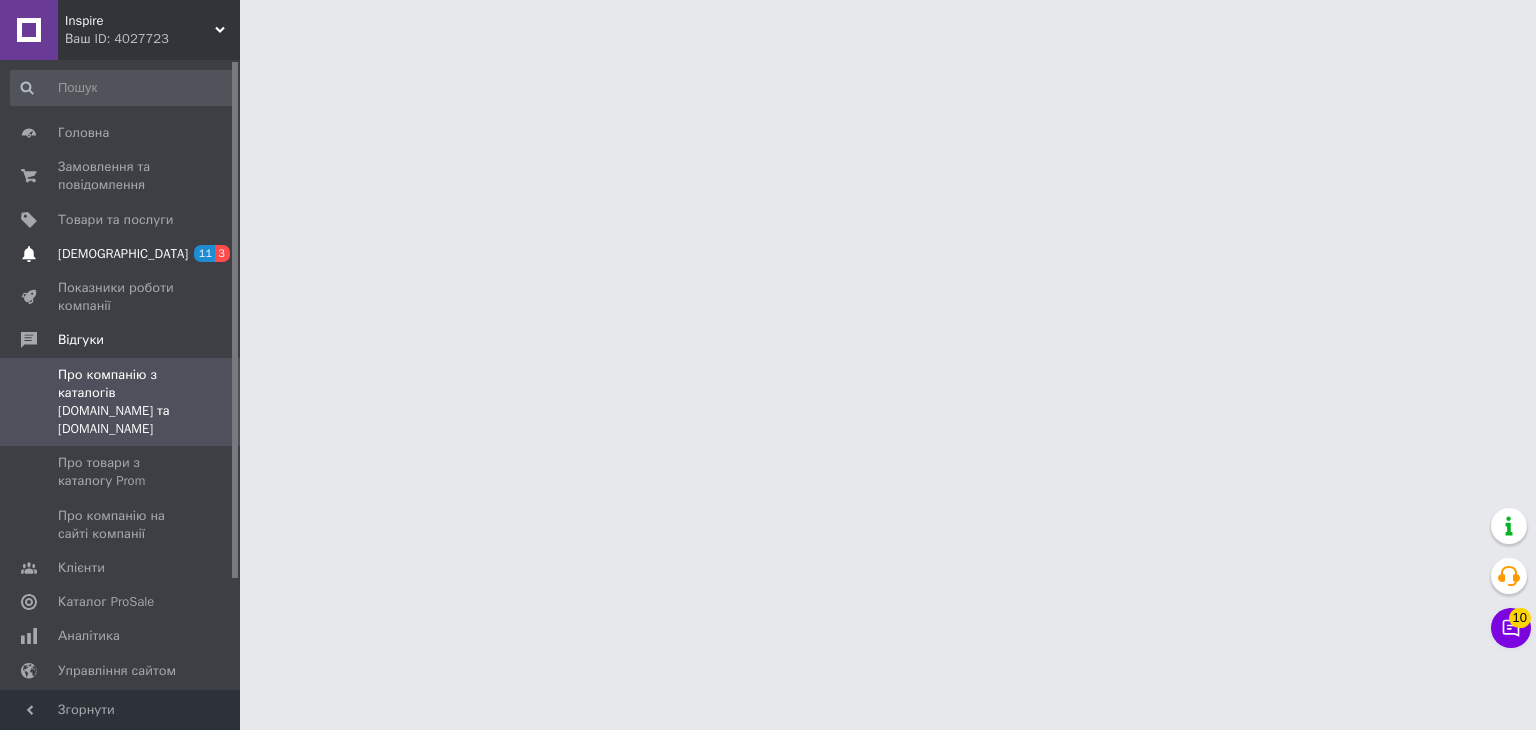 click on "[DEMOGRAPHIC_DATA]" at bounding box center [121, 254] 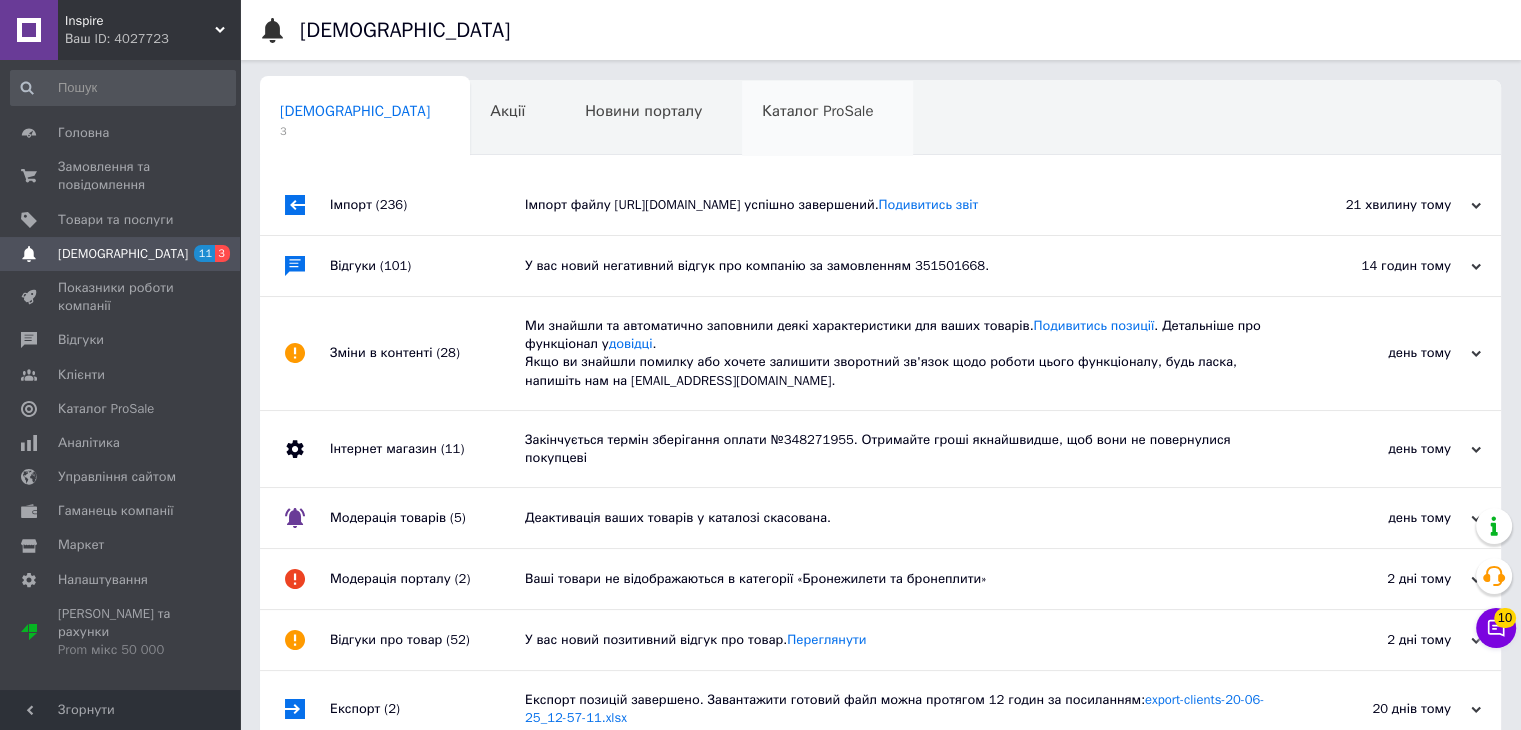 click on "Каталог ProSale" at bounding box center (817, 111) 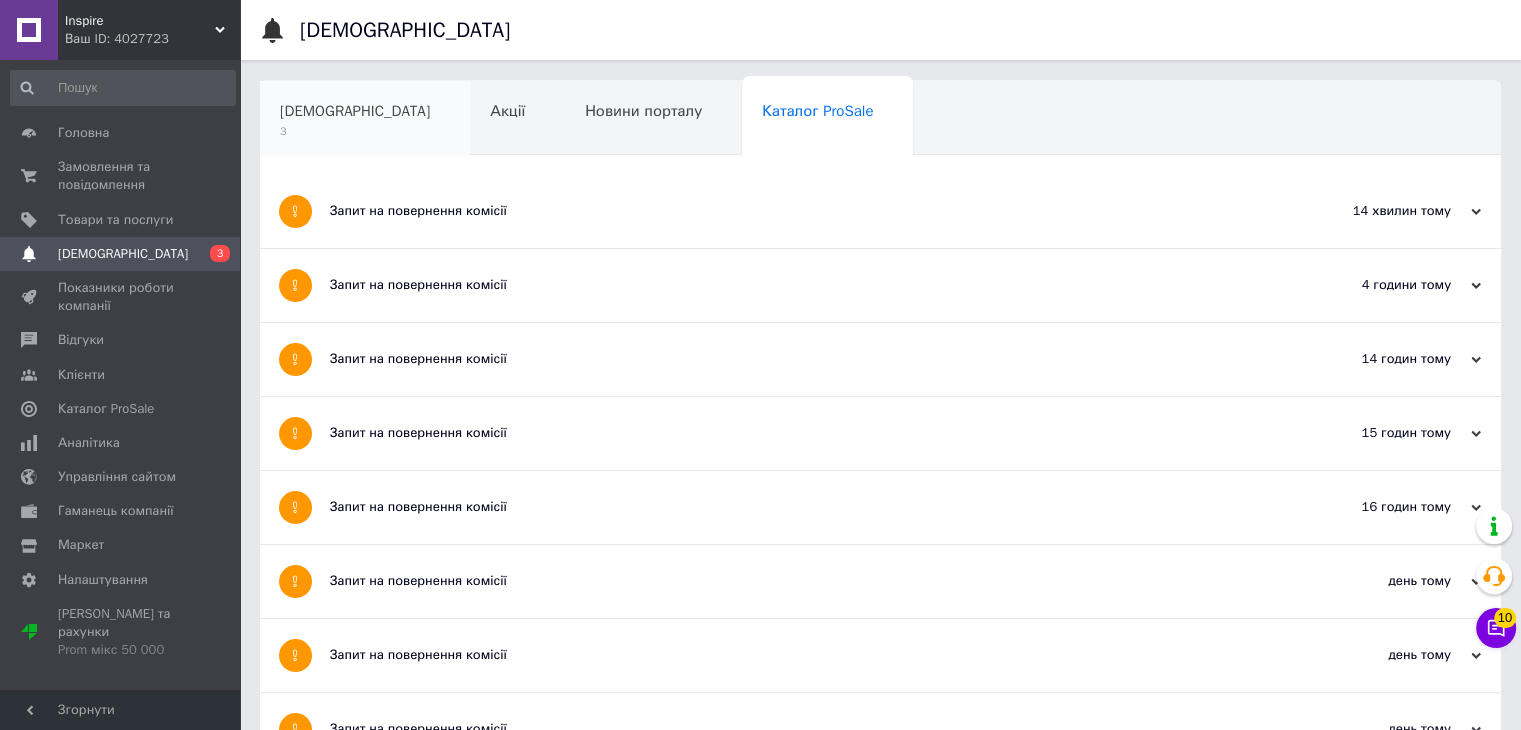 click on "Запит на повернення комісії" at bounding box center [805, 285] 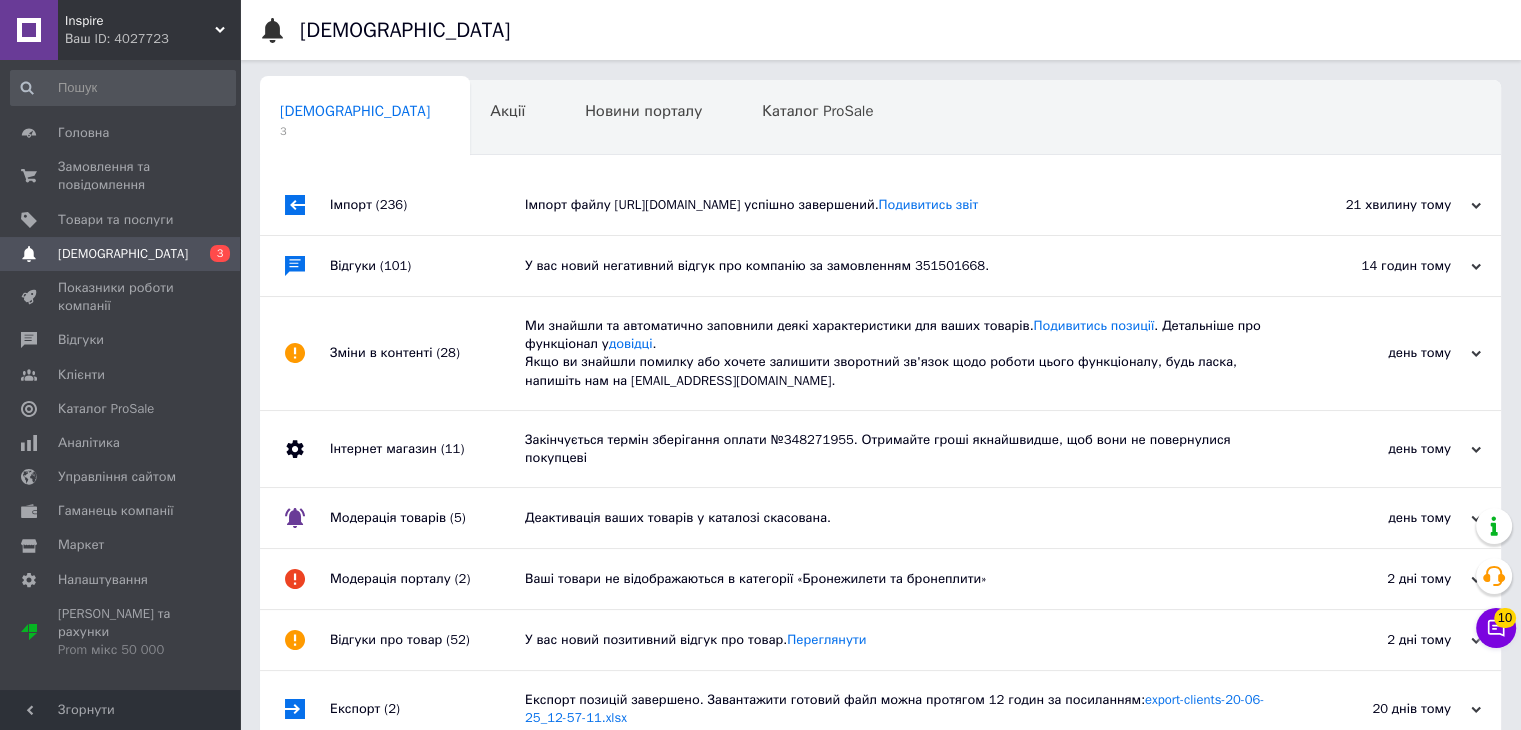 click on "Імпорт файлу https://feed.mm.cv.ua/feeds/prom_inspire_2.xml успішно завершений.  Подивитись звіт" at bounding box center [903, 205] 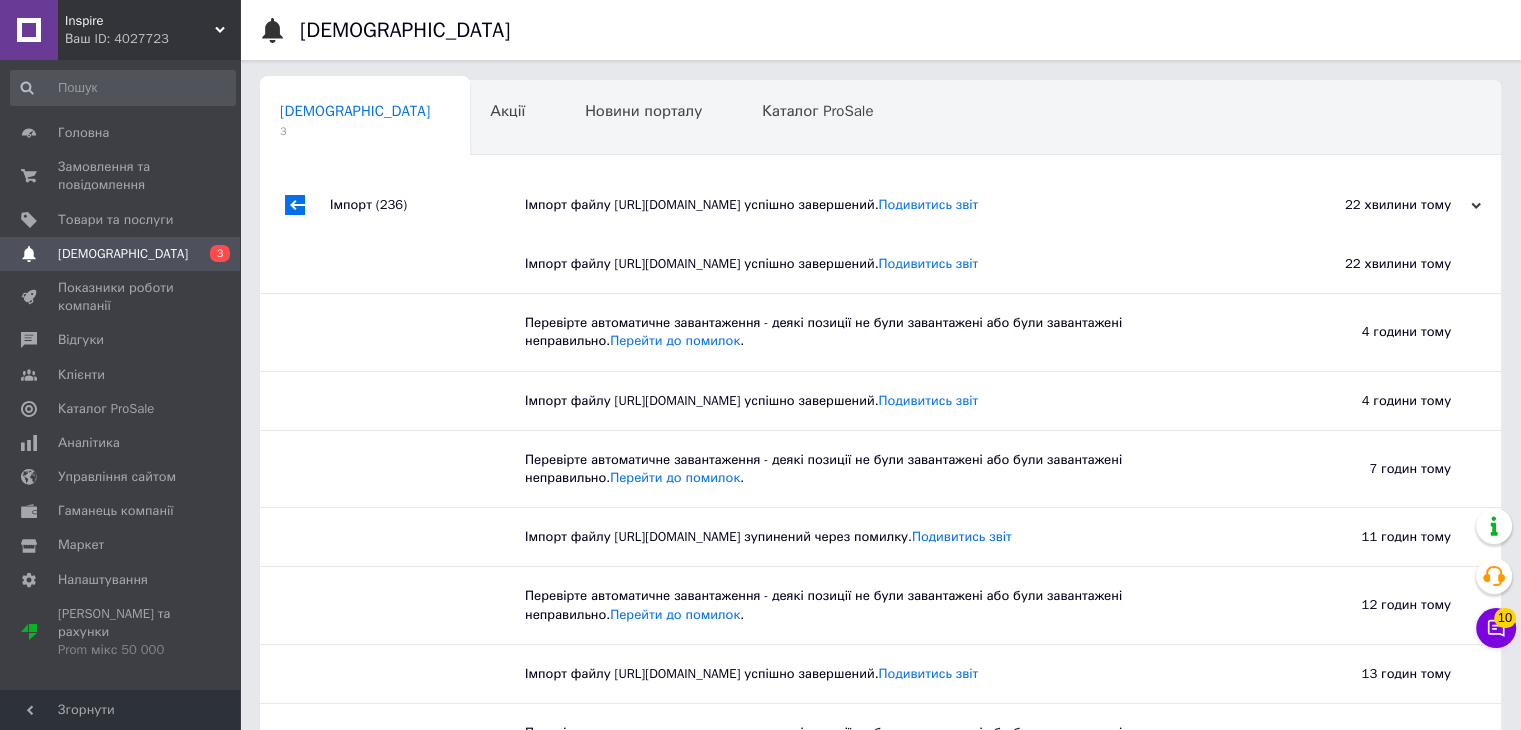 click on "[DEMOGRAPHIC_DATA]" at bounding box center (121, 254) 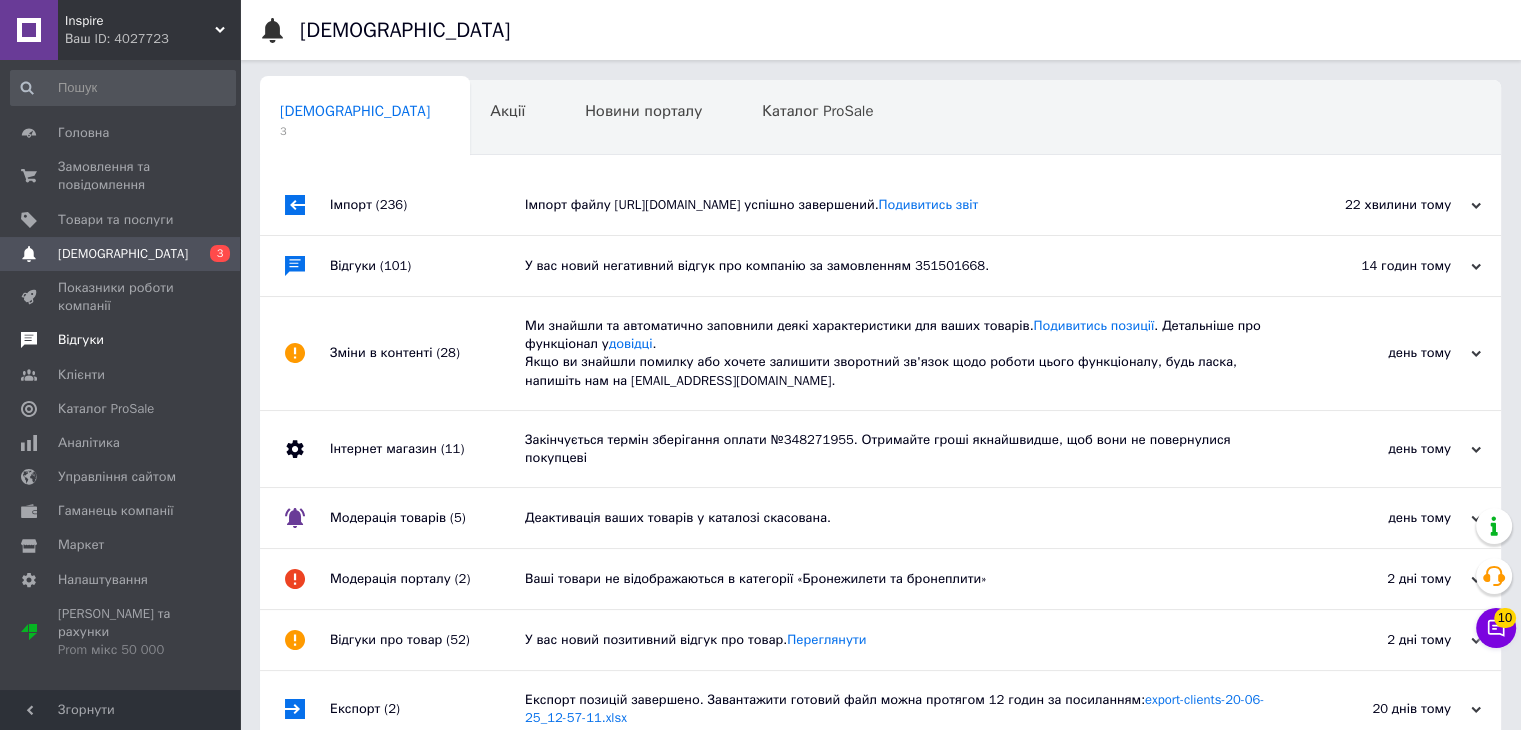 click on "Відгуки" at bounding box center [81, 340] 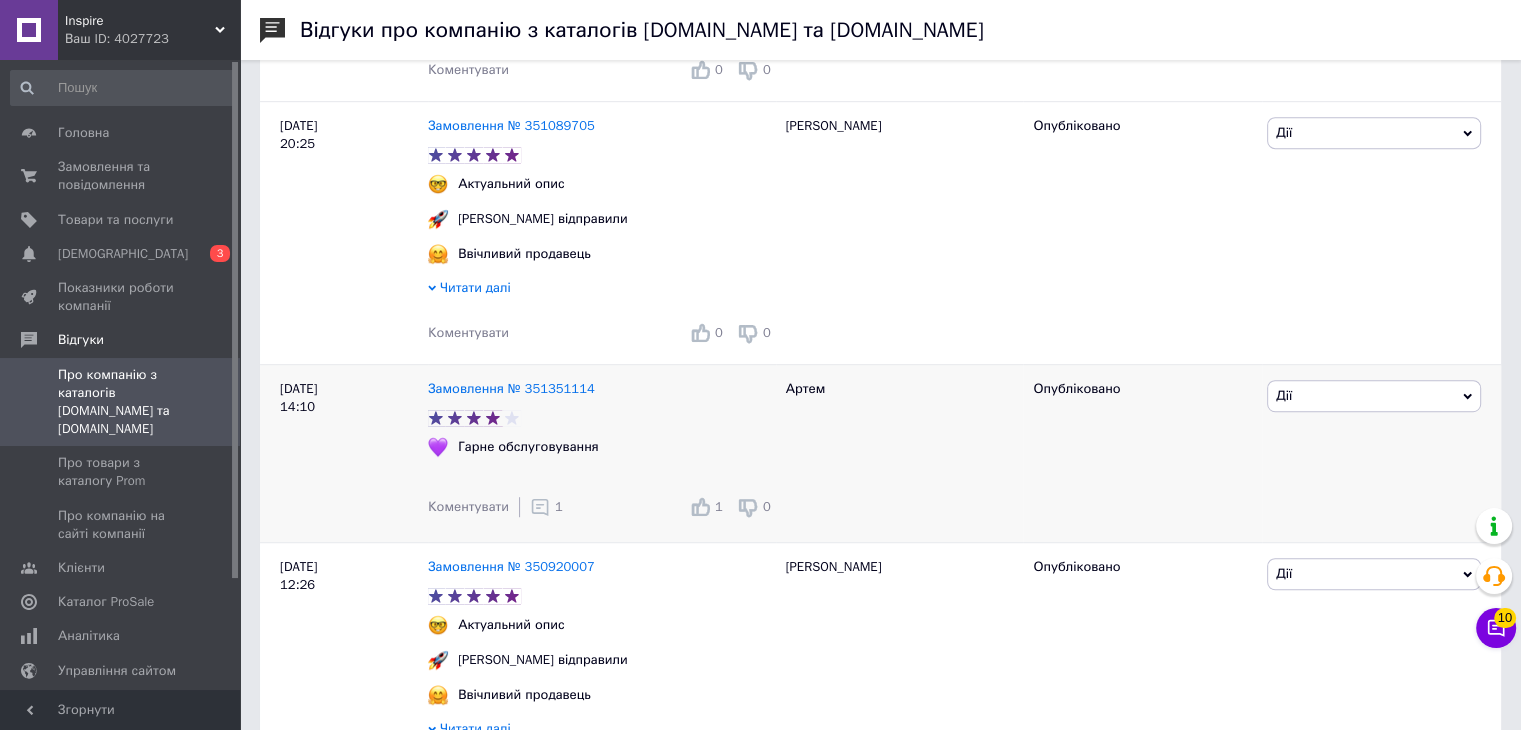 scroll, scrollTop: 1100, scrollLeft: 0, axis: vertical 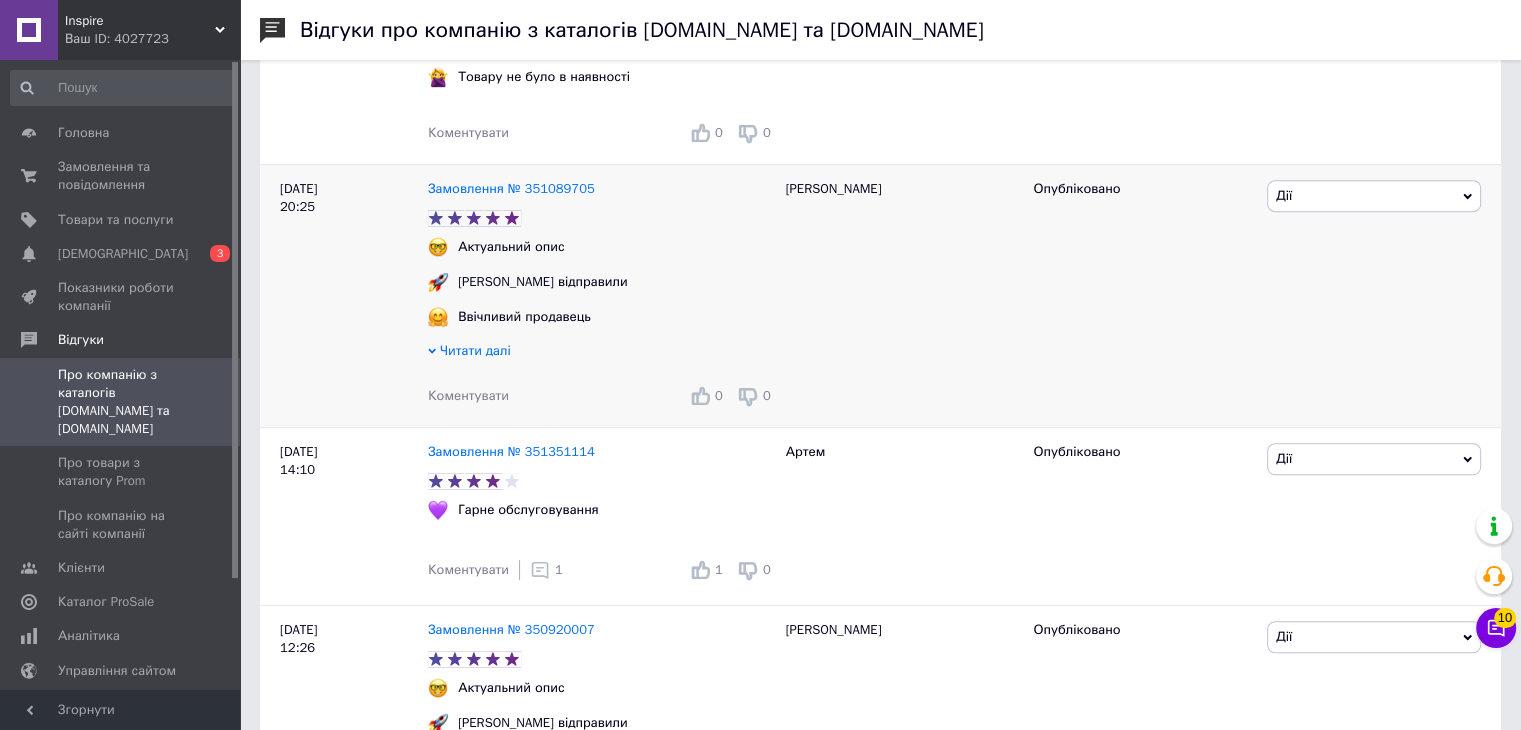 click on "Коментувати" at bounding box center [468, 395] 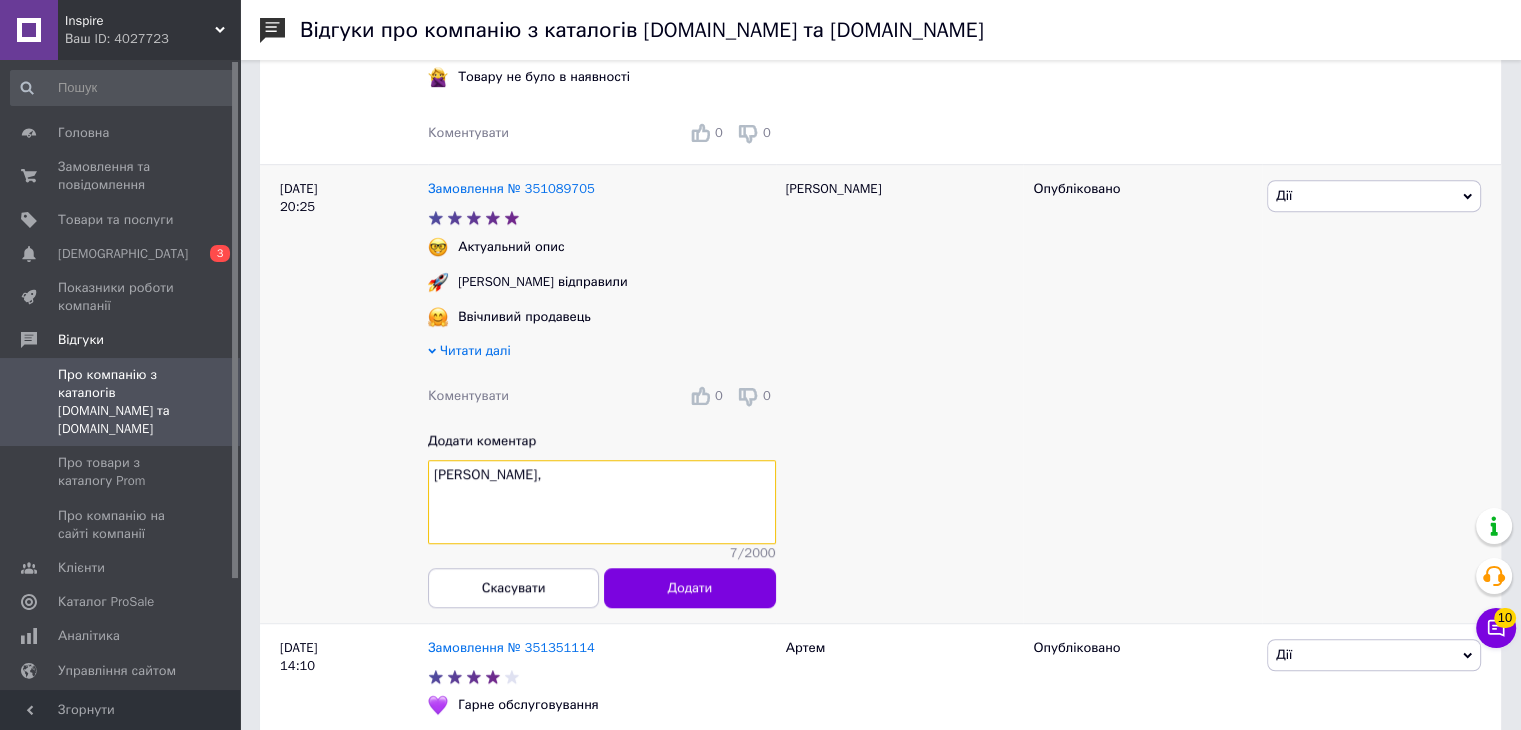 paste on "Приємно бути кращими для Вас!" 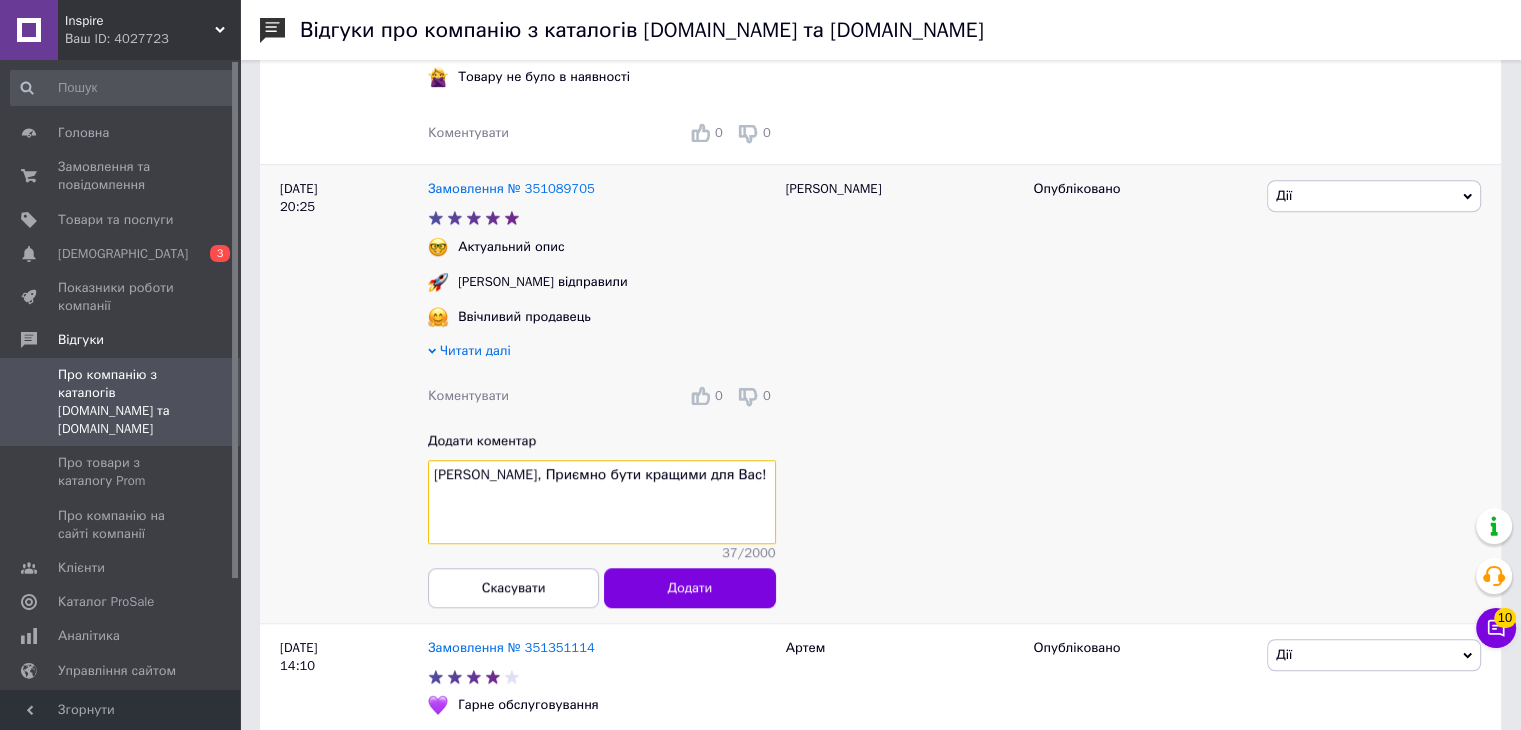 click on "Антон, Приємно бути кращими для Вас!" at bounding box center [602, 502] 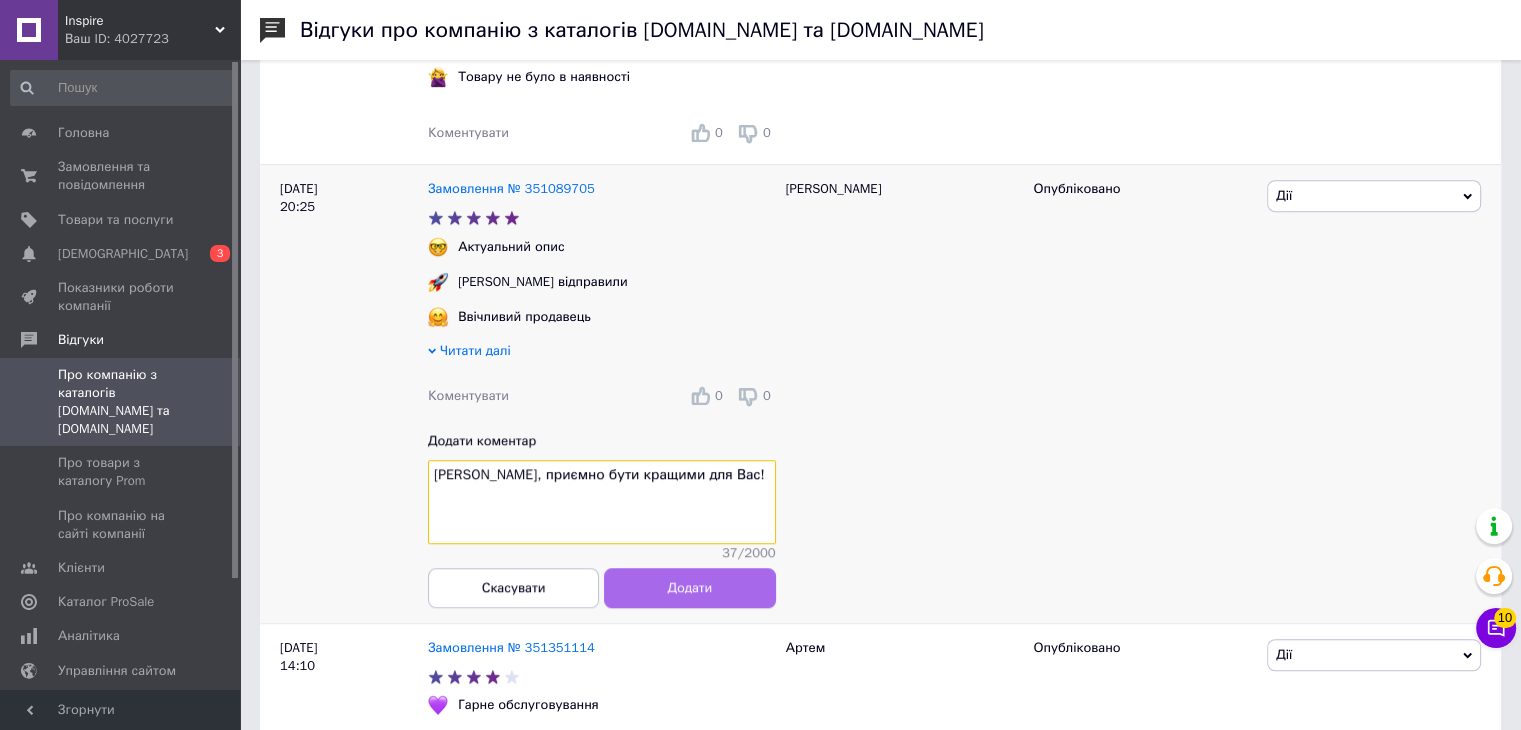 type on "Антон, приємно бути кращими для Вас!" 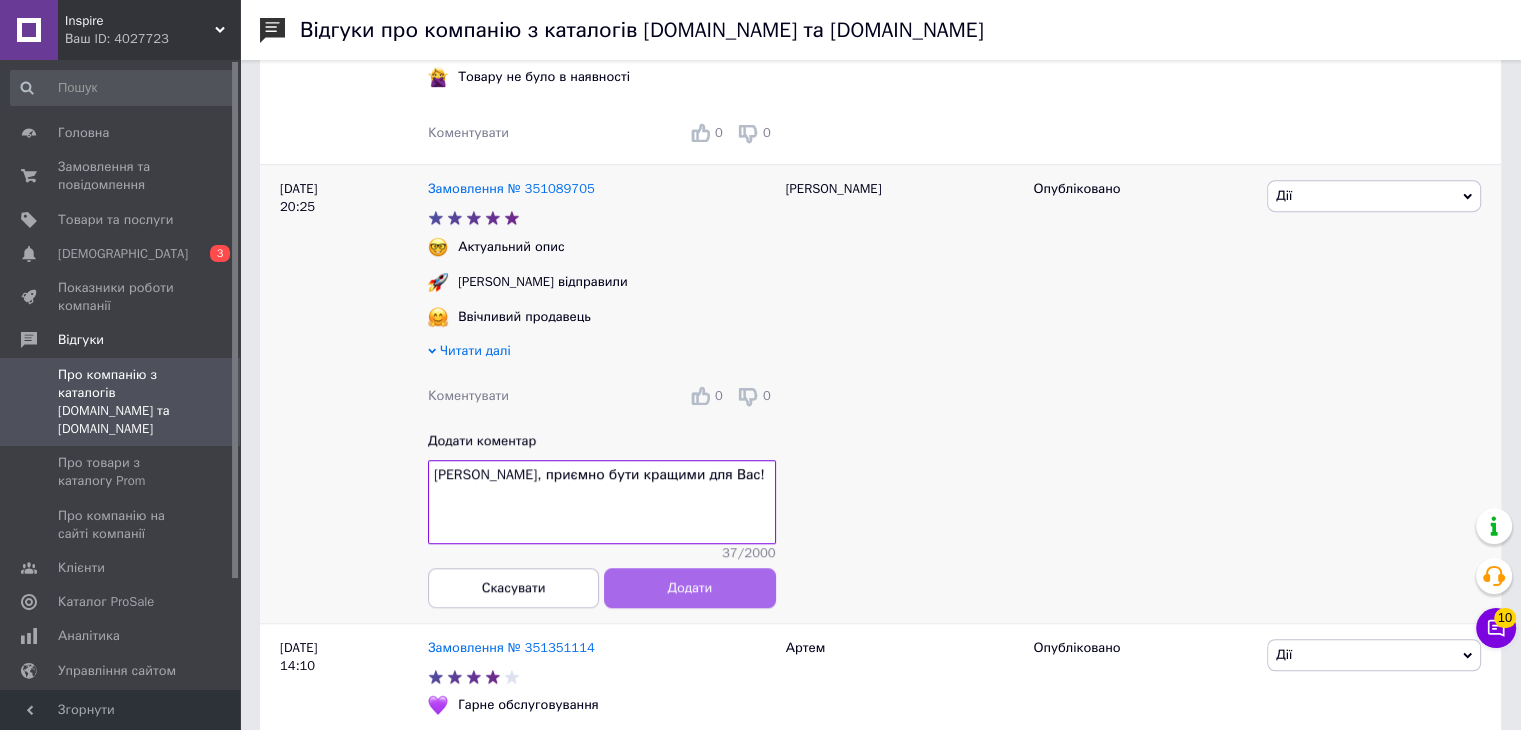 click on "Додати" at bounding box center [689, 588] 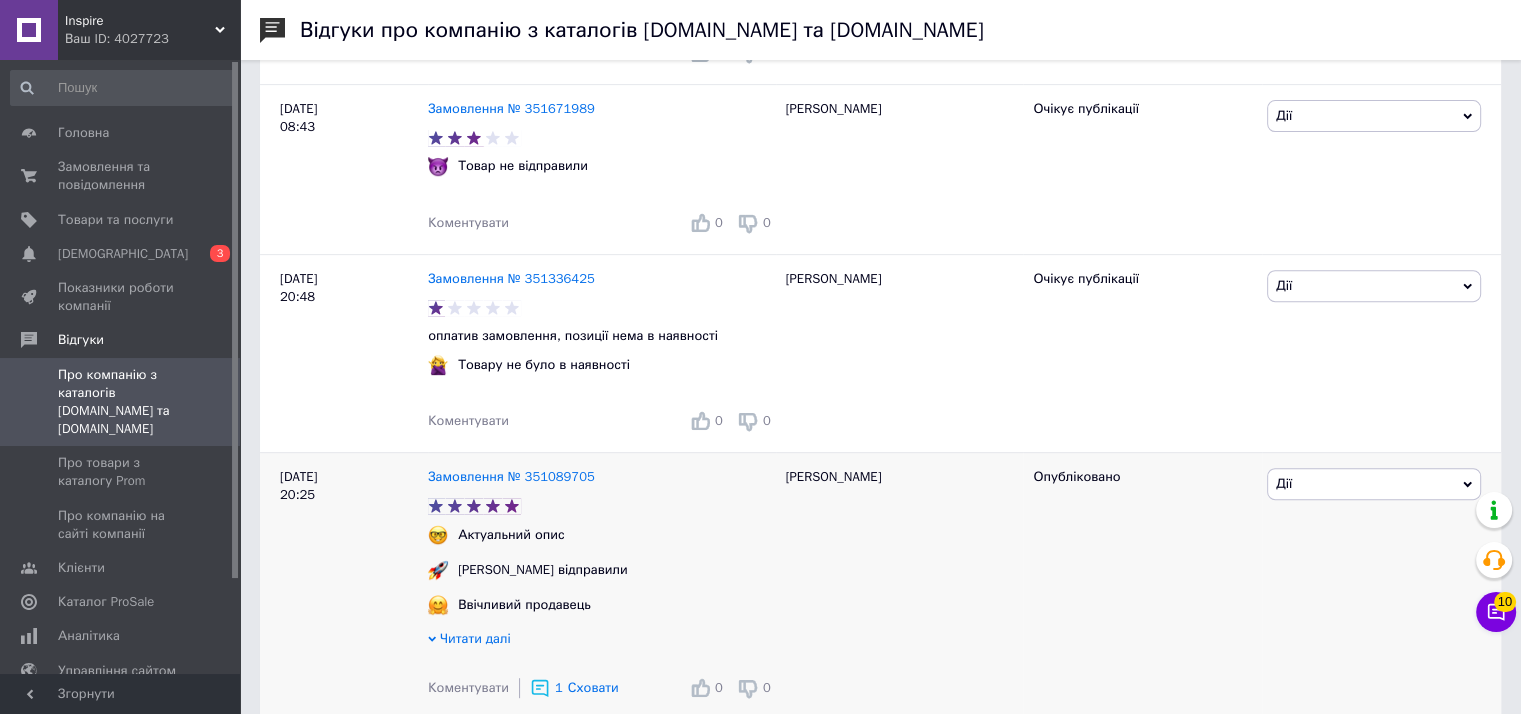 scroll, scrollTop: 800, scrollLeft: 0, axis: vertical 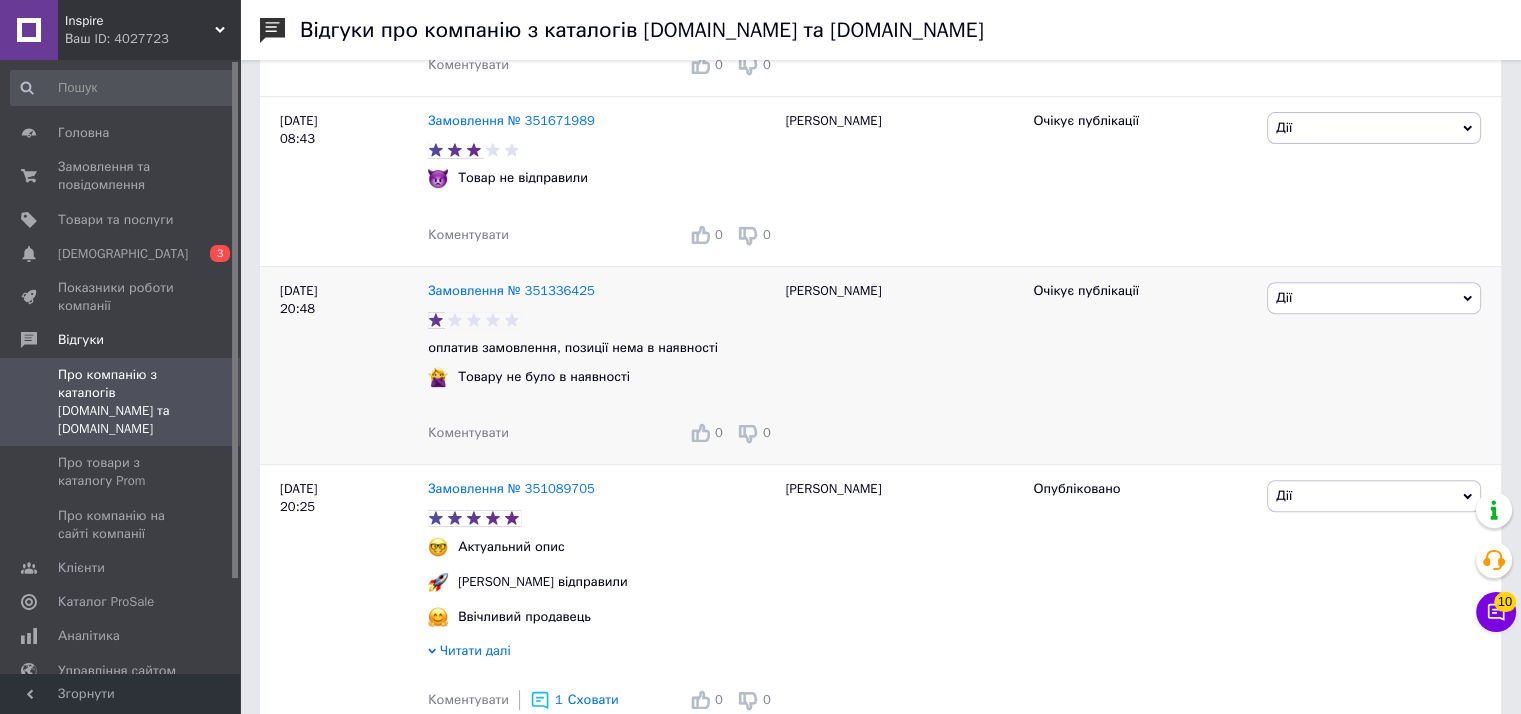 click on "Коментувати" at bounding box center [468, 432] 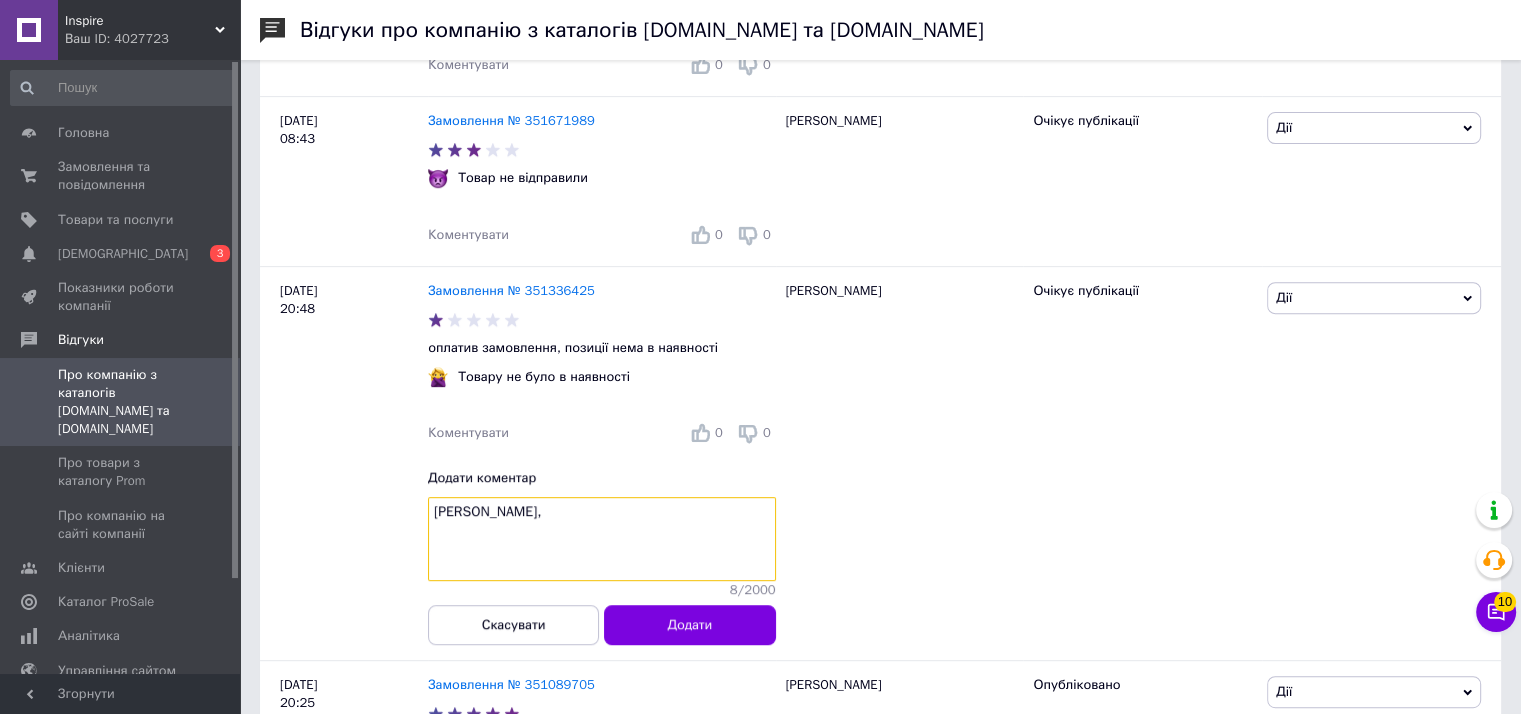 paste on "Дякую, що повідомили. Це дійсно неприємно." 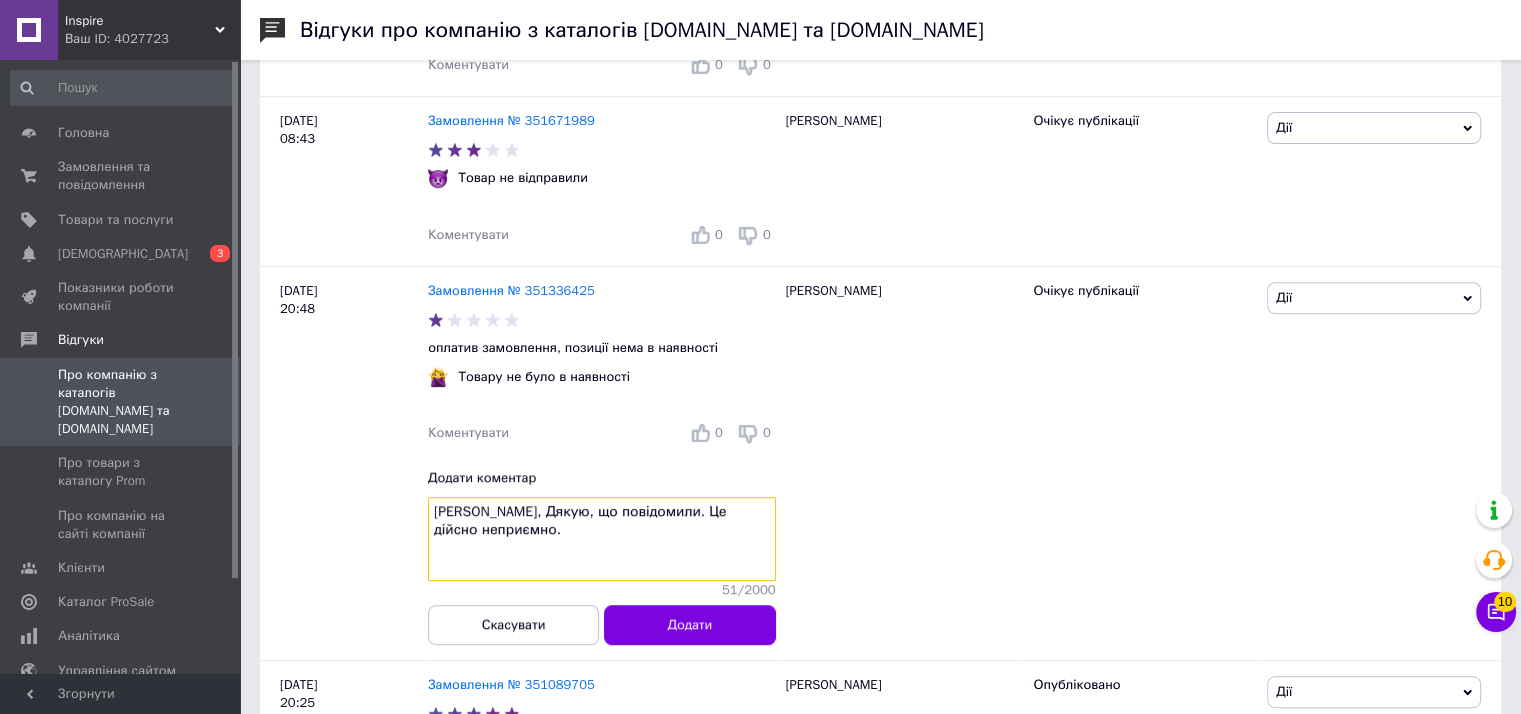paste on "Вже працюю над вирішенням ситуації та прийму міри, щоб такого не повторювалось. Сьогодні до Вас зателефоную." 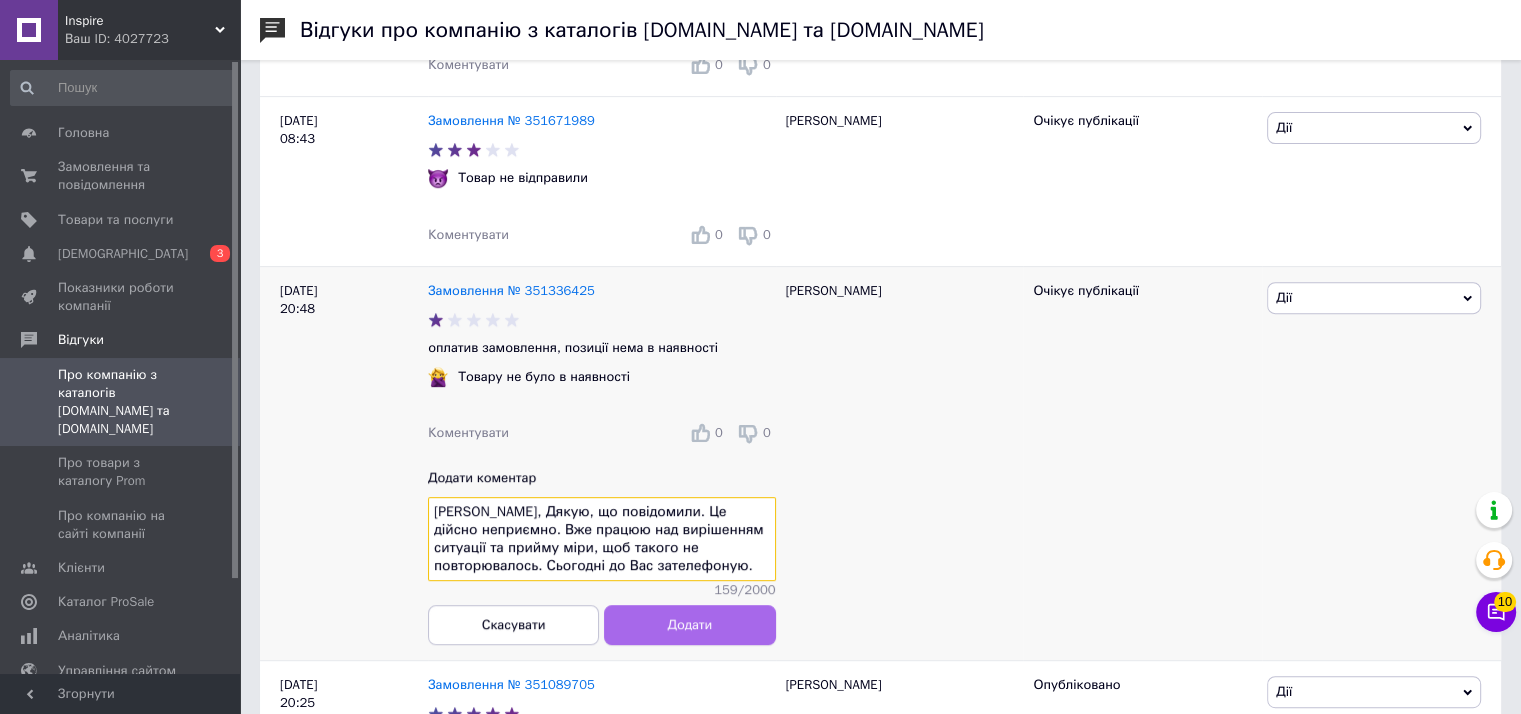 type on "Василь, Дякую, що повідомили. Це дійсно неприємно. Вже працюю над вирішенням ситуації та прийму міри, щоб такого не повторювалось. Сьогодні до Вас зателефоную." 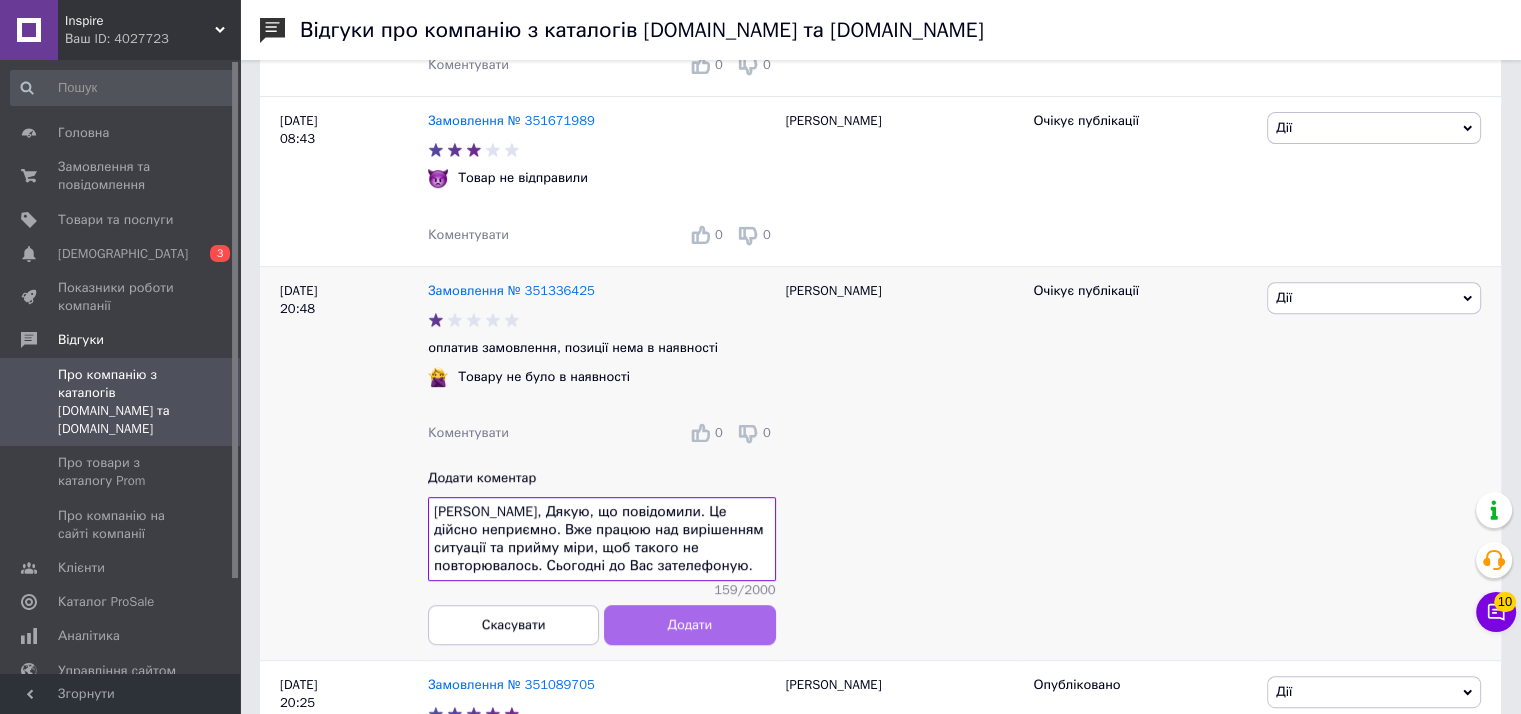 click on "Додати" at bounding box center (689, 625) 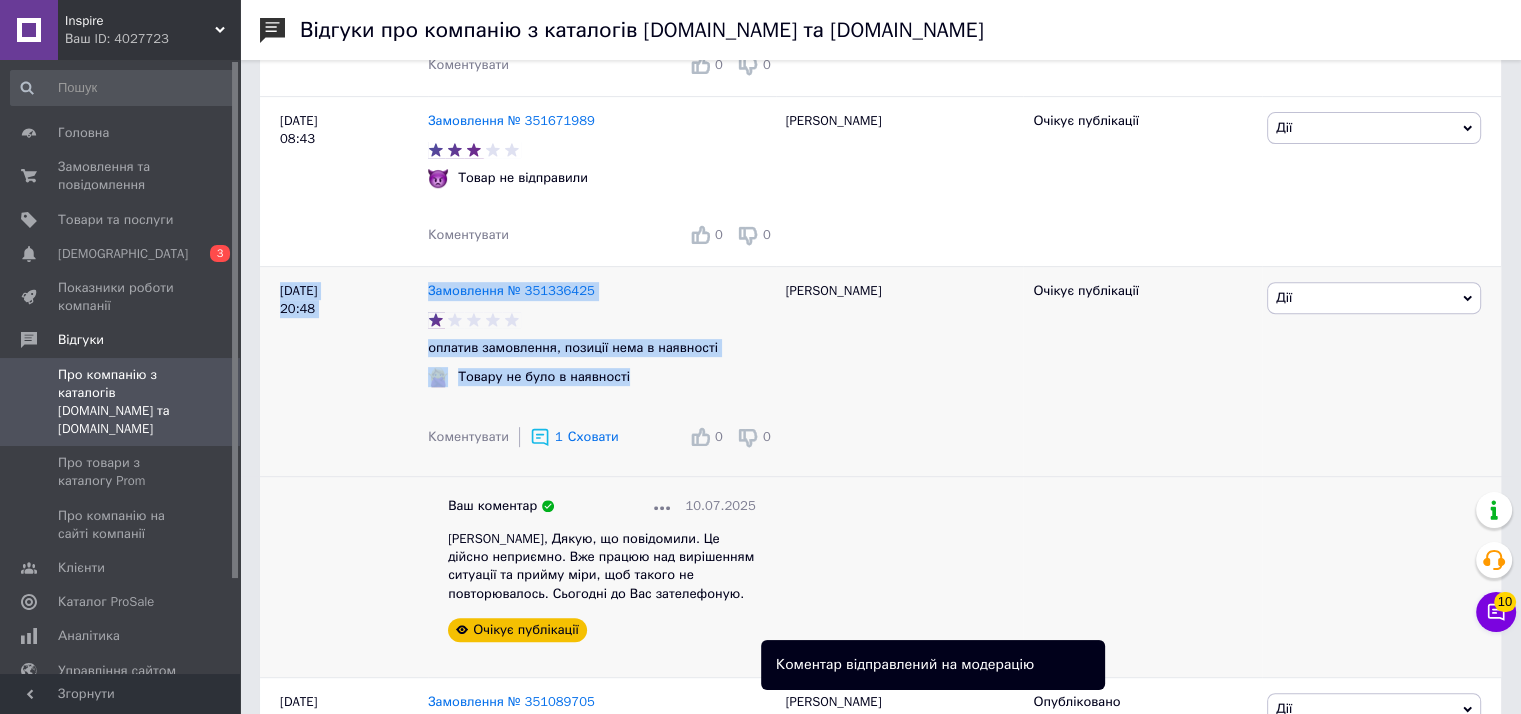 drag, startPoint x: 428, startPoint y: 292, endPoint x: 670, endPoint y: 381, distance: 257.84686 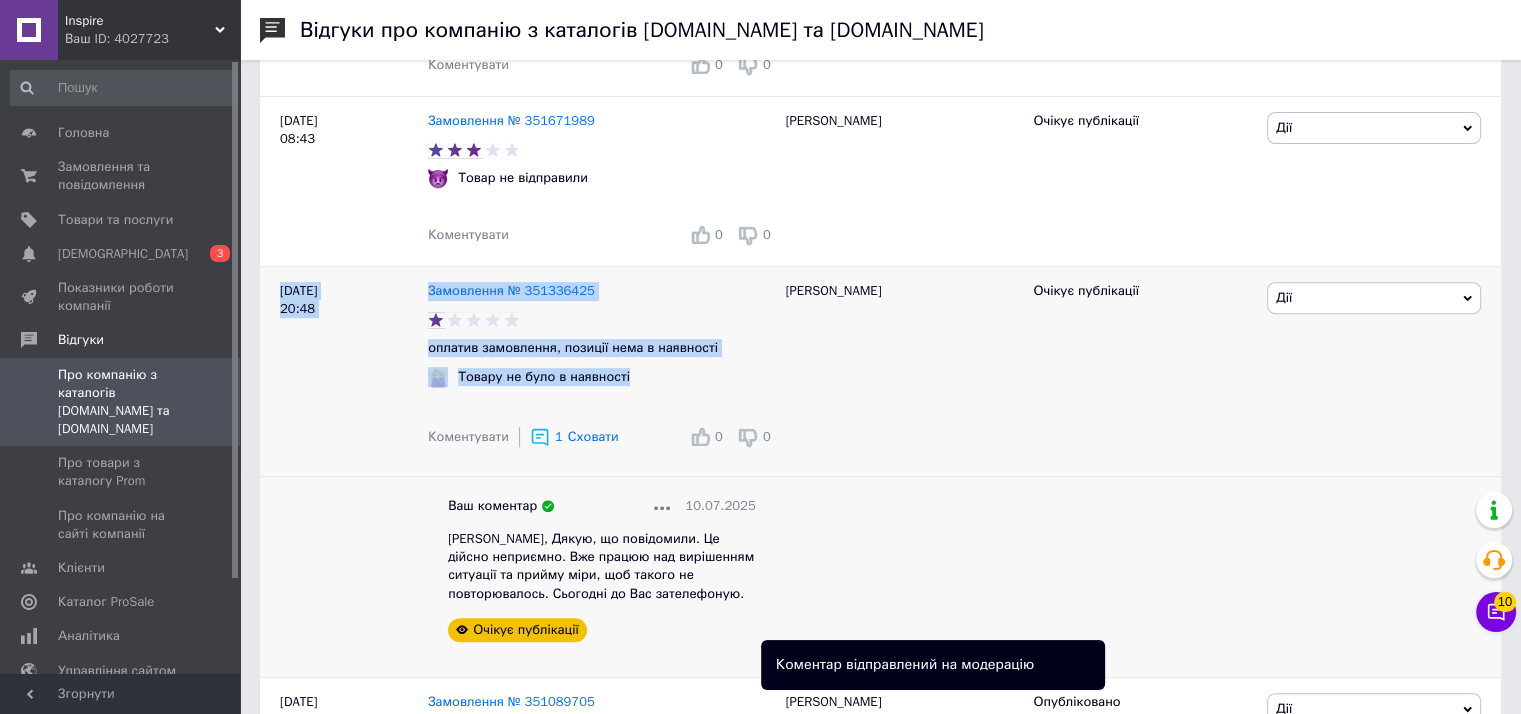click on "08.07.25 20:48 Замовлення № 351336425 оплатив замовлення, позиції нема в наявності Товару не було в наявності Коментувати 1 Сховати 0 0 Ваш коментар 10.07.2025 Василь, Дякую, що повідомили. Це дійсно неприємно. Вже працюю над вирішенням ситуації та прийму міри, щоб такого не повторювалось. Сьогодні до Вас зателефоную. Очікує публікації Василь   Очікує публікації Дії Коментувати Подивитись Опублікувати Оскаржити Посилання на редагування" at bounding box center [880, 471] 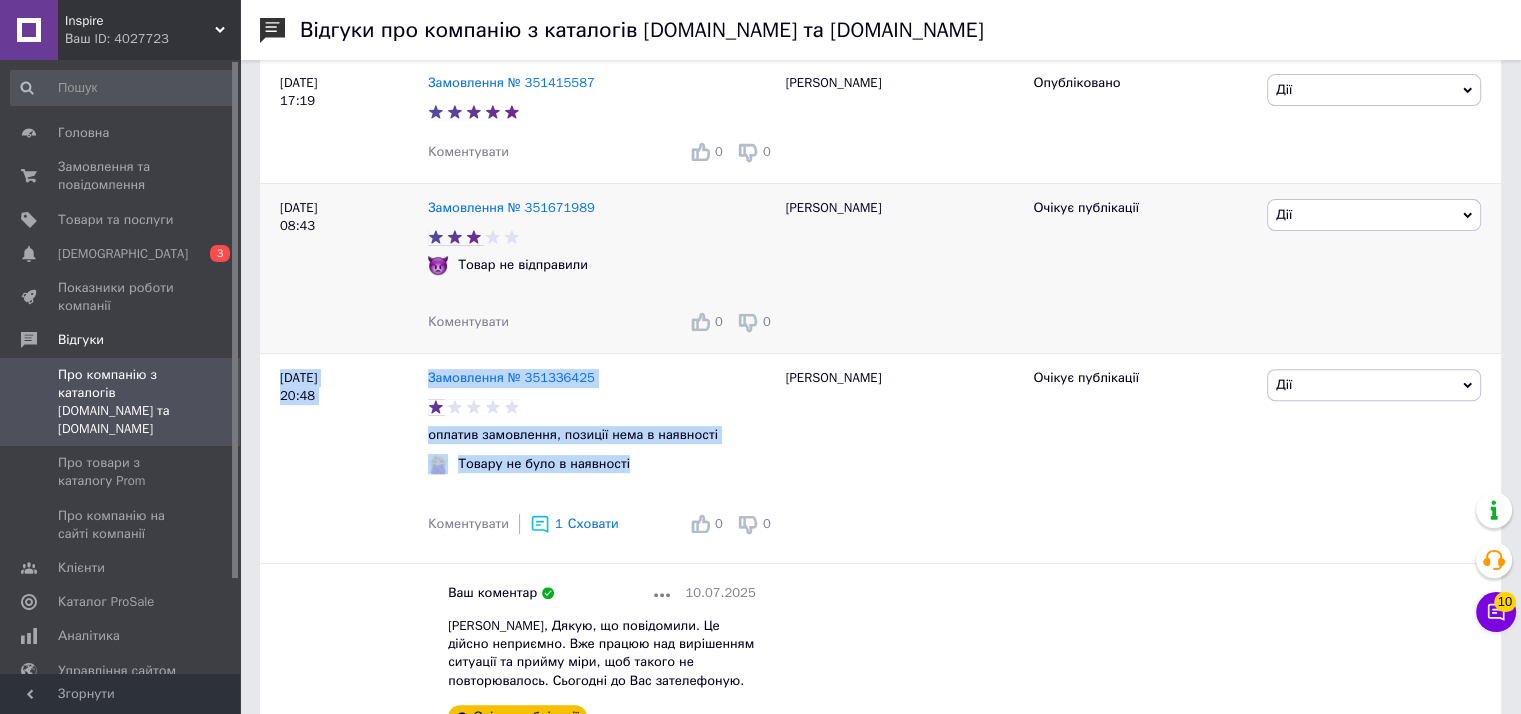 scroll, scrollTop: 600, scrollLeft: 0, axis: vertical 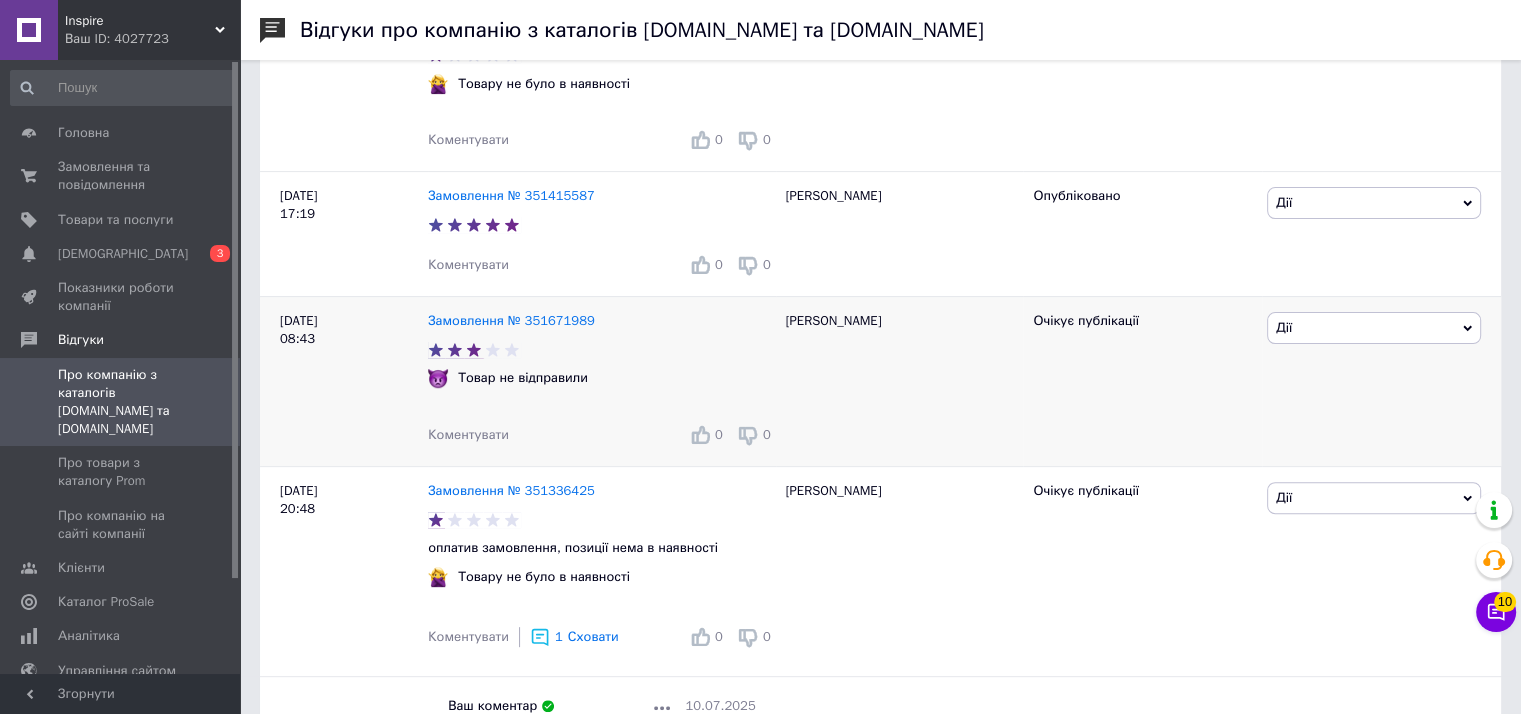 click on "Коментувати" at bounding box center [468, 434] 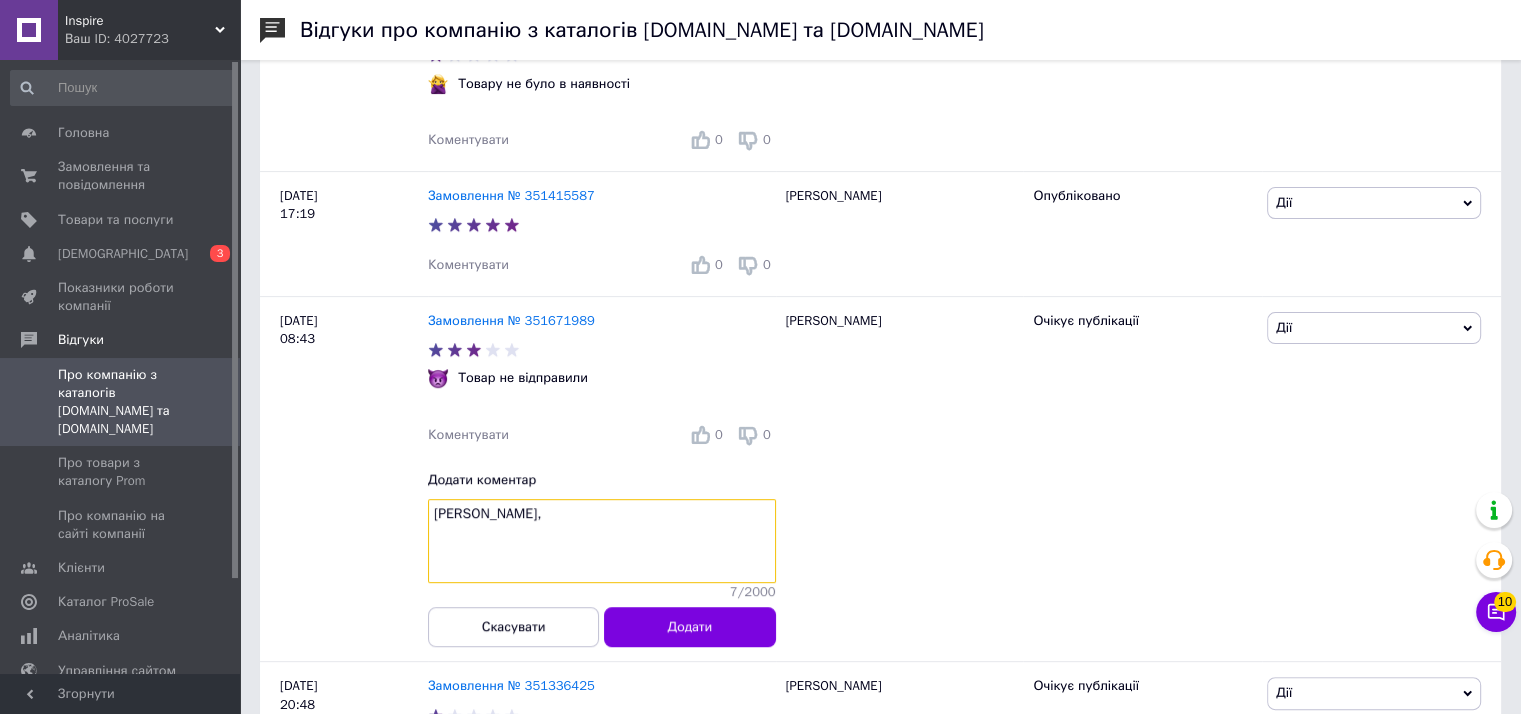 paste on "Дякую Вам, що повідомили про цю ситуацію." 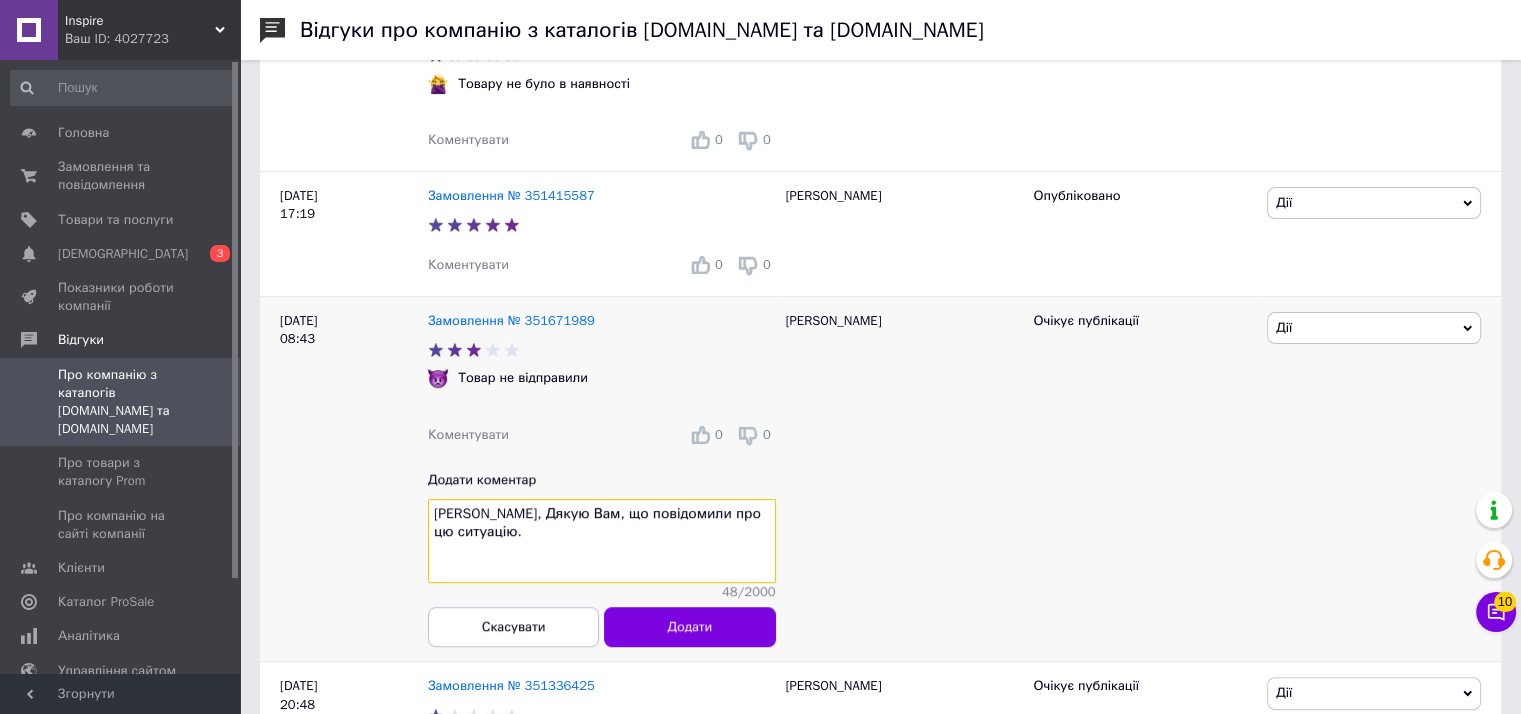 click on "Адрій, Дякую Вам, що повідомили про цю ситуацію." at bounding box center (602, 541) 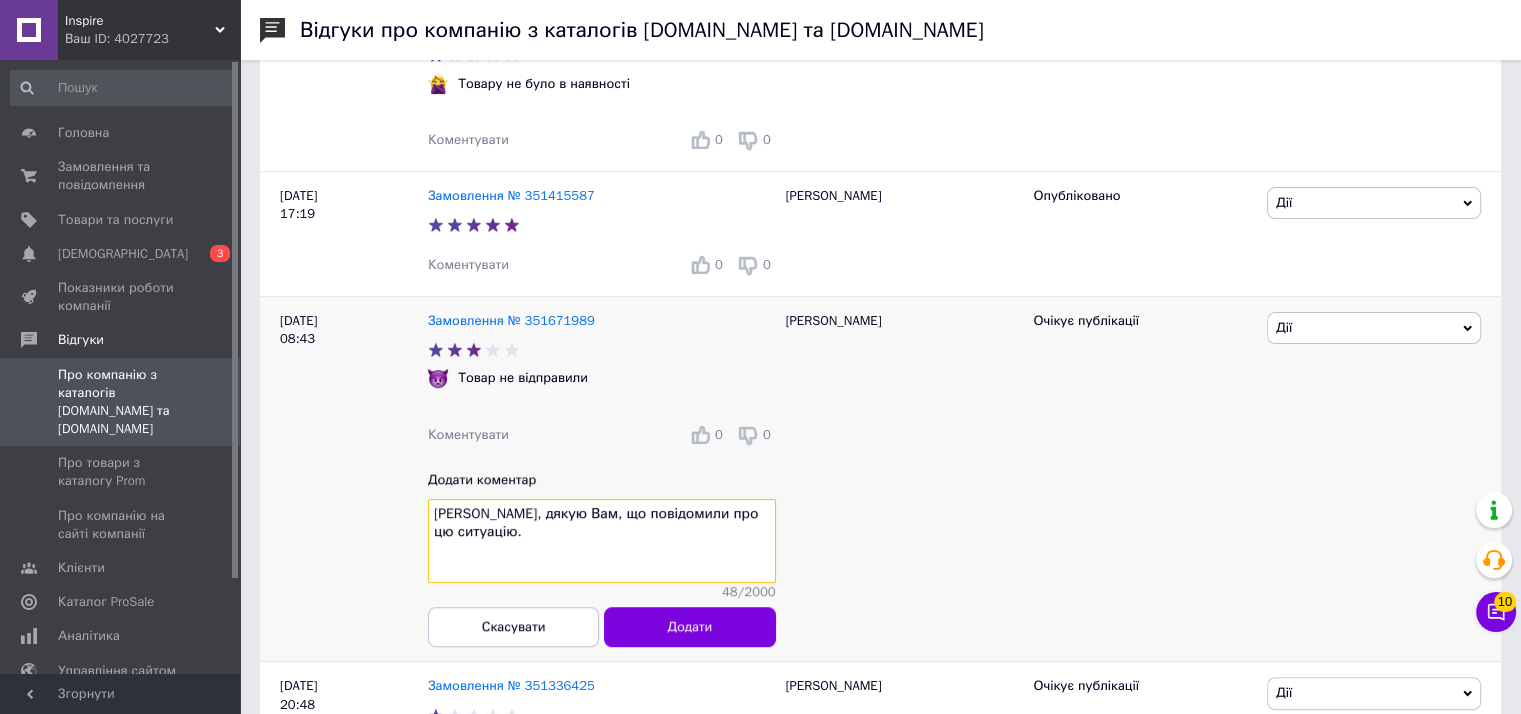 click on "Адрій, дякую Вам, що повідомили про цю ситуацію." at bounding box center [602, 541] 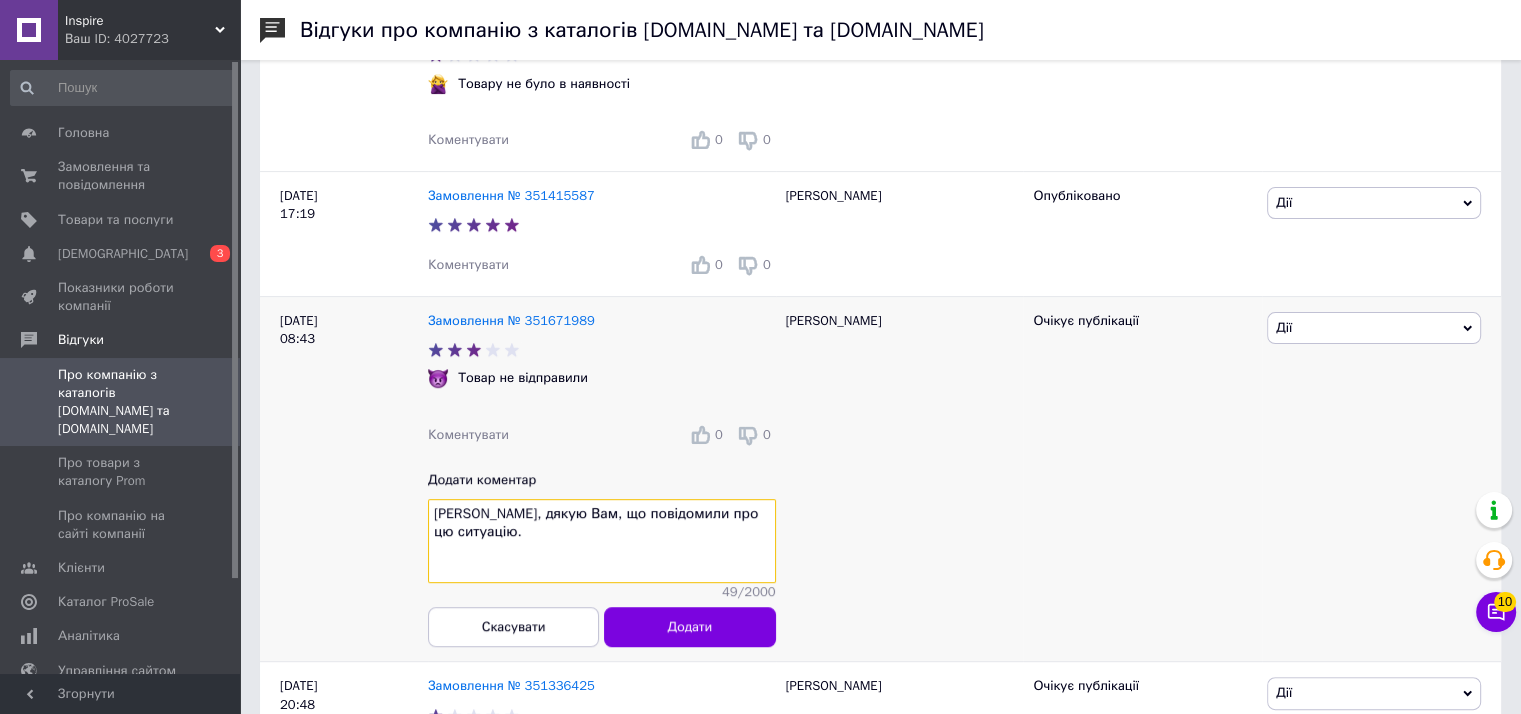 paste on "Зберу інформацію та проведу роботу, щоб подібне не повторювалось. Сьогодні Вам зателефоную для вирішення ситуації." 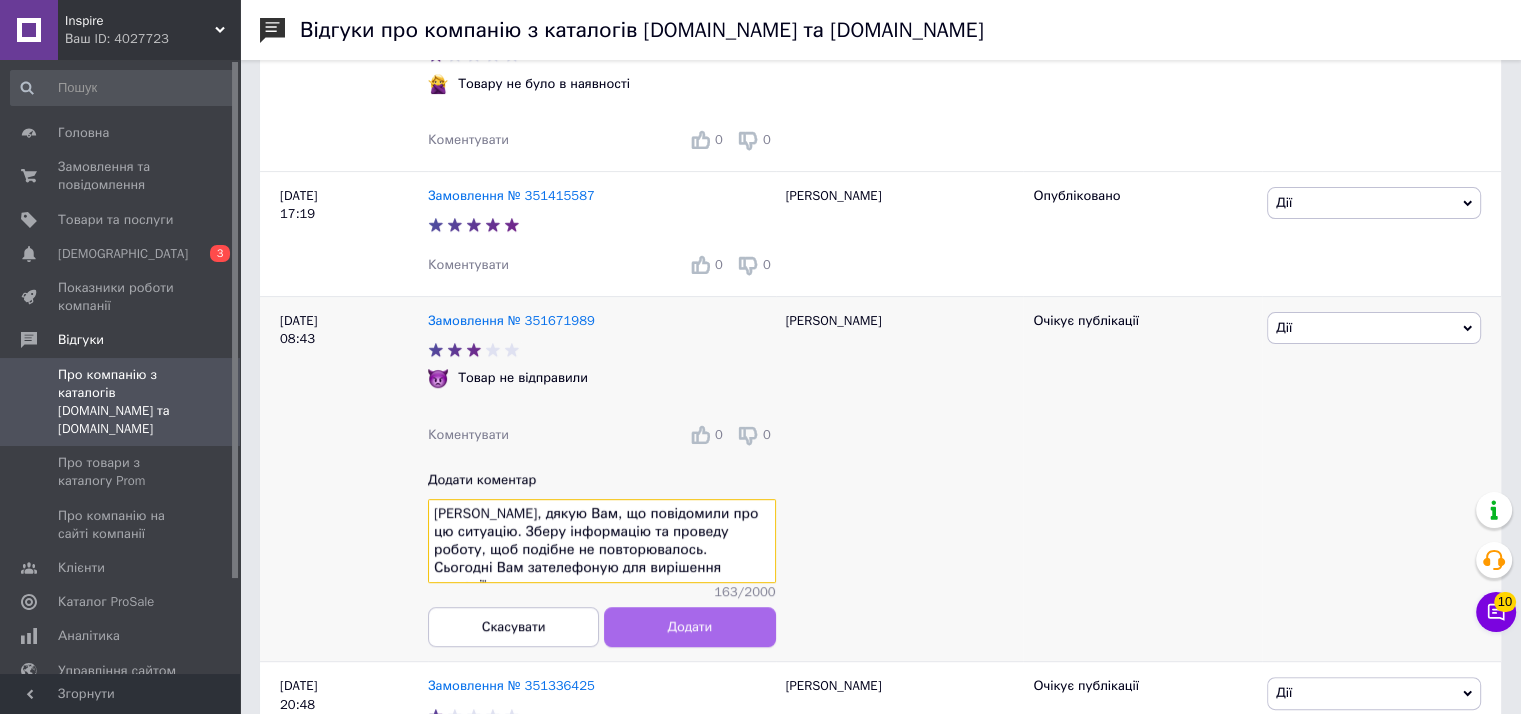 type on "Адрій, дякую Вам, що повідомили про цю ситуацію. Зберу інформацію та проведу роботу, щоб подібне не повторювалось. Сьогодні Вам зателефоную для вирішення ситуації." 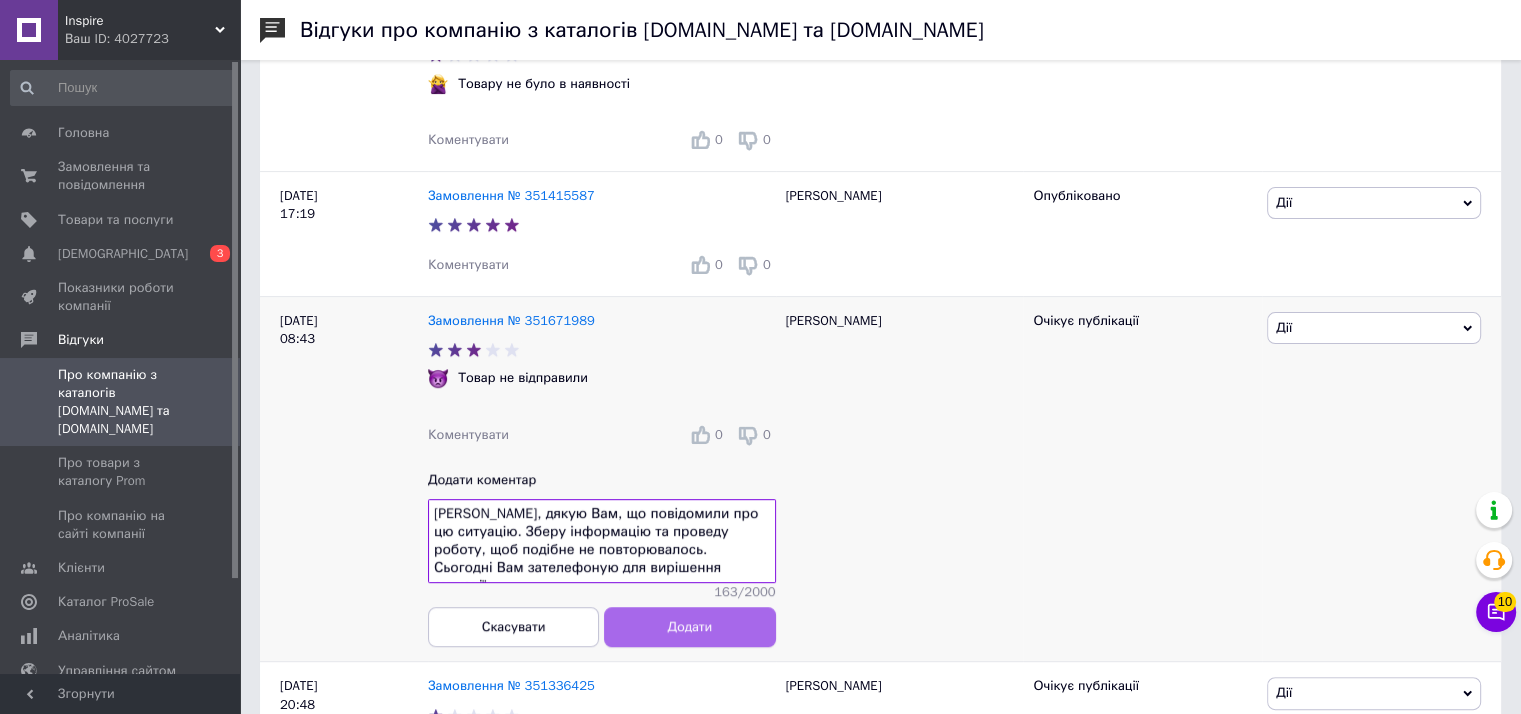 click on "Додати" at bounding box center (690, 626) 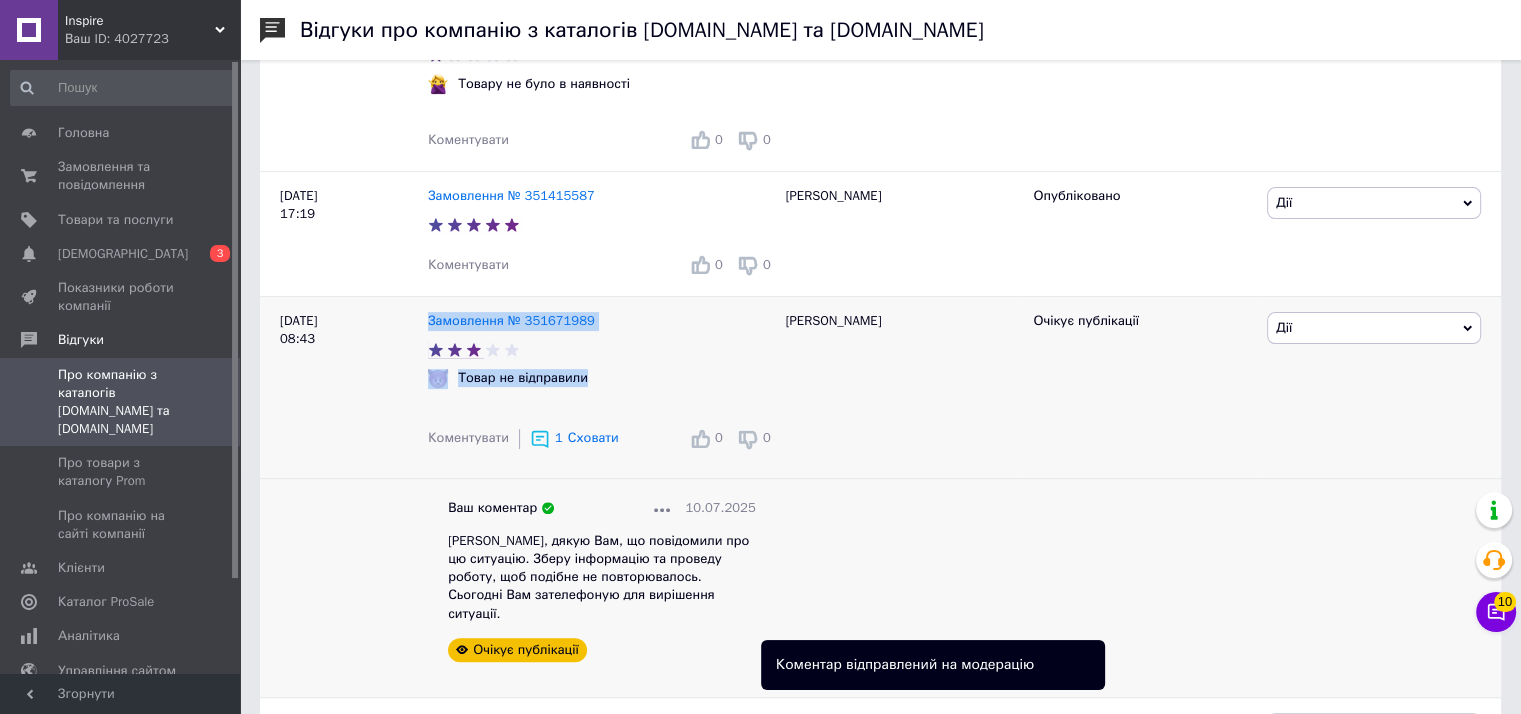 drag, startPoint x: 424, startPoint y: 320, endPoint x: 533, endPoint y: 589, distance: 290.24472 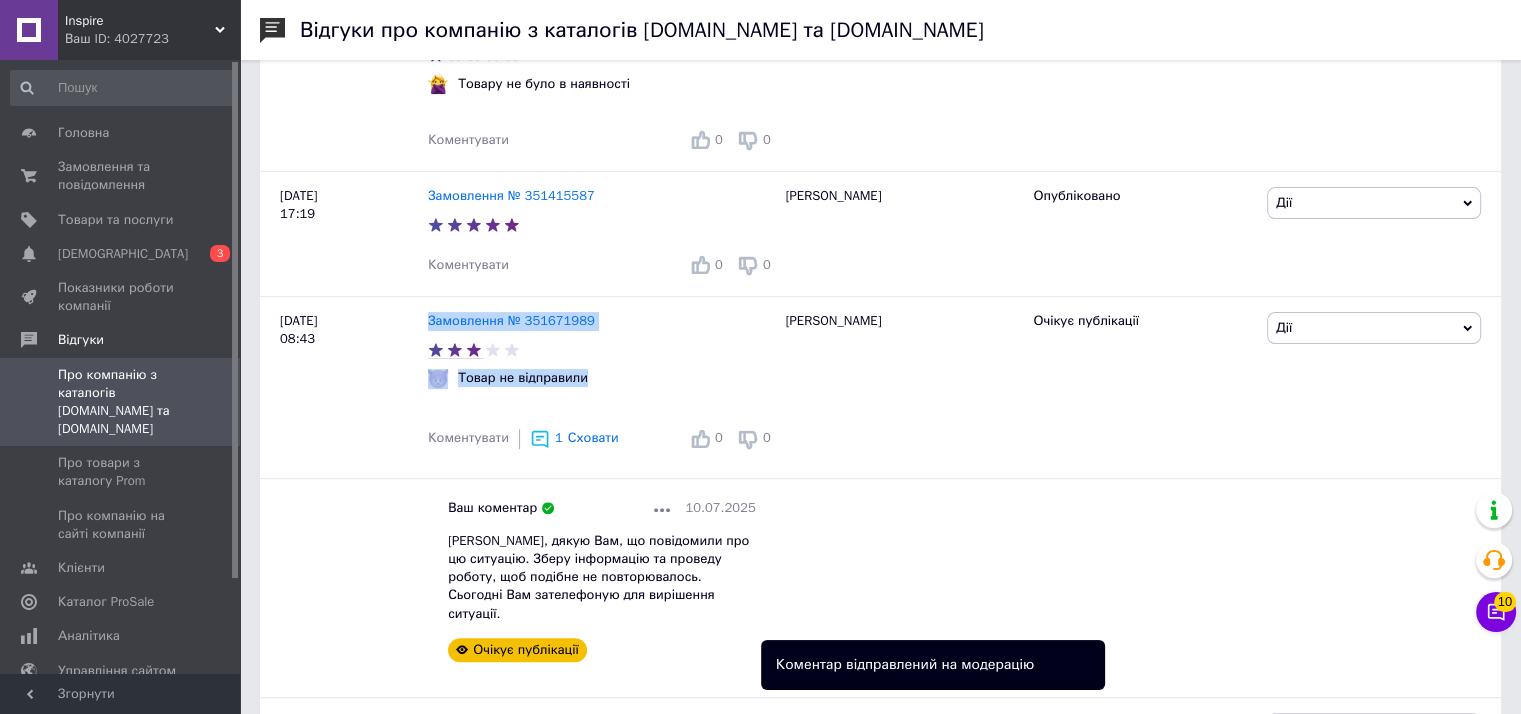 click on "Замовлення № 351671989 Товар не відправили Коментувати 1 Сховати 0 0 Ваш коментар 10.07.2025 Адрій, дякую Вам, що повідомили про цю ситуацію. Зберу інформацію та проведу роботу, щоб подібне не повторювалось. Сьогодні Вам зателефоную для вирішення ситуації. Очікує публікації" at bounding box center [602, 496] 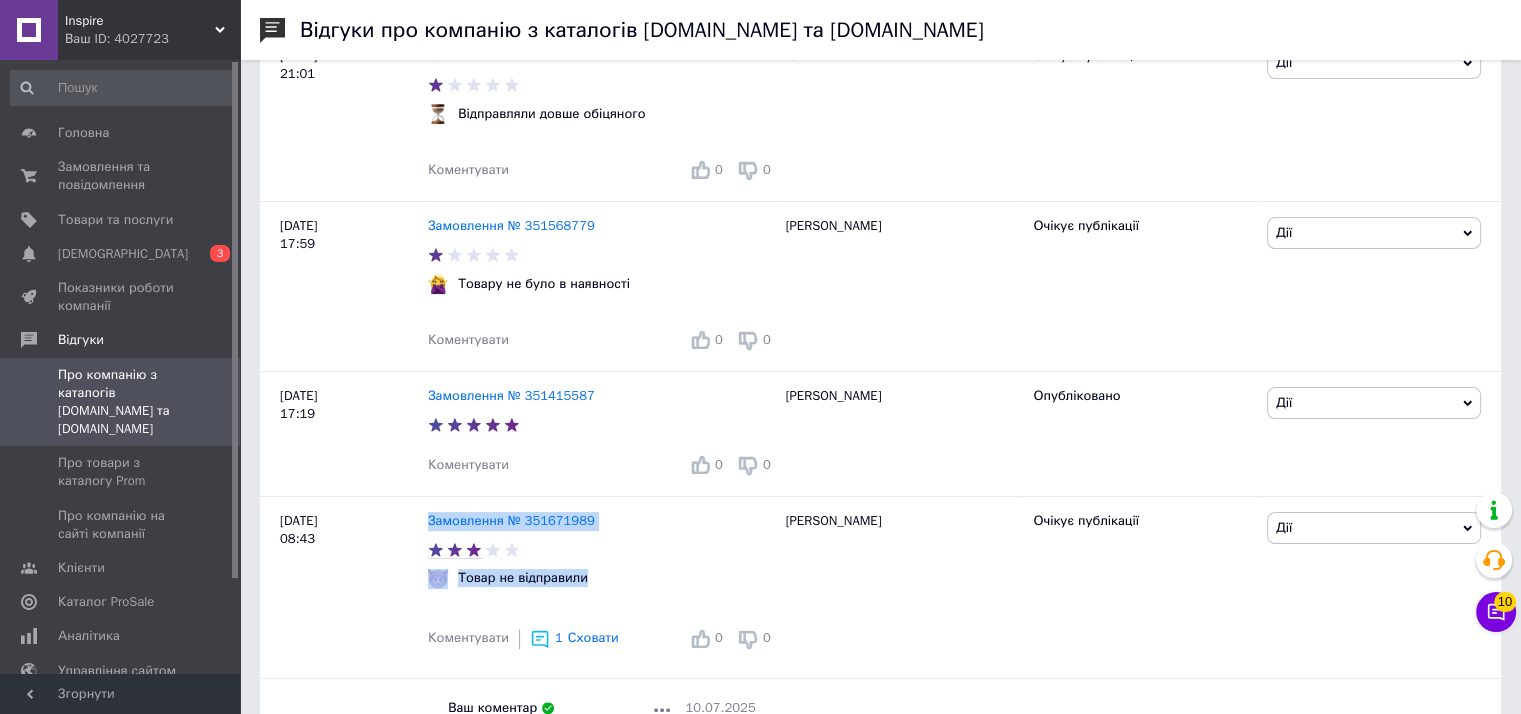 scroll, scrollTop: 400, scrollLeft: 0, axis: vertical 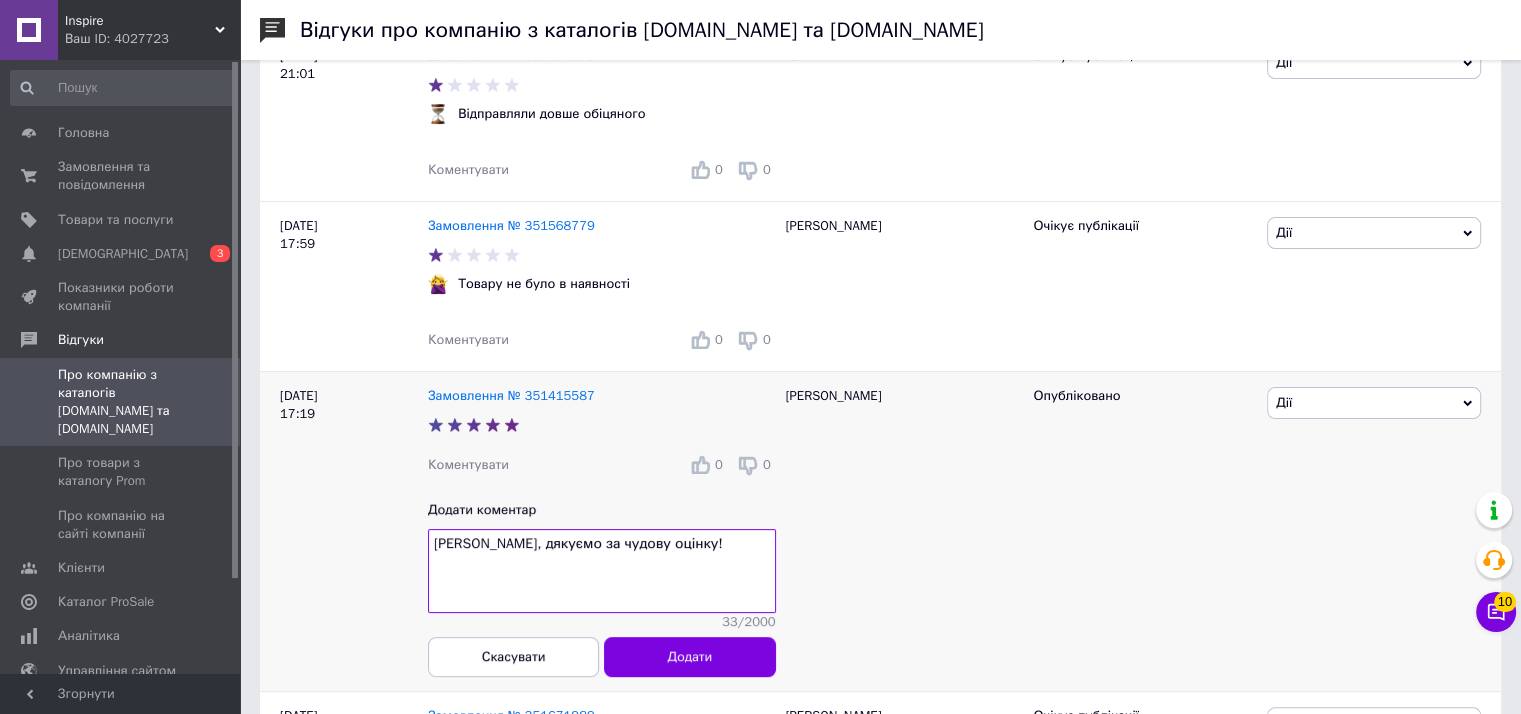 type on "Едуард, дякуємо за чудову оцінку!" 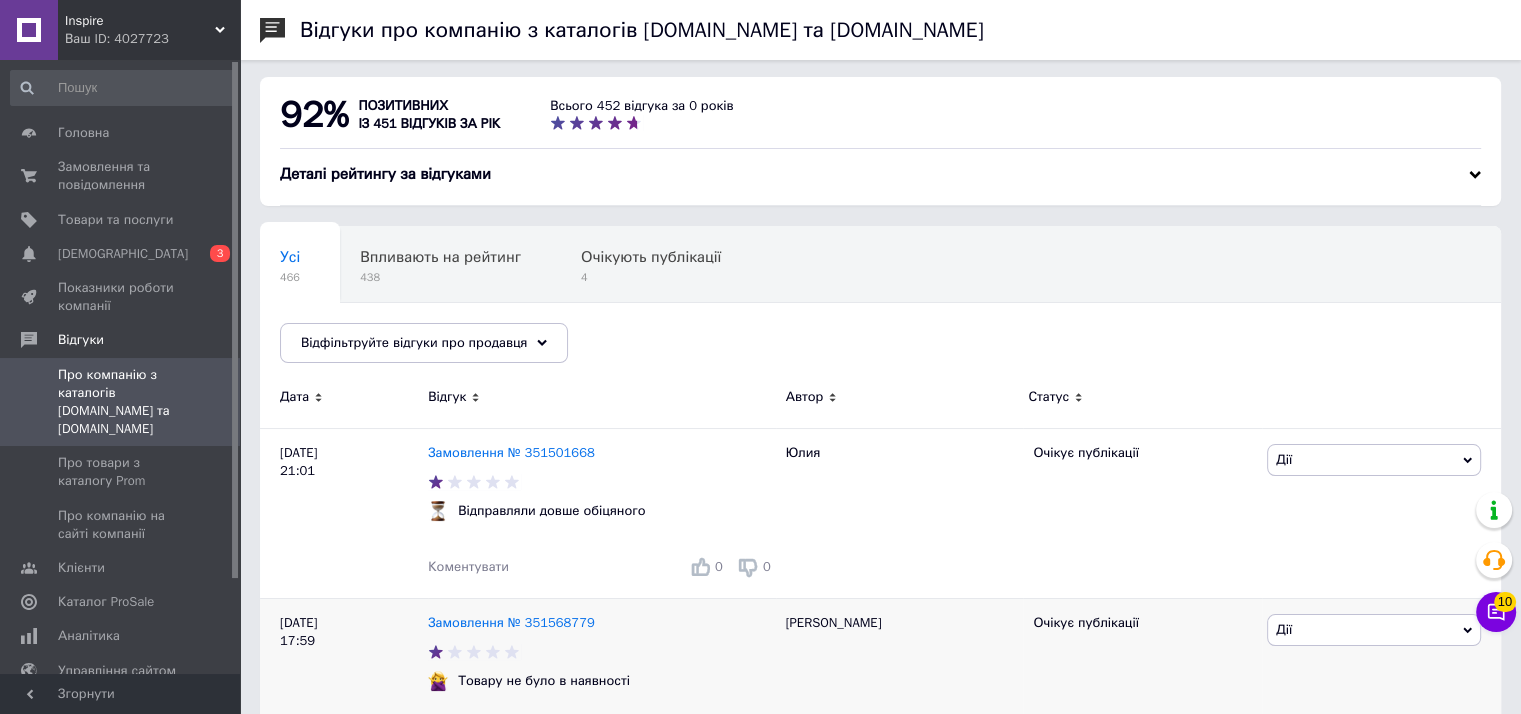 scroll, scrollTop: 0, scrollLeft: 0, axis: both 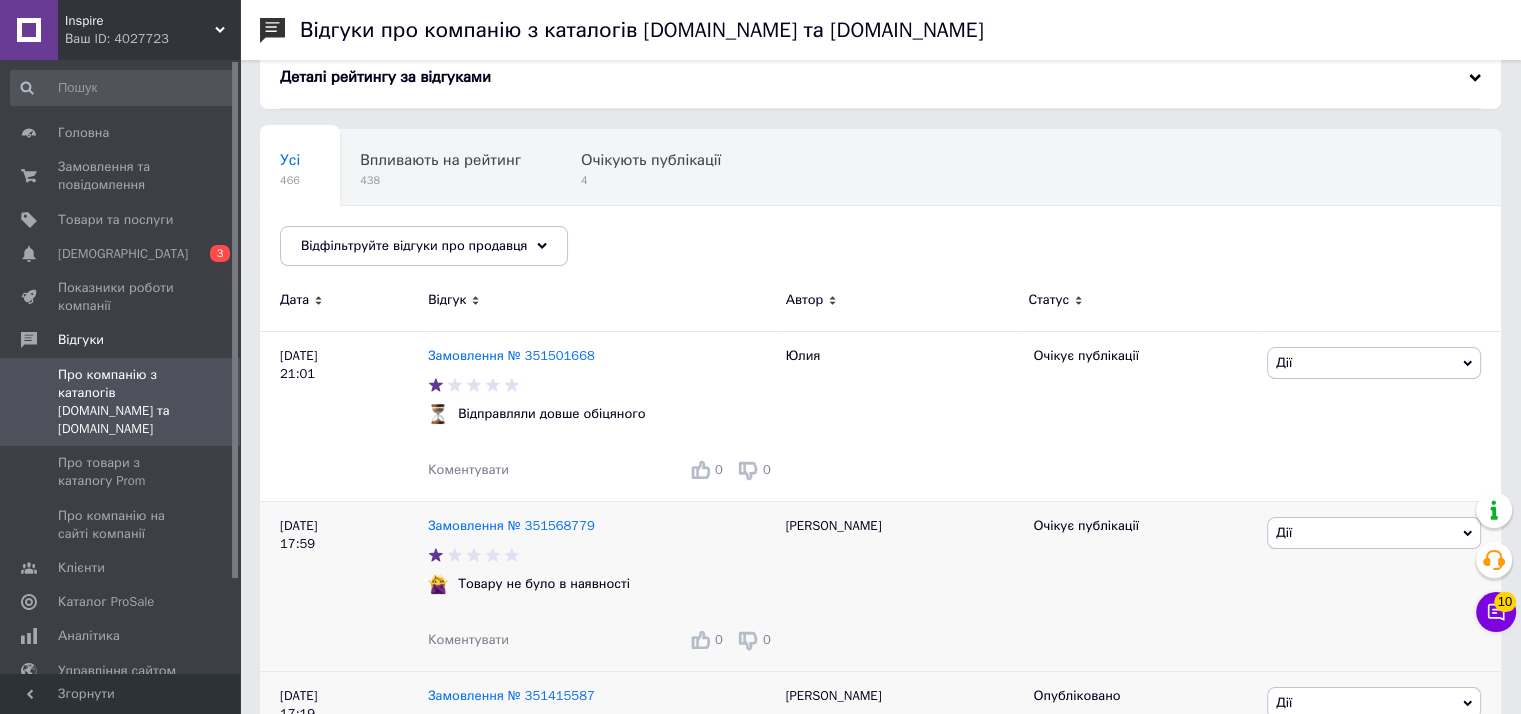 click on "Коментувати" at bounding box center (468, 639) 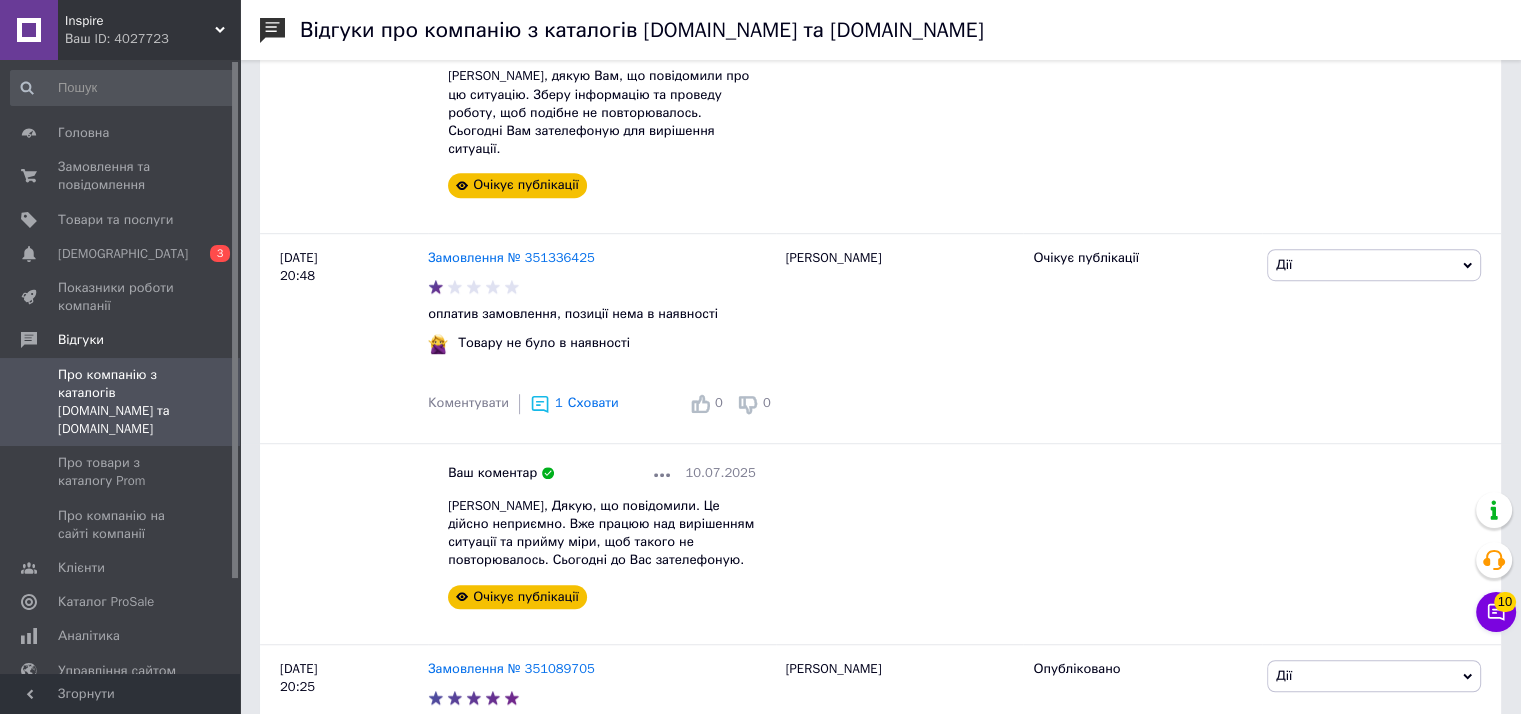 scroll, scrollTop: 1269, scrollLeft: 0, axis: vertical 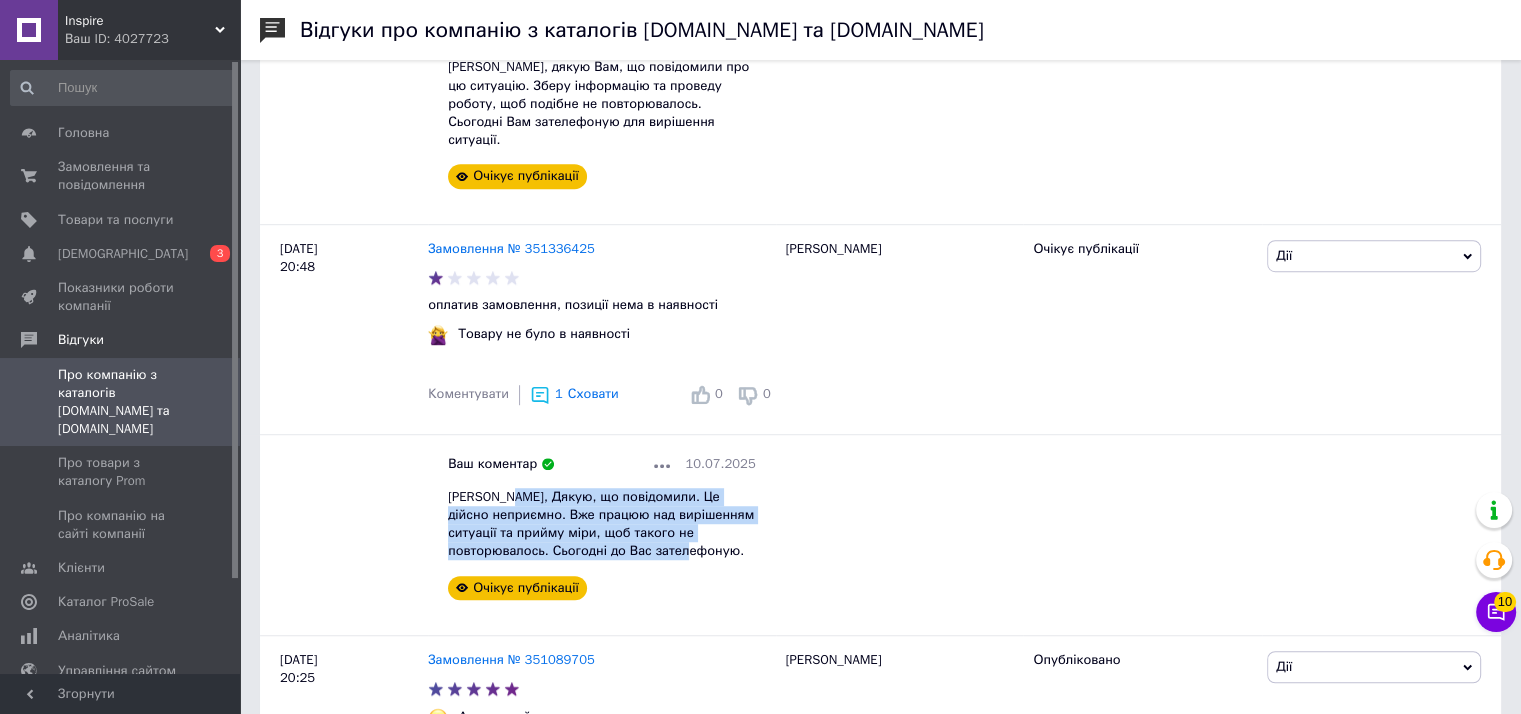 drag, startPoint x: 505, startPoint y: 489, endPoint x: 642, endPoint y: 550, distance: 149.96666 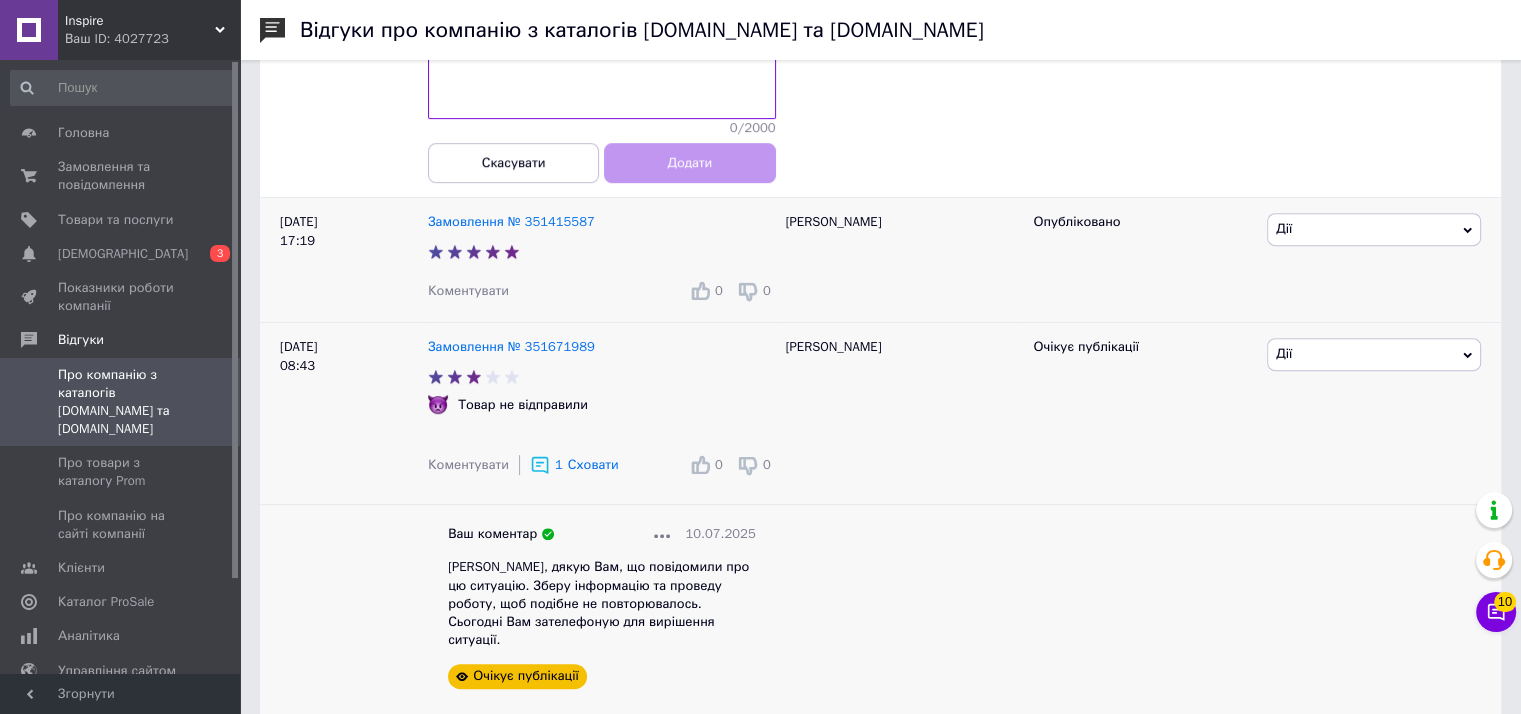 scroll, scrollTop: 469, scrollLeft: 0, axis: vertical 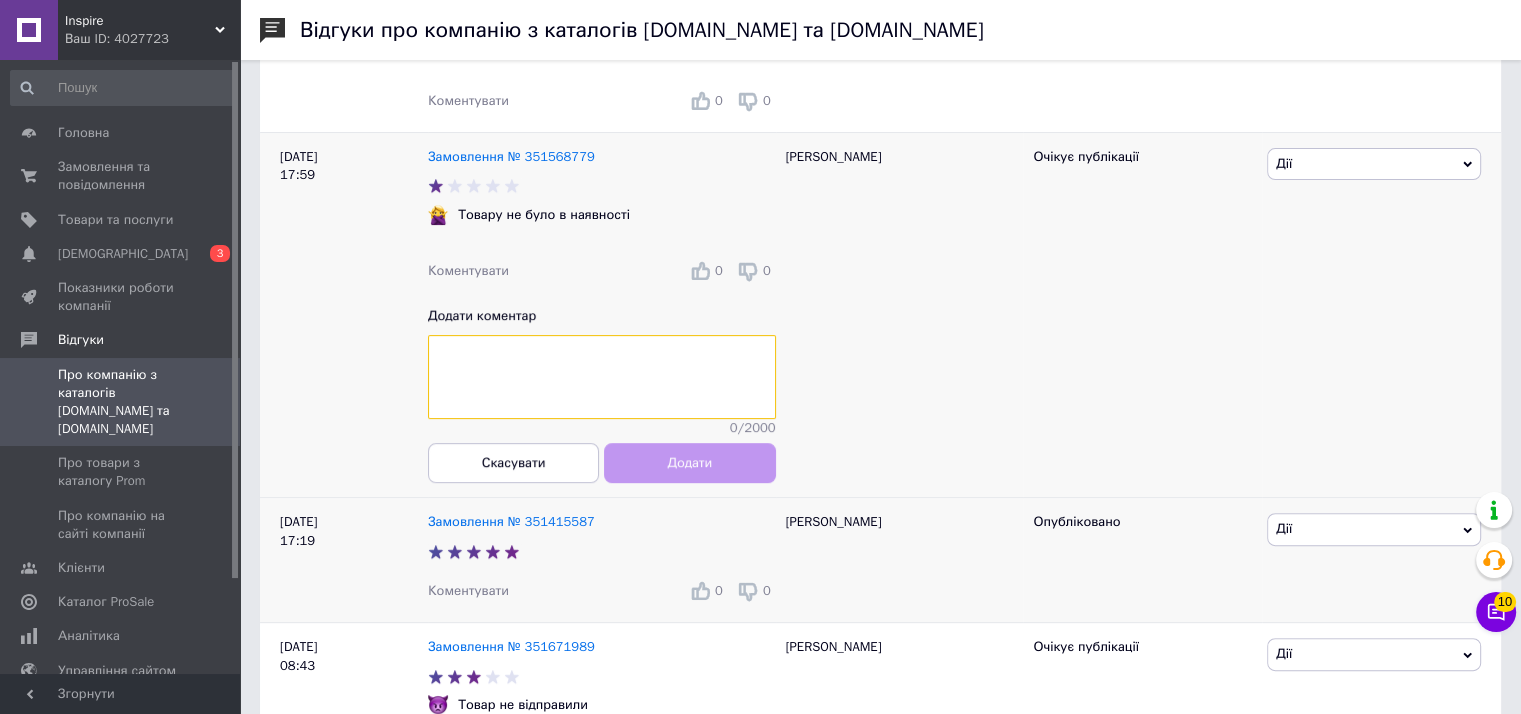 click at bounding box center [602, 377] 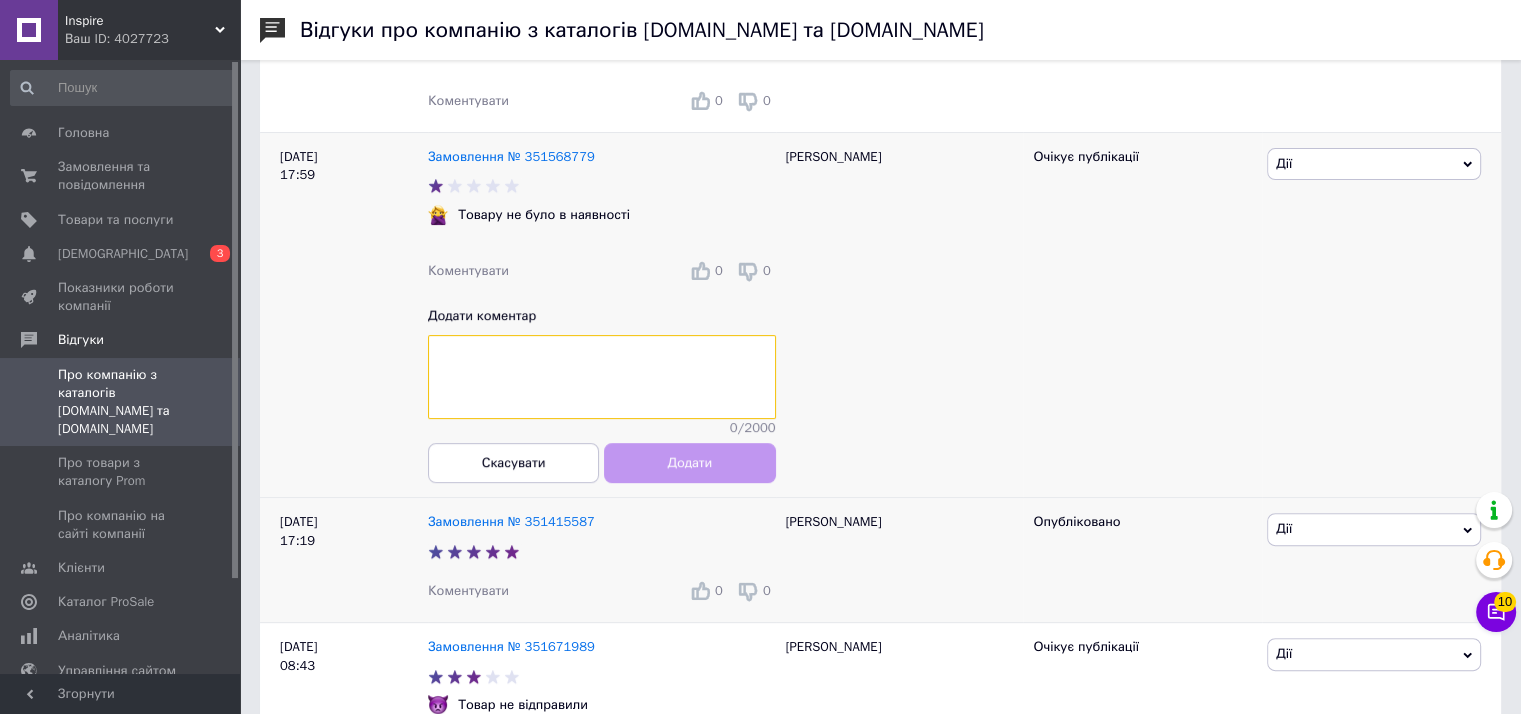 paste on "якую, що повідомили. Це дійсно неприємно. Вже працюю над вирішенням ситуації та прийму міри, щоб такого не повторювалось. Сьогодні до Вас зателефоную." 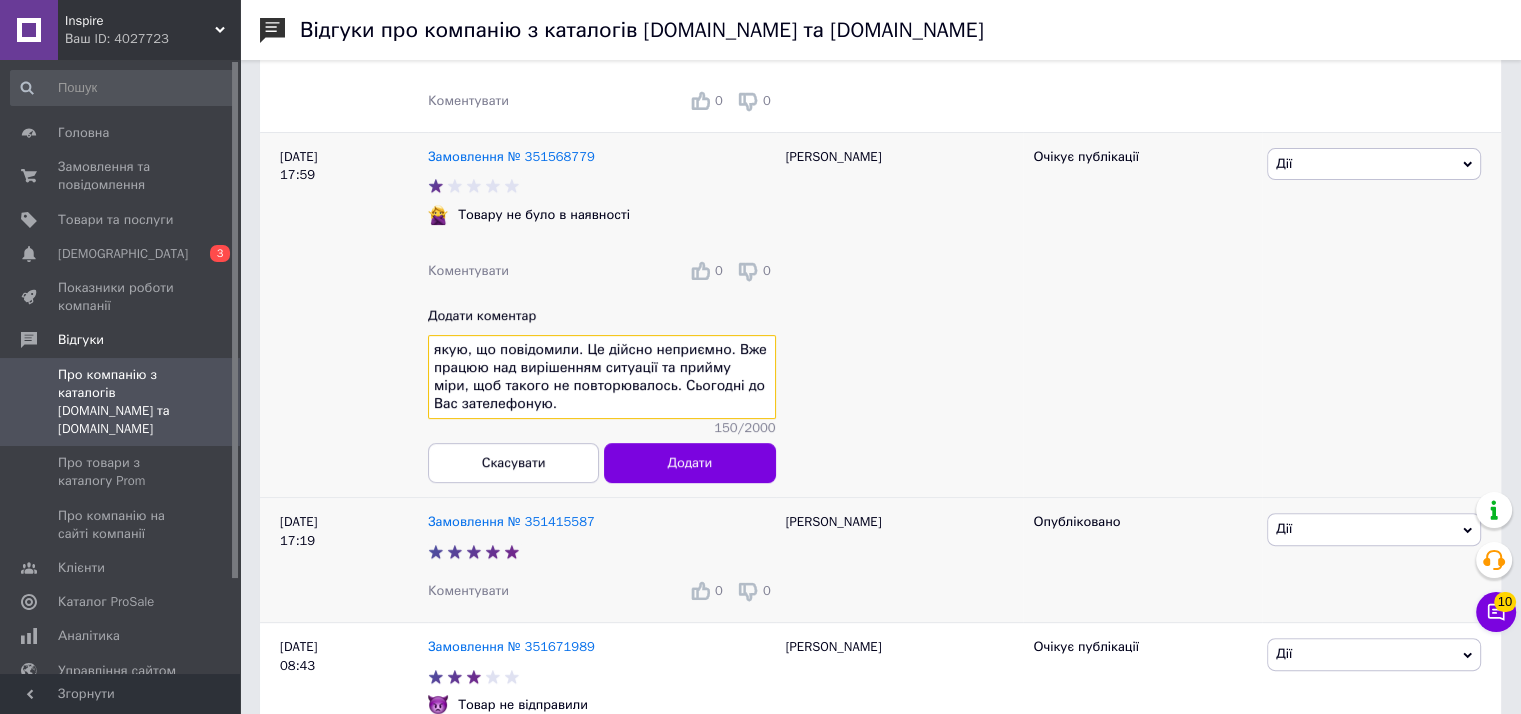 click on "якую, що повідомили. Це дійсно неприємно. Вже працюю над вирішенням ситуації та прийму міри, щоб такого не повторювалось. Сьогодні до Вас зателефоную." at bounding box center [602, 377] 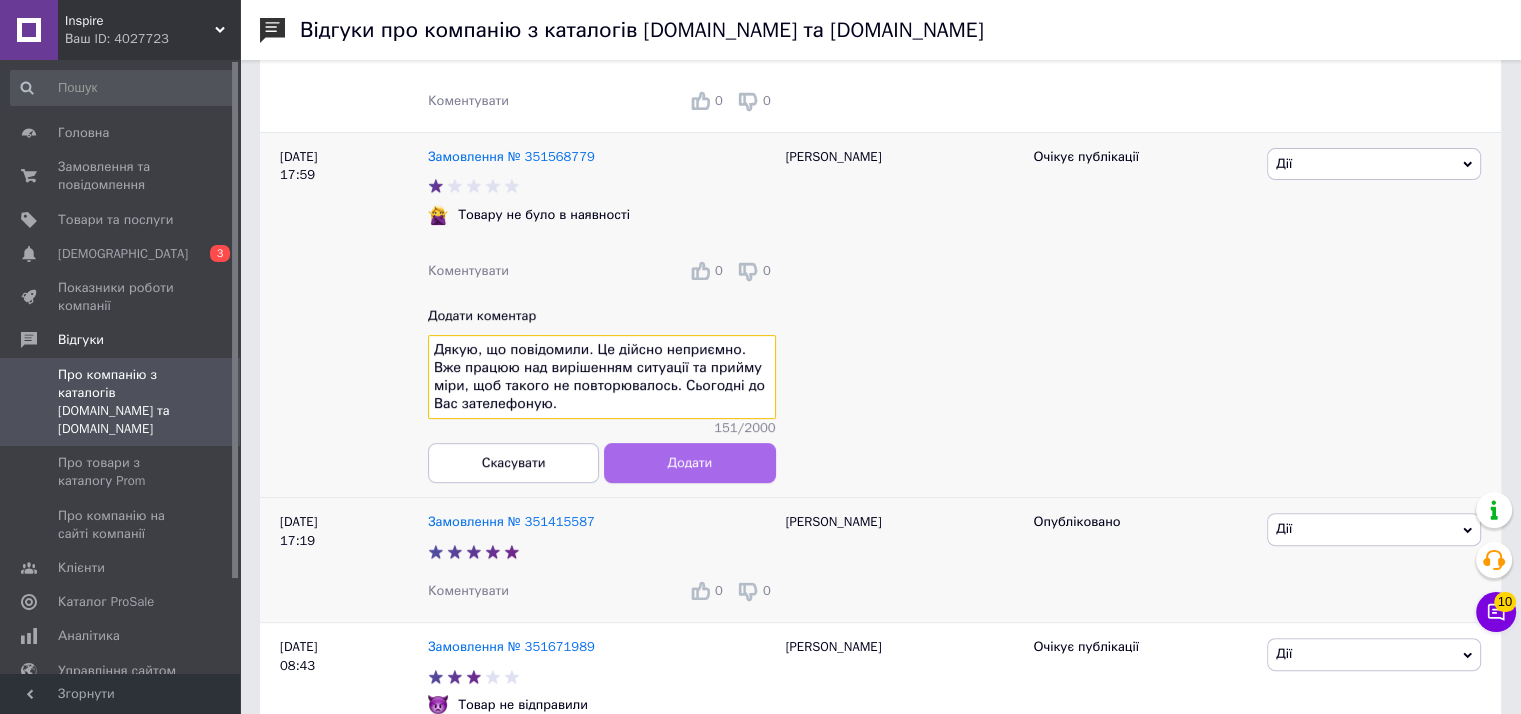 type on "Дякую, що повідомили. Це дійсно неприємно. Вже працюю над вирішенням ситуації та прийму міри, щоб такого не повторювалось. Сьогодні до Вас зателефоную." 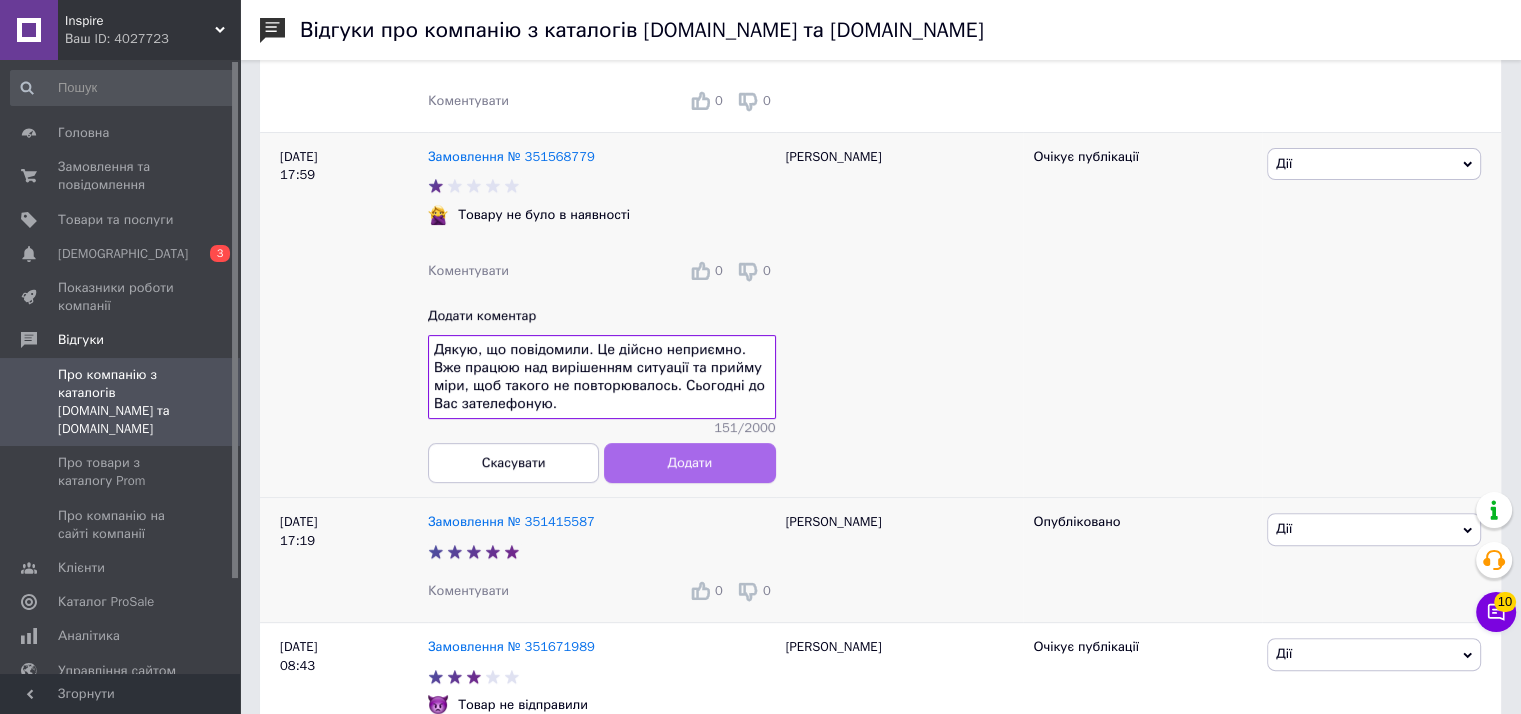 click on "Додати" at bounding box center [689, 462] 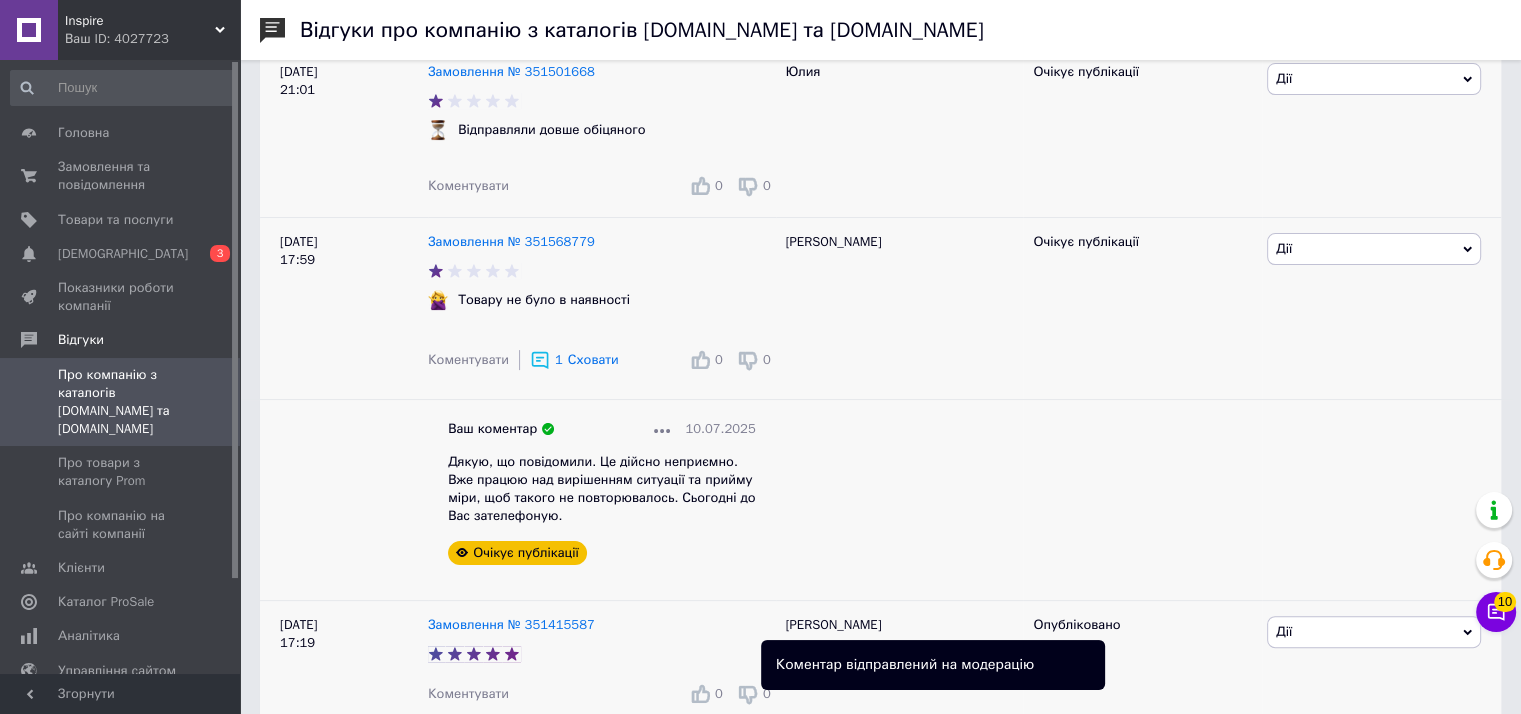 scroll, scrollTop: 269, scrollLeft: 0, axis: vertical 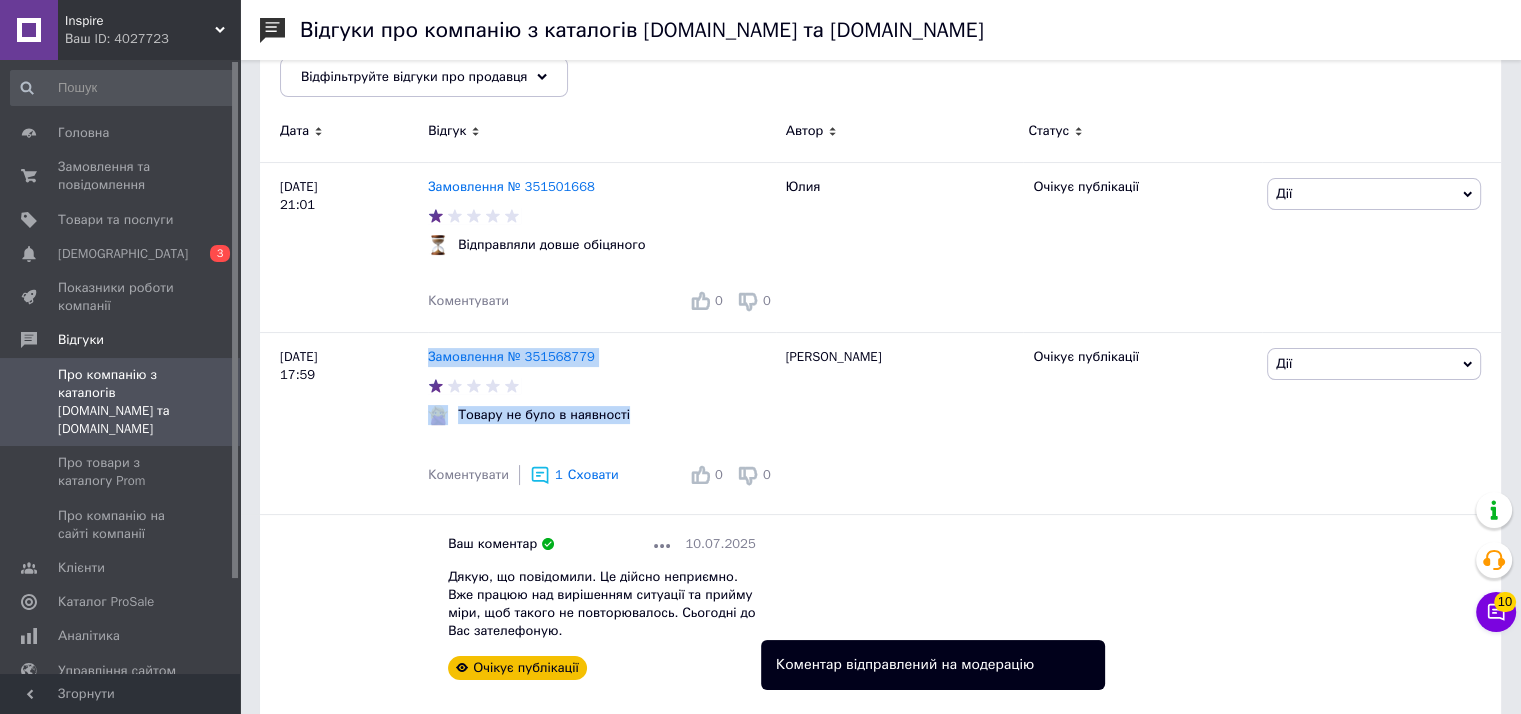 drag, startPoint x: 434, startPoint y: 354, endPoint x: 570, endPoint y: 478, distance: 184.04347 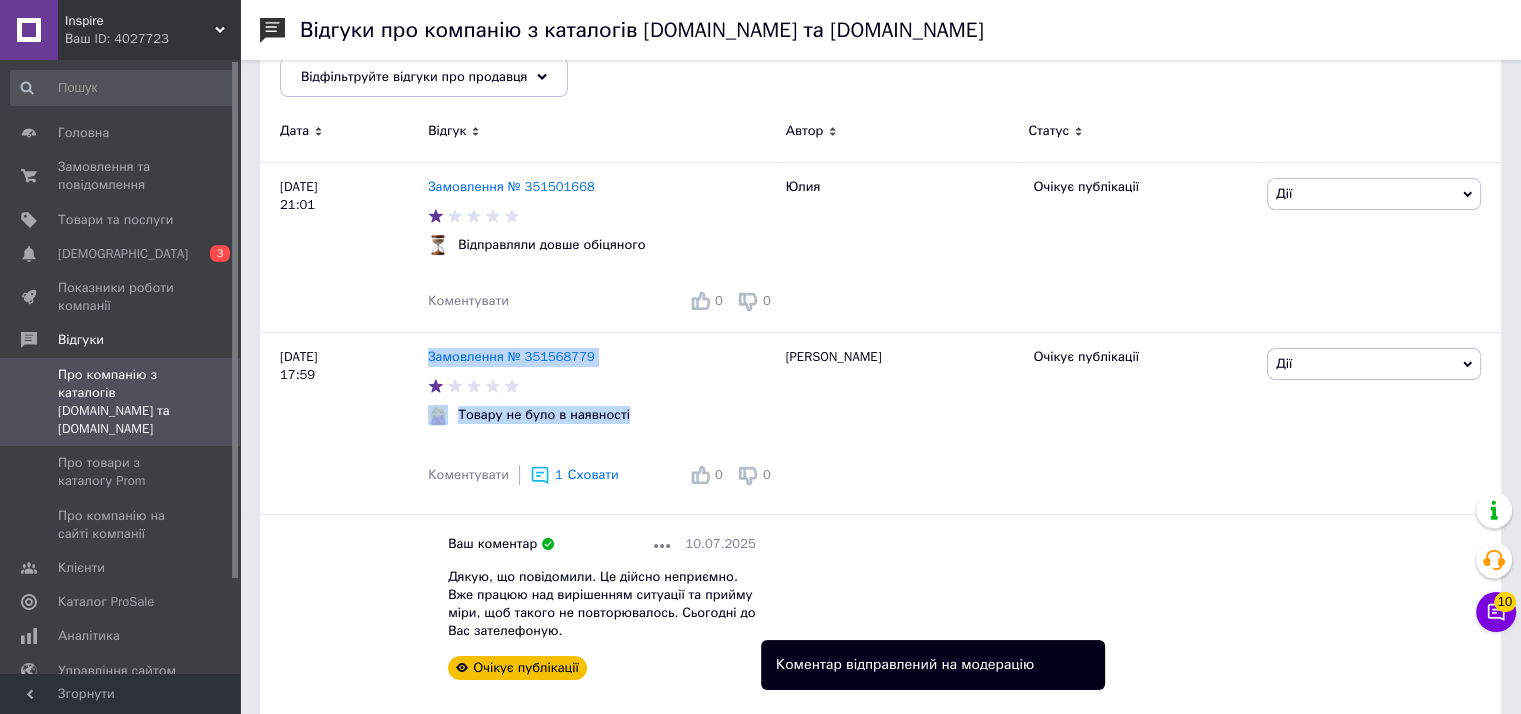 click on "Замовлення № 351568779 Товару не було в наявності Коментувати 1 Сховати 0 0 Ваш коментар 10.07.2025 Дякую, що повідомили. Це дійсно неприємно. Вже працюю над вирішенням ситуації та прийму міри, щоб такого не повторювалось. Сьогодні до Вас зателефоную. Очікує публікації" at bounding box center (602, 523) 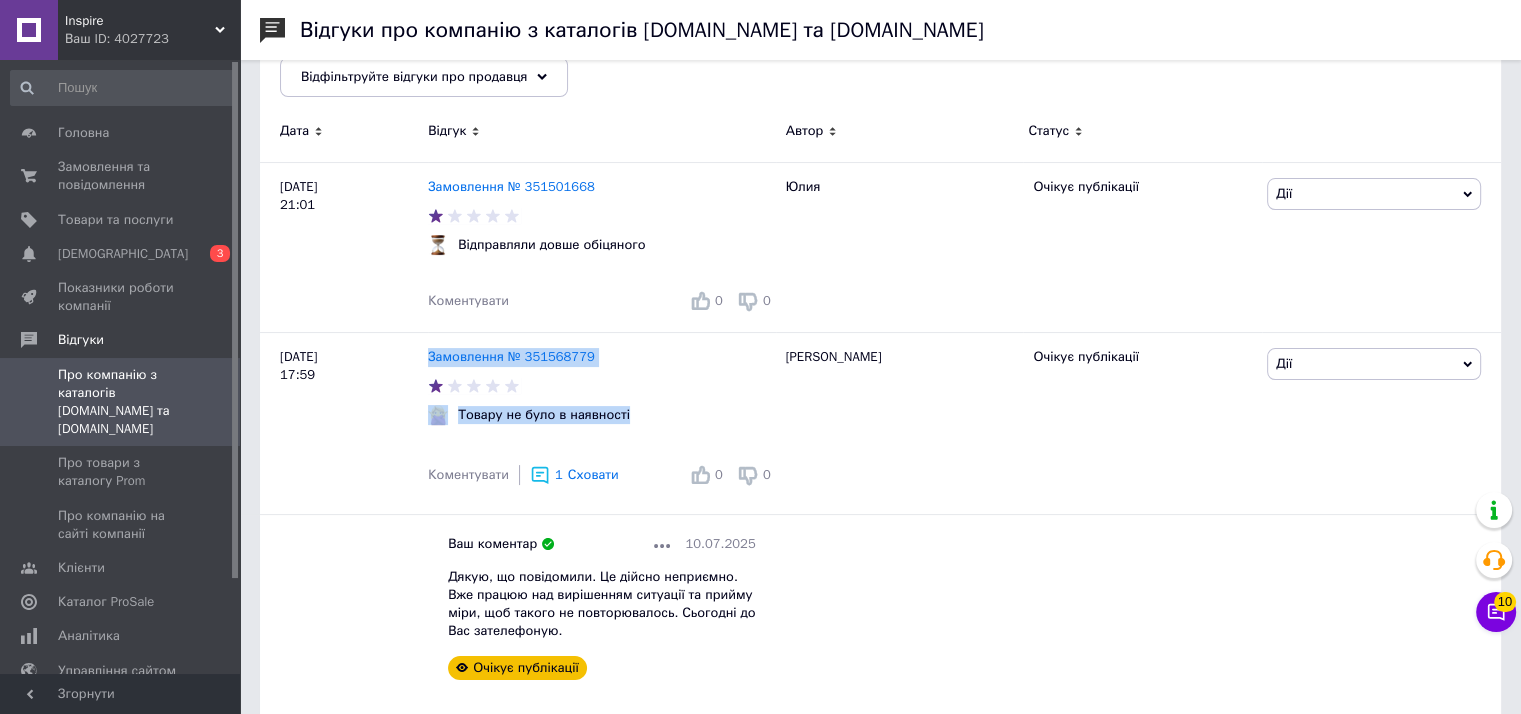 scroll, scrollTop: 0, scrollLeft: 0, axis: both 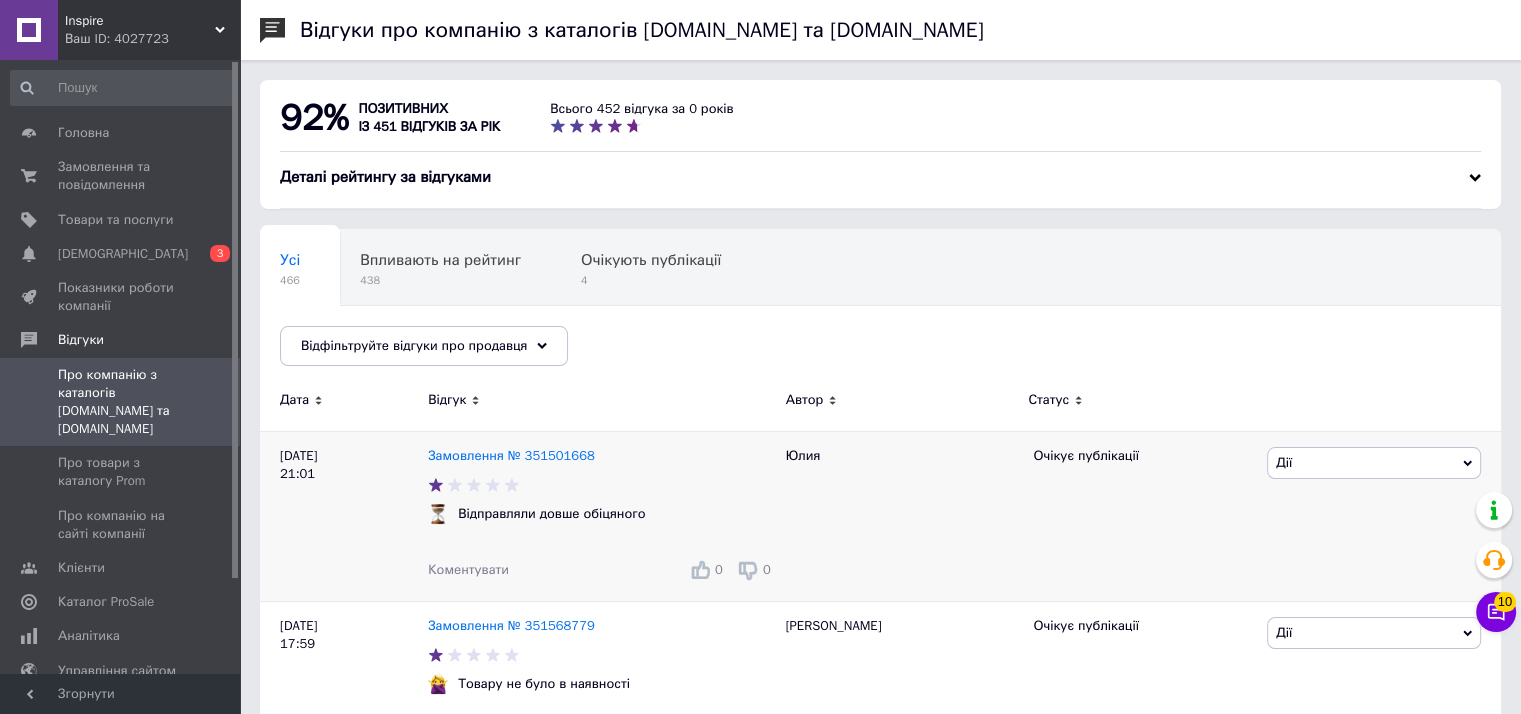 click on "Коментувати" at bounding box center [468, 569] 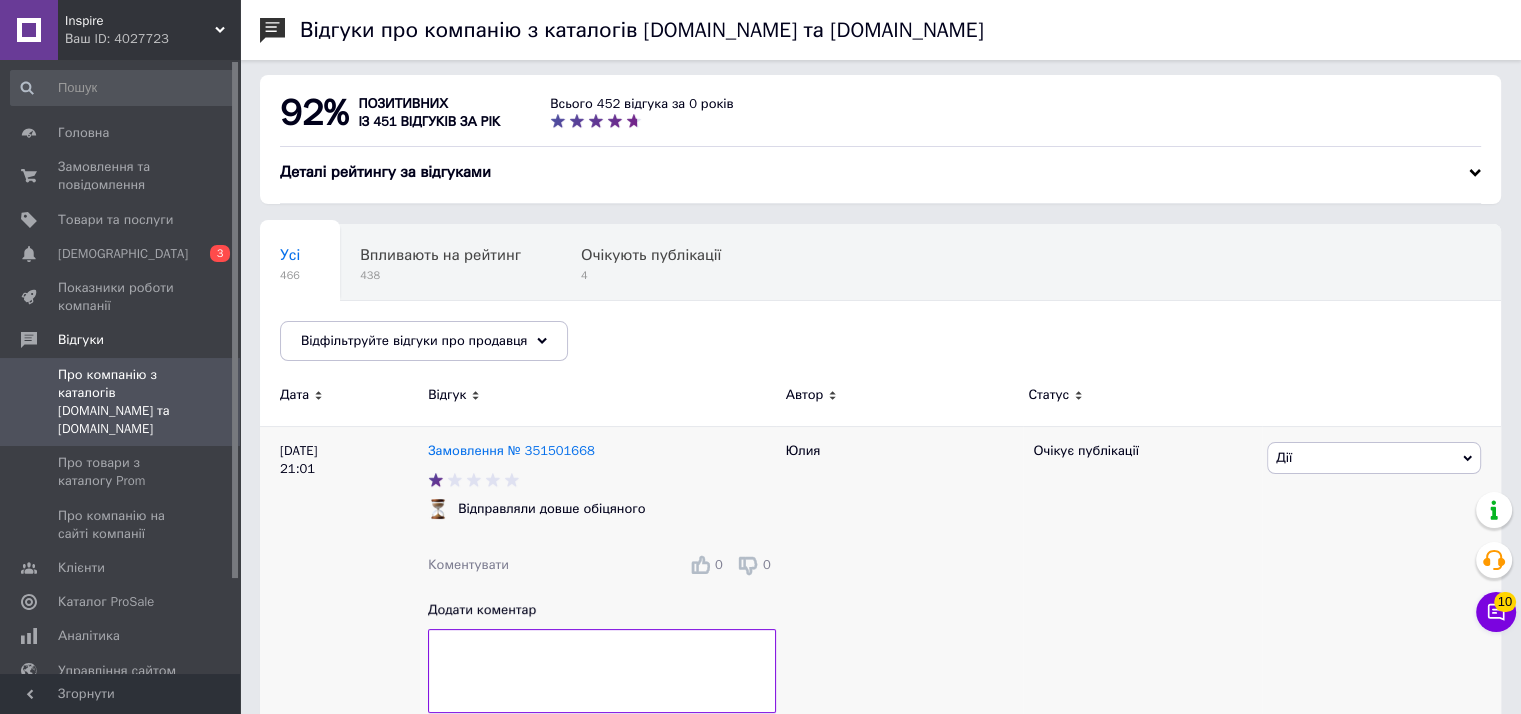 scroll, scrollTop: 100, scrollLeft: 0, axis: vertical 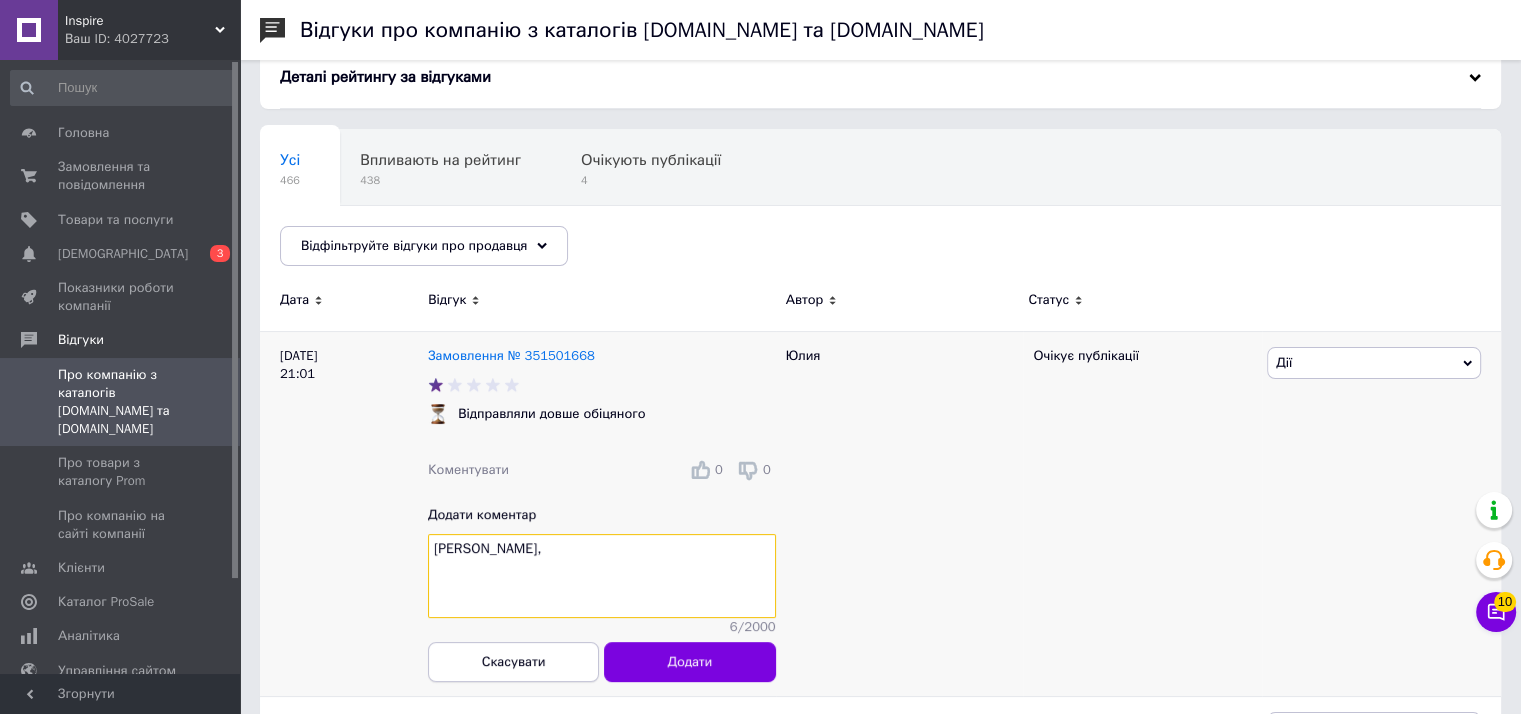 paste on "Вдячна Вам за відгук та детальний опис." 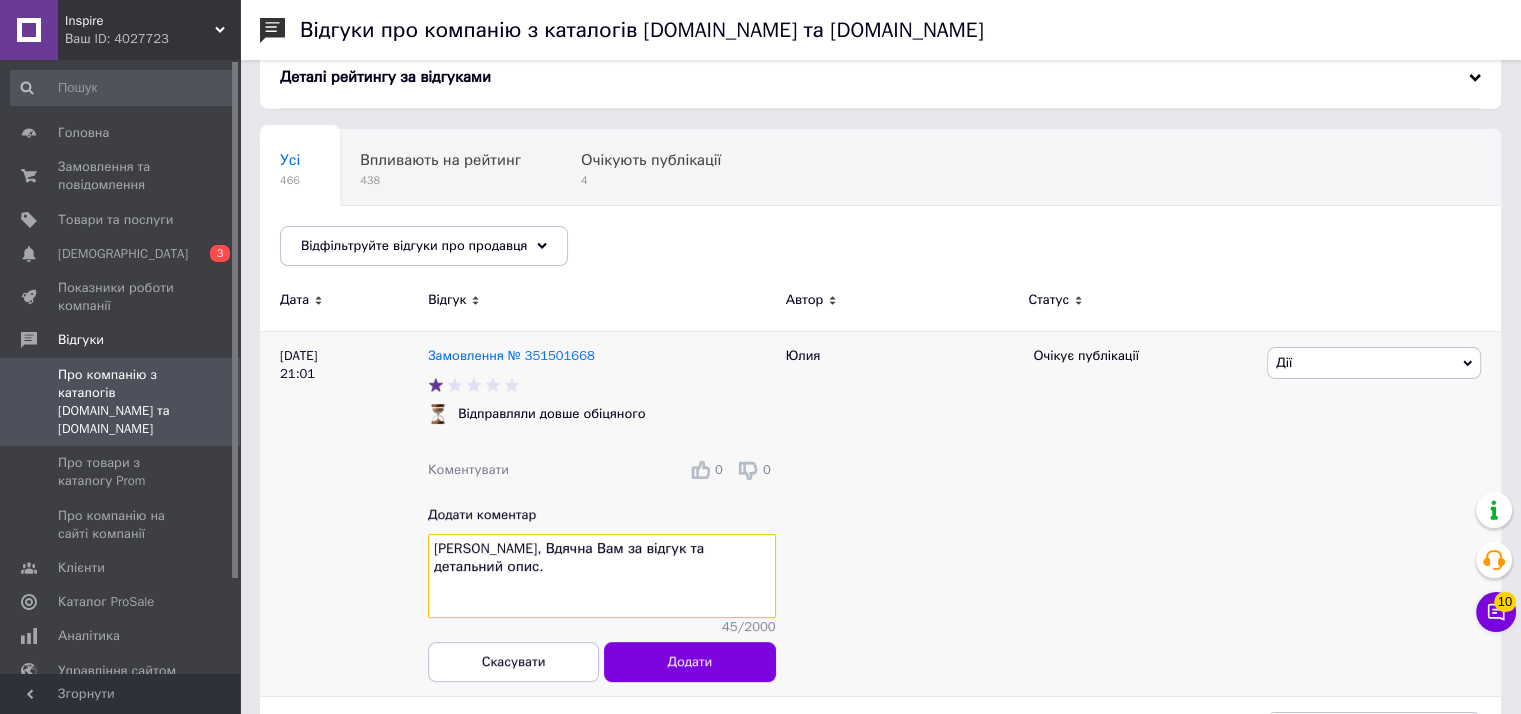 click on "Юлія, Вдячна Вам за відгук та детальний опис." at bounding box center (602, 576) 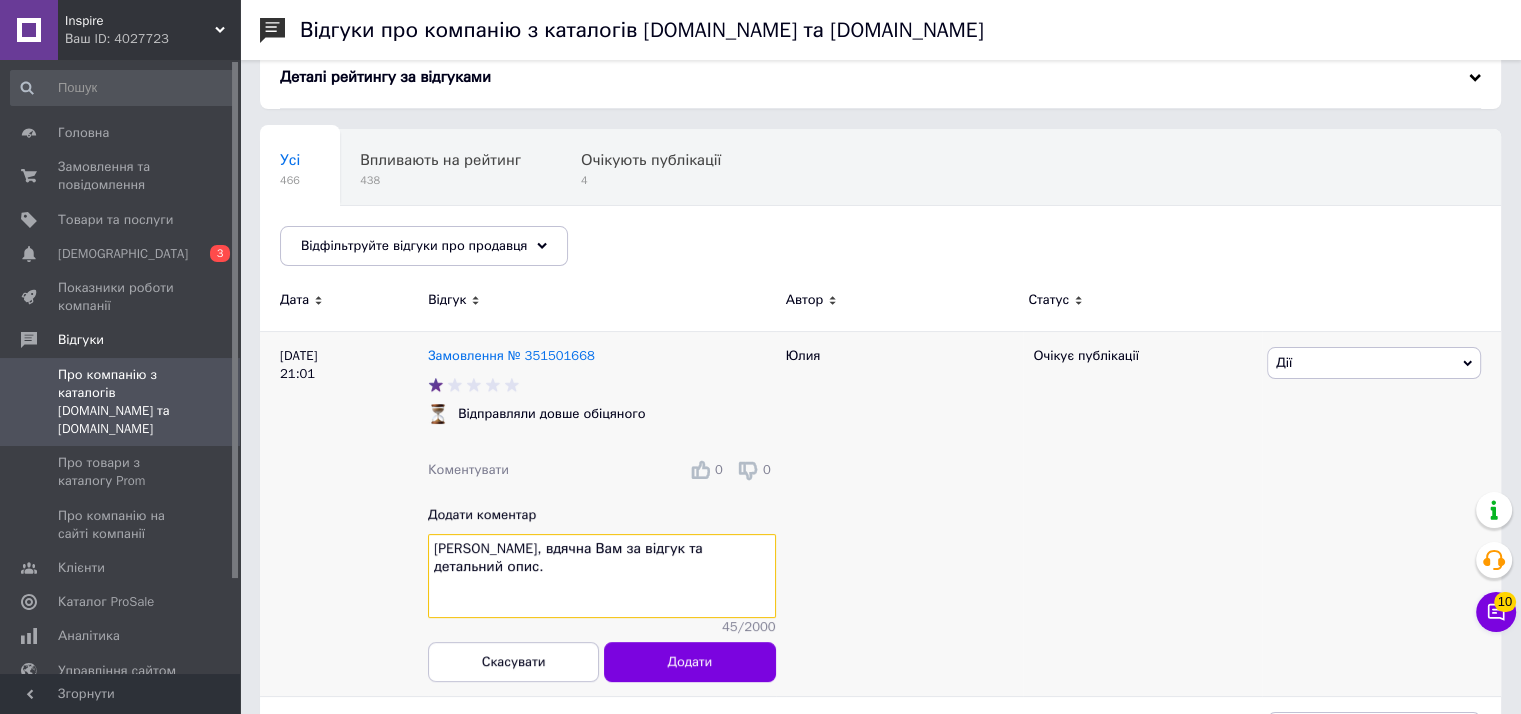 drag, startPoint x: 605, startPoint y: 547, endPoint x: 848, endPoint y: 571, distance: 244.18231 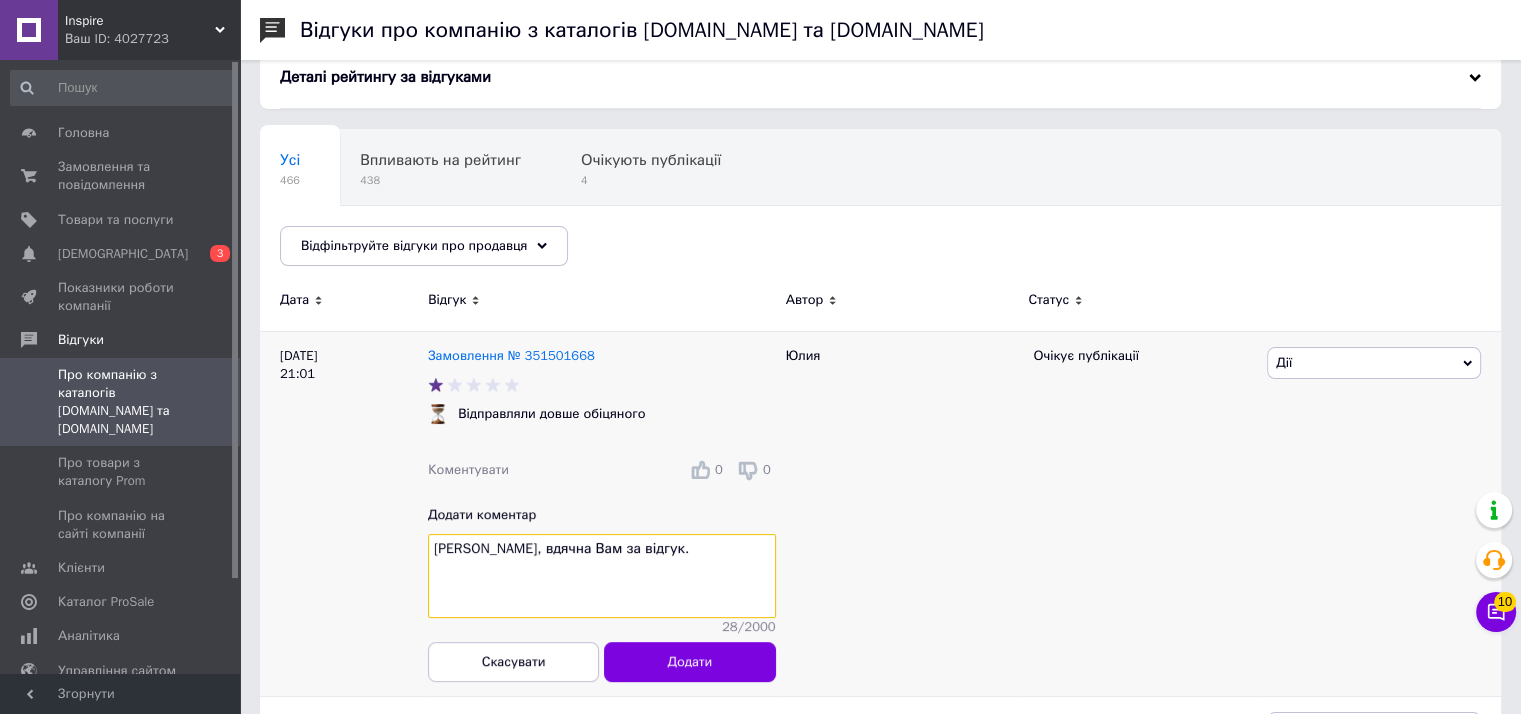 paste on "Зберу інформацію та проведу роботу, щоб подібне не повторювалось. Сьогодні Вам зателефоную для вирішення ситуації." 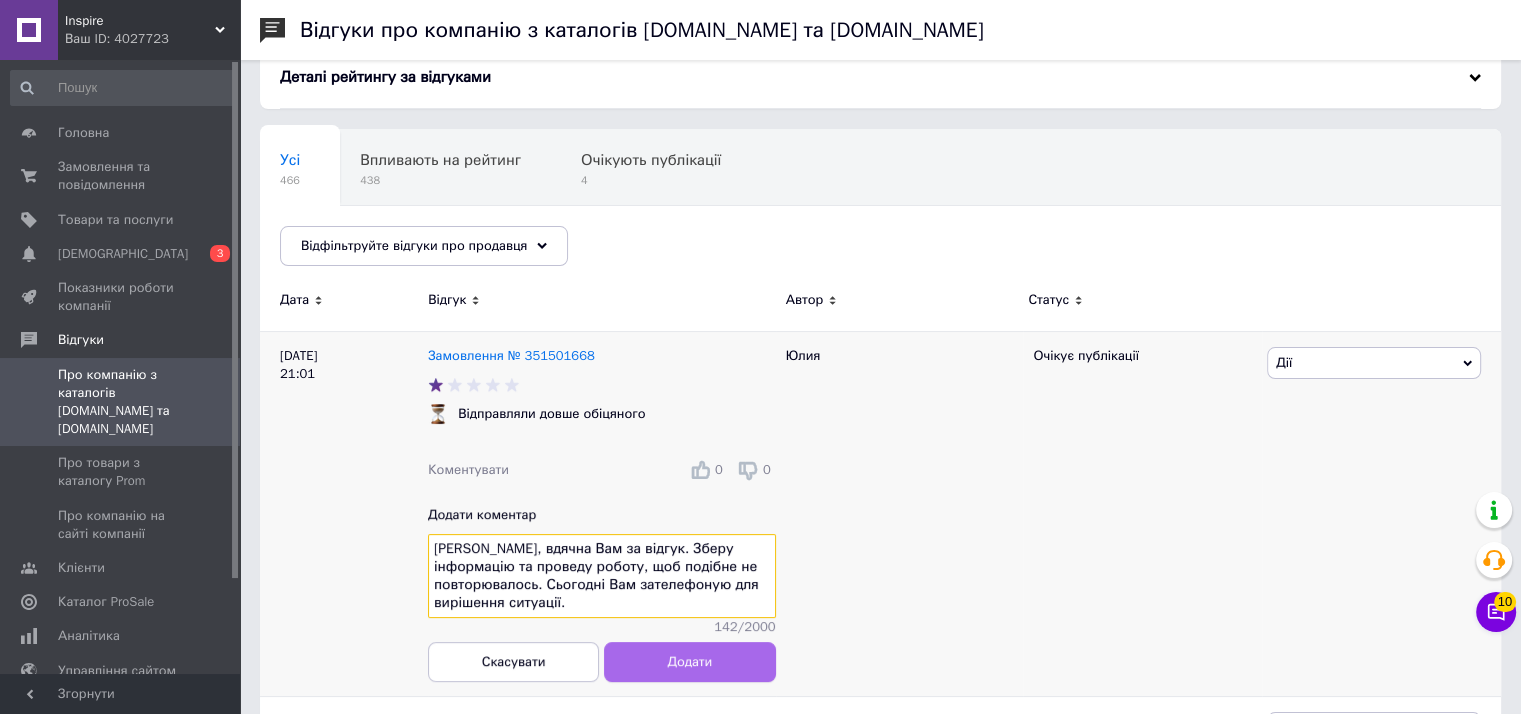 type on "Юлія, вдячна Вам за відгук. Зберу інформацію та проведу роботу, щоб подібне не повторювалось. Сьогодні Вам зателефоную для вирішення ситуації." 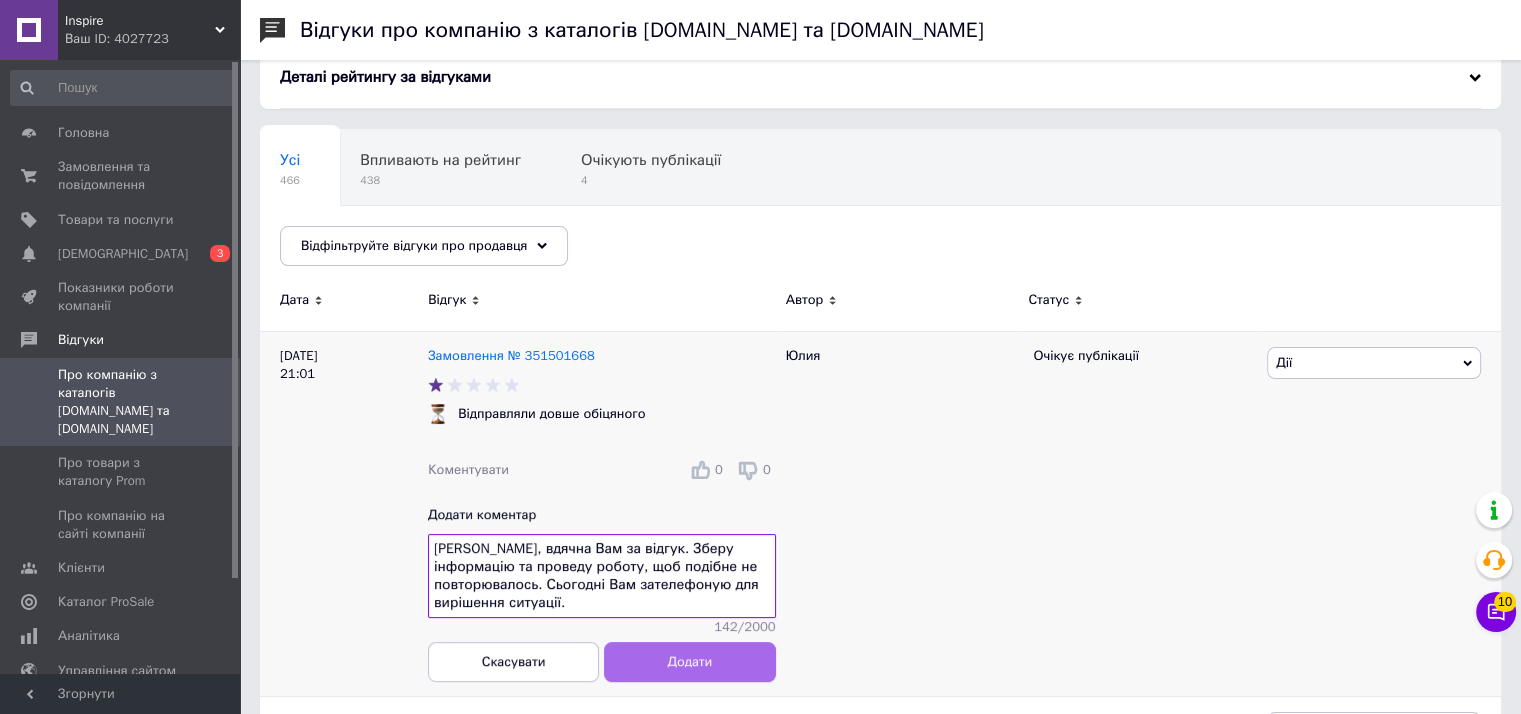click on "Додати" at bounding box center (690, 661) 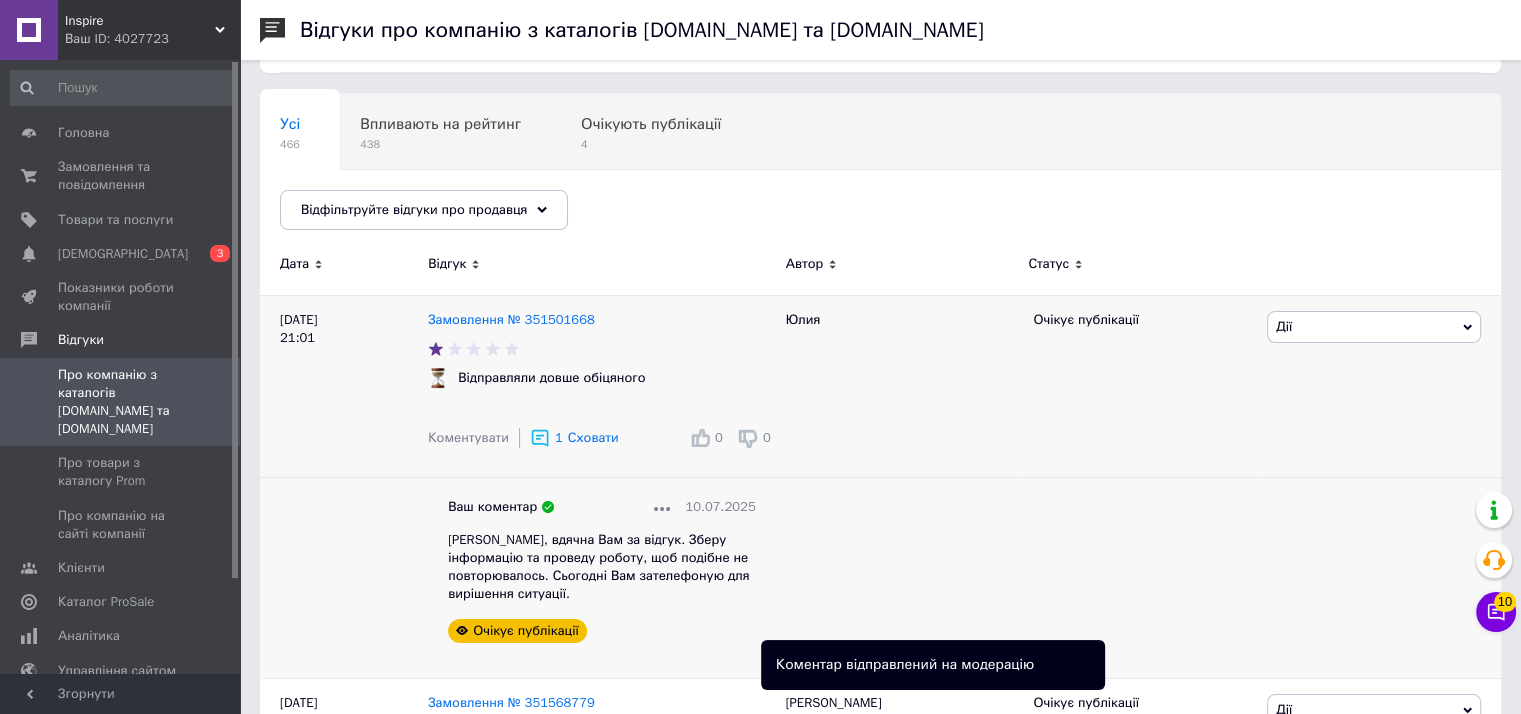 scroll, scrollTop: 200, scrollLeft: 0, axis: vertical 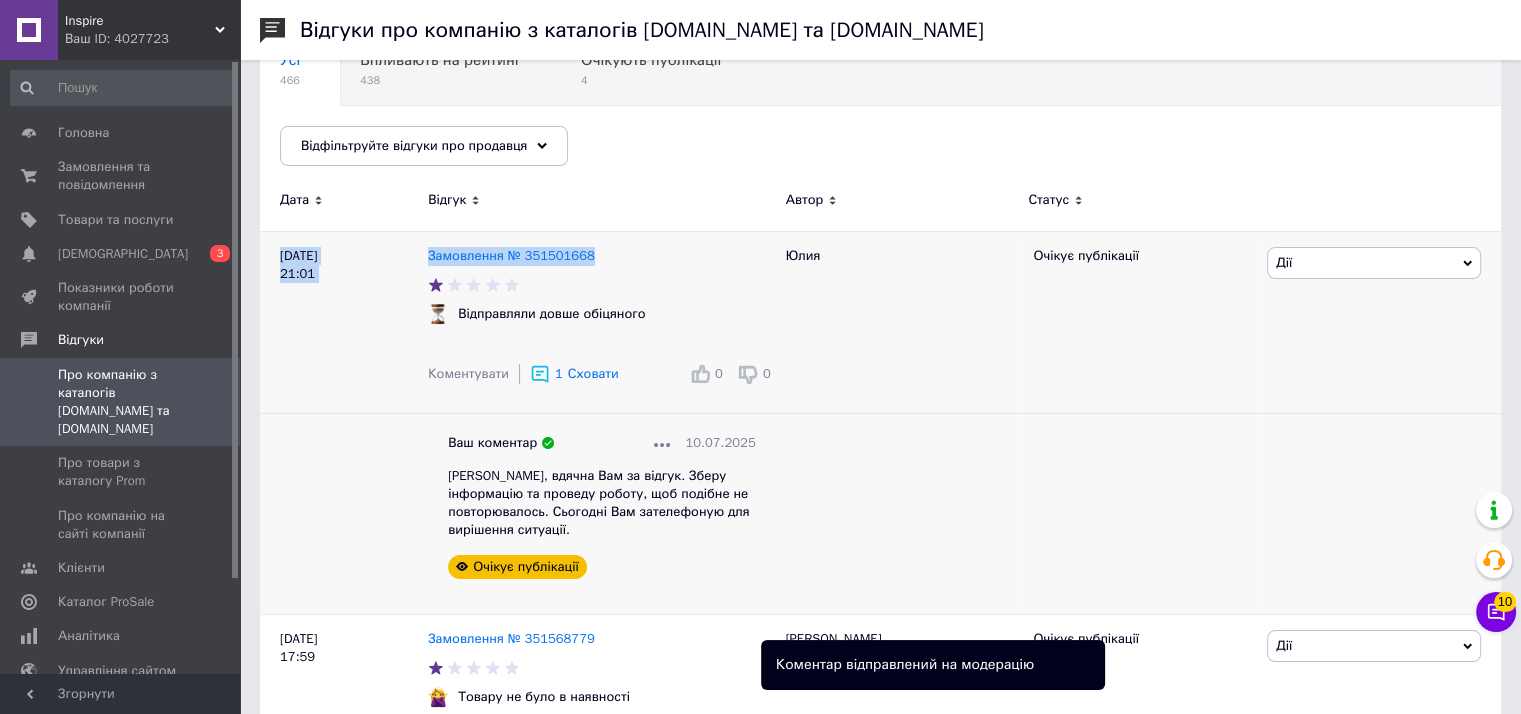 drag, startPoint x: 428, startPoint y: 253, endPoint x: 627, endPoint y: 298, distance: 204.0245 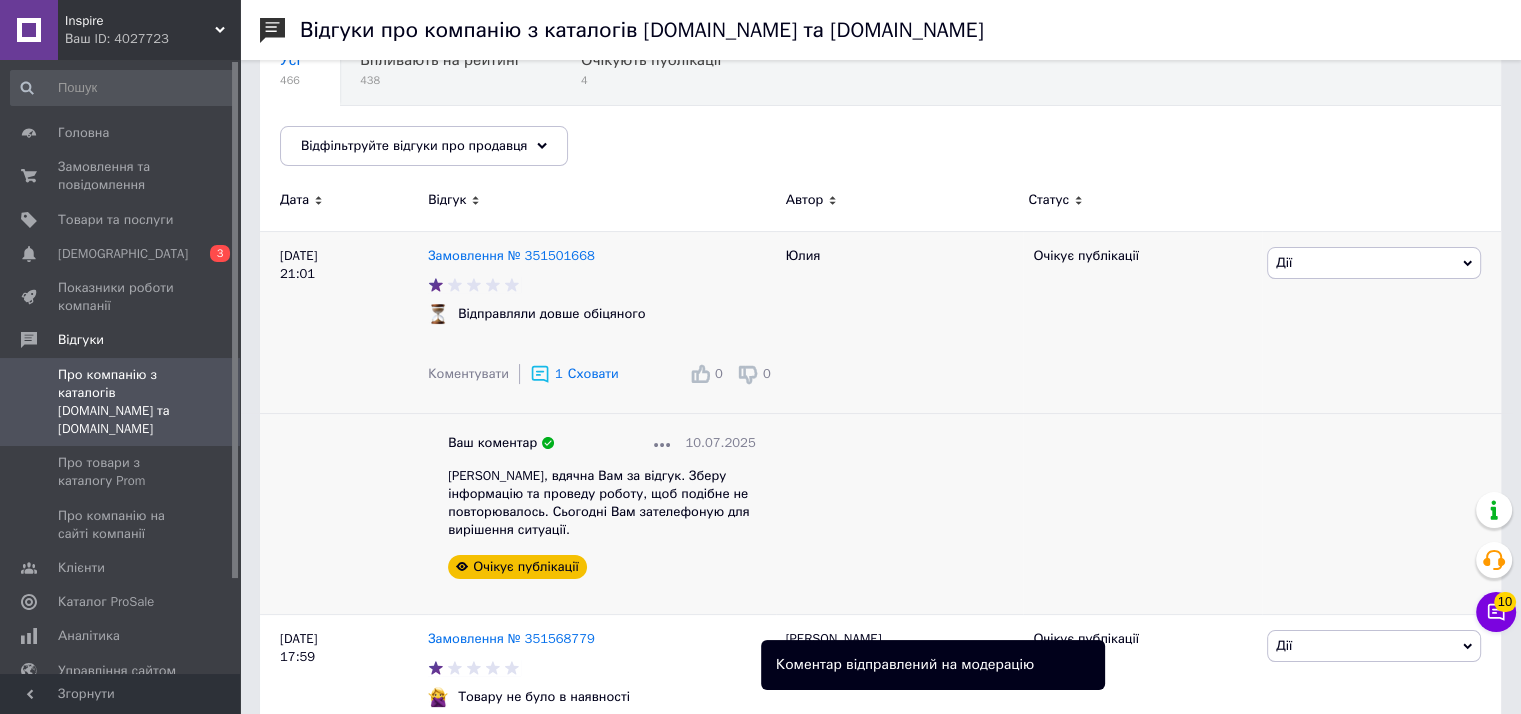 click on "Відправляли довше обіцяного" at bounding box center (602, 314) 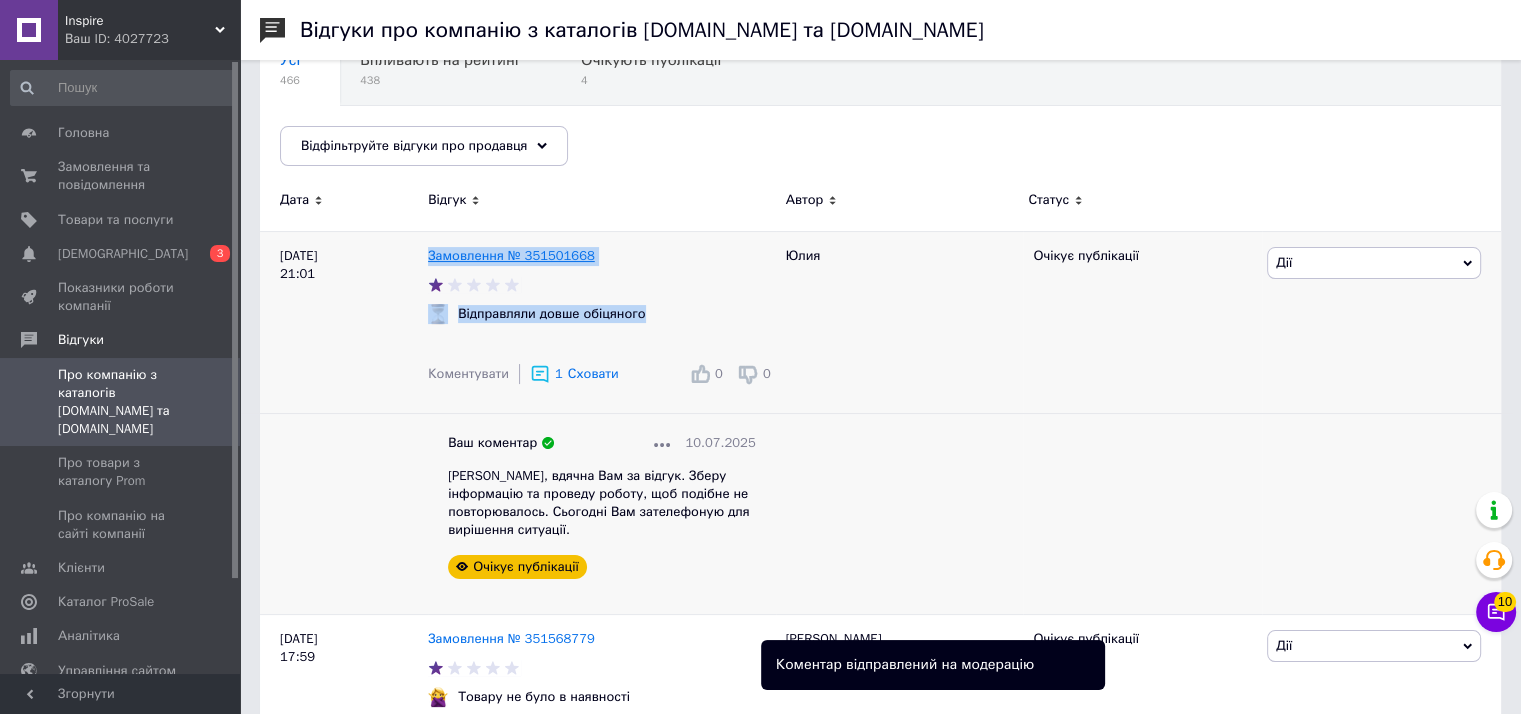 drag, startPoint x: 627, startPoint y: 313, endPoint x: 428, endPoint y: 260, distance: 205.93689 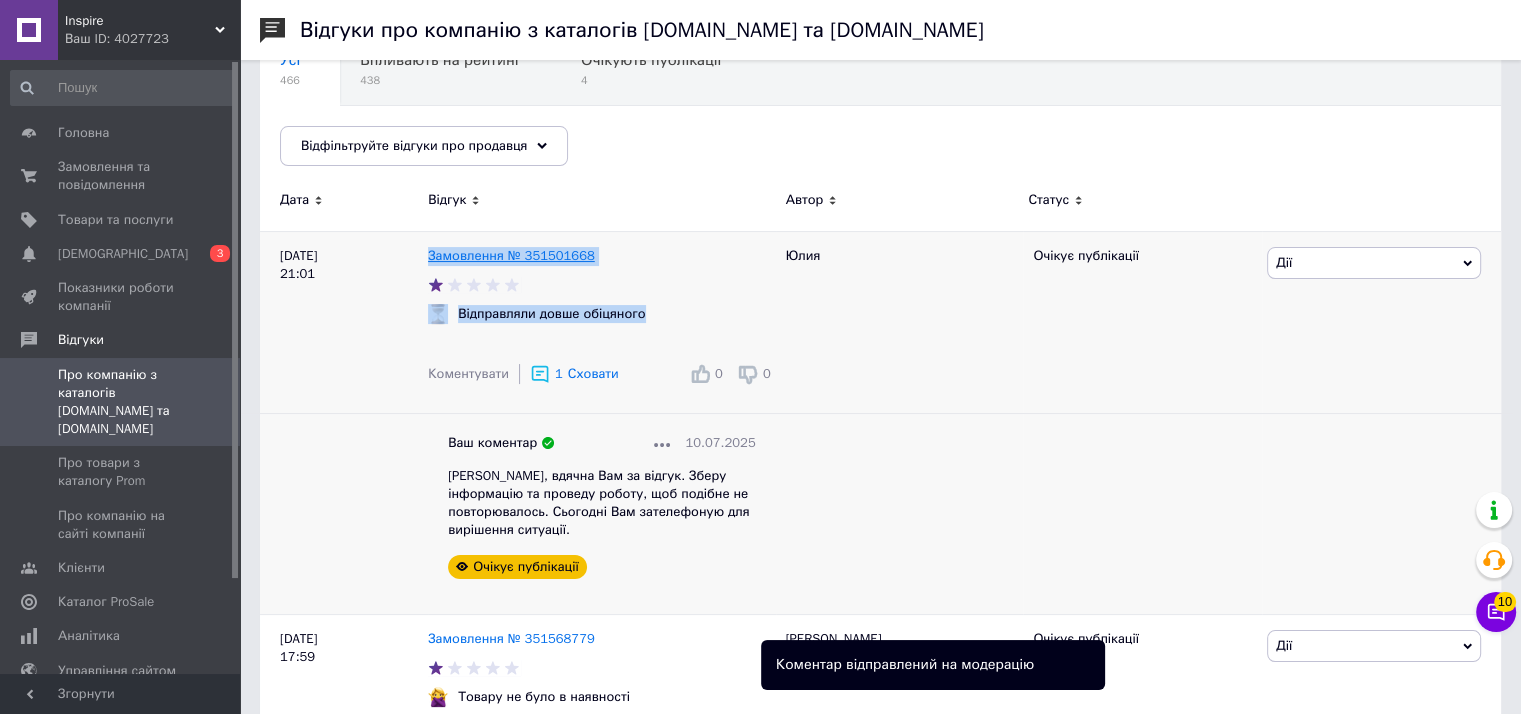 click on "Замовлення № 351501668 Відправляли довше обіцяного Коментувати 1 Сховати 0 0 Ваш коментар 10.07.2025 Юлія, вдячна Вам за відгук. Зберу інформацію та проведу роботу, щоб подібне не повторювалось. Сьогодні Вам зателефоную для вирішення ситуації. Очікує публікації" at bounding box center (602, 422) 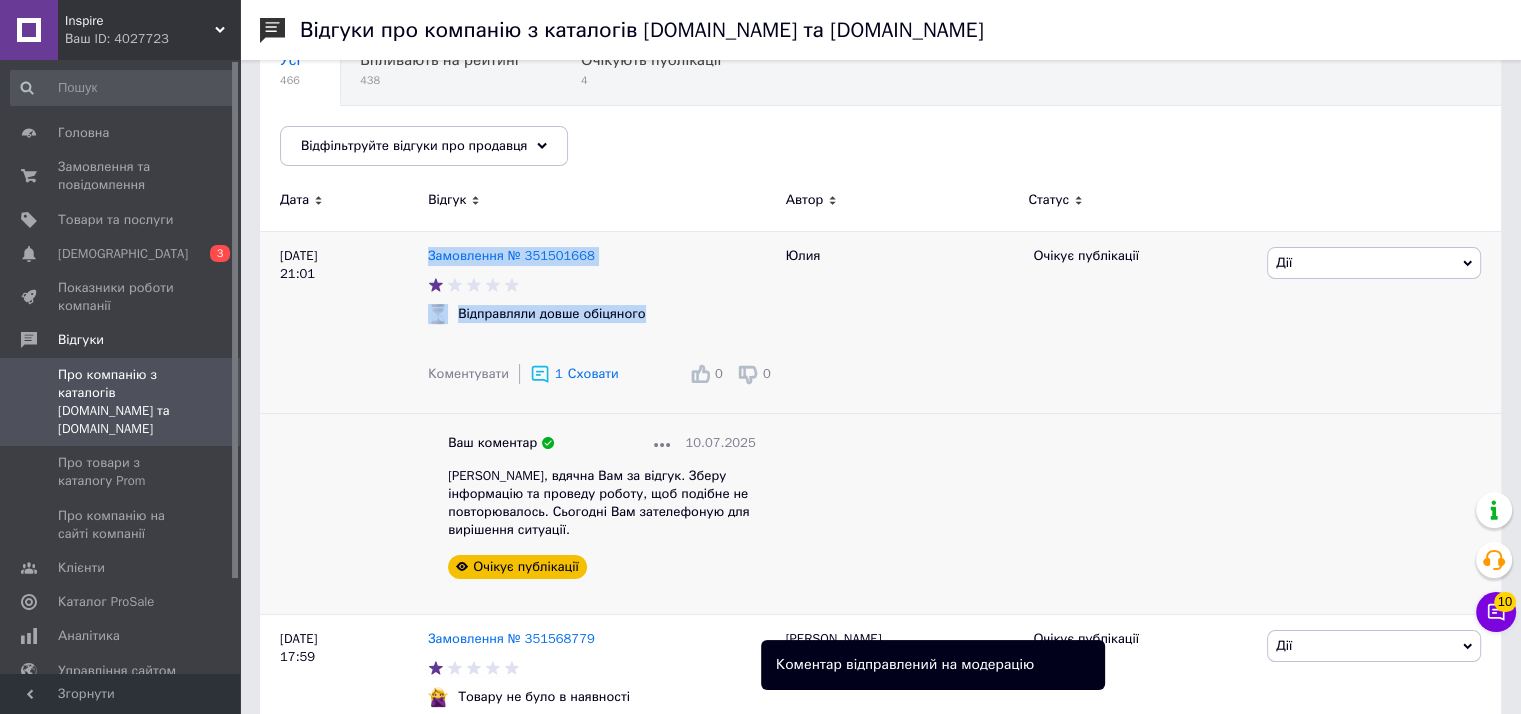 copy on "Замовлення № 351501668 Відправляли довше обіцяного" 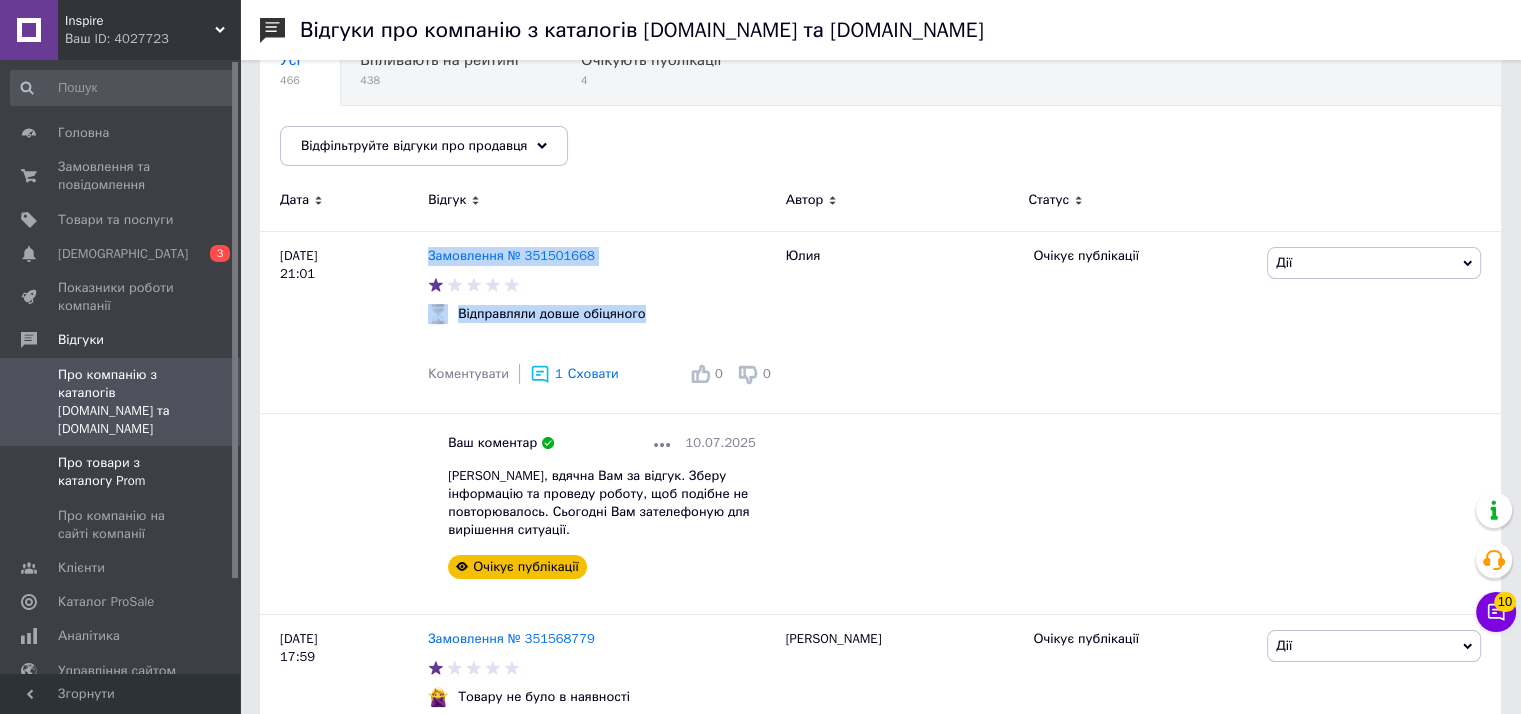click on "Про товари з каталогу Prom" at bounding box center (121, 472) 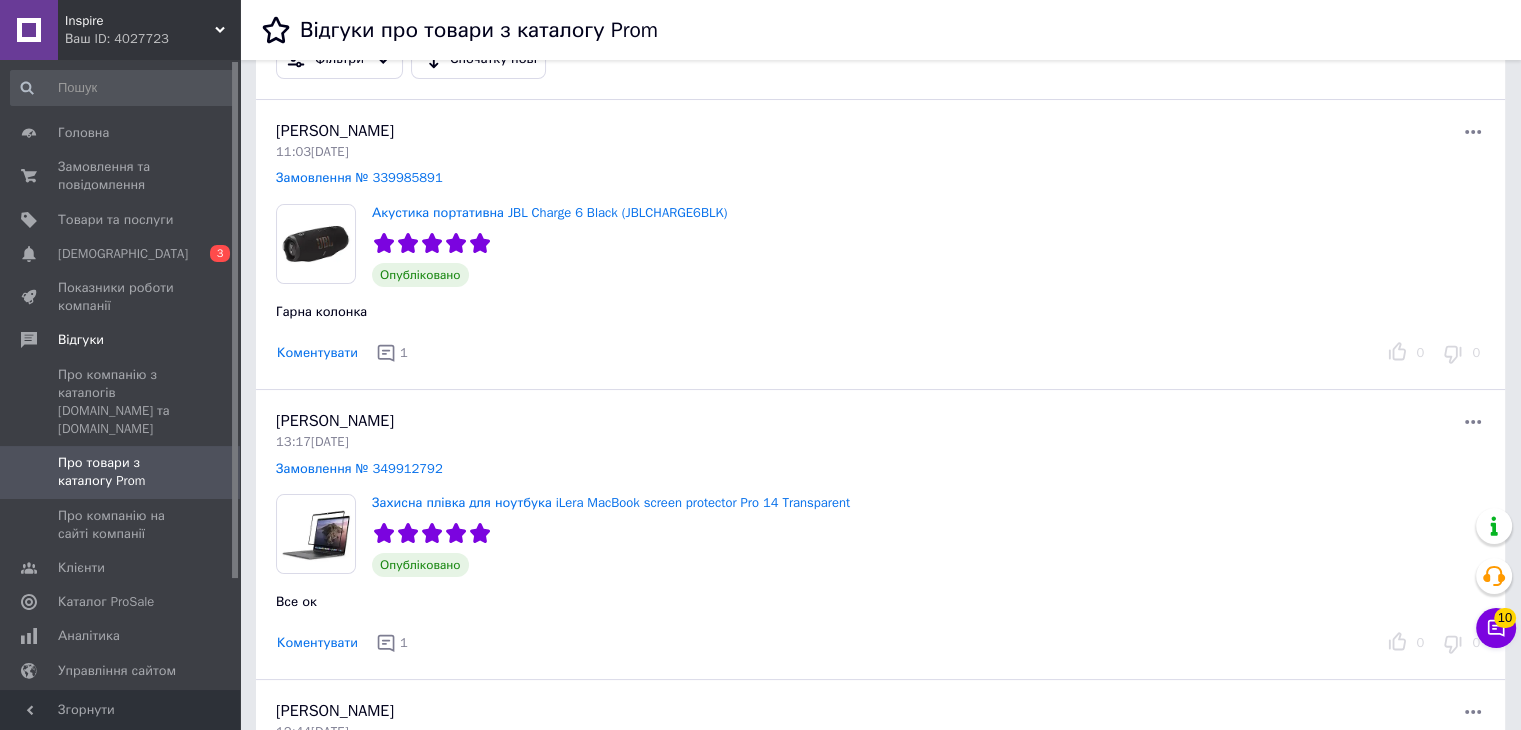scroll, scrollTop: 200, scrollLeft: 0, axis: vertical 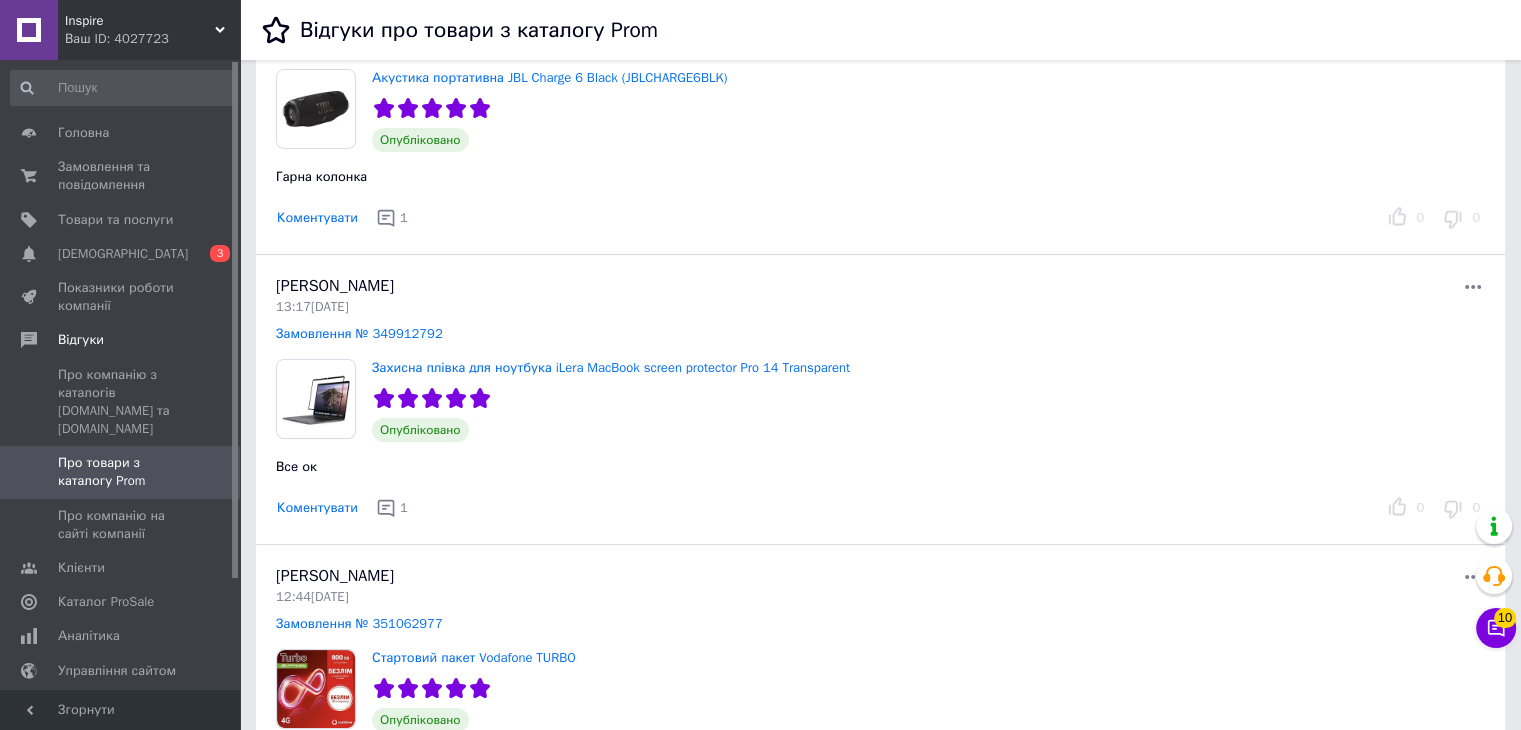 click on "Ваш ID: 4027723" at bounding box center [152, 39] 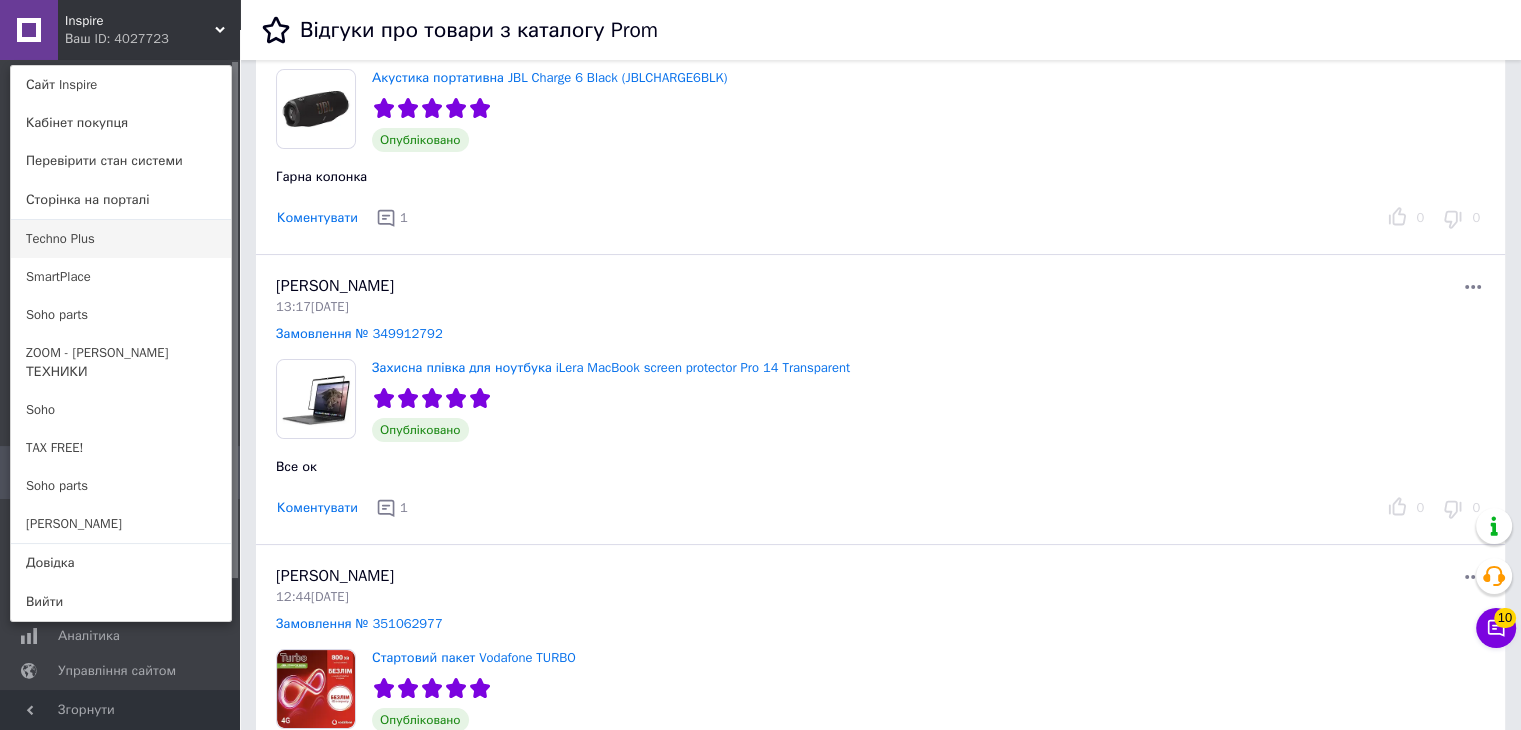 click on "Techno Plus" at bounding box center (121, 239) 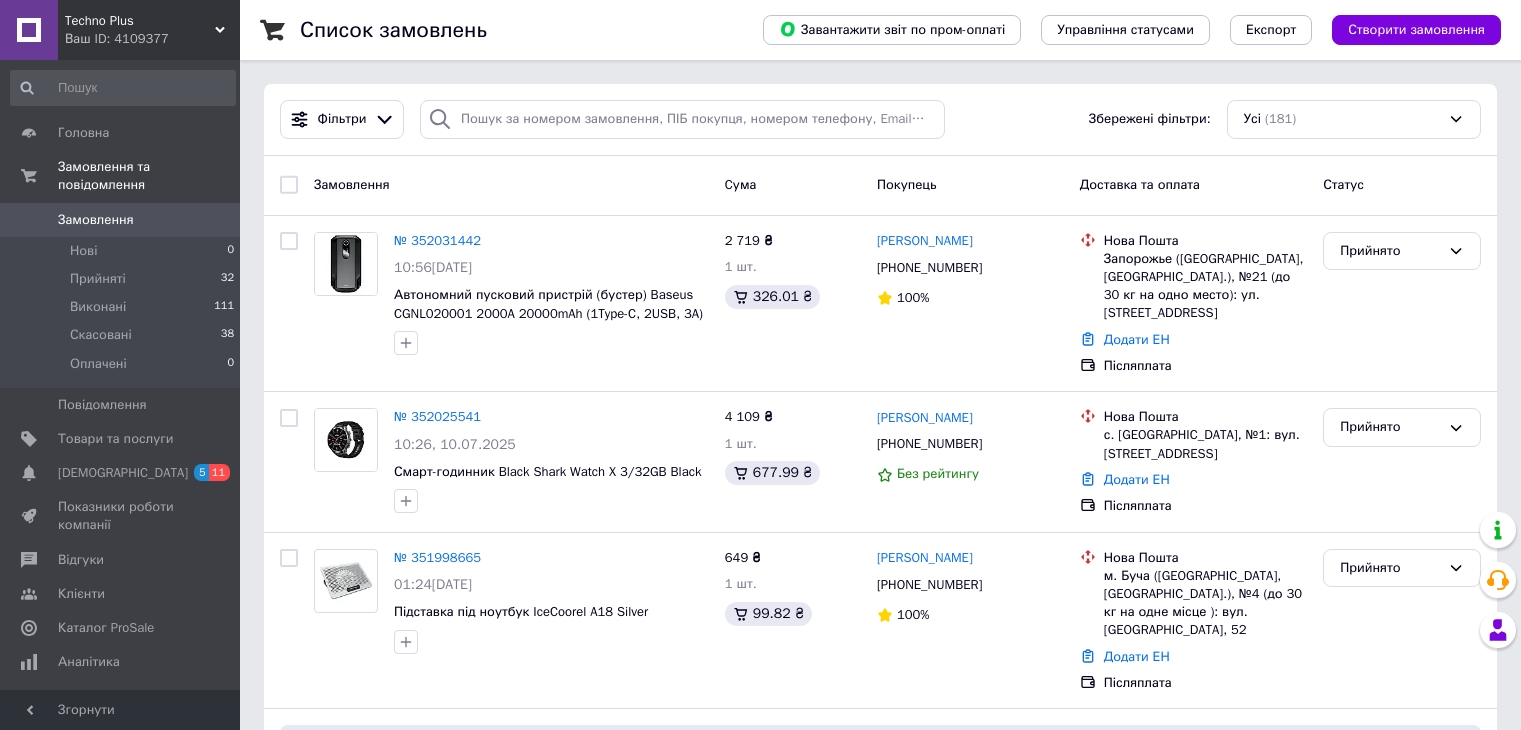 scroll, scrollTop: 0, scrollLeft: 0, axis: both 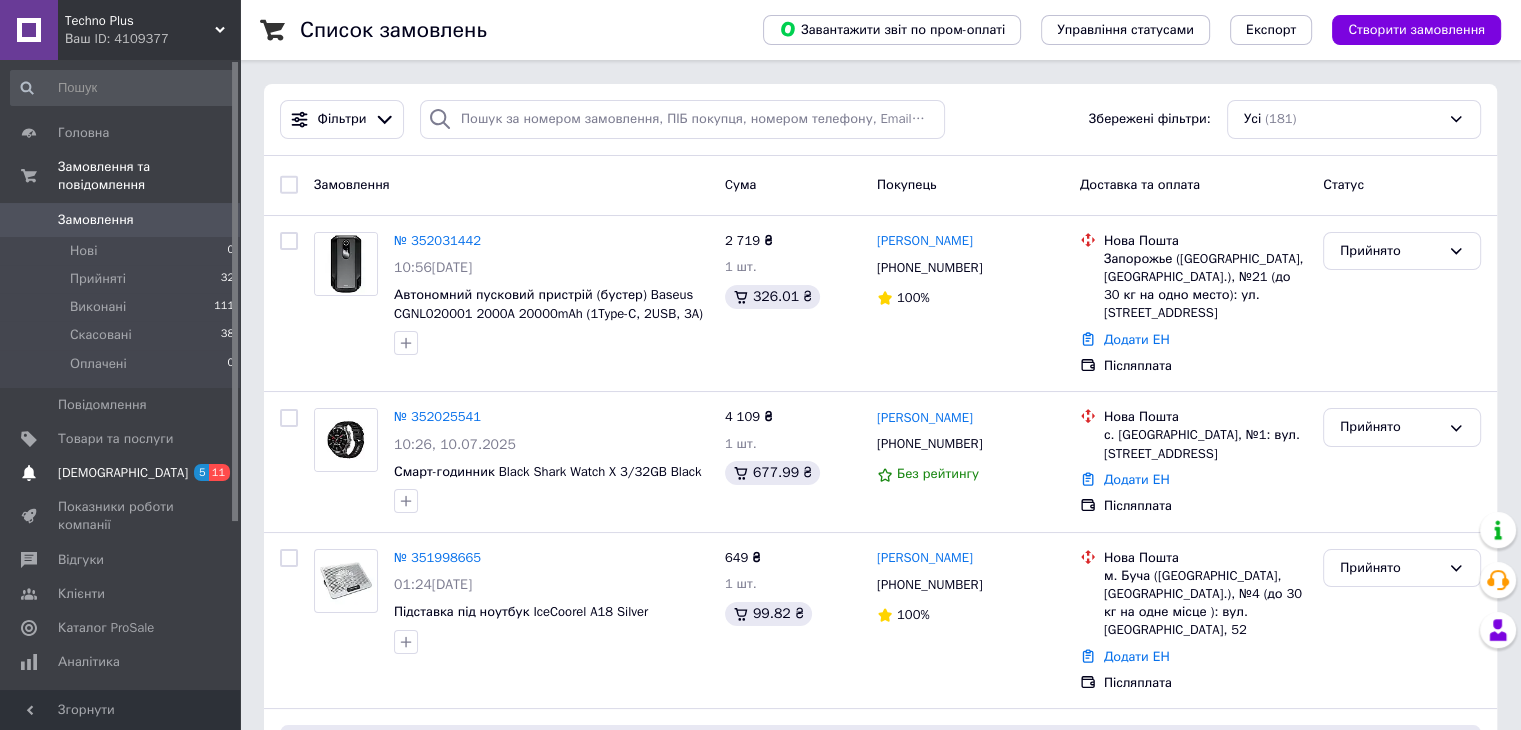 click on "[DEMOGRAPHIC_DATA]" at bounding box center [121, 473] 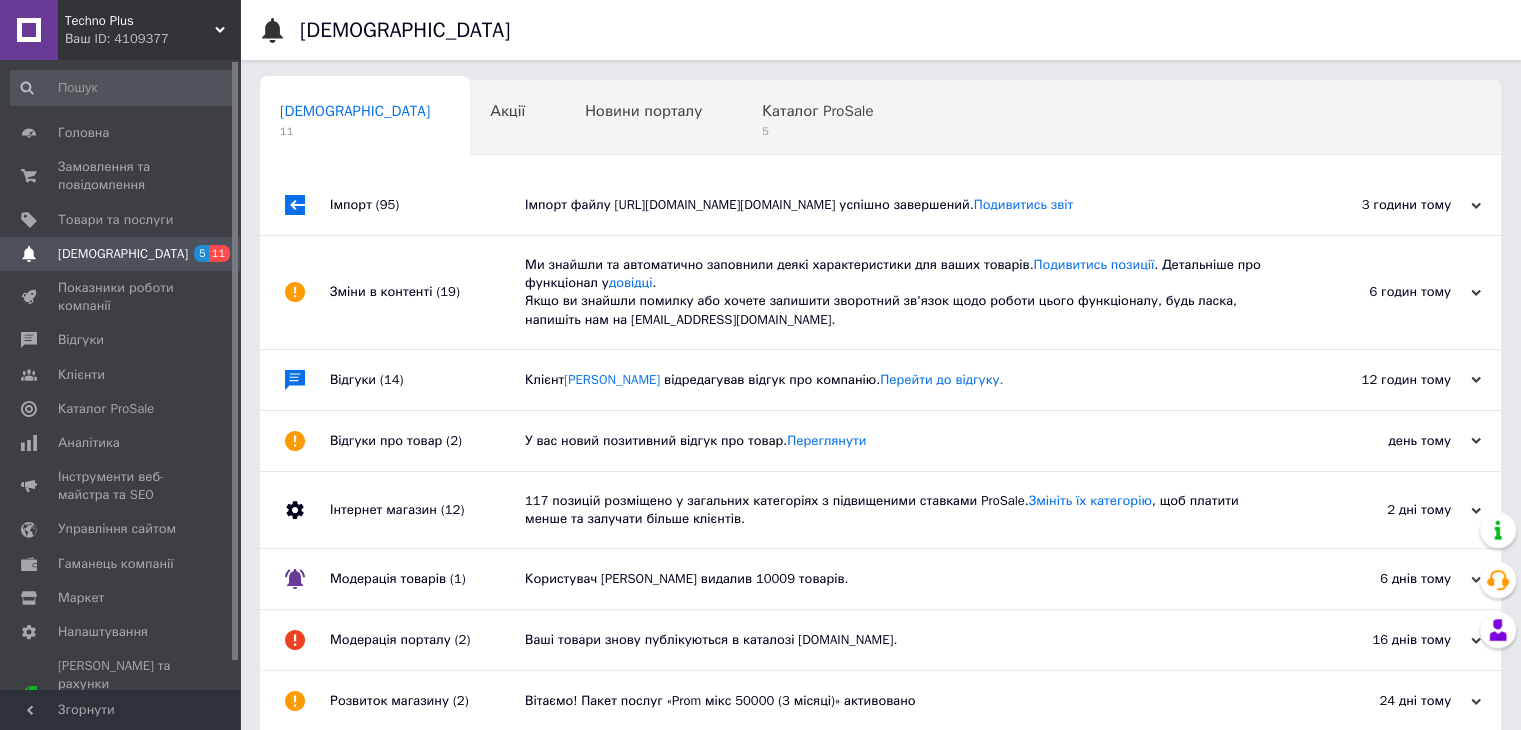 click on "Імпорт файлу [URL][DOMAIN_NAME][DOMAIN_NAME] успішно завершений.  Подивитись звіт" at bounding box center [903, 205] 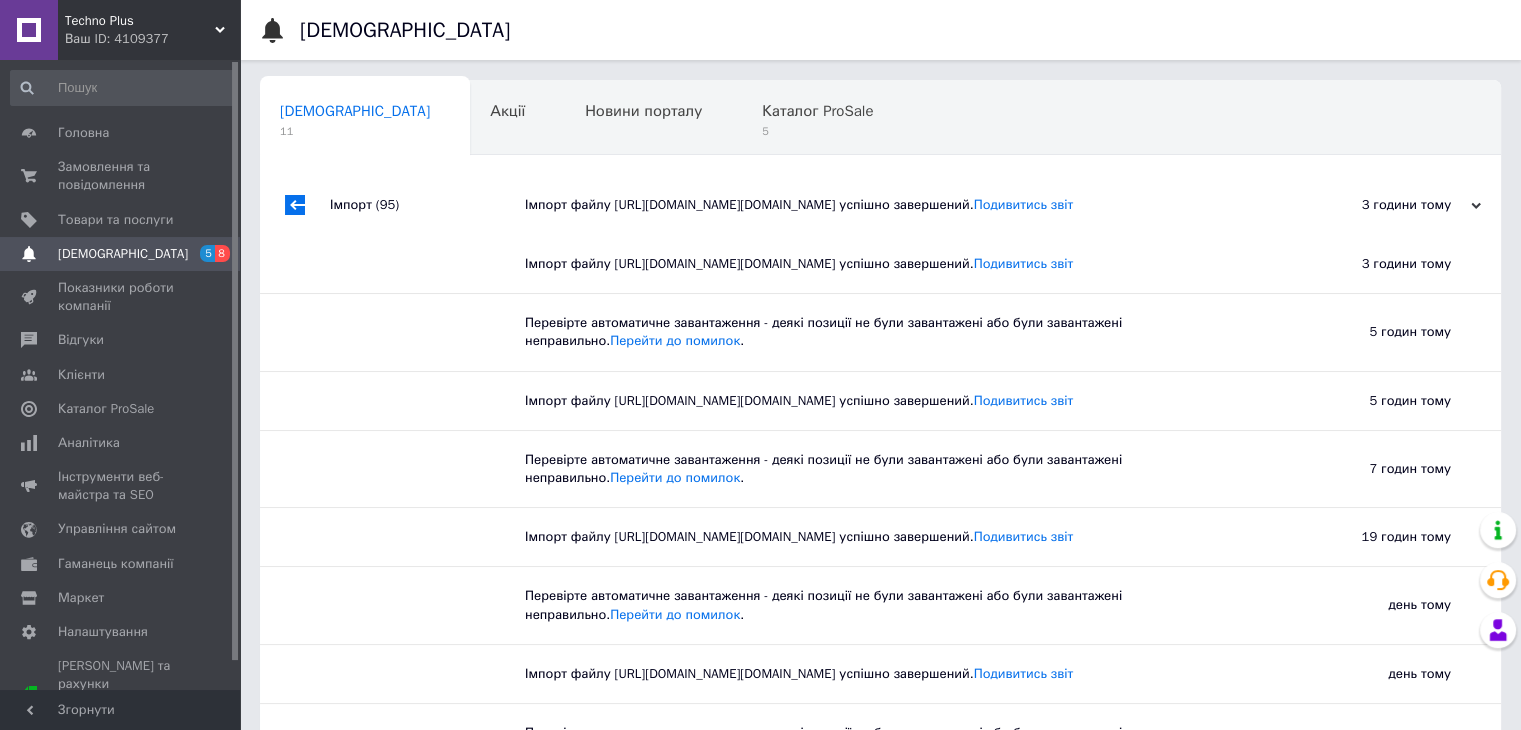 click on "[DEMOGRAPHIC_DATA]" at bounding box center [121, 254] 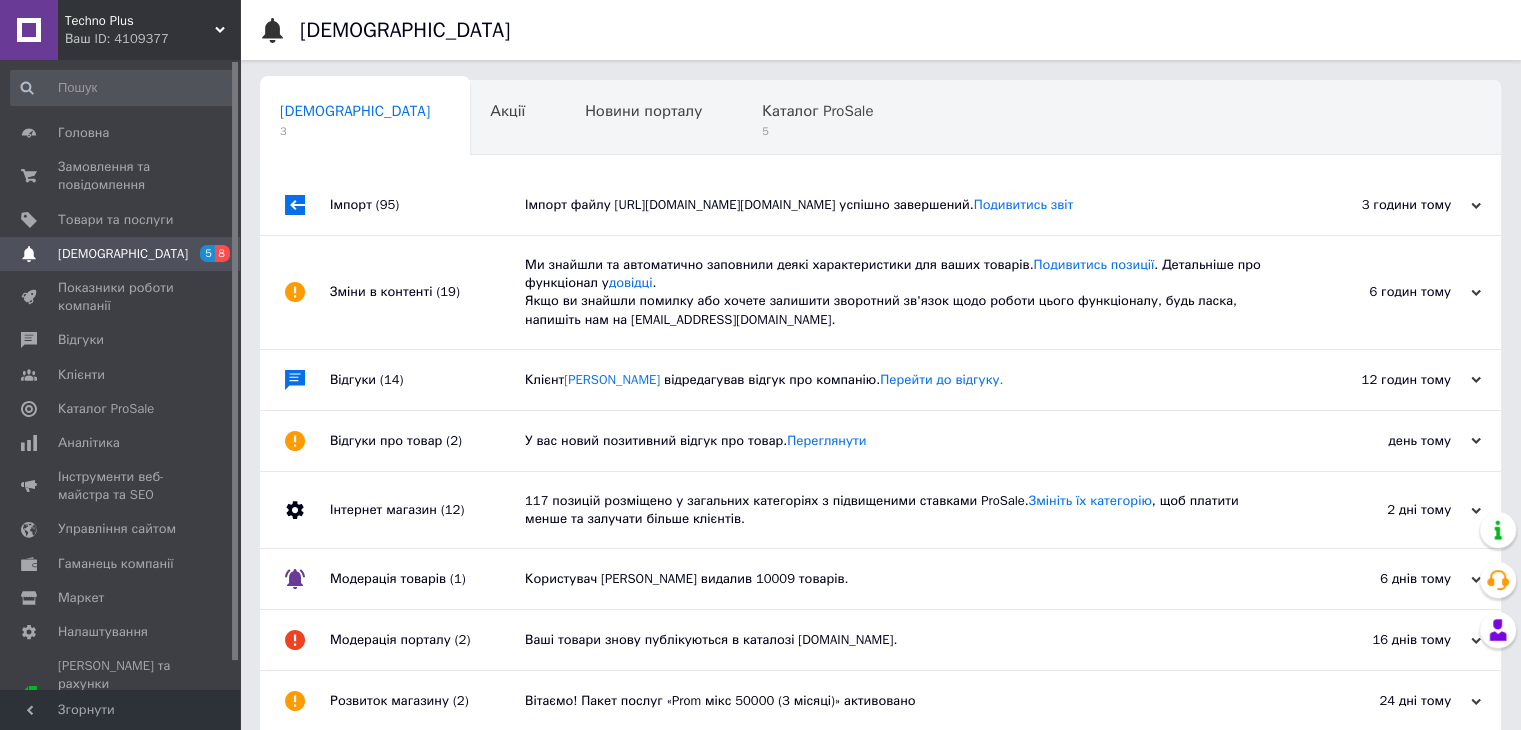 click on "Ми знайшли та автоматично заповнили деякі характеристики для ваших товарів.  Подивитись позиції . Детальніше про функціонал у  довідці . Якщо ви знайшли помилку або хочете залишити зворотний зв'язок щодо роботи цього функціоналу, будь ласка, напишіть нам на [EMAIL_ADDRESS][DOMAIN_NAME]." at bounding box center (903, 292) 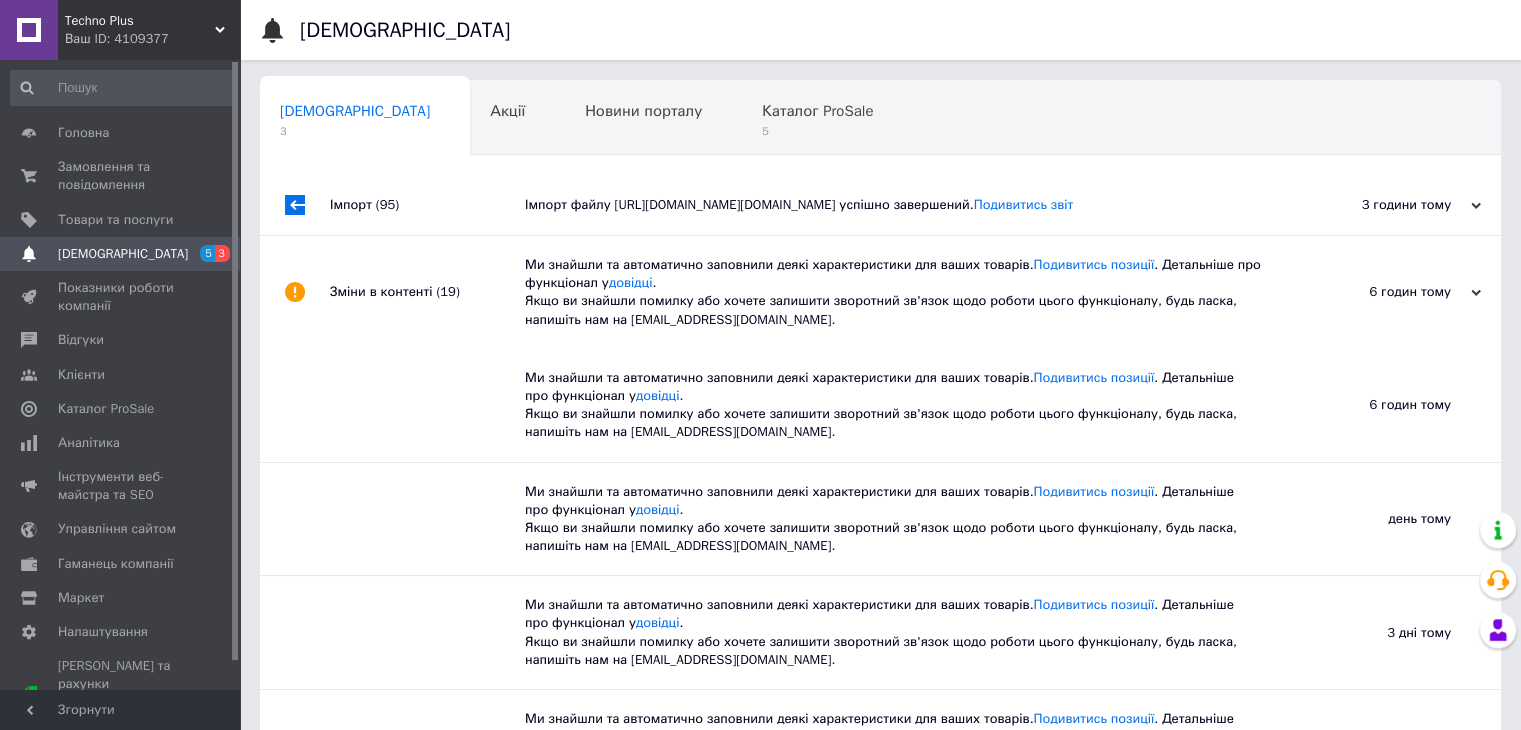 click on "[DEMOGRAPHIC_DATA]" at bounding box center (121, 254) 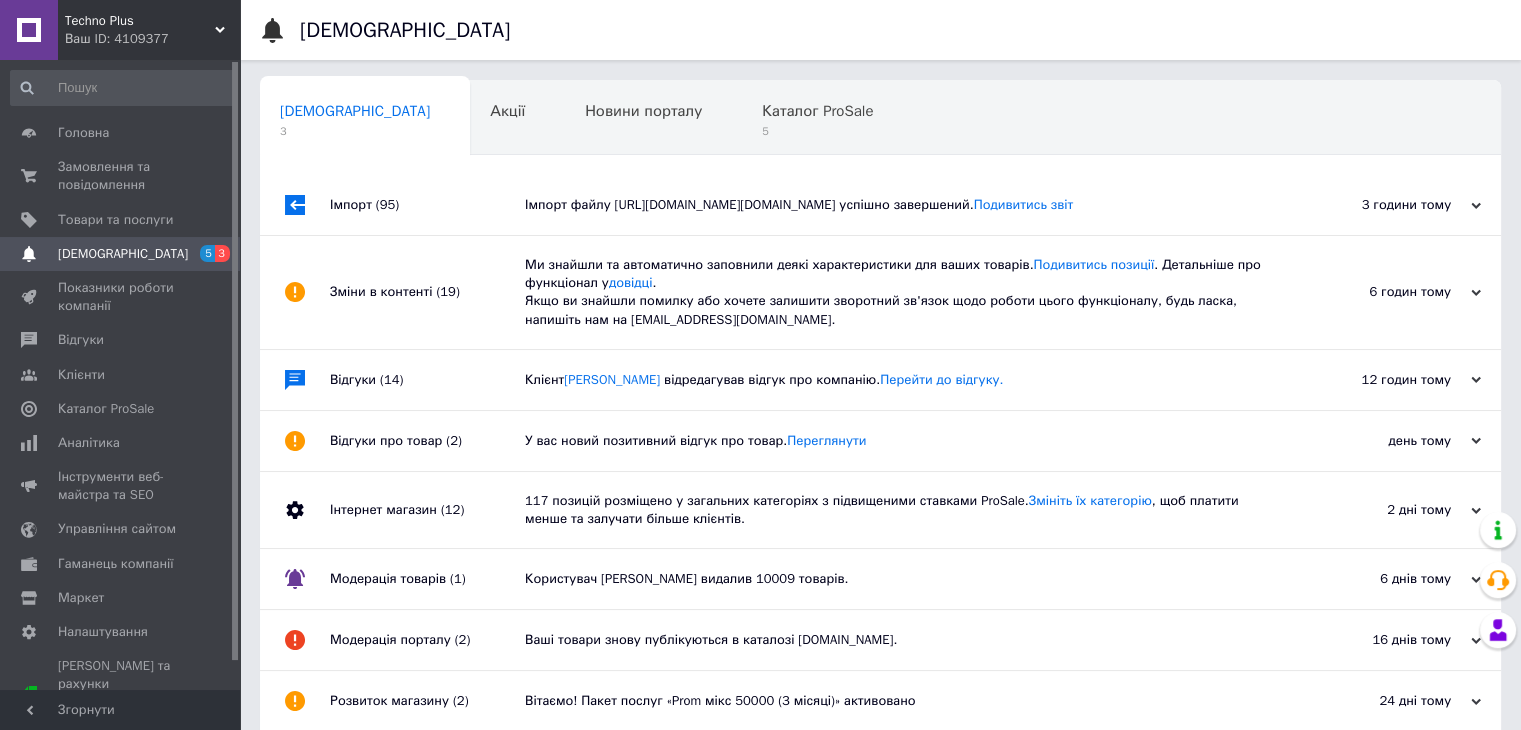 click on "Клієнт
[PERSON_NAME]
відредагував відгук про компанію.
Перейти до відгуку." at bounding box center (903, 380) 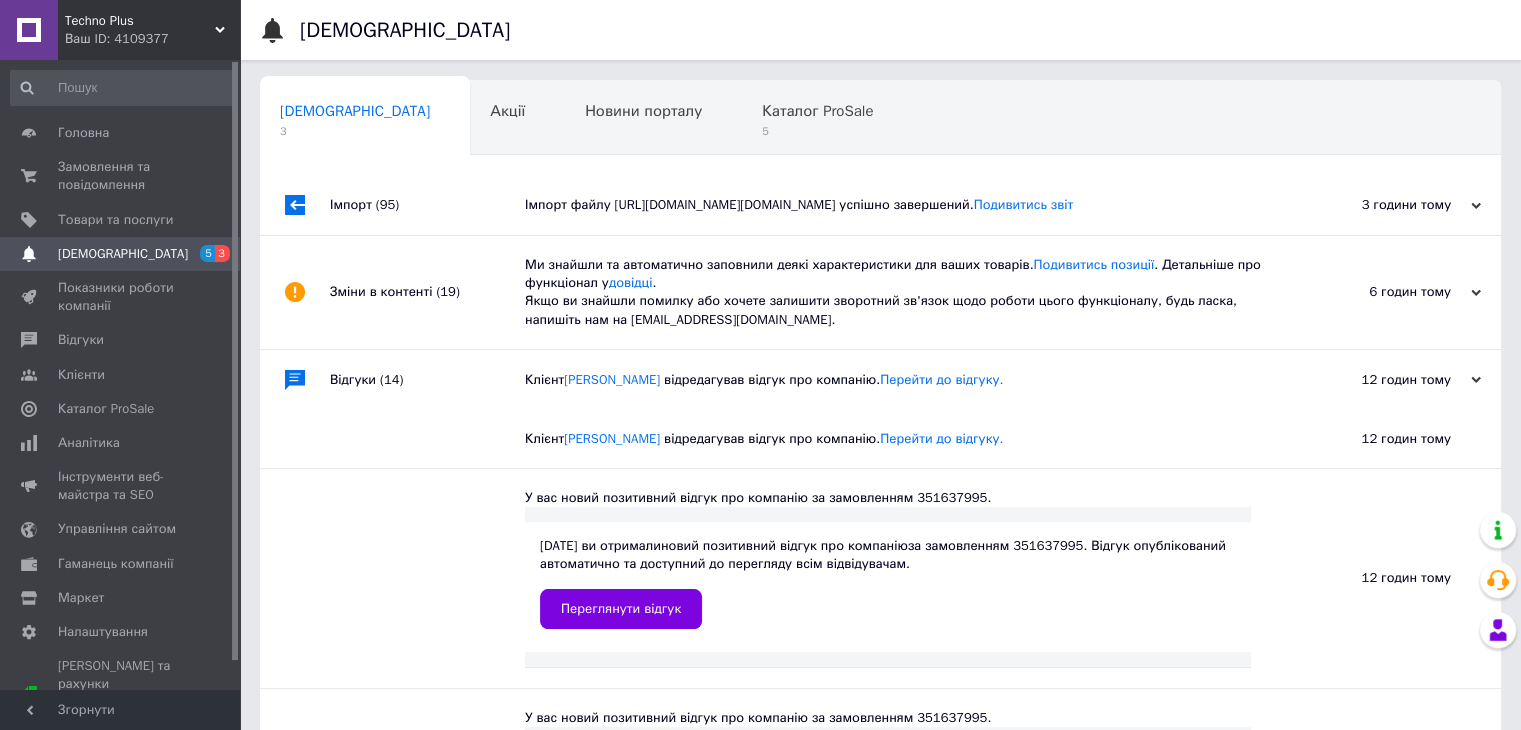 click on "[DEMOGRAPHIC_DATA]" at bounding box center [121, 254] 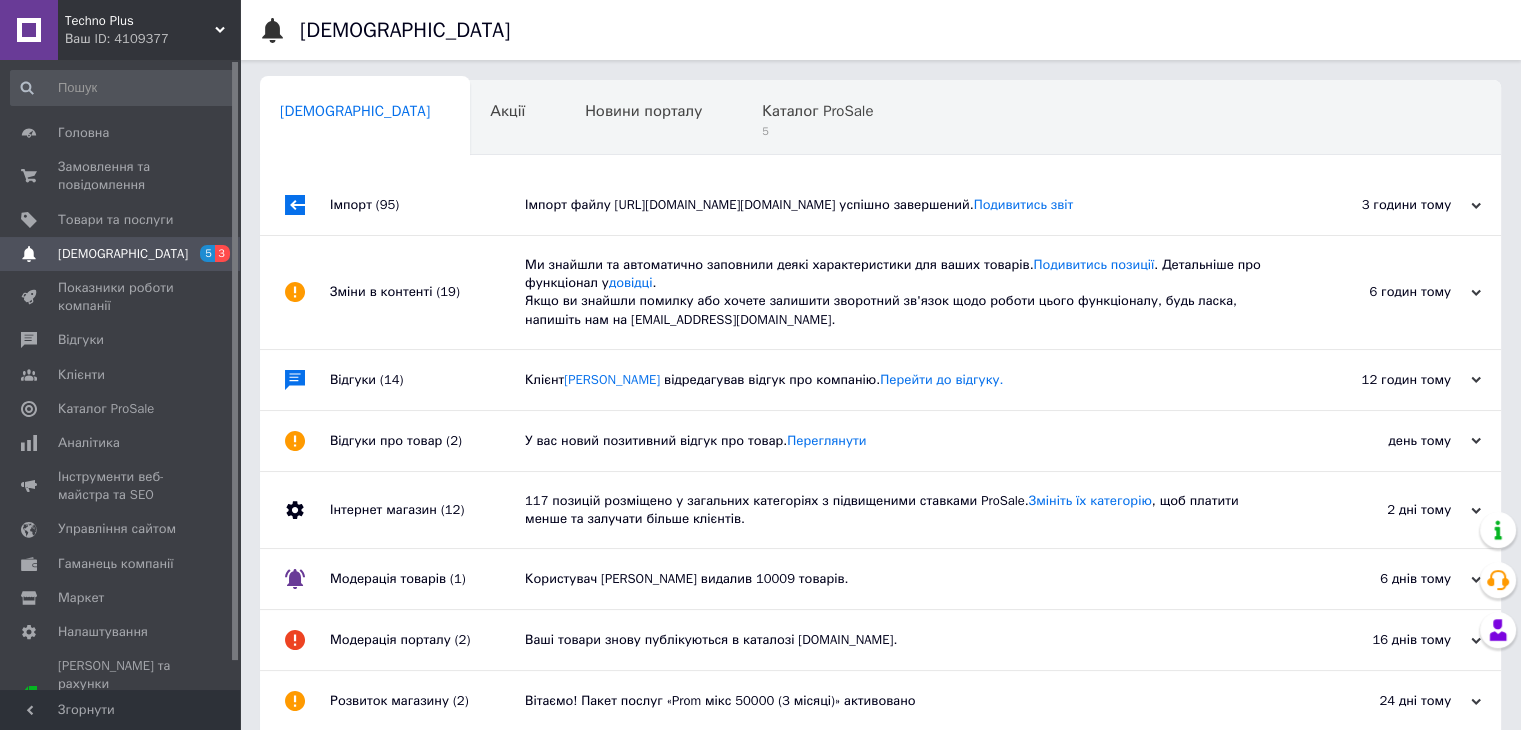 click on "Каталог ProSale" at bounding box center [817, 111] 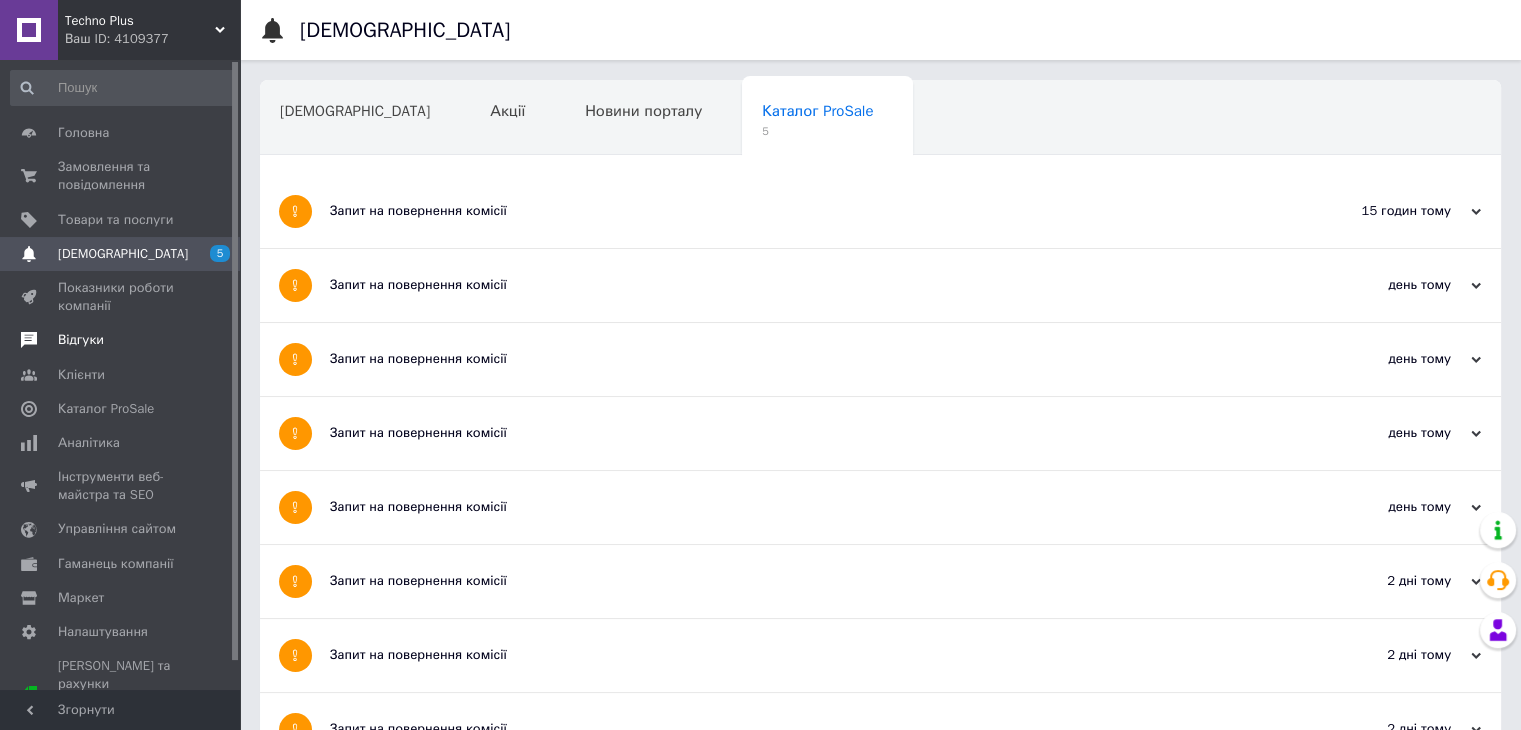 click on "Відгуки" at bounding box center (121, 340) 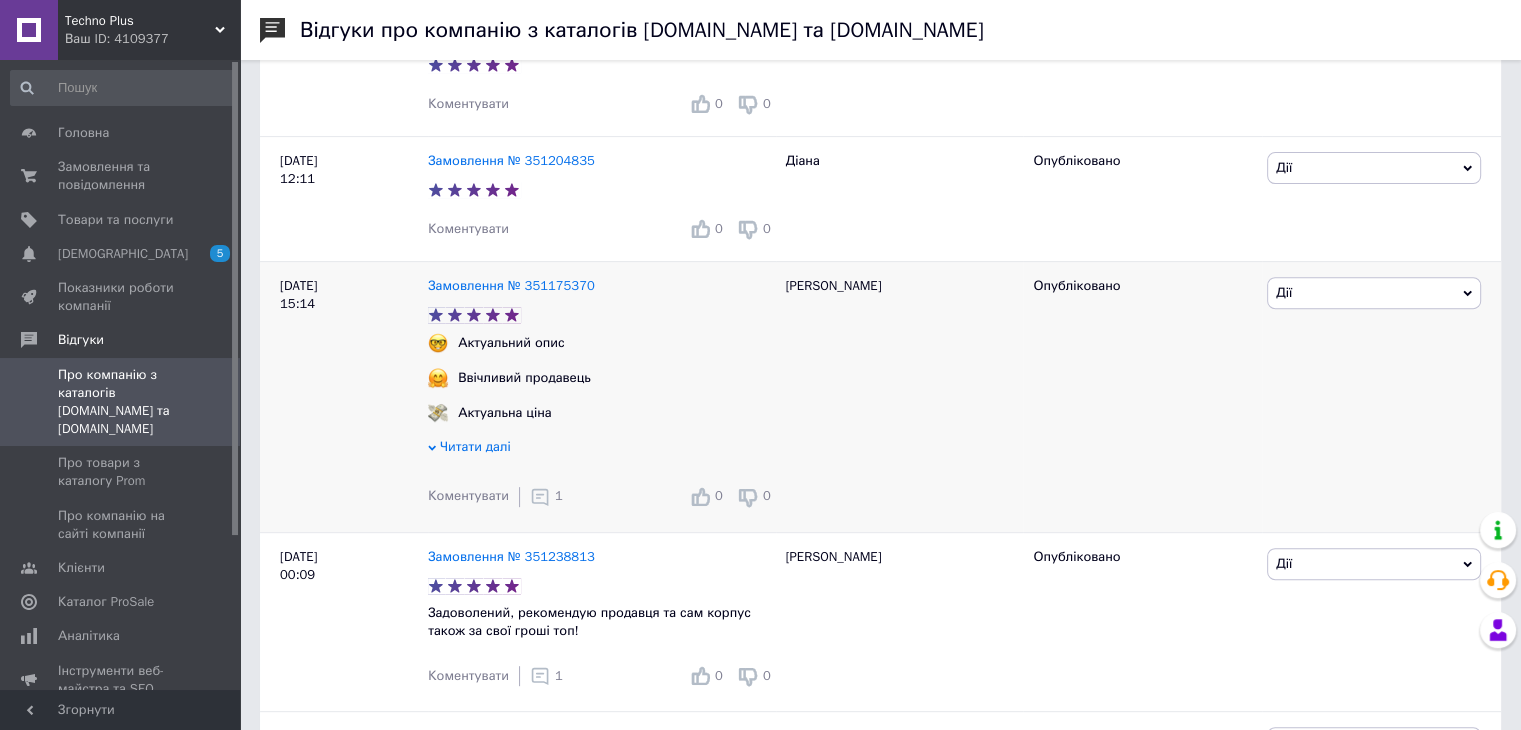 scroll, scrollTop: 600, scrollLeft: 0, axis: vertical 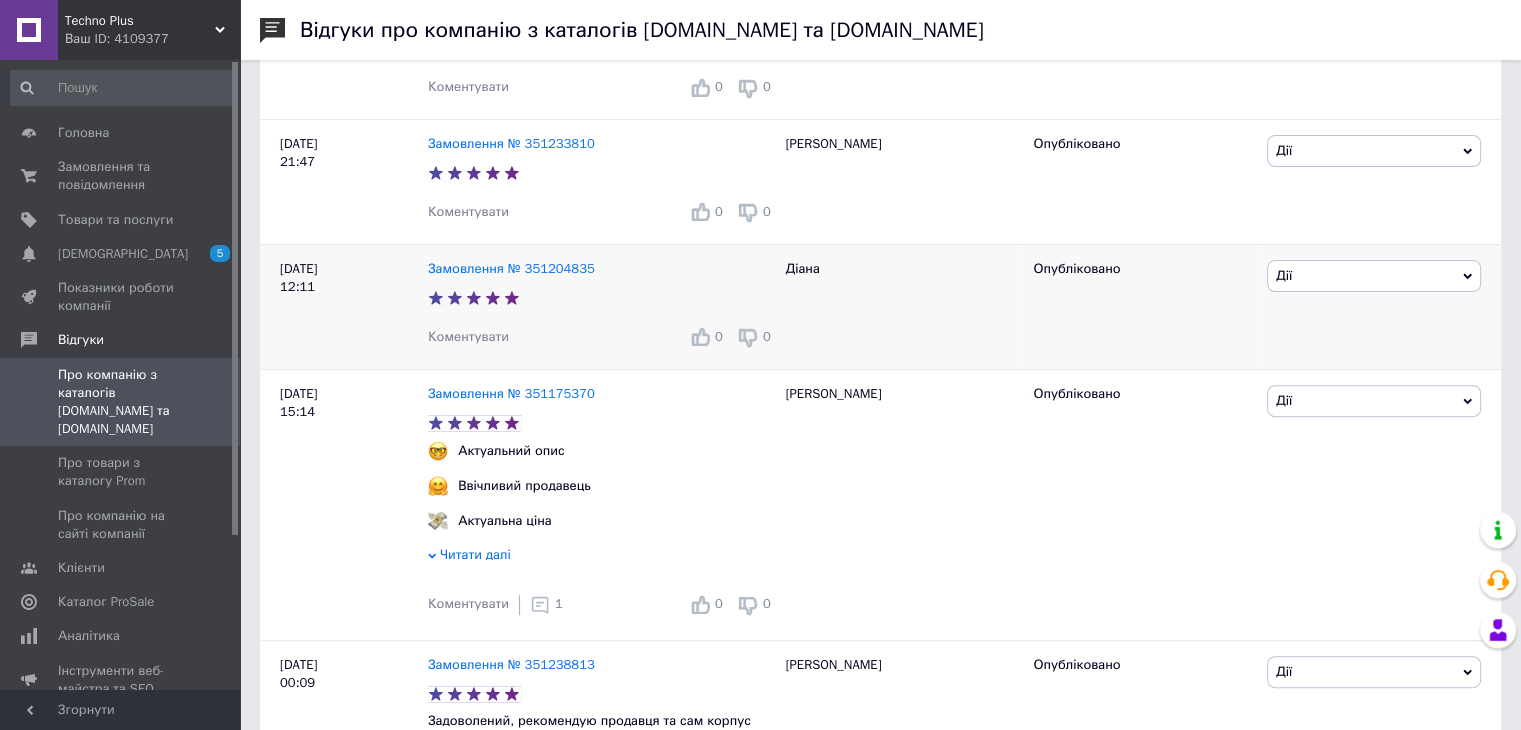 click on "Коментувати" at bounding box center [468, 336] 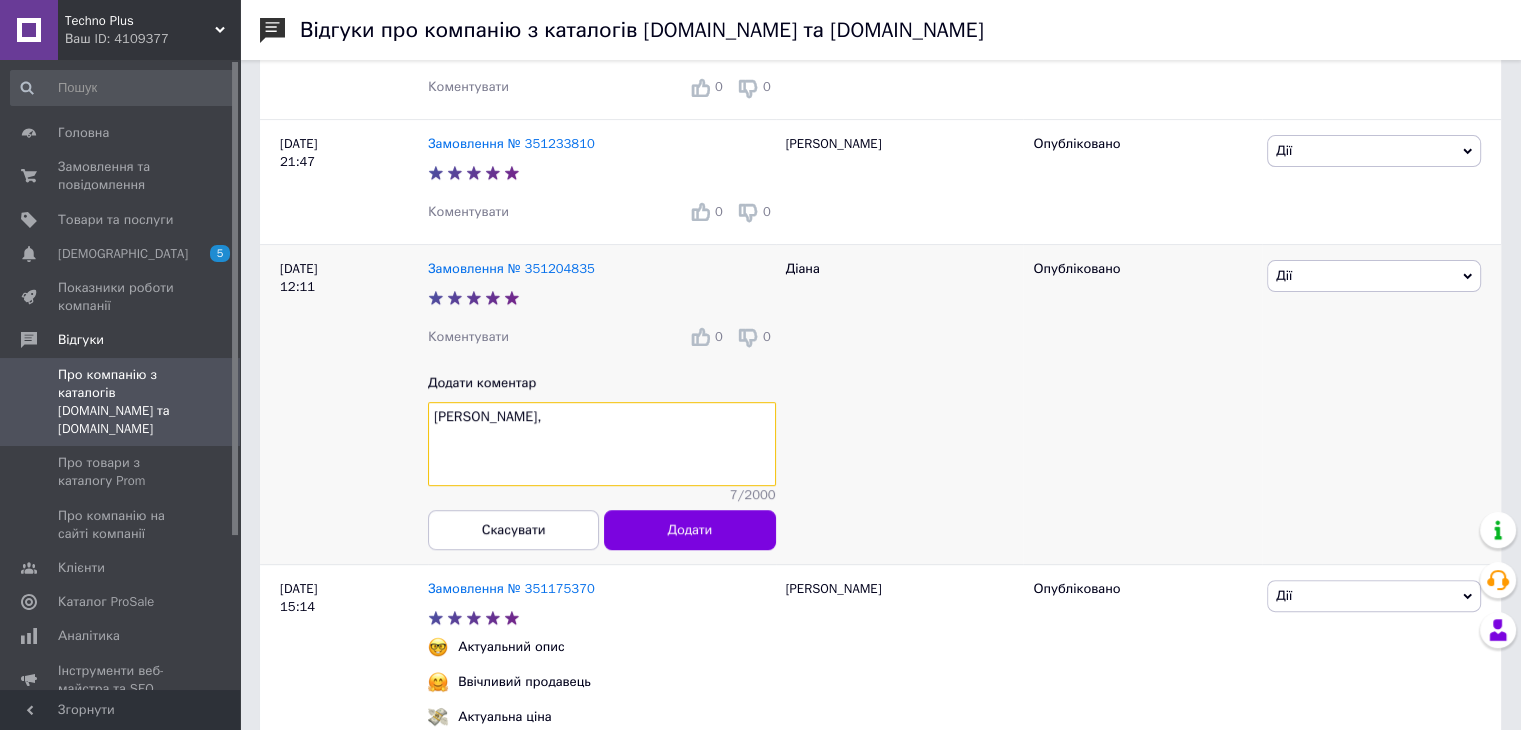 paste 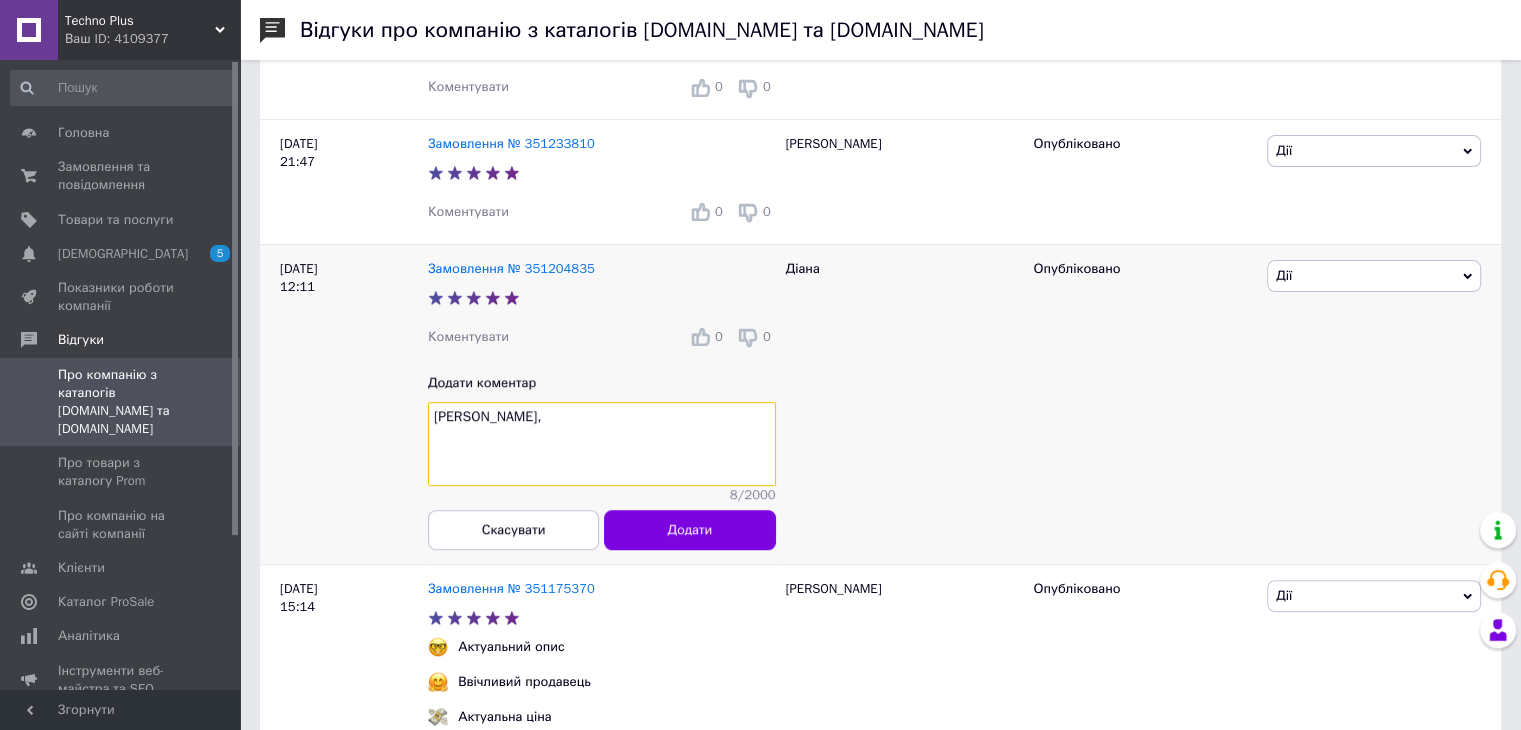paste on "Вдячна, що обрали наш інтернет-магазин і знайшли час залишити відгук!" 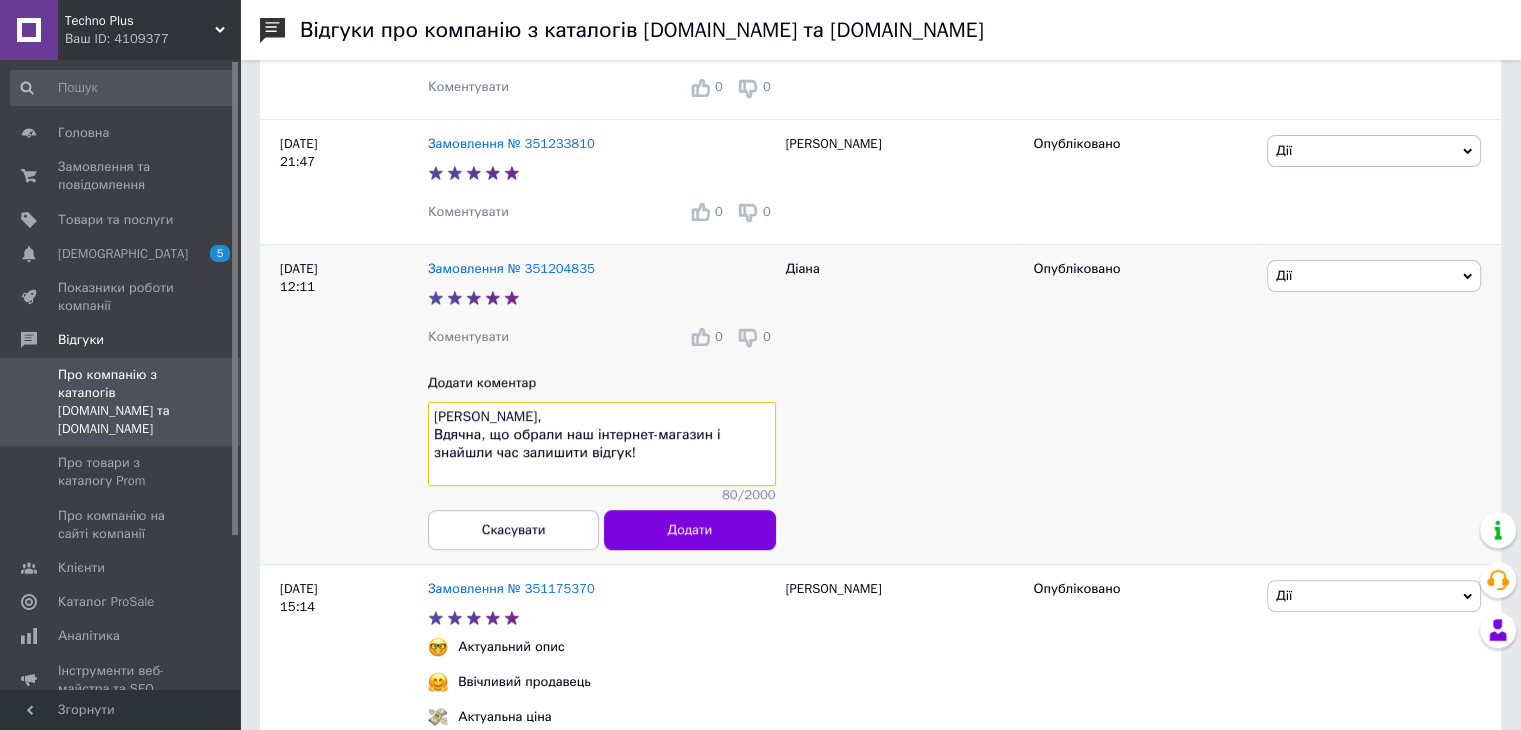 click on "Діана,
Вдячна, що обрали наш інтернет-магазин і знайшли час залишити відгук!" at bounding box center (602, 444) 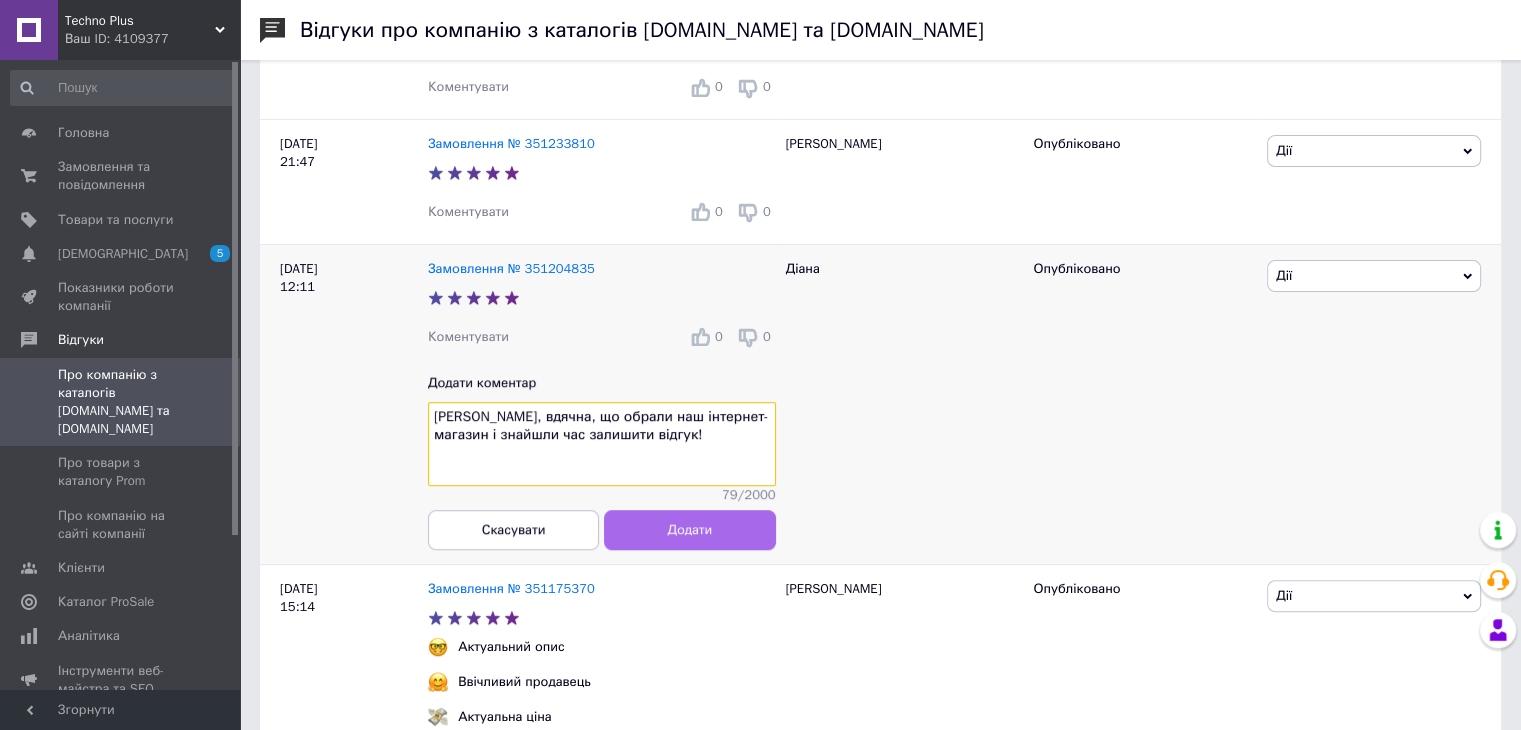 type on "Діана, вдячна, що обрали наш інтернет-магазин і знайшли час залишити відгук!" 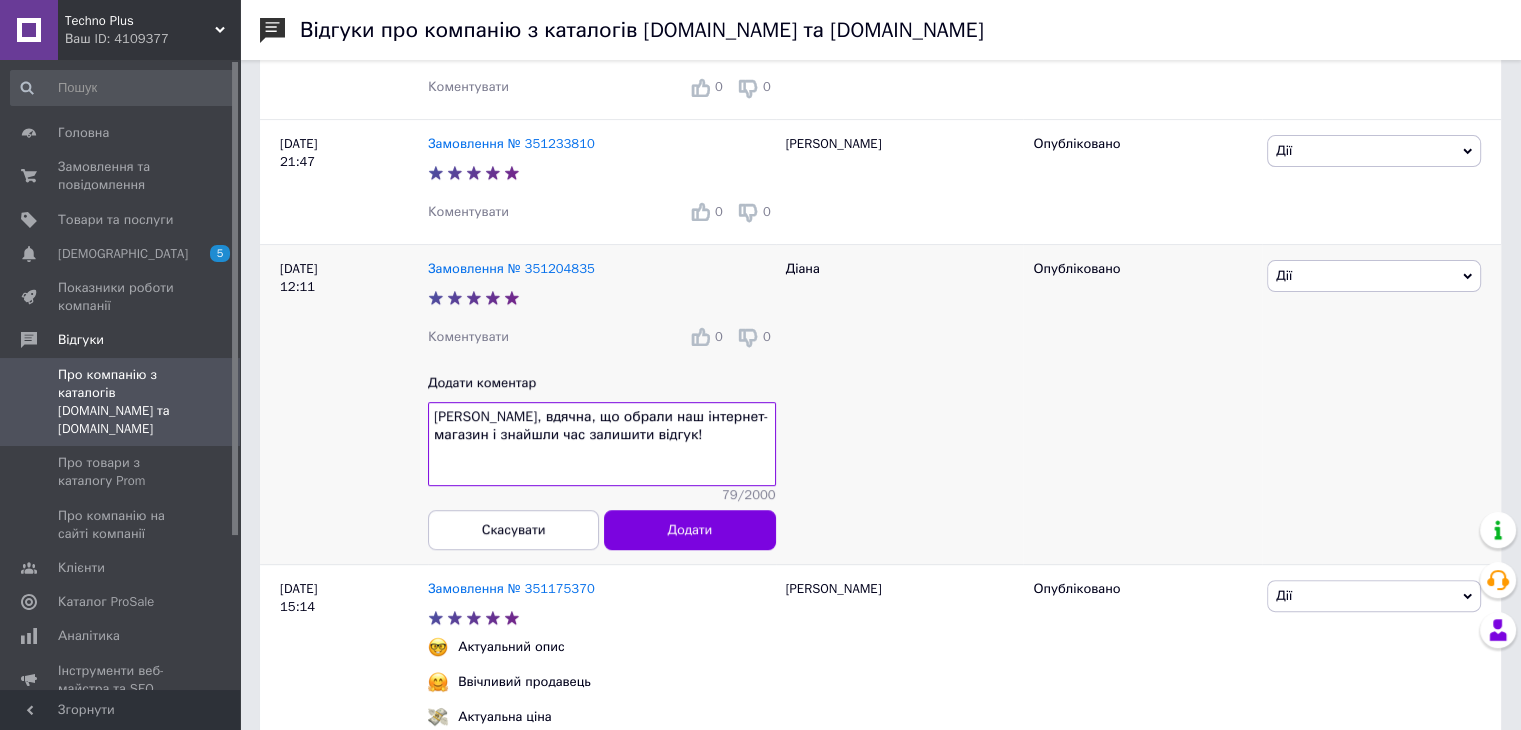 click on "Додати" at bounding box center [689, 529] 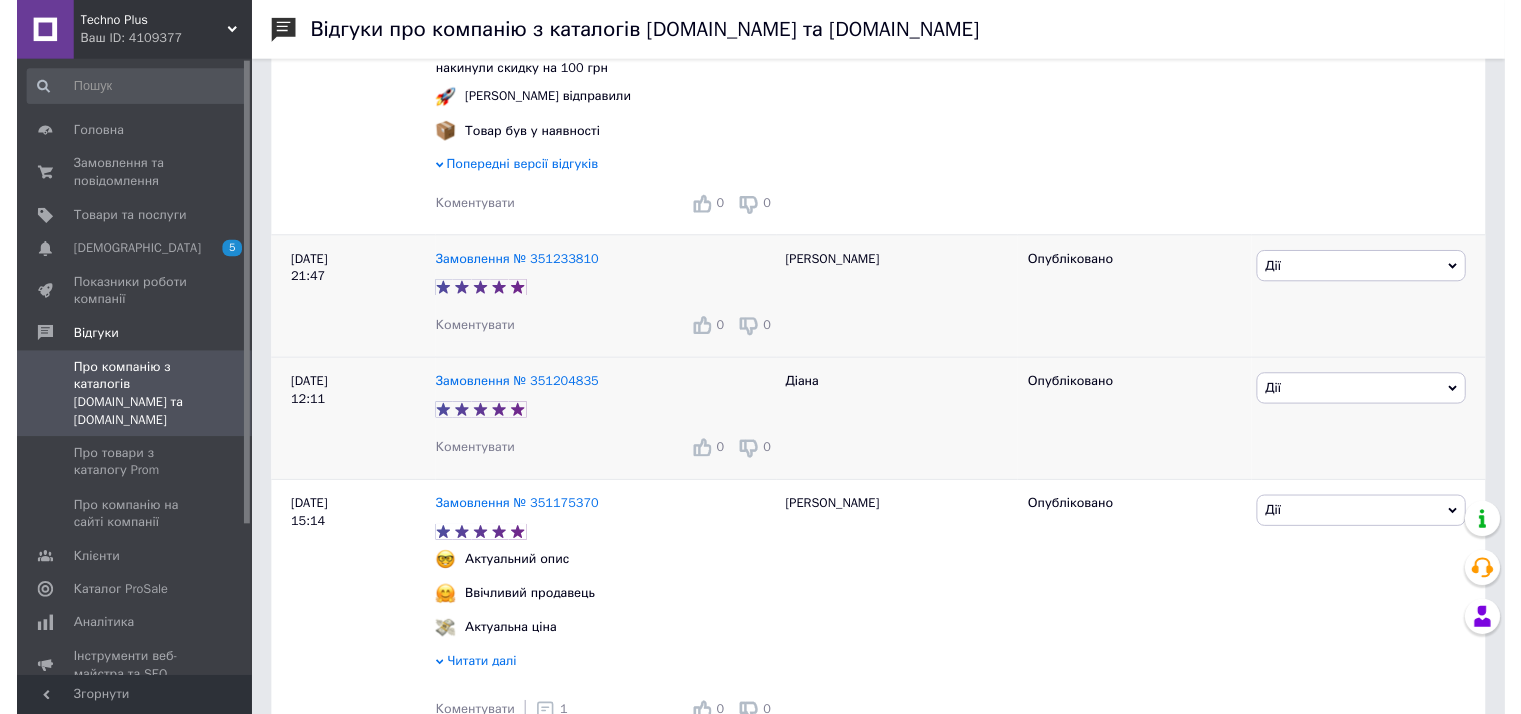 scroll, scrollTop: 400, scrollLeft: 0, axis: vertical 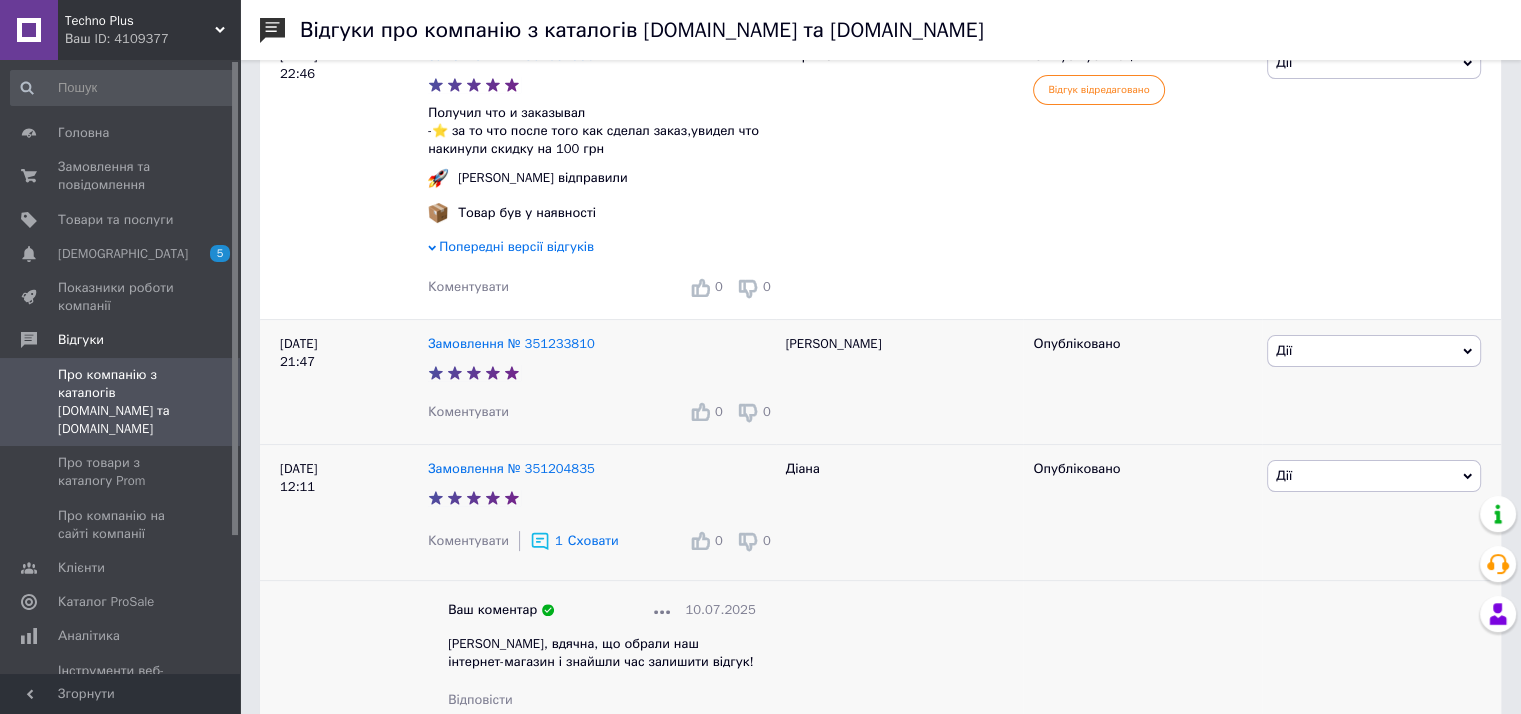 click on "Коментувати" at bounding box center [468, 411] 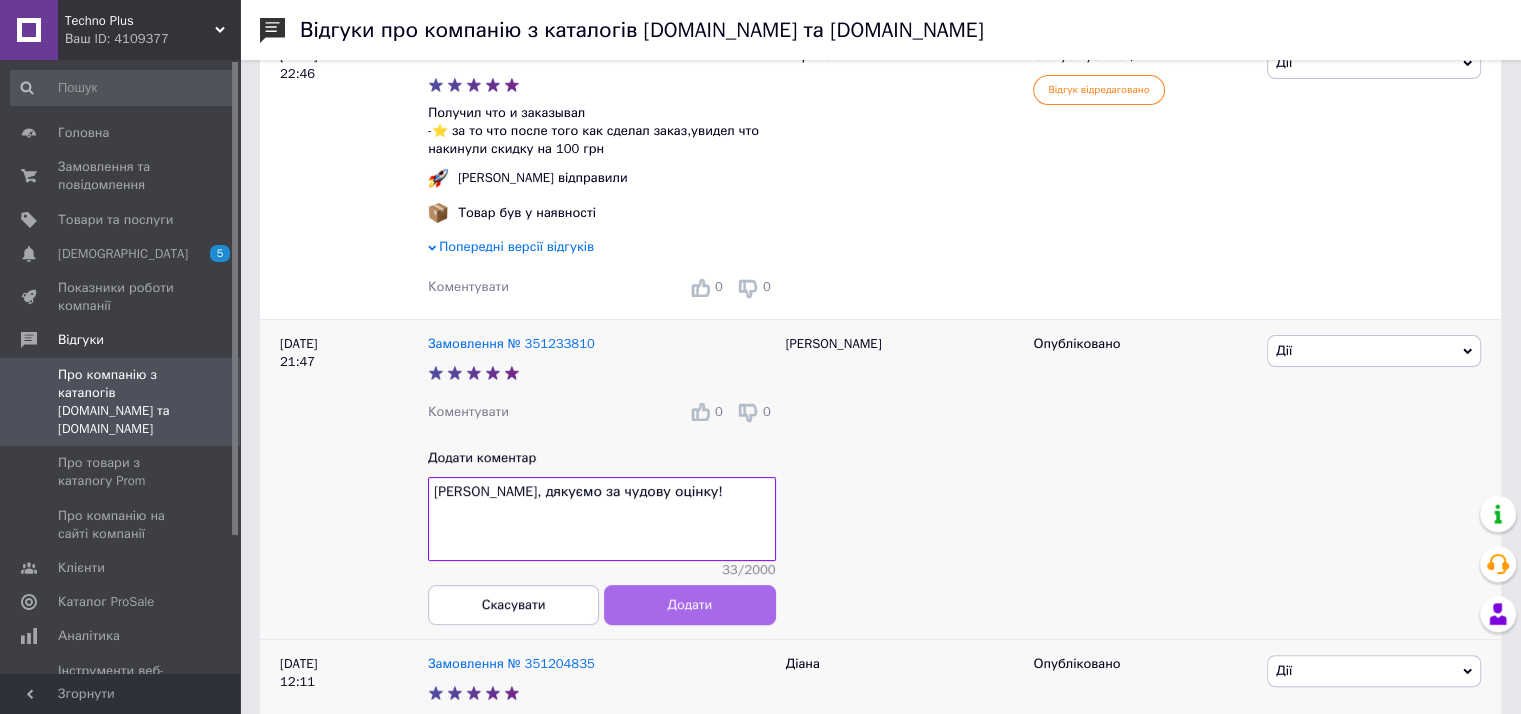 type on "Сергій, дякуємо за чудову оцінку!" 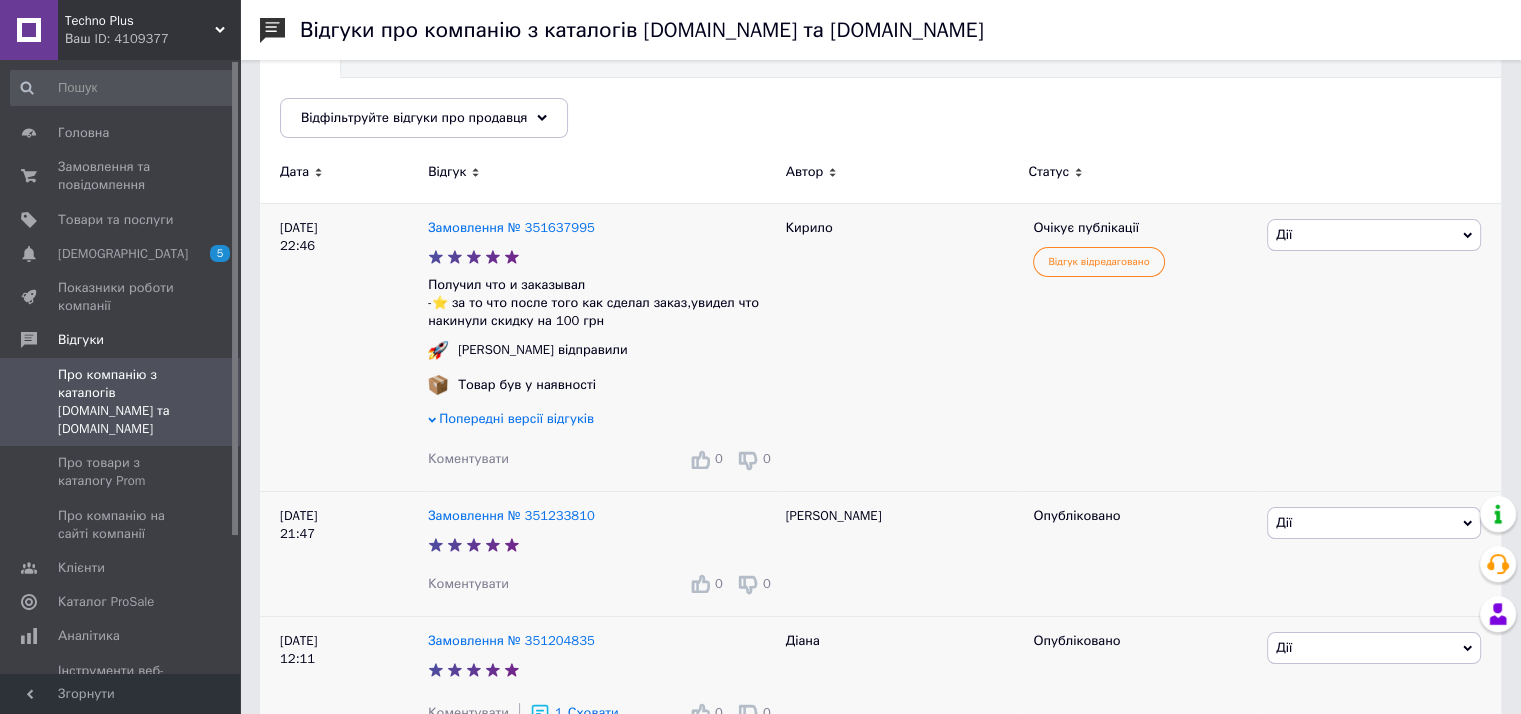 scroll, scrollTop: 200, scrollLeft: 0, axis: vertical 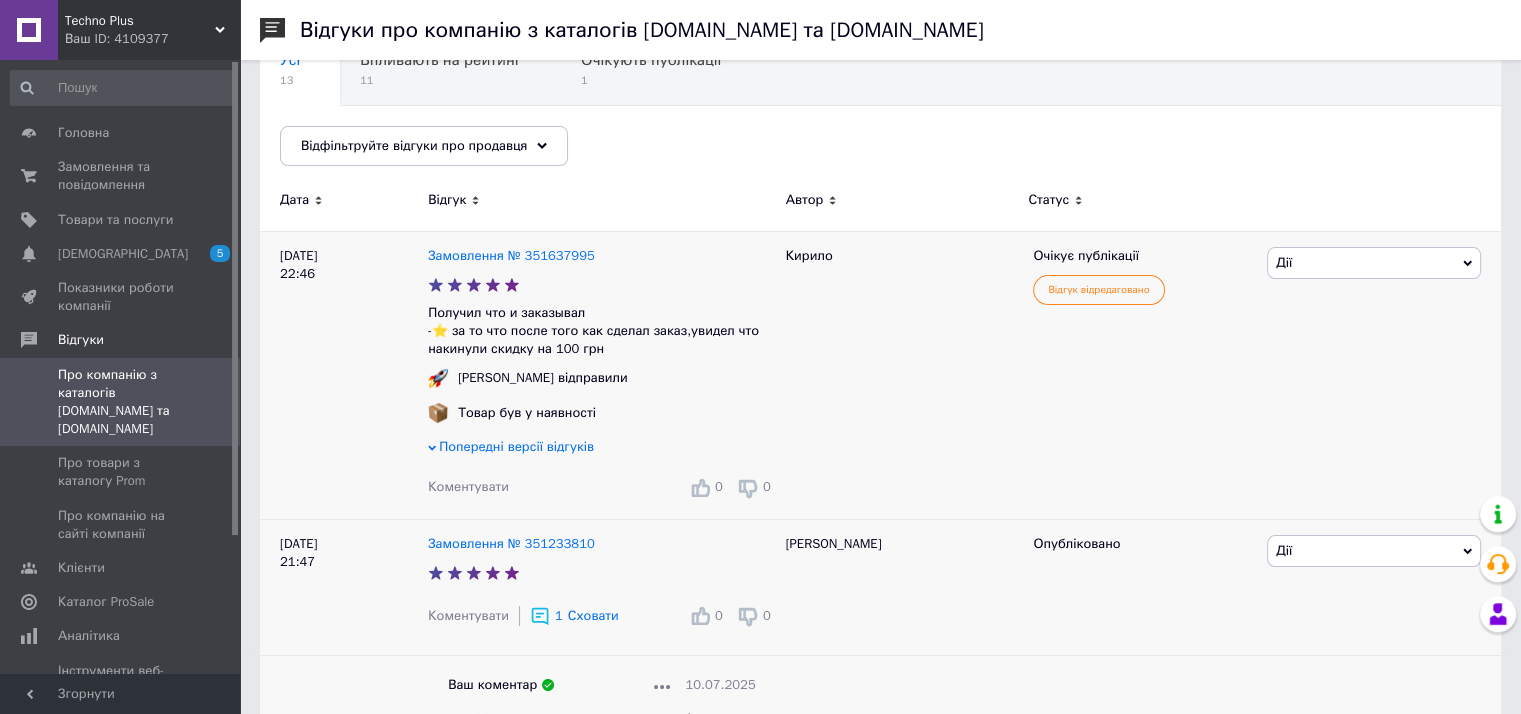 click on "Коментувати" at bounding box center [468, 486] 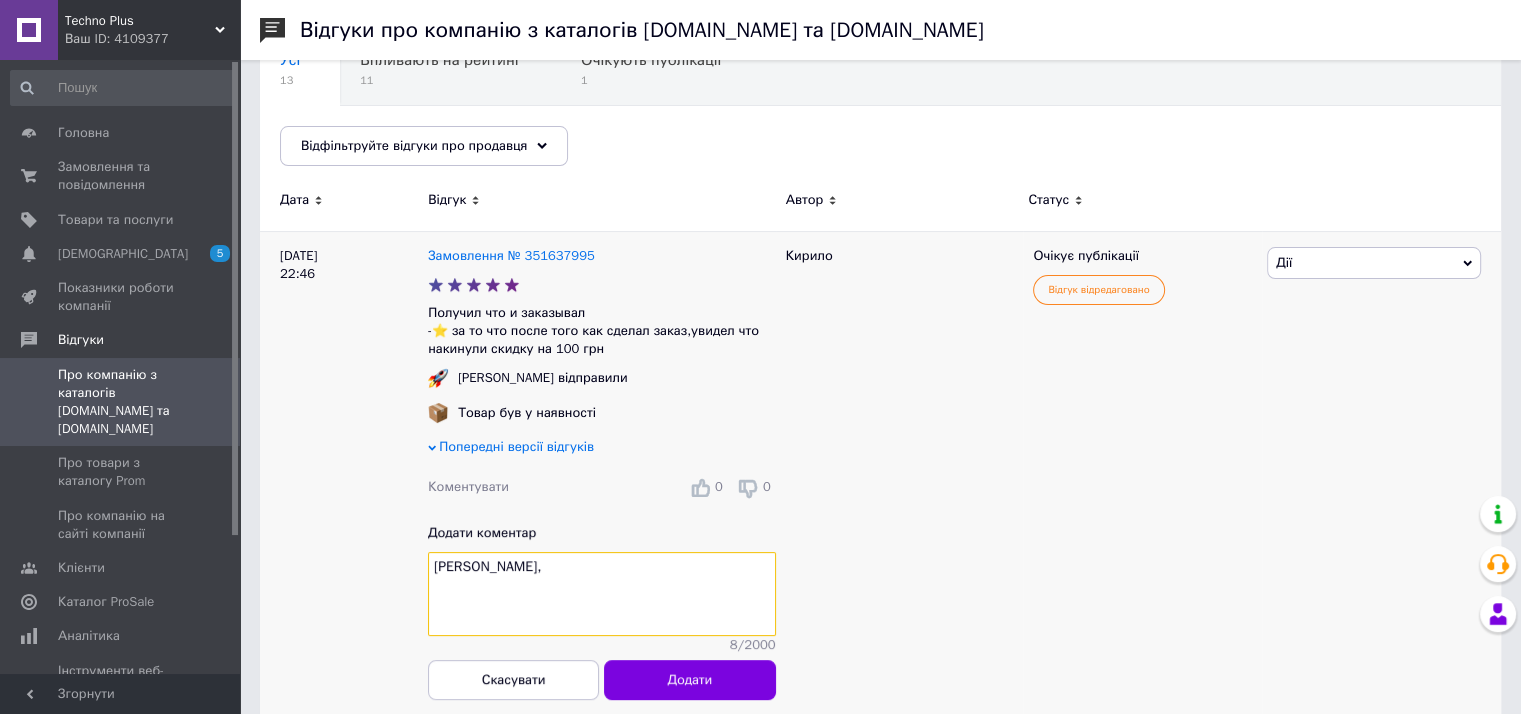 paste on "Приємно бути кращими для Вас!" 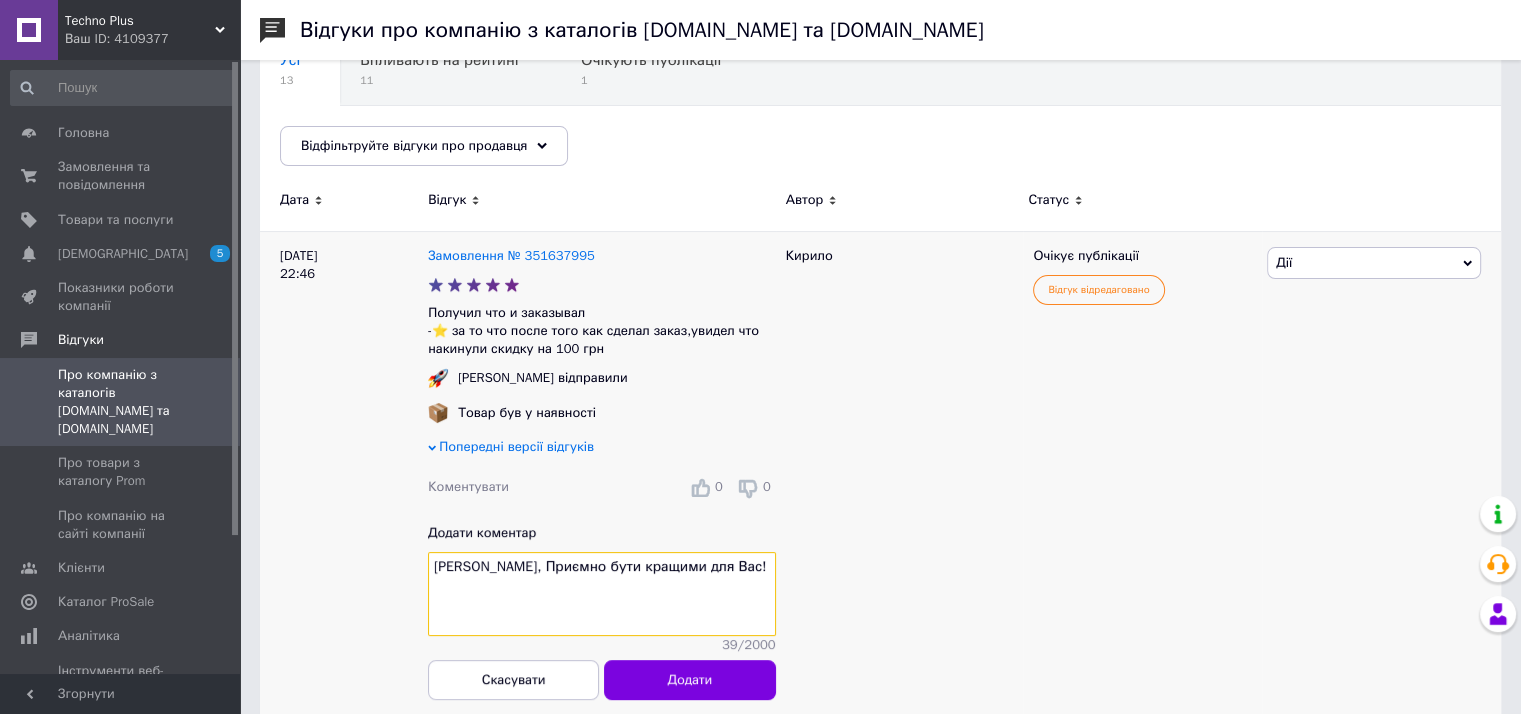 click on "Кирило, Приємно бути кращими для Вас!" at bounding box center (602, 594) 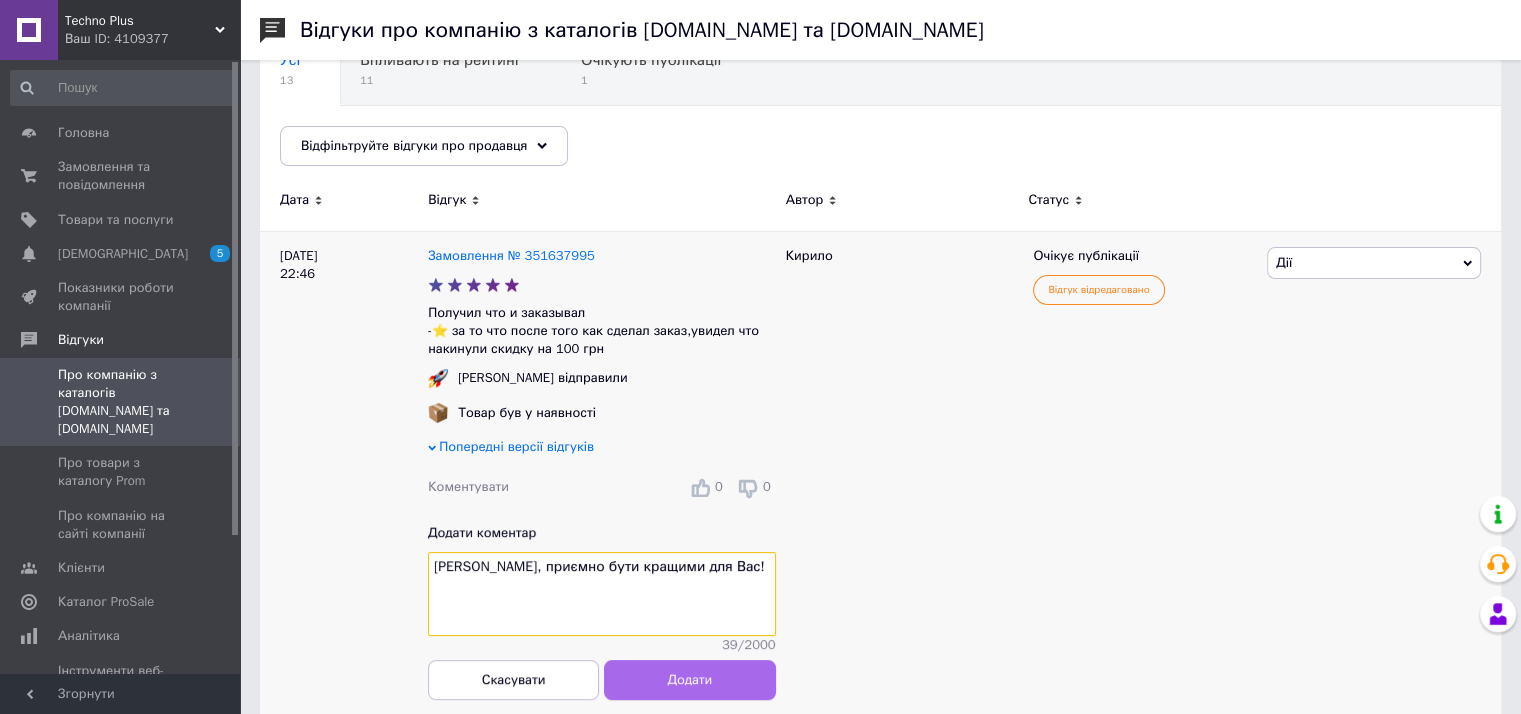 type on "Кирило, приємно бути кращими для Вас!" 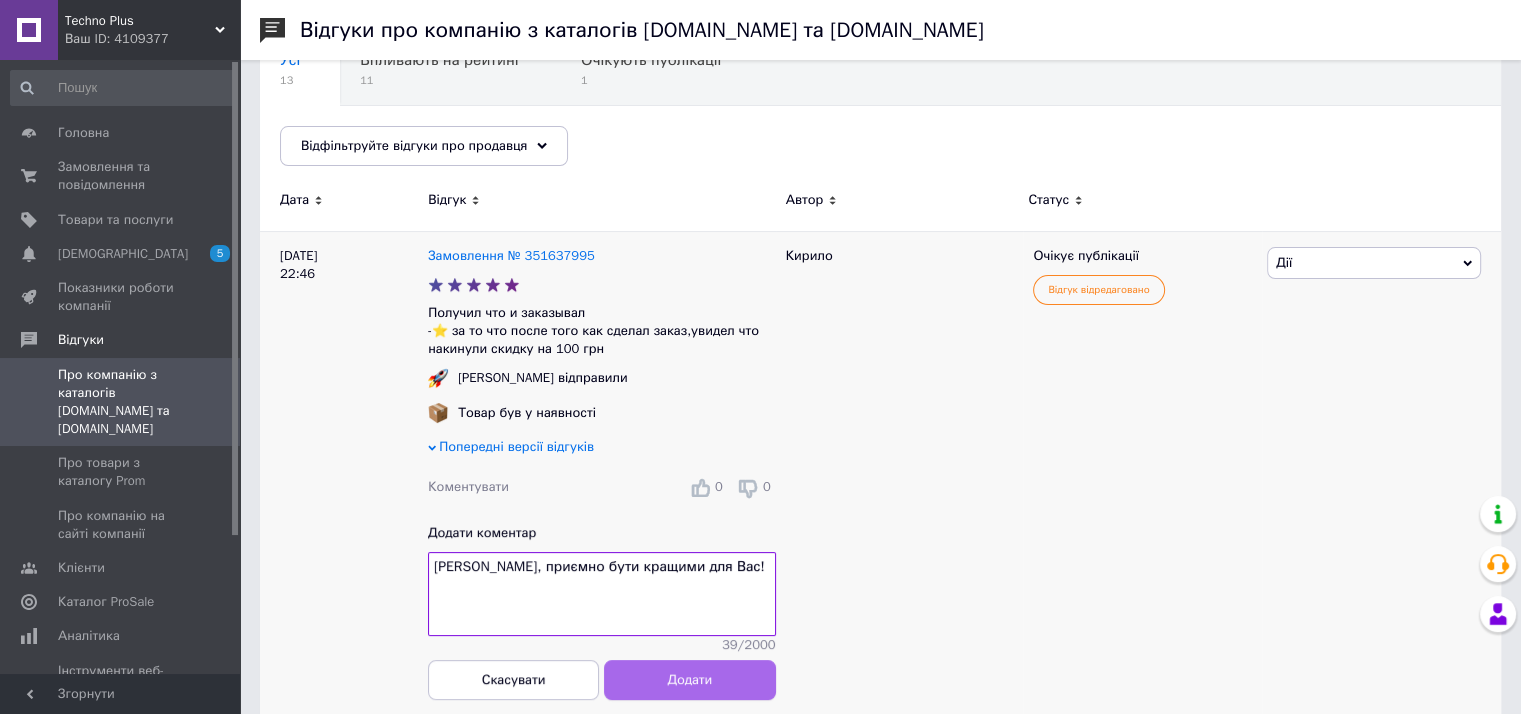 click on "Додати" at bounding box center (689, 679) 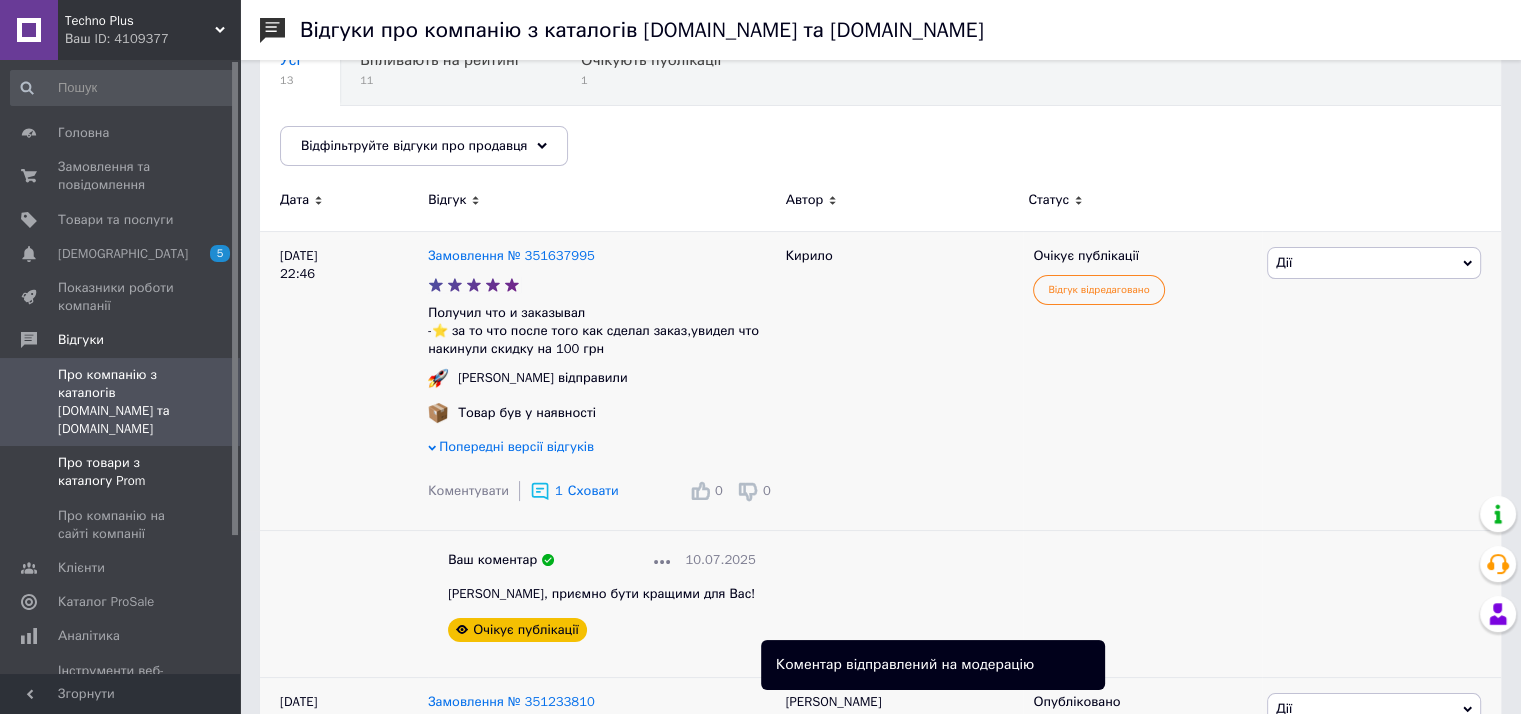 click on "Про товари з каталогу Prom" at bounding box center (121, 472) 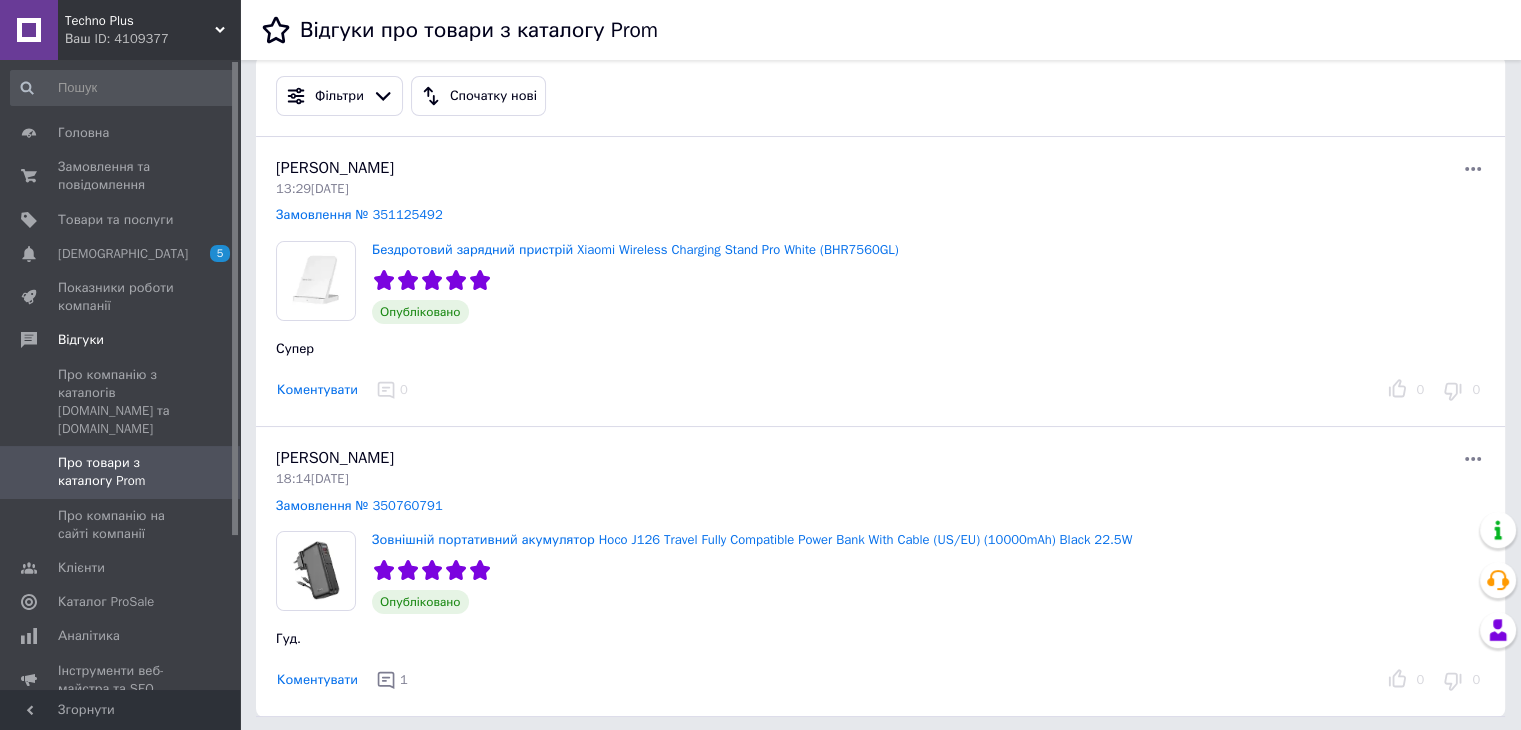 scroll, scrollTop: 0, scrollLeft: 0, axis: both 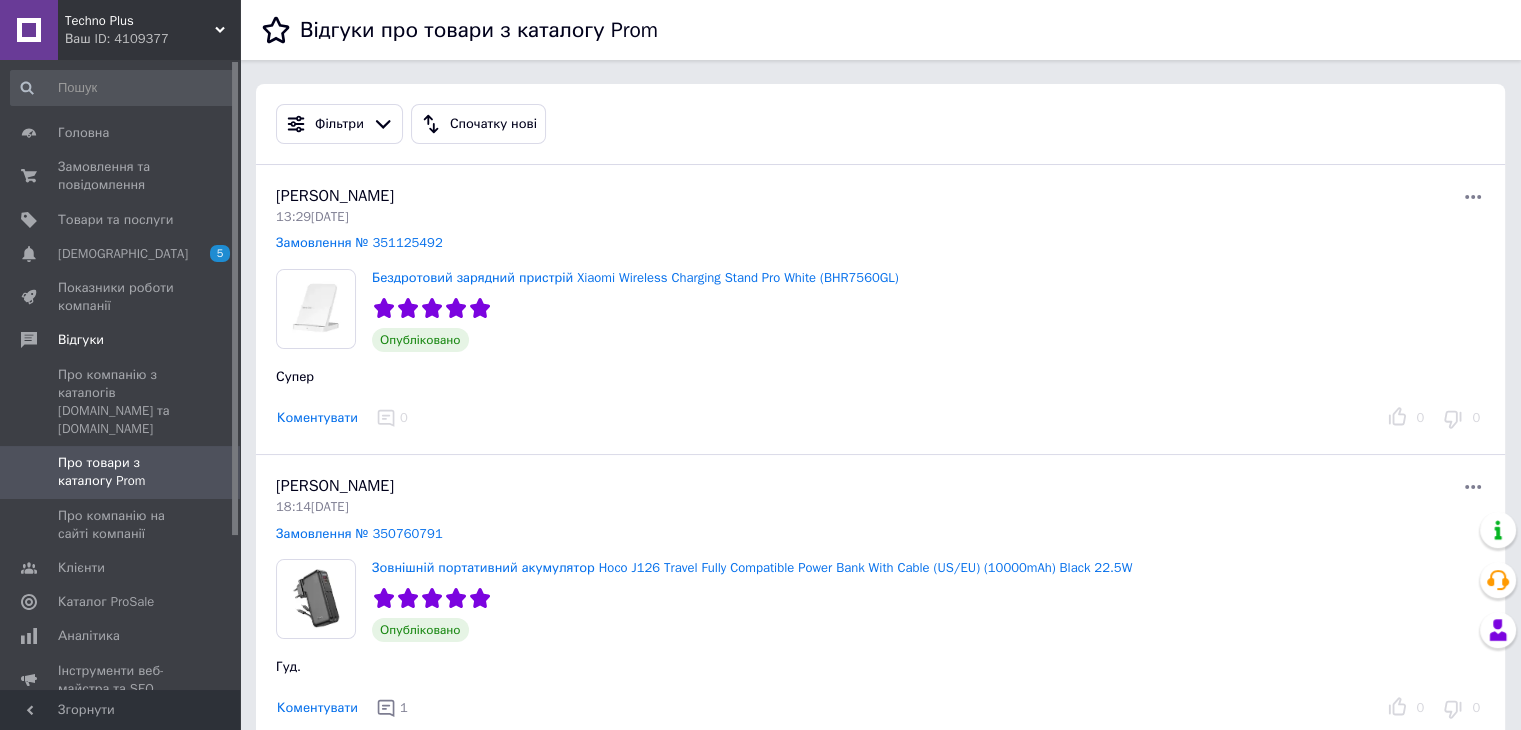 click on "Коментувати" at bounding box center (317, 418) 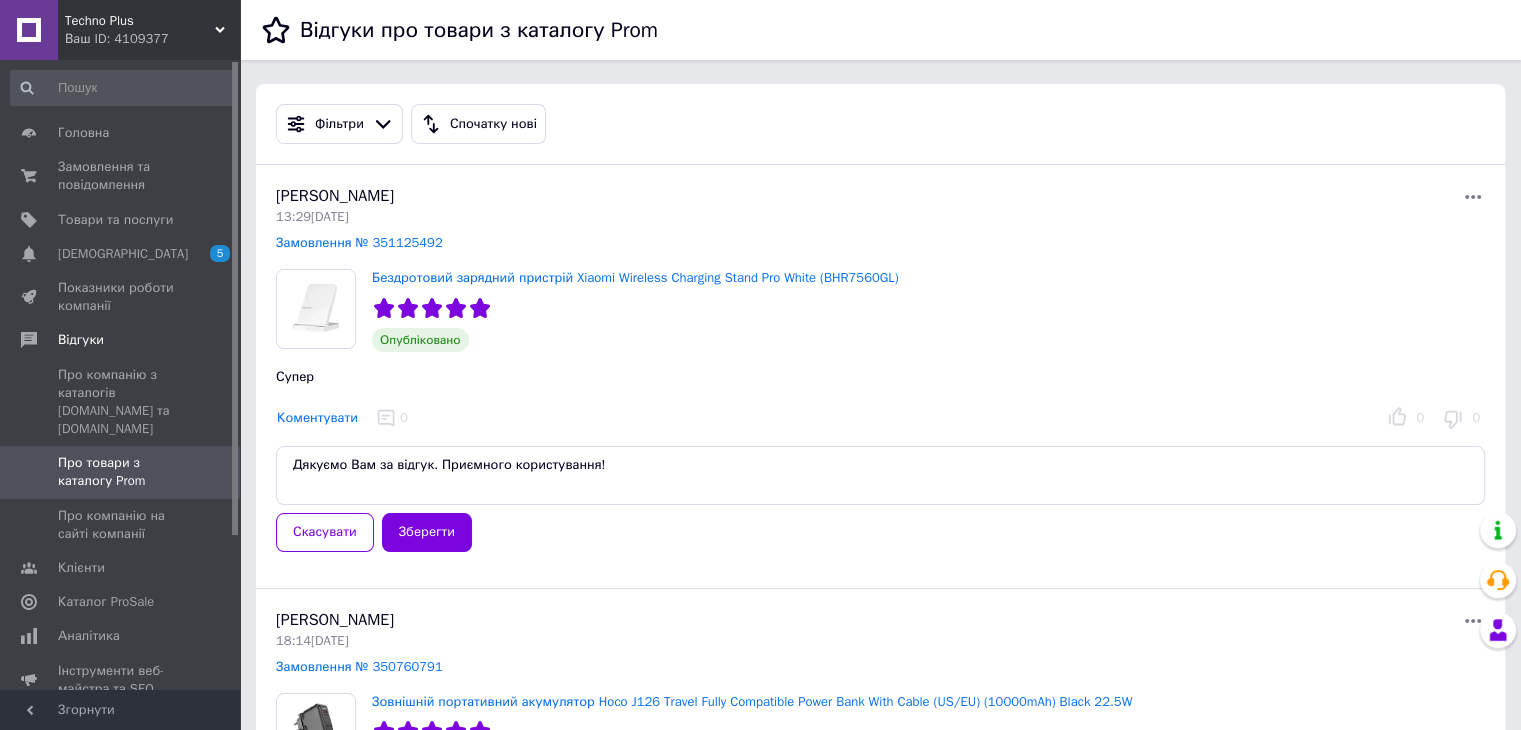type on "Дякуємо Вам за відгук. Приємного користування!" 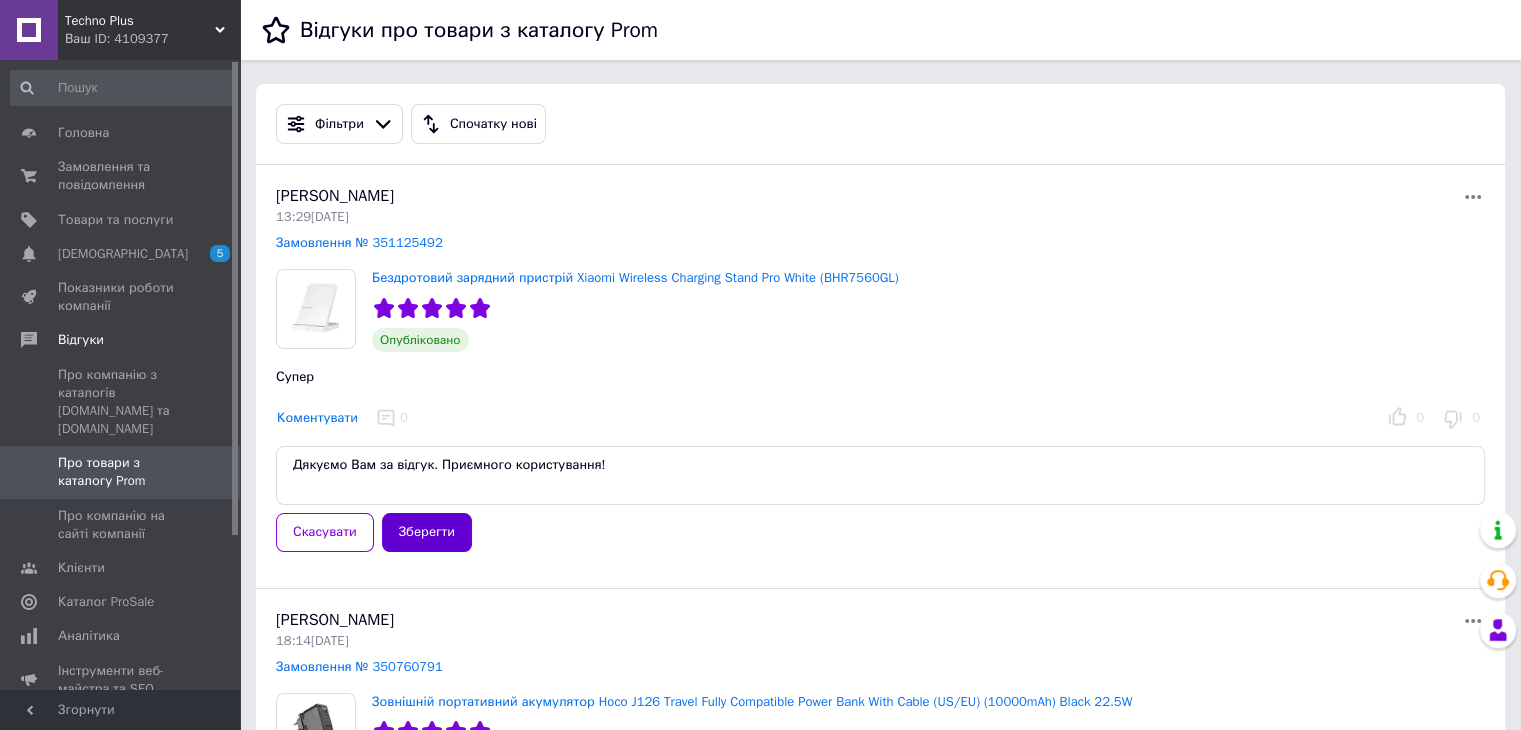 click on "Зберегти" at bounding box center (427, 532) 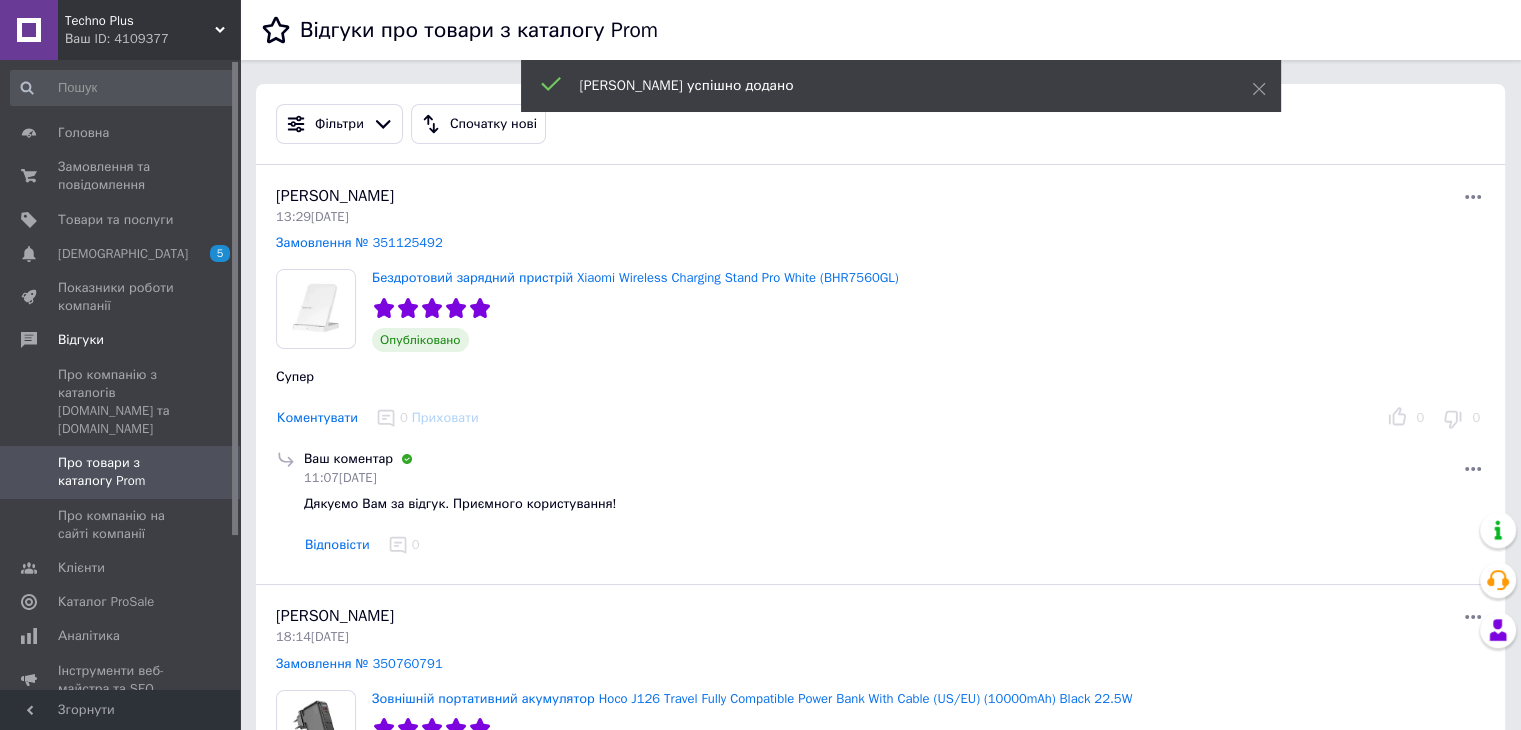 click on "Ваш ID: 4109377" at bounding box center [152, 39] 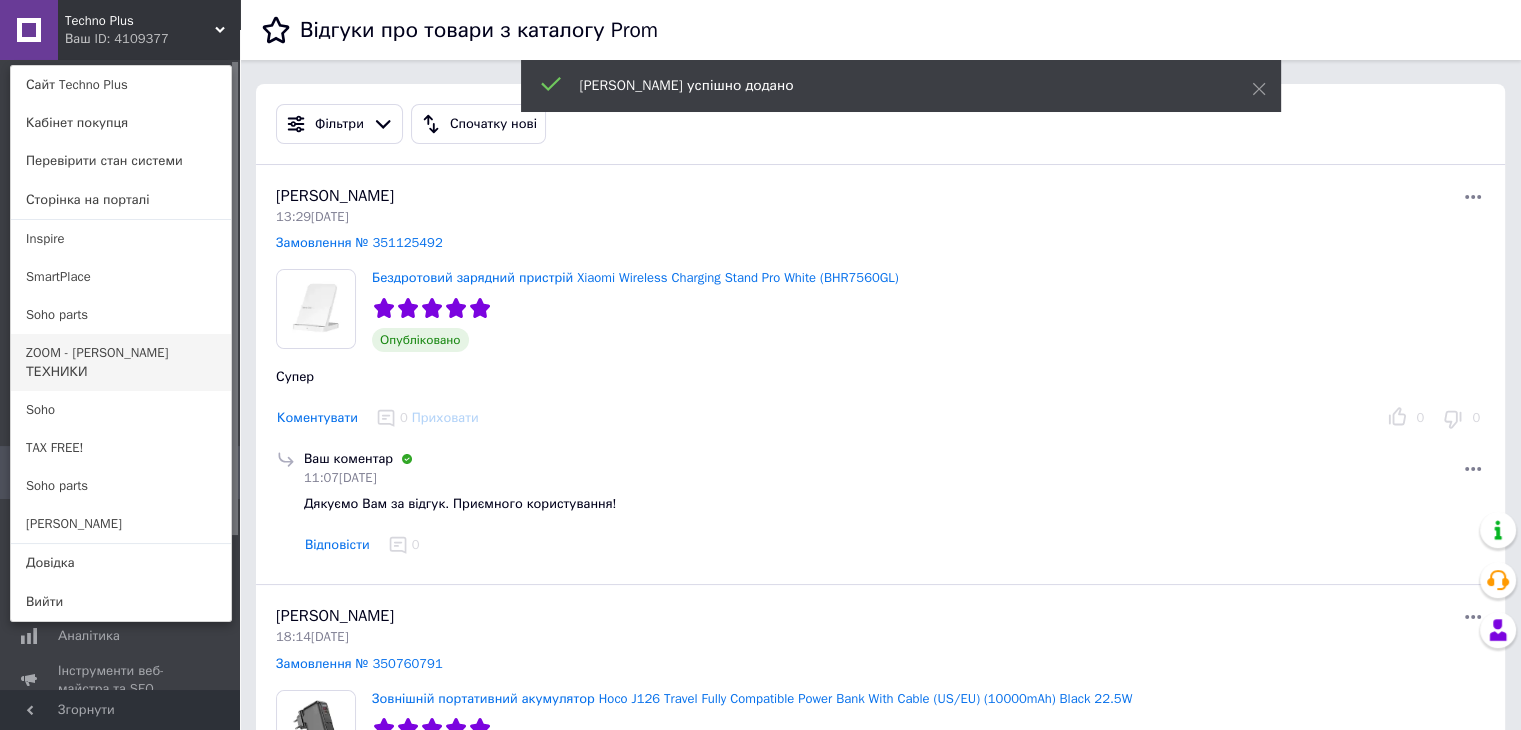 click on "ZOOM - [PERSON_NAME] ТЕХНИКИ" at bounding box center [121, 362] 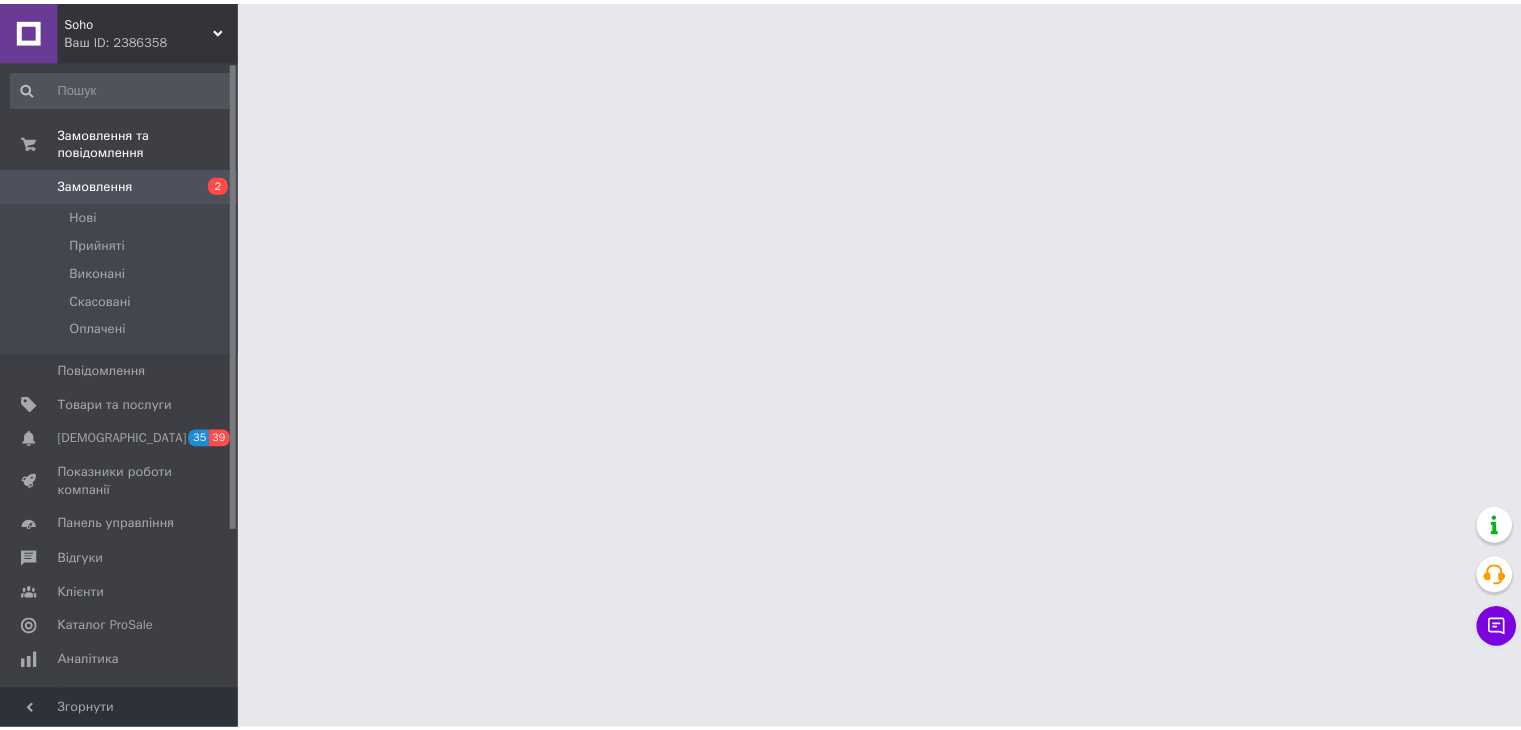scroll, scrollTop: 0, scrollLeft: 0, axis: both 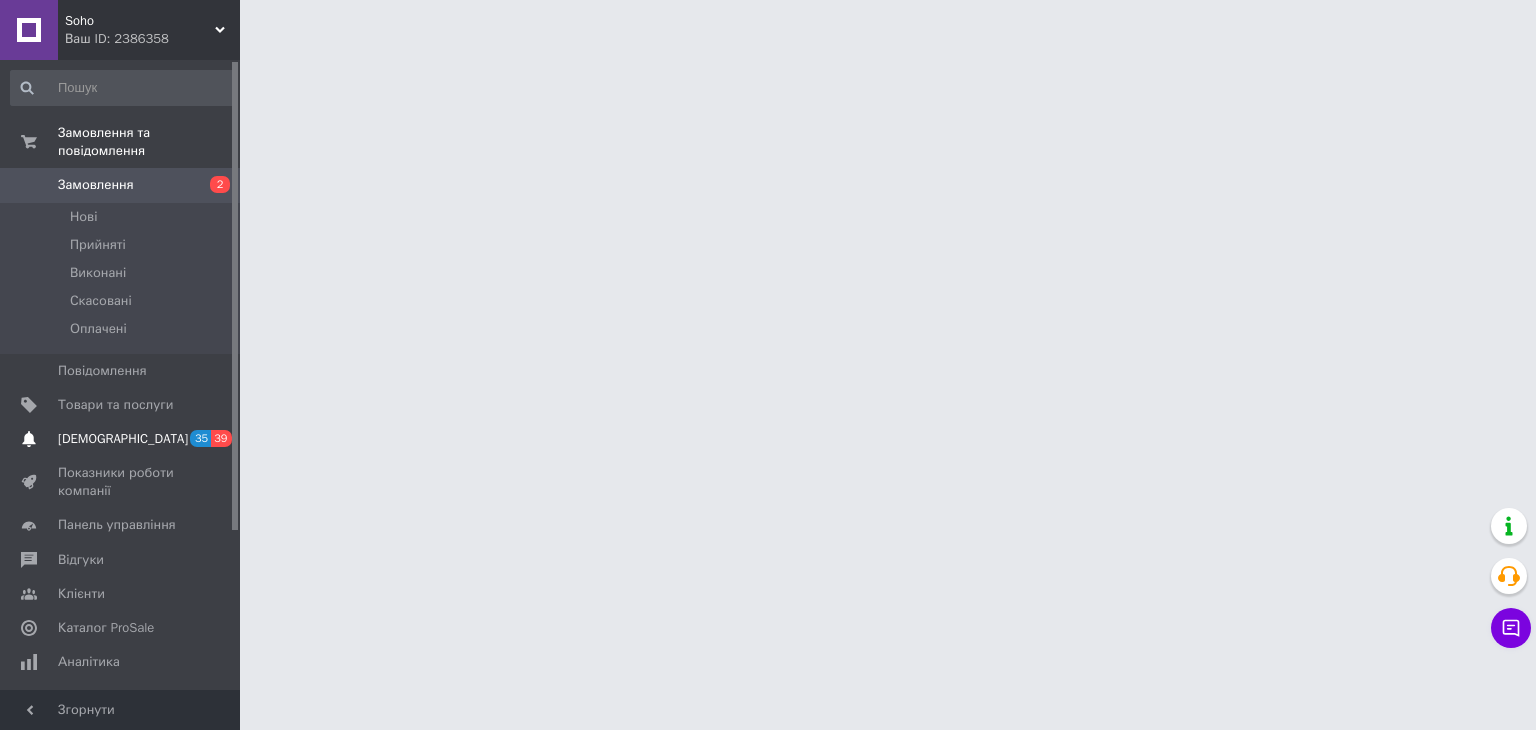 click on "Сповіщення 35 39" at bounding box center (123, 439) 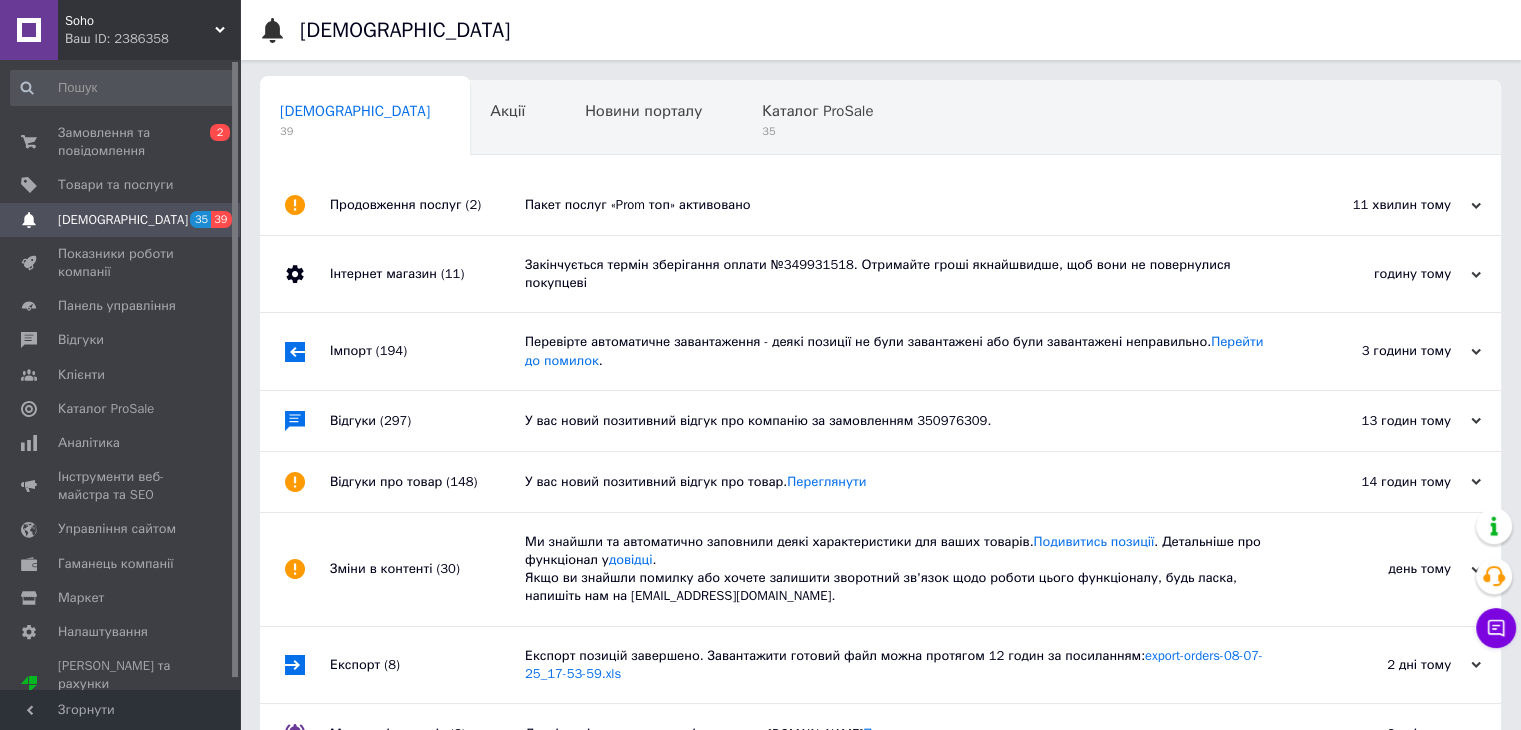 click on "Пакет послуг «Prom топ» активовано" at bounding box center (903, 205) 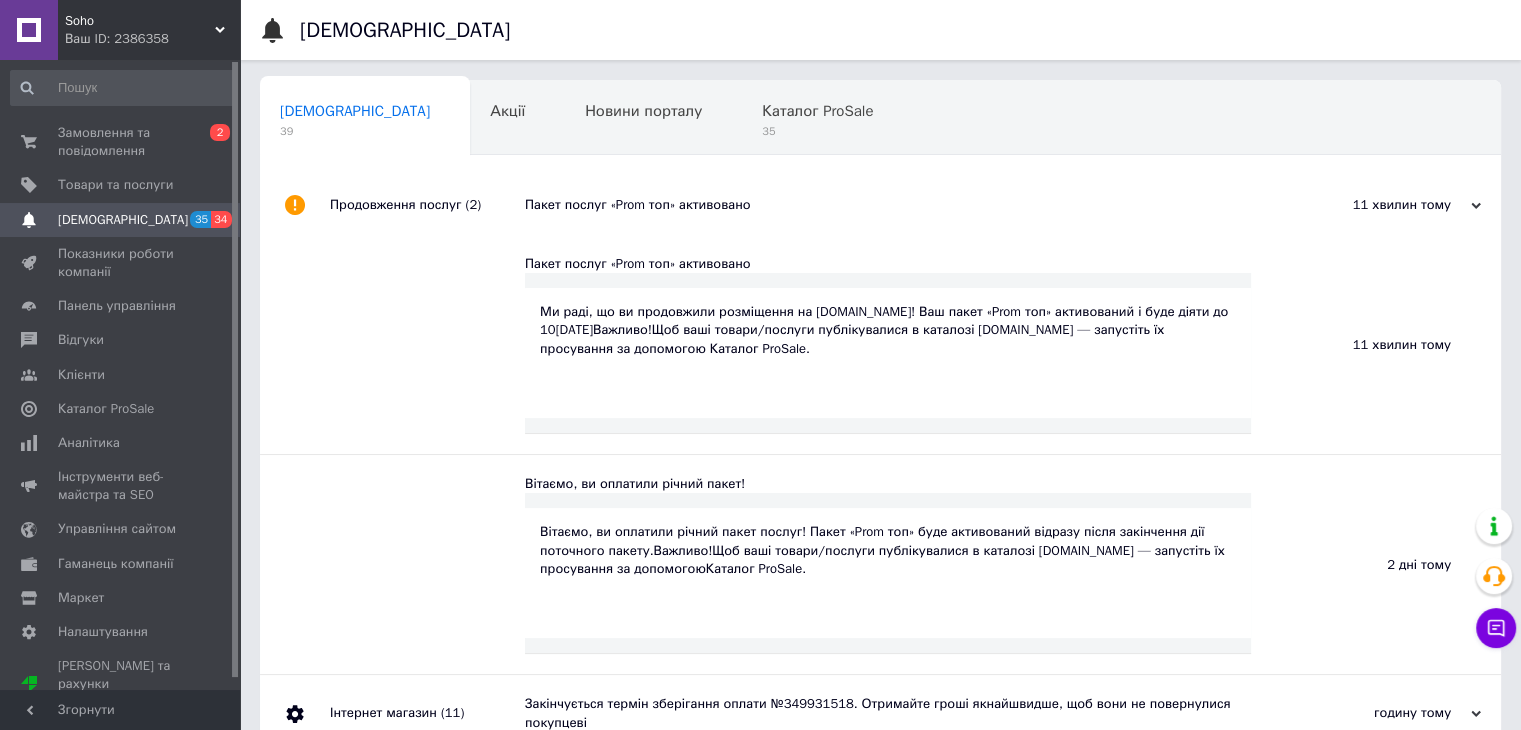 click on "35 34" at bounding box center (212, 220) 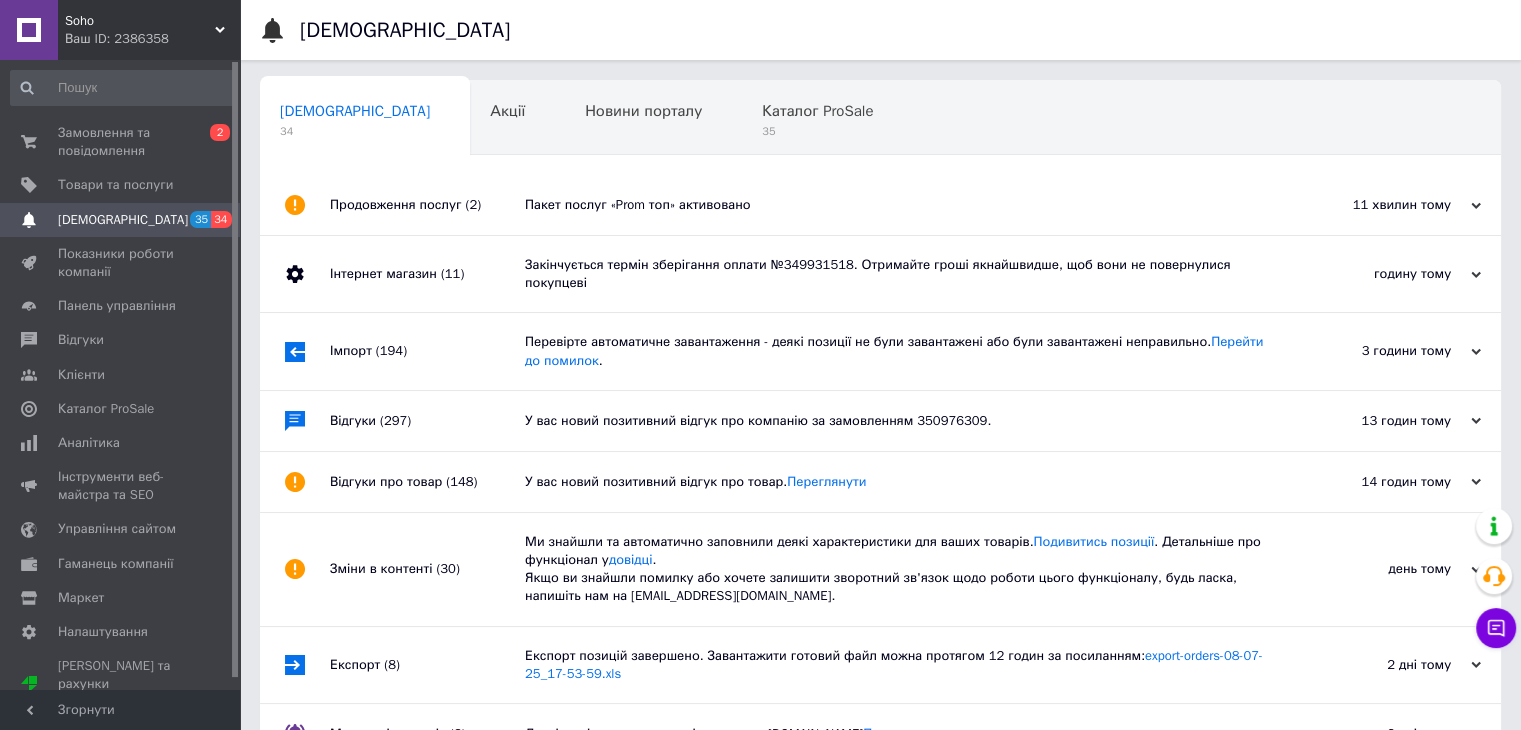 click on "Закінчується термін зберігання оплати №349931518. Отримайте гроші якнайшвидше, щоб вони не повернулися покупцеві" at bounding box center [903, 274] 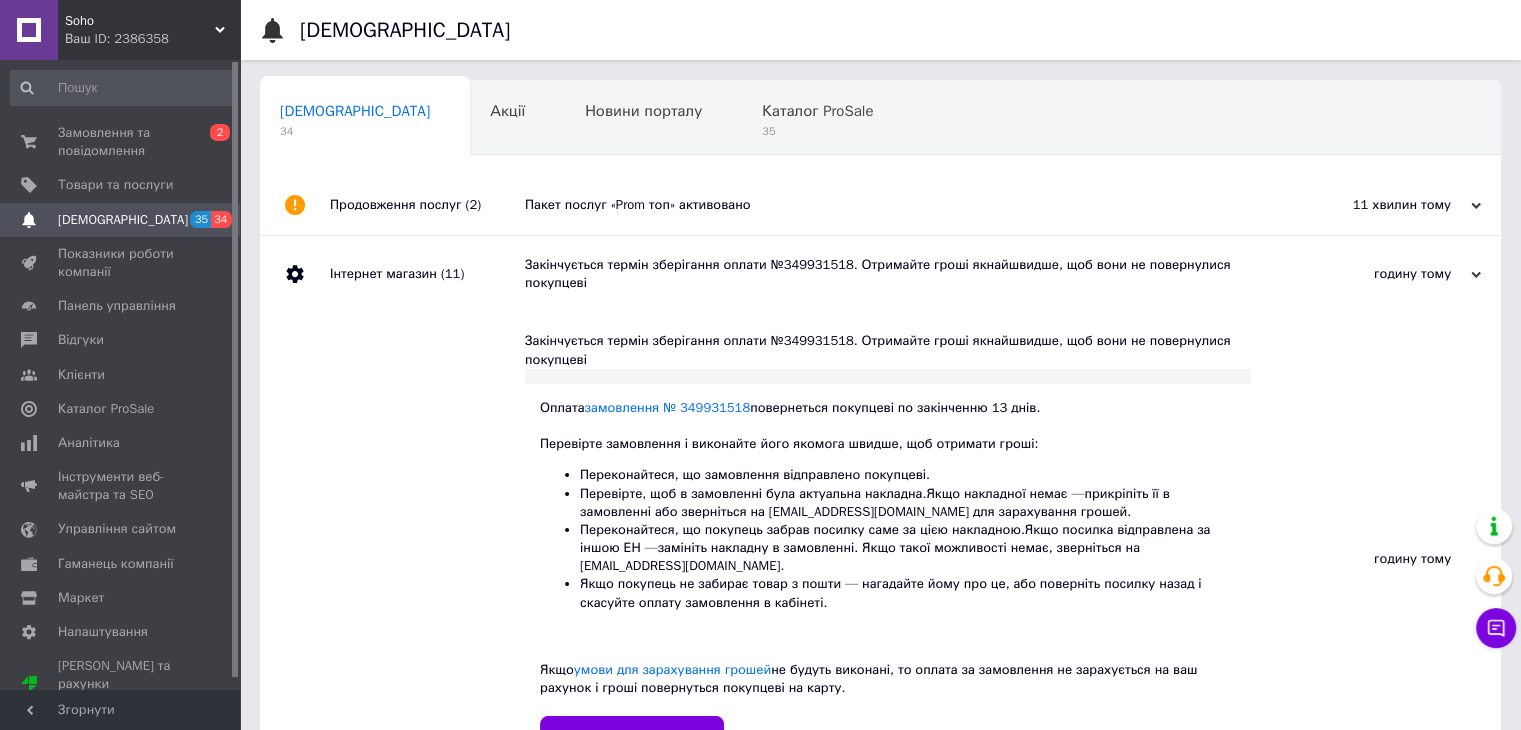 click on "[DEMOGRAPHIC_DATA]" at bounding box center [121, 220] 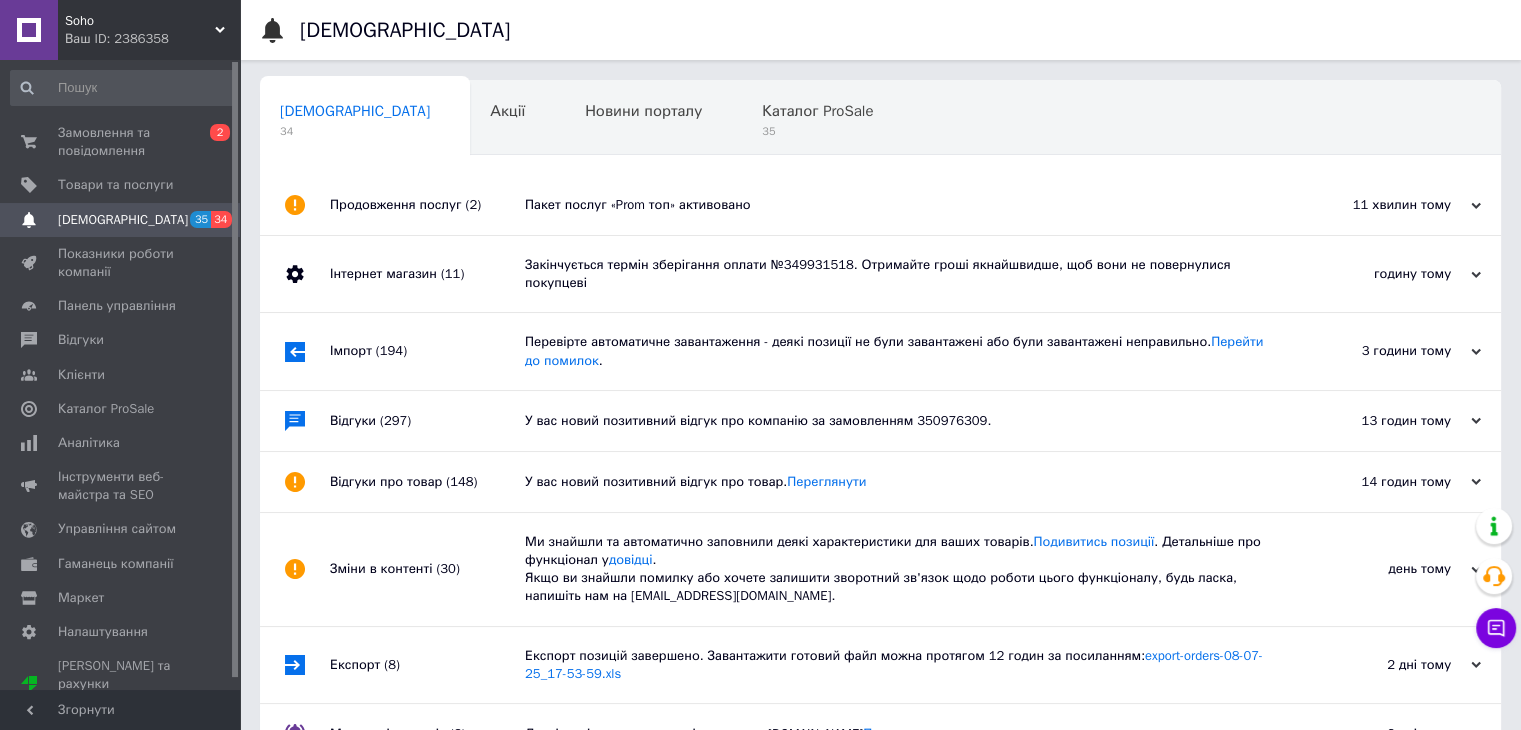 click on "Перевірте автоматичне завантаження - деякі позиції не були завантажені або були завантажені неправильно.  Перейти до помилок ." at bounding box center [903, 351] 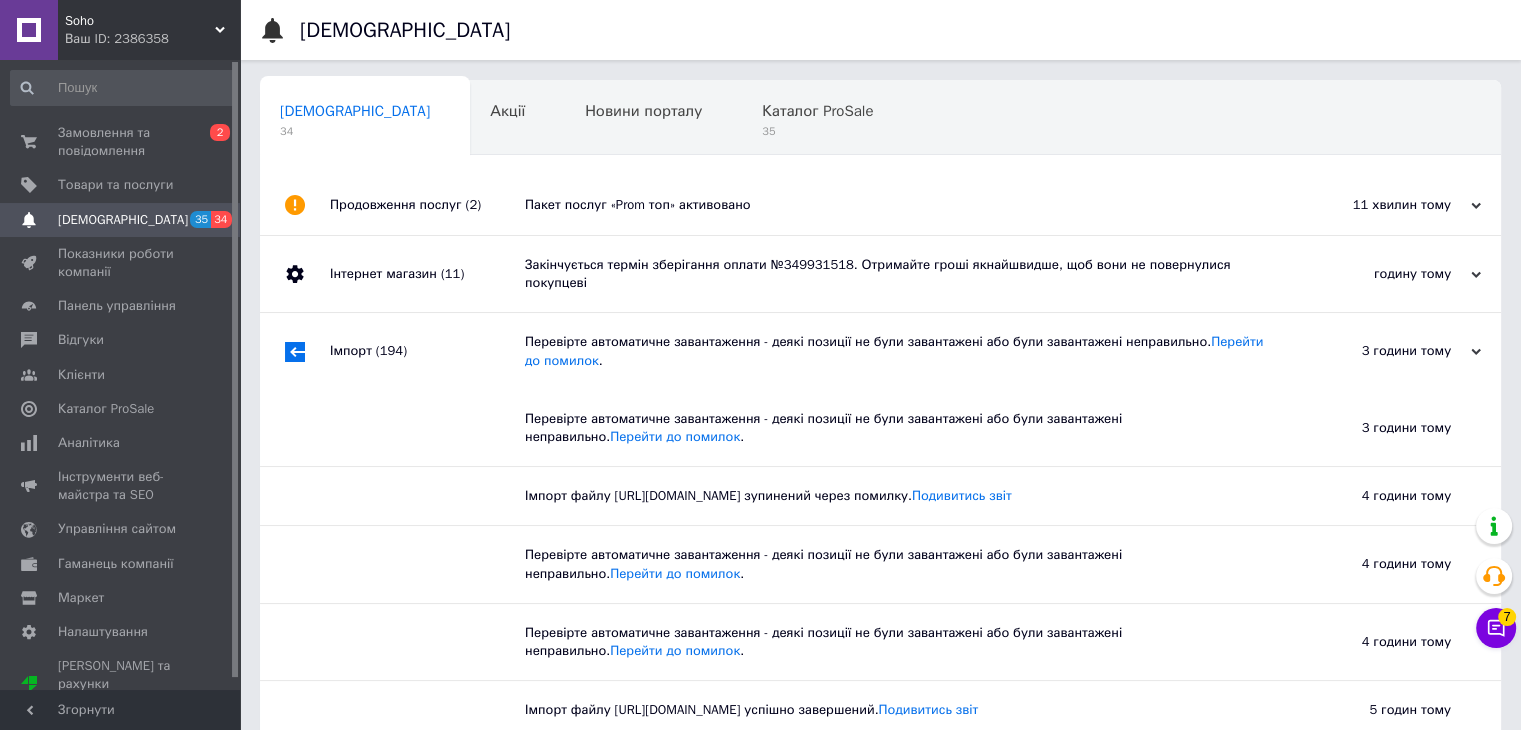 click on "[DEMOGRAPHIC_DATA]" at bounding box center (121, 220) 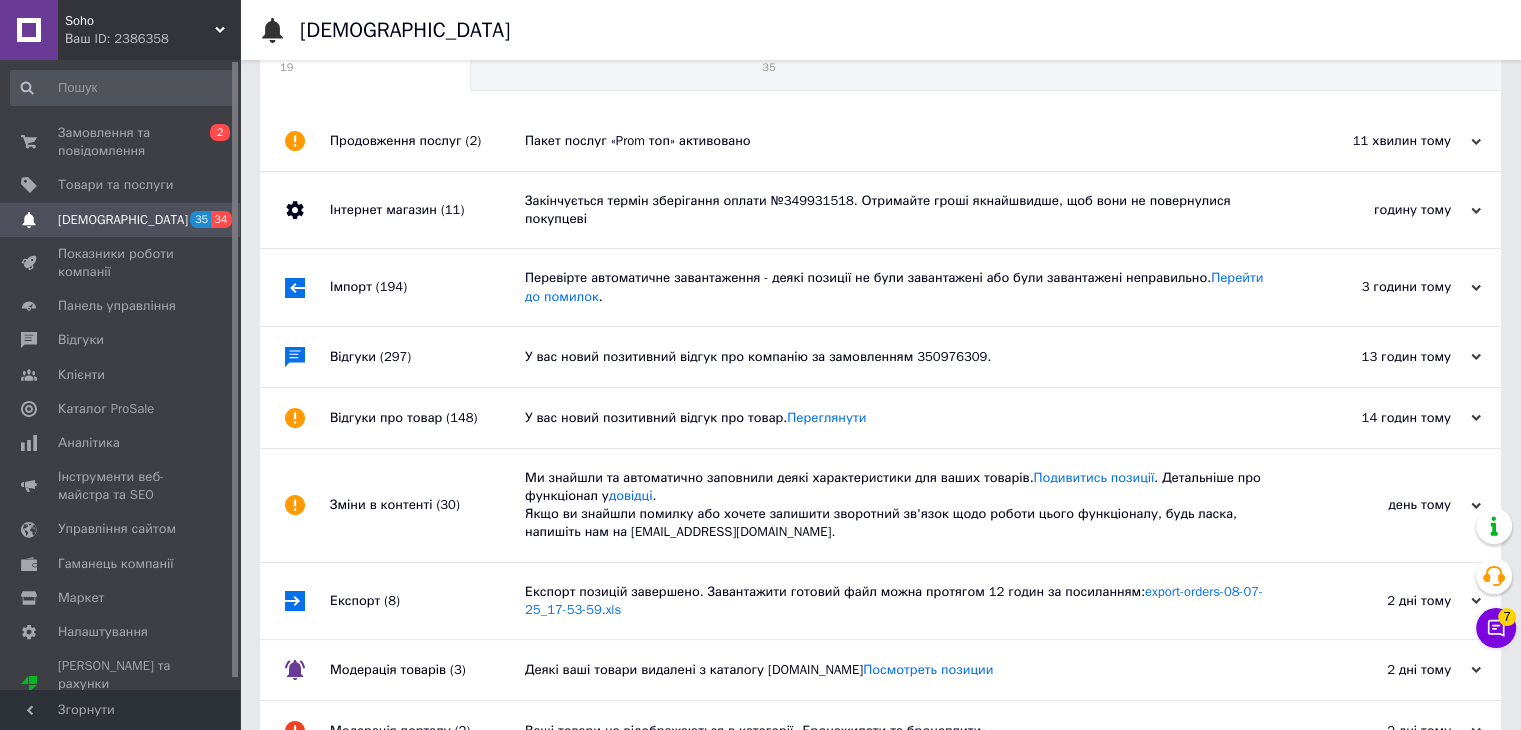 scroll, scrollTop: 100, scrollLeft: 0, axis: vertical 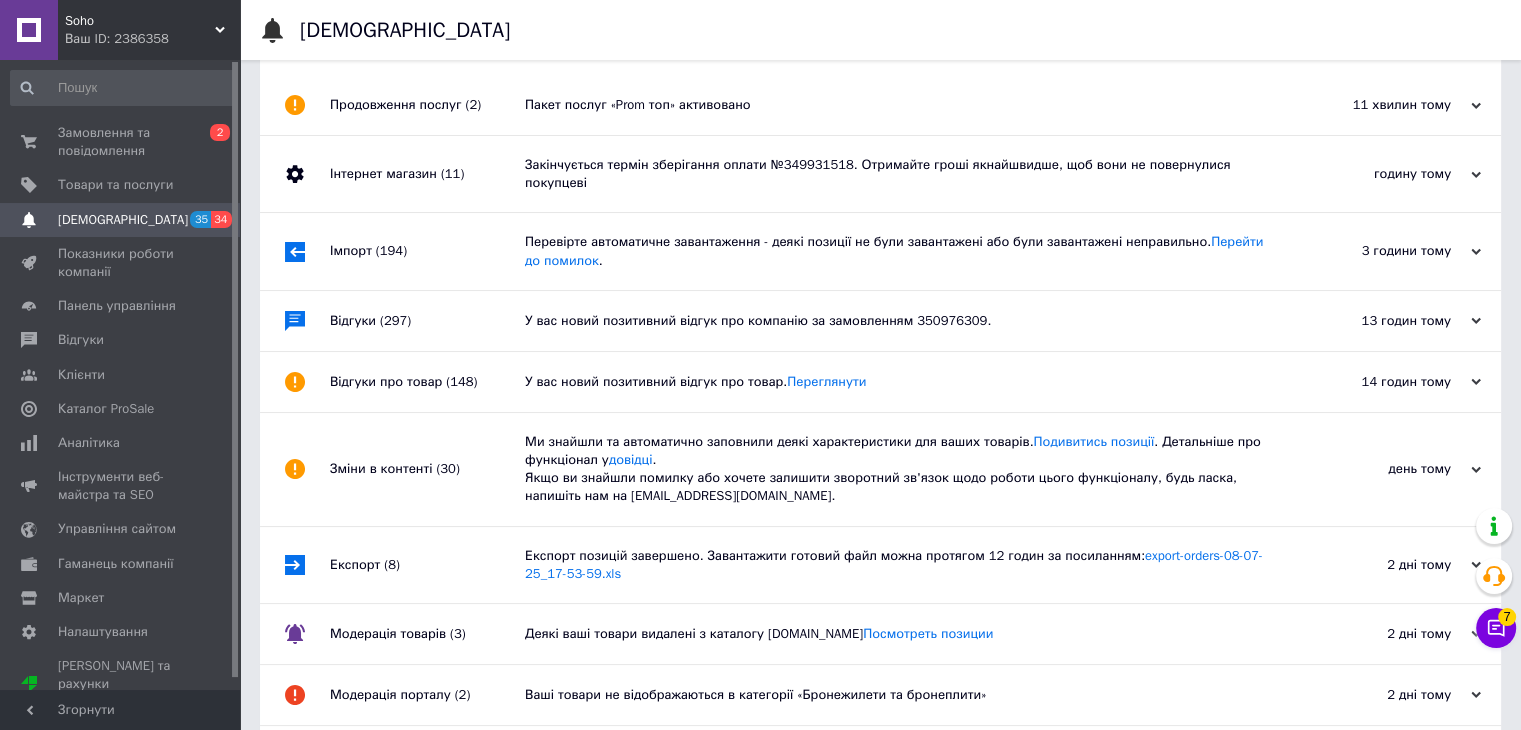 click on "У вас новий позитивний відгук про компанію за замовленням 350976309." at bounding box center (903, 321) 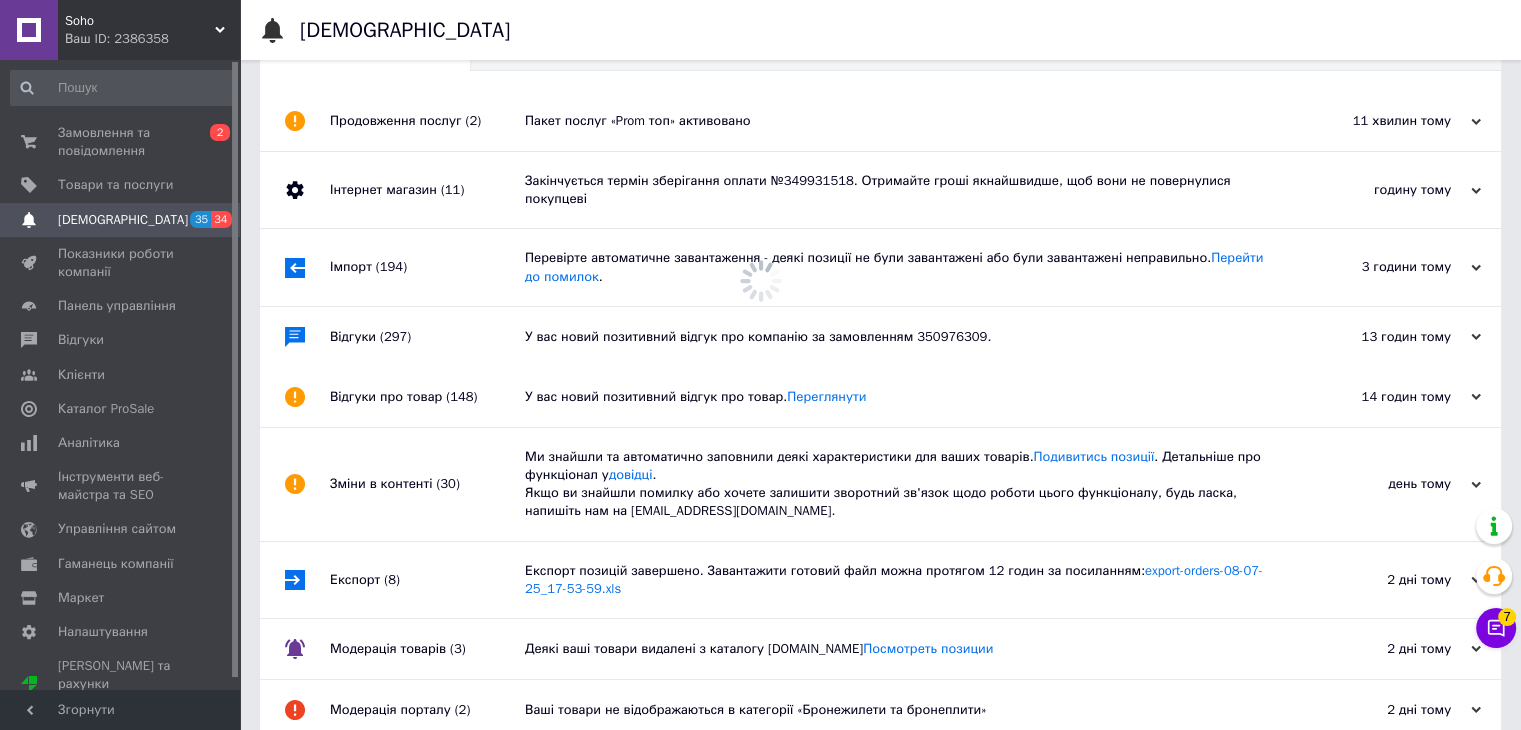 scroll, scrollTop: 0, scrollLeft: 0, axis: both 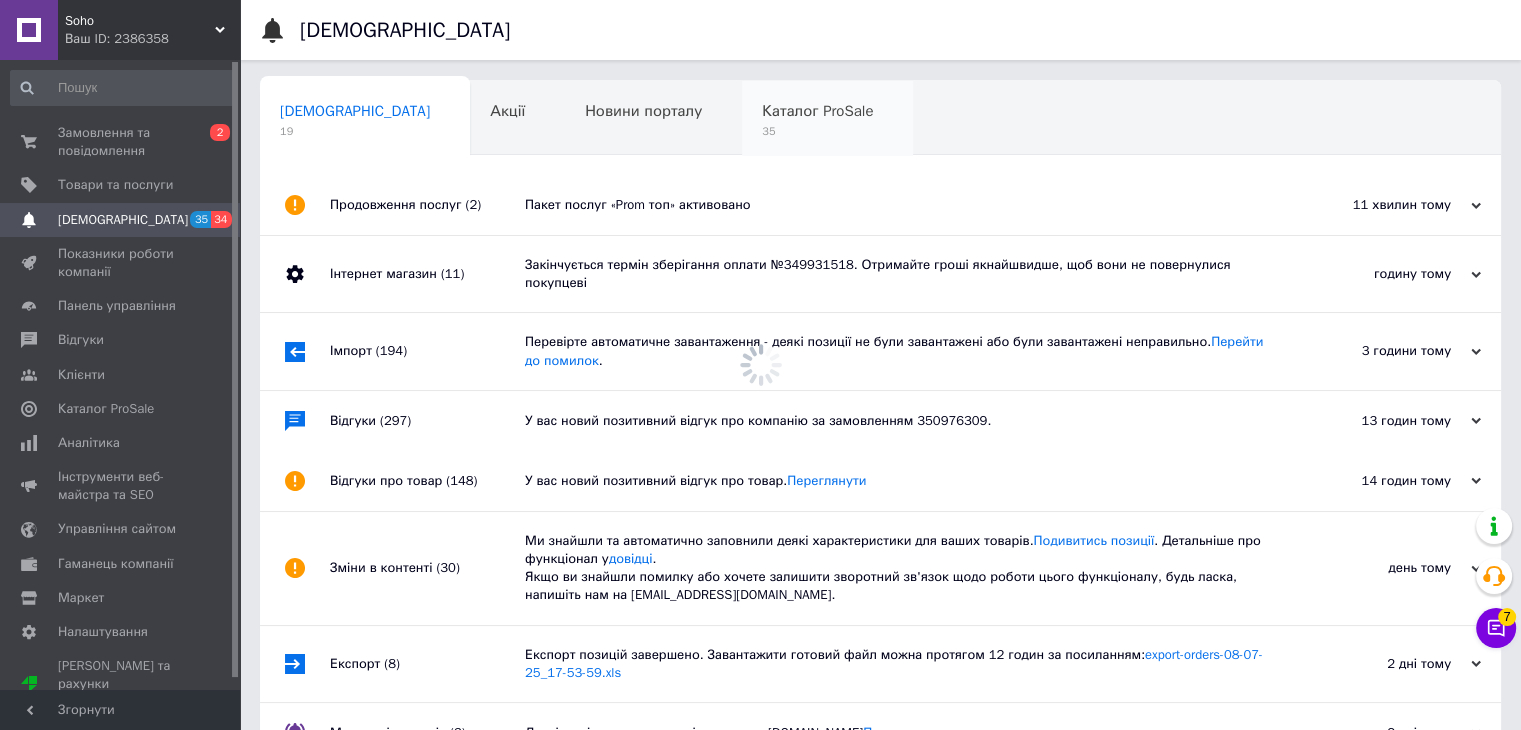 click on "Каталог ProSale 35" at bounding box center (827, 119) 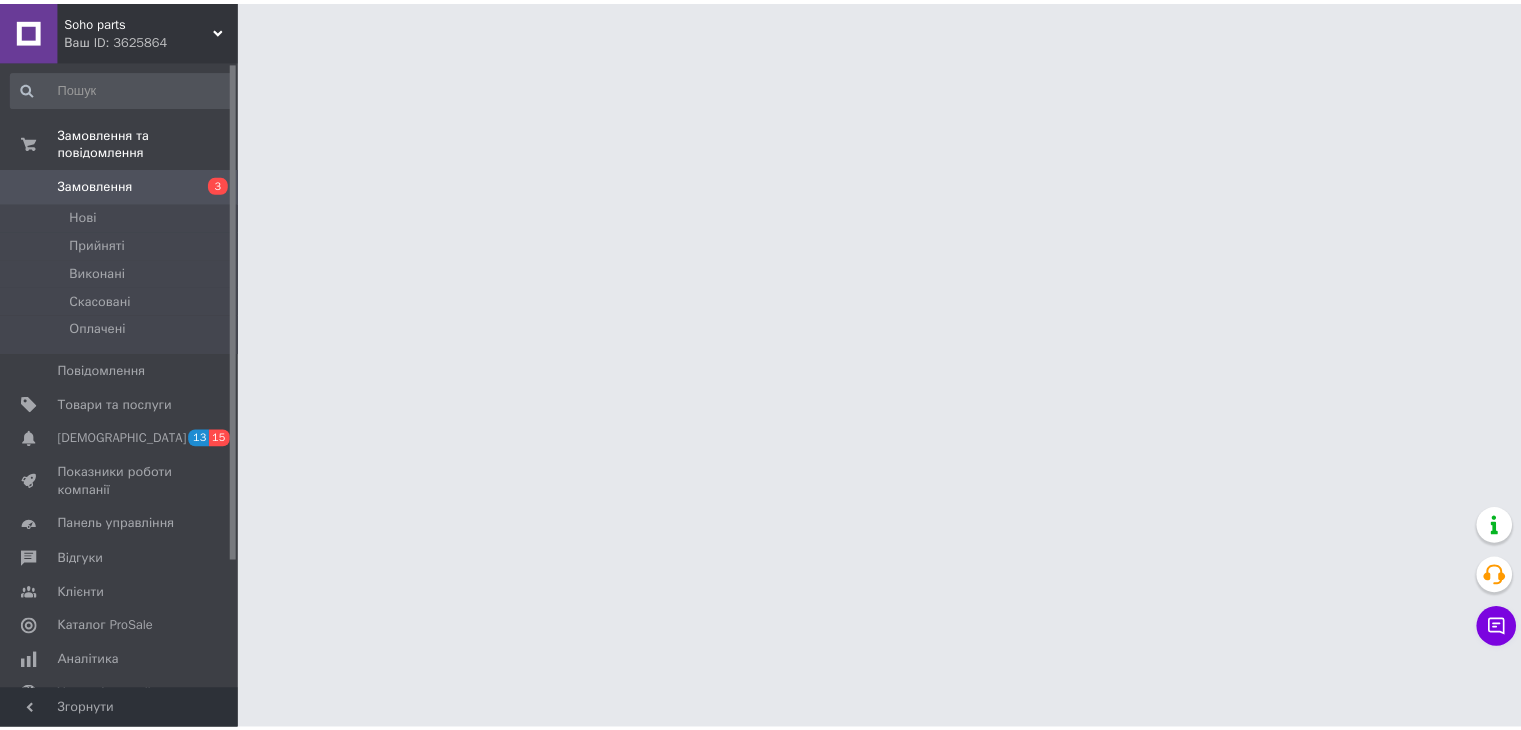 scroll, scrollTop: 0, scrollLeft: 0, axis: both 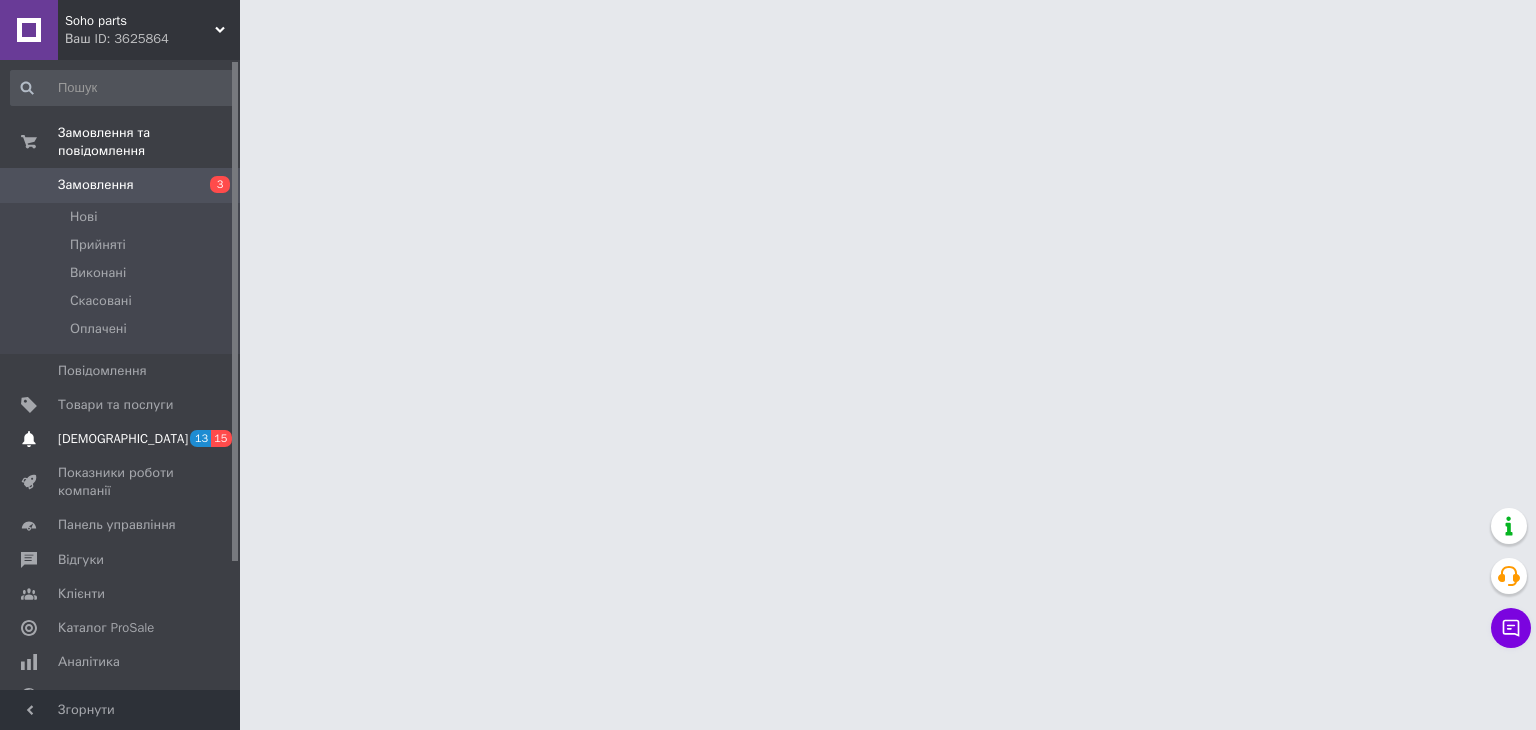 click on "[DEMOGRAPHIC_DATA]" at bounding box center (121, 439) 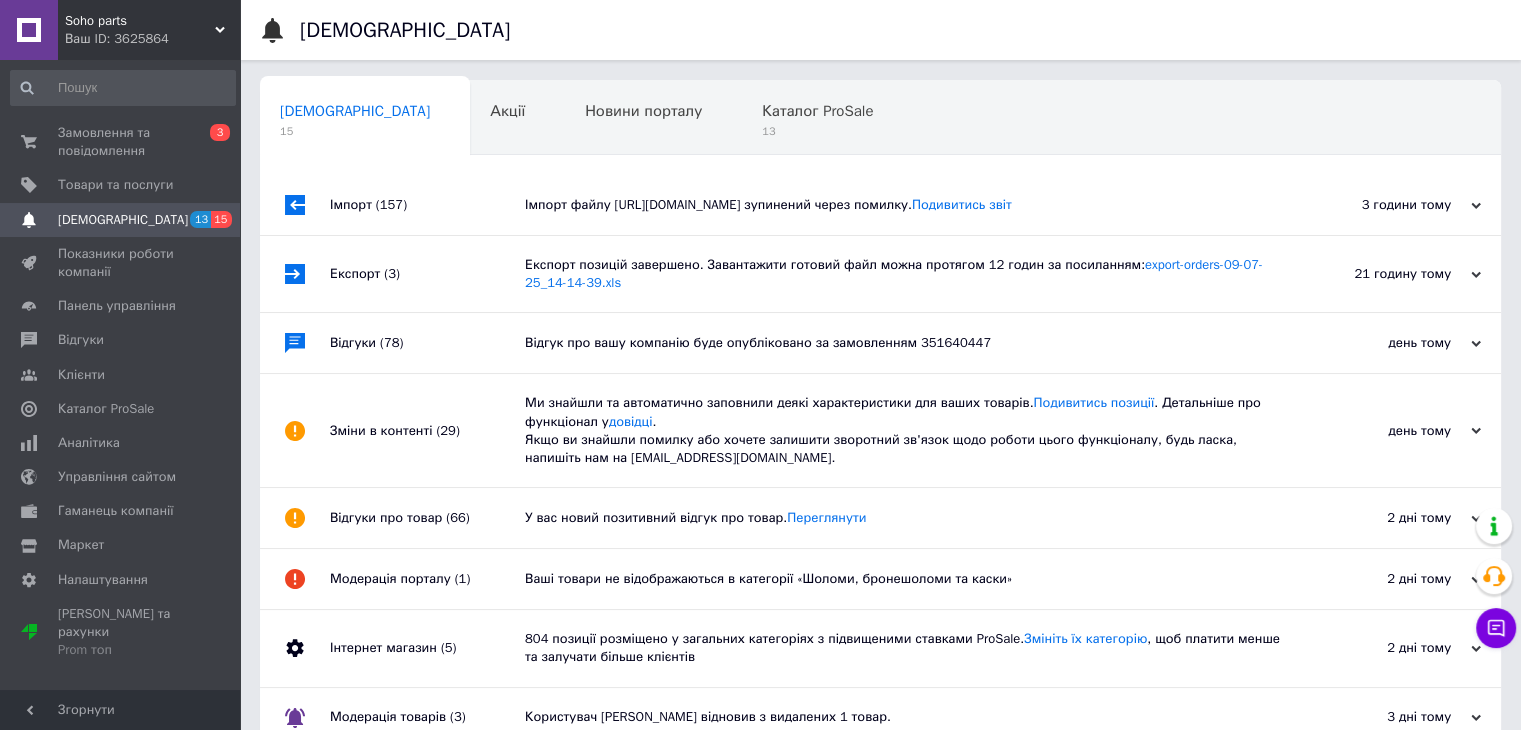 click on "Імпорт файлу https://feed.mm.cv.ua/feeds/prom_soho-parts_2.xml зупинений через помилку.  Подивитись звіт" at bounding box center [903, 205] 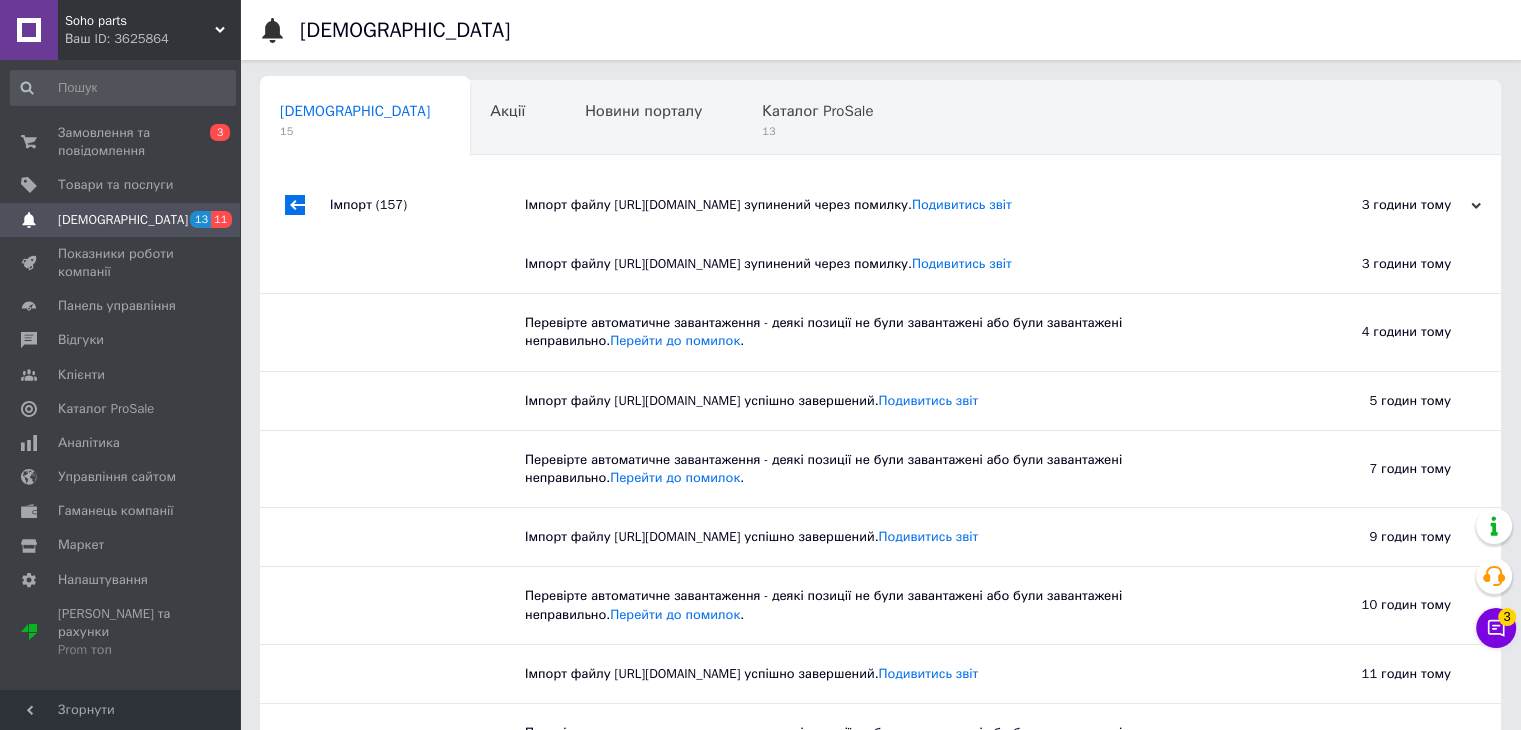 click on "[DEMOGRAPHIC_DATA]" at bounding box center (121, 220) 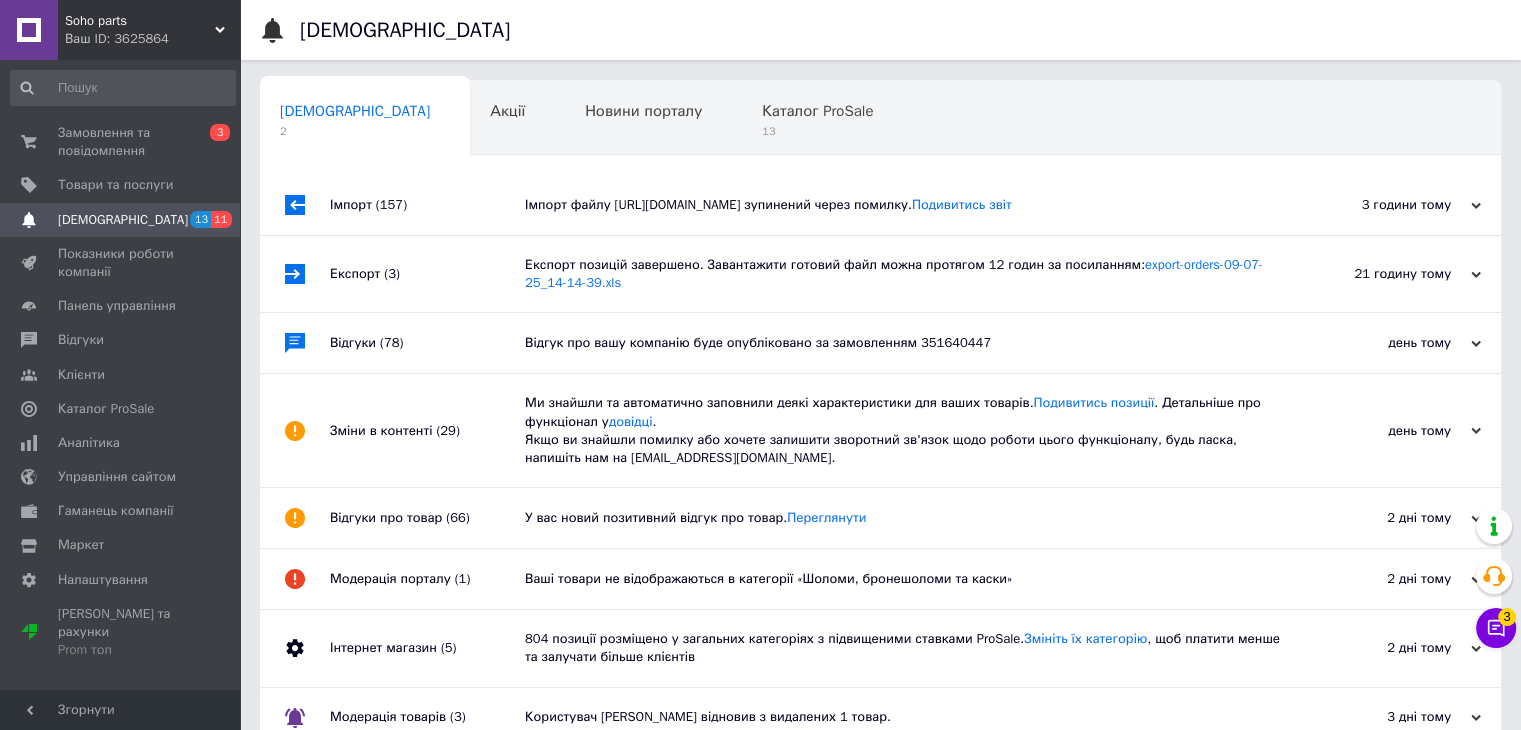 click on "Експорт позицій завершено. Завантажити готовий файл можна протягом 12 годин за посиланням:  export-orders-09-07-25_14-14-39.xls" at bounding box center [903, 274] 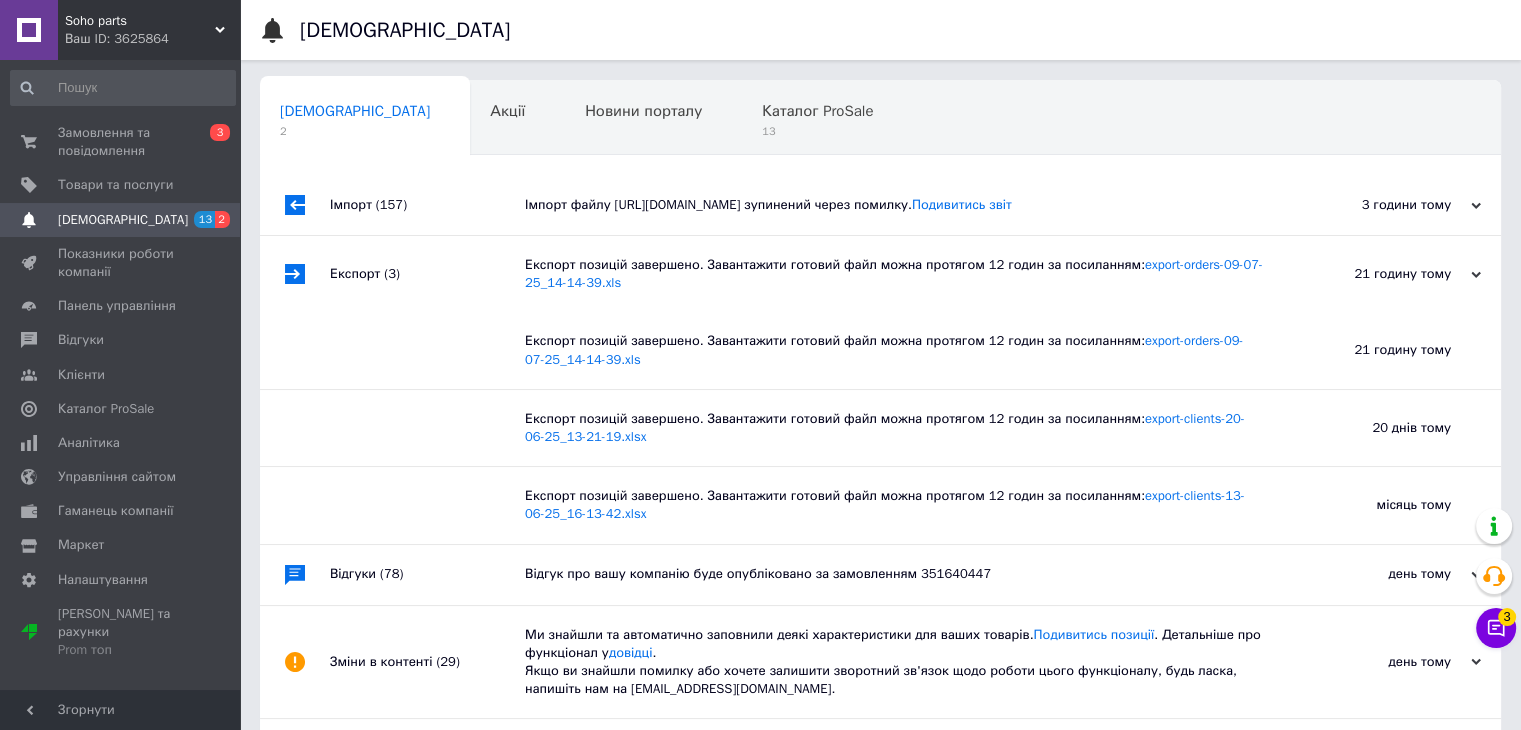 click on "[DEMOGRAPHIC_DATA]" at bounding box center (121, 220) 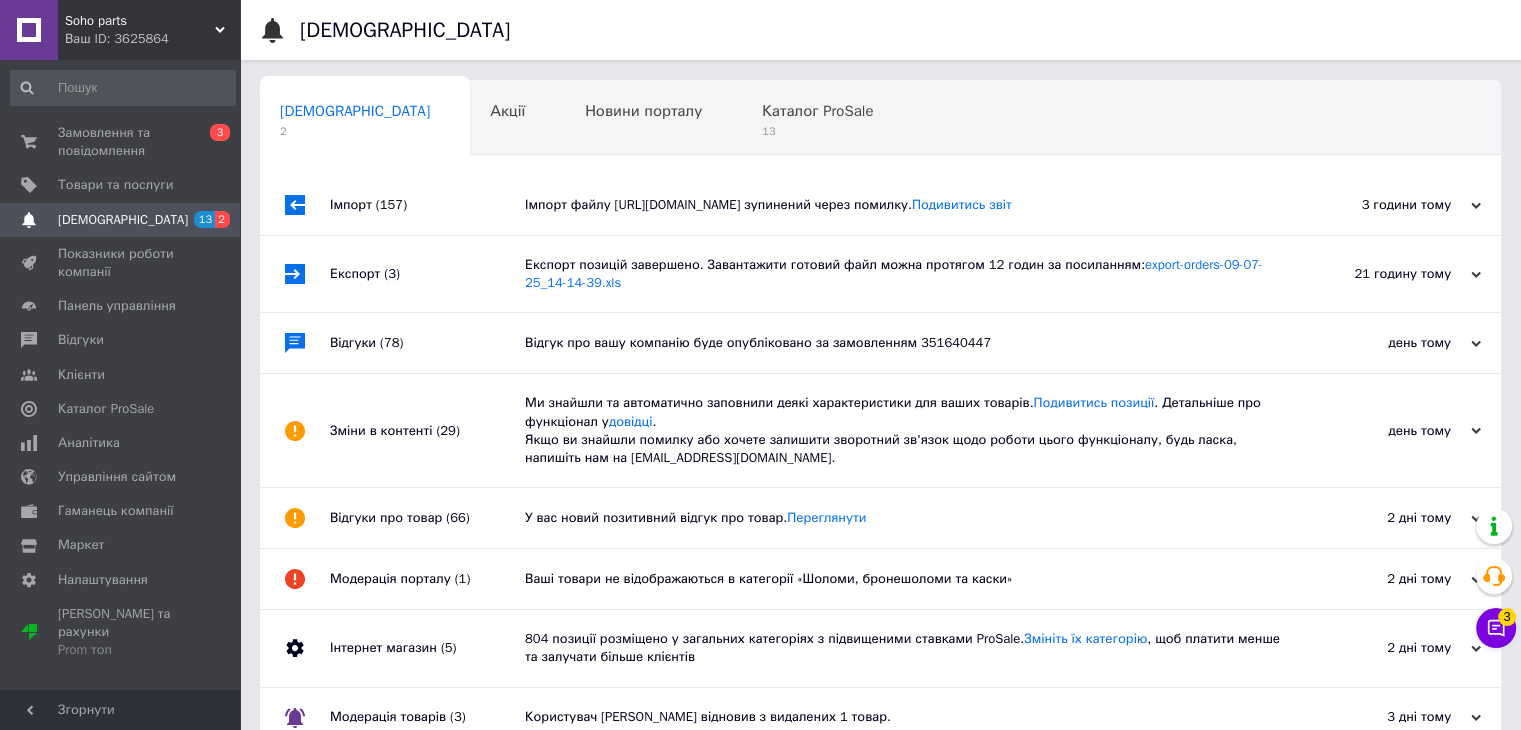 click on "Відгук про вашу компанію буде опубліковано  за замовленням 351640447" at bounding box center (903, 343) 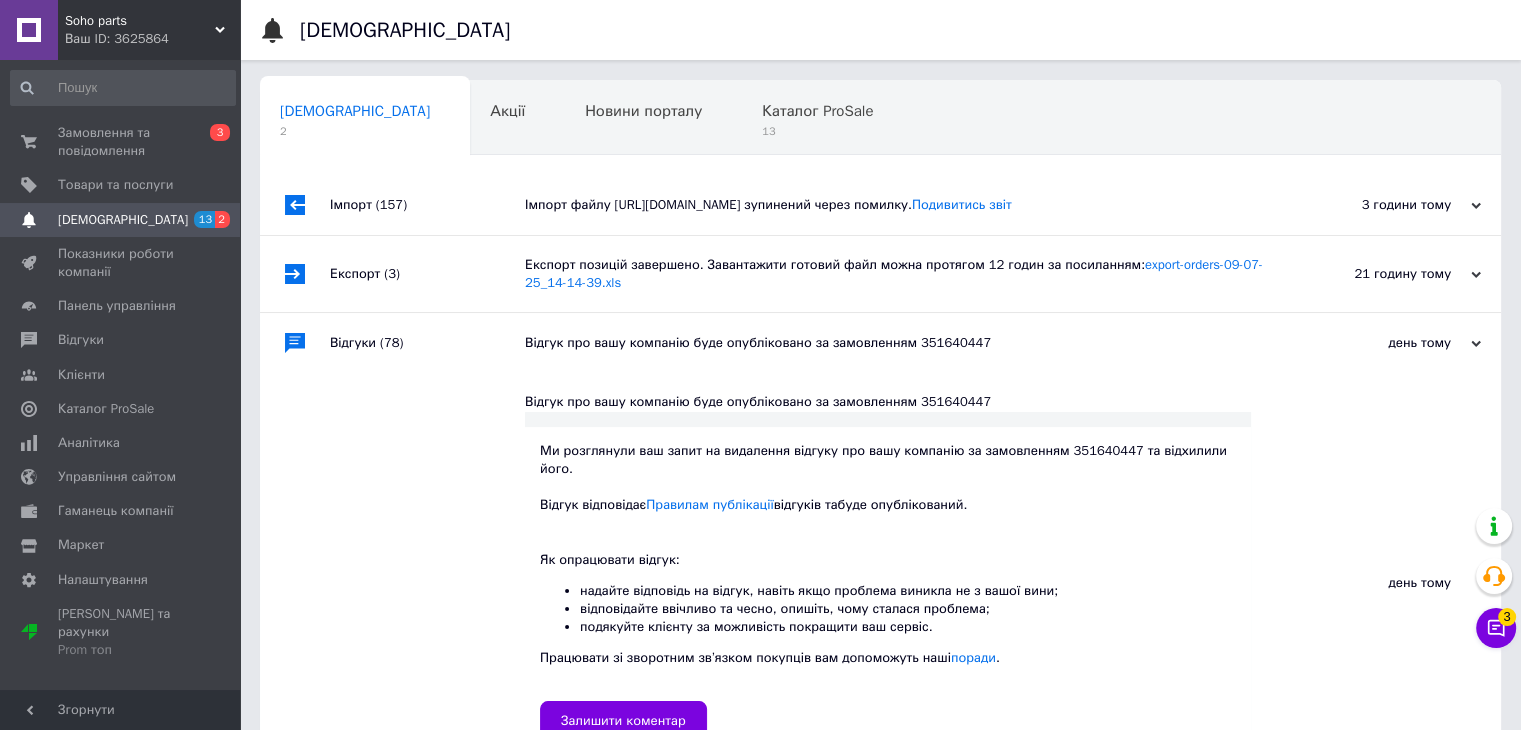 click on "[DEMOGRAPHIC_DATA]" at bounding box center [121, 220] 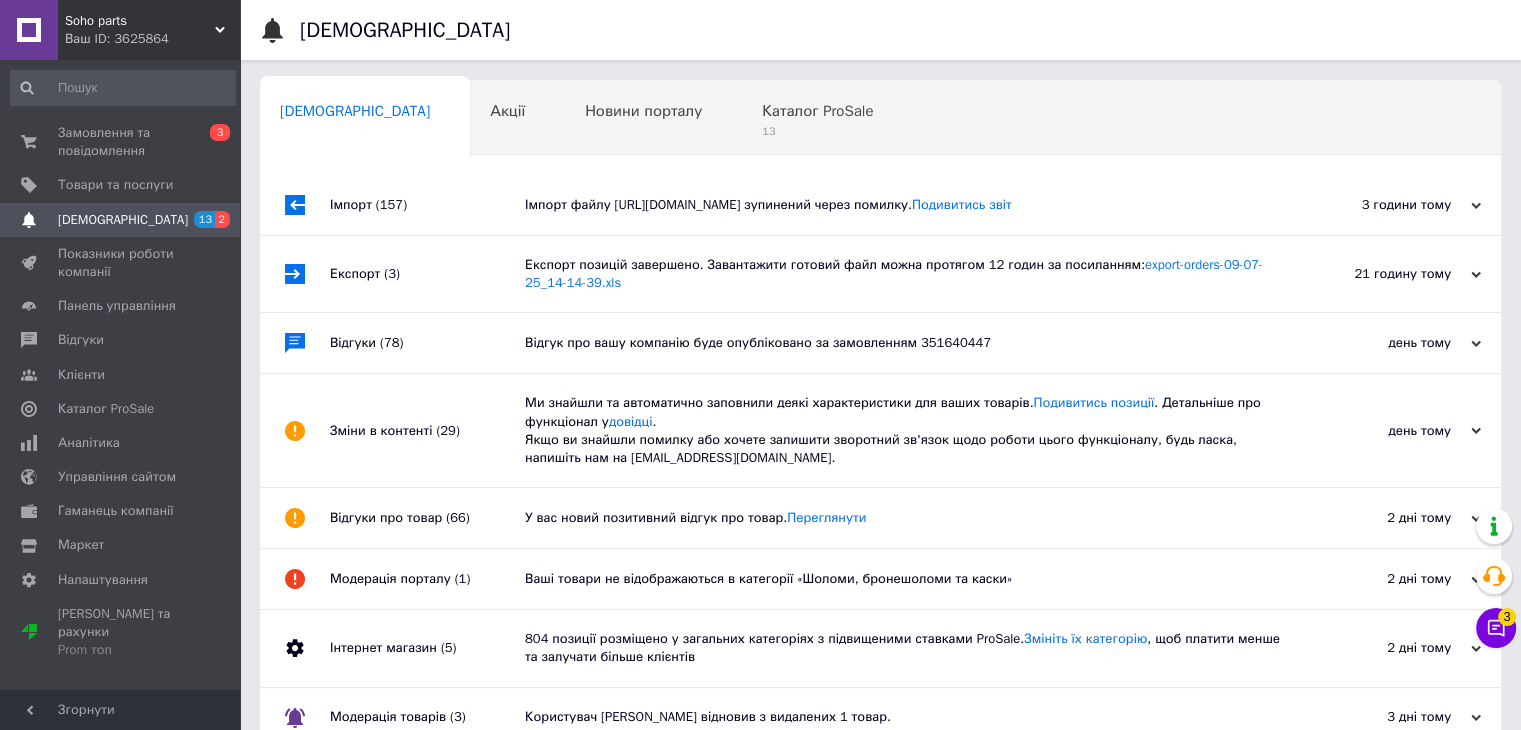 click on "Ми знайшли та автоматично заповнили деякі характеристики для ваших товарів.  Подивитись позиції . Детальніше про функціонал у  довідці . Якщо ви знайшли помилку або хочете залишити зворотний зв'язок щодо роботи цього функціоналу, будь ласка, напишіть нам на [EMAIL_ADDRESS][DOMAIN_NAME]." at bounding box center [903, 430] 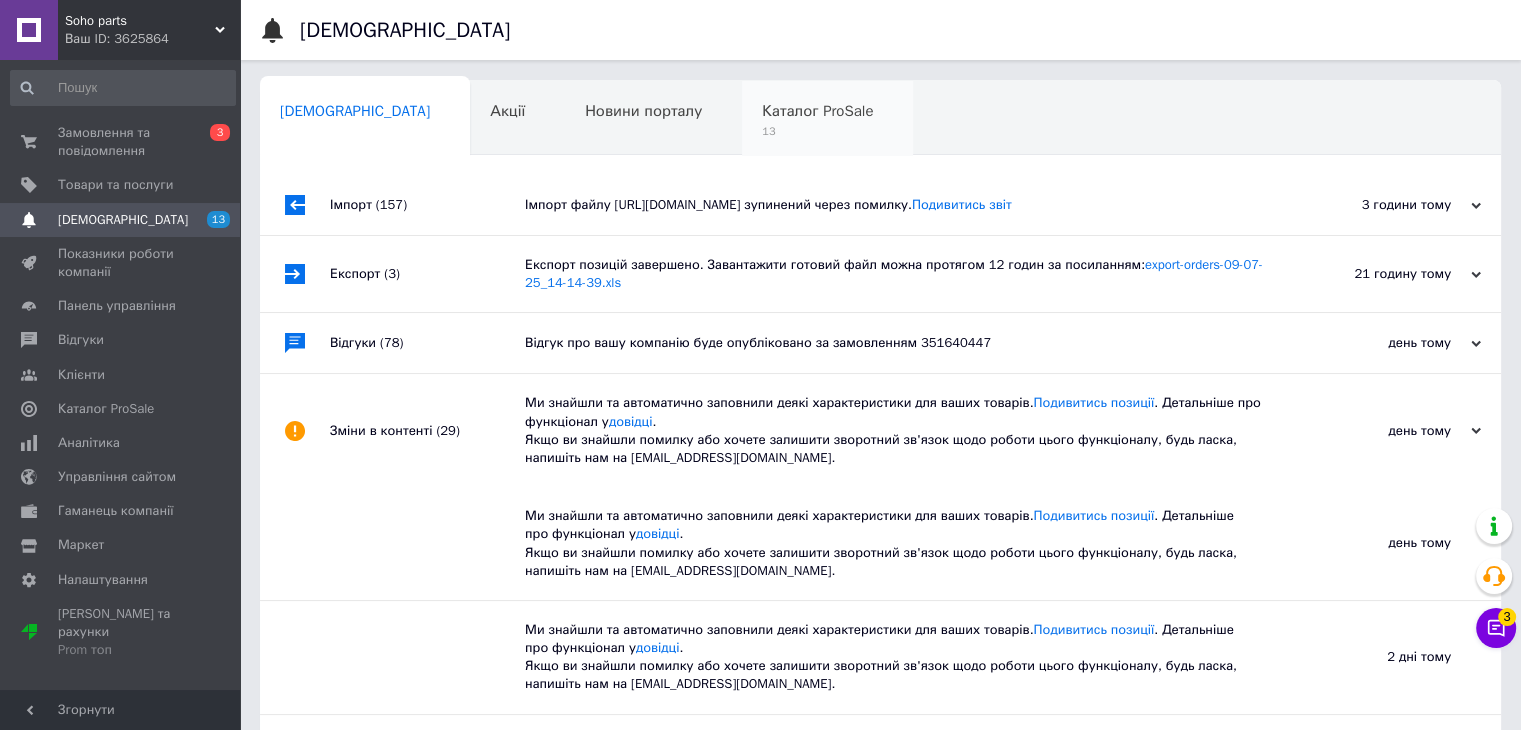 click on "13" at bounding box center [817, 131] 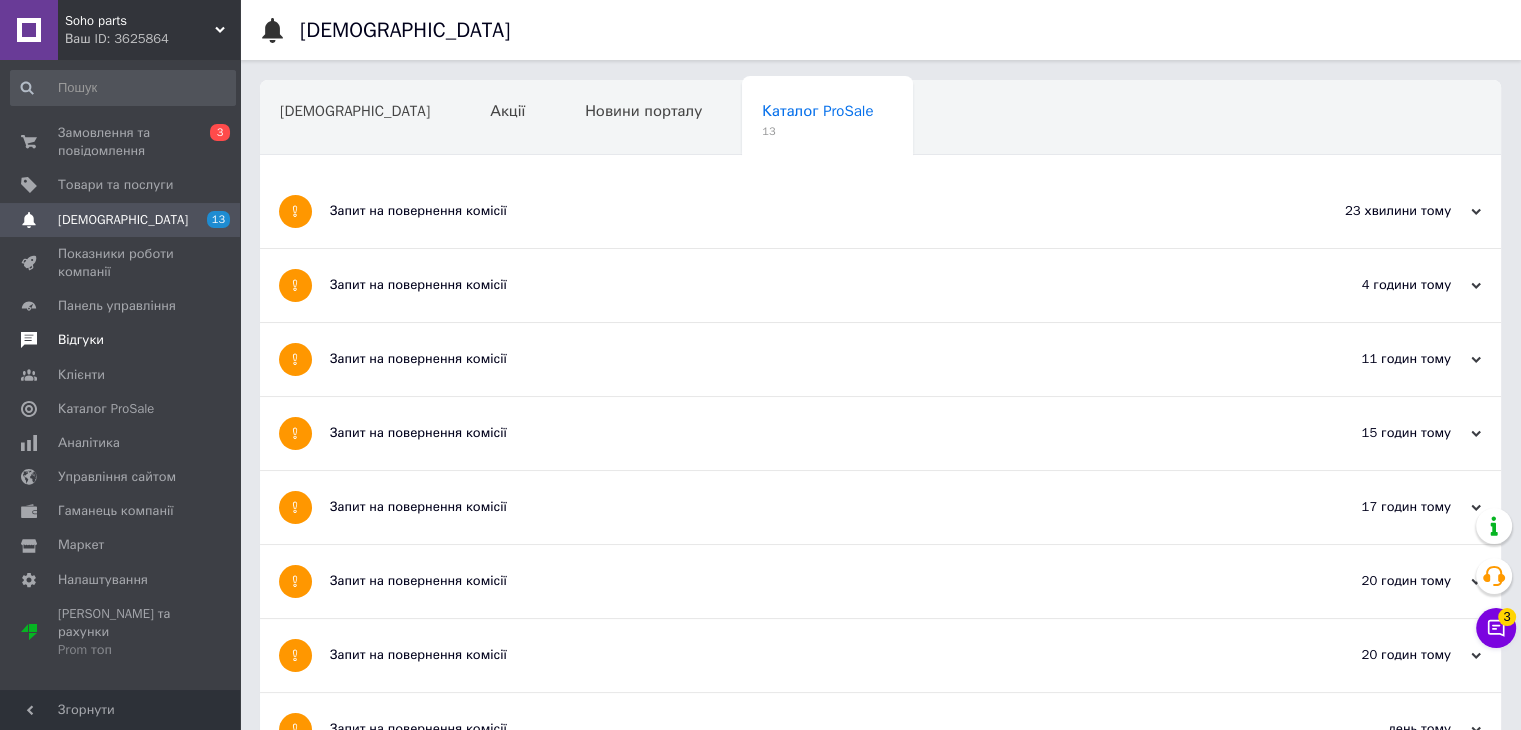 click on "Відгуки" at bounding box center (81, 340) 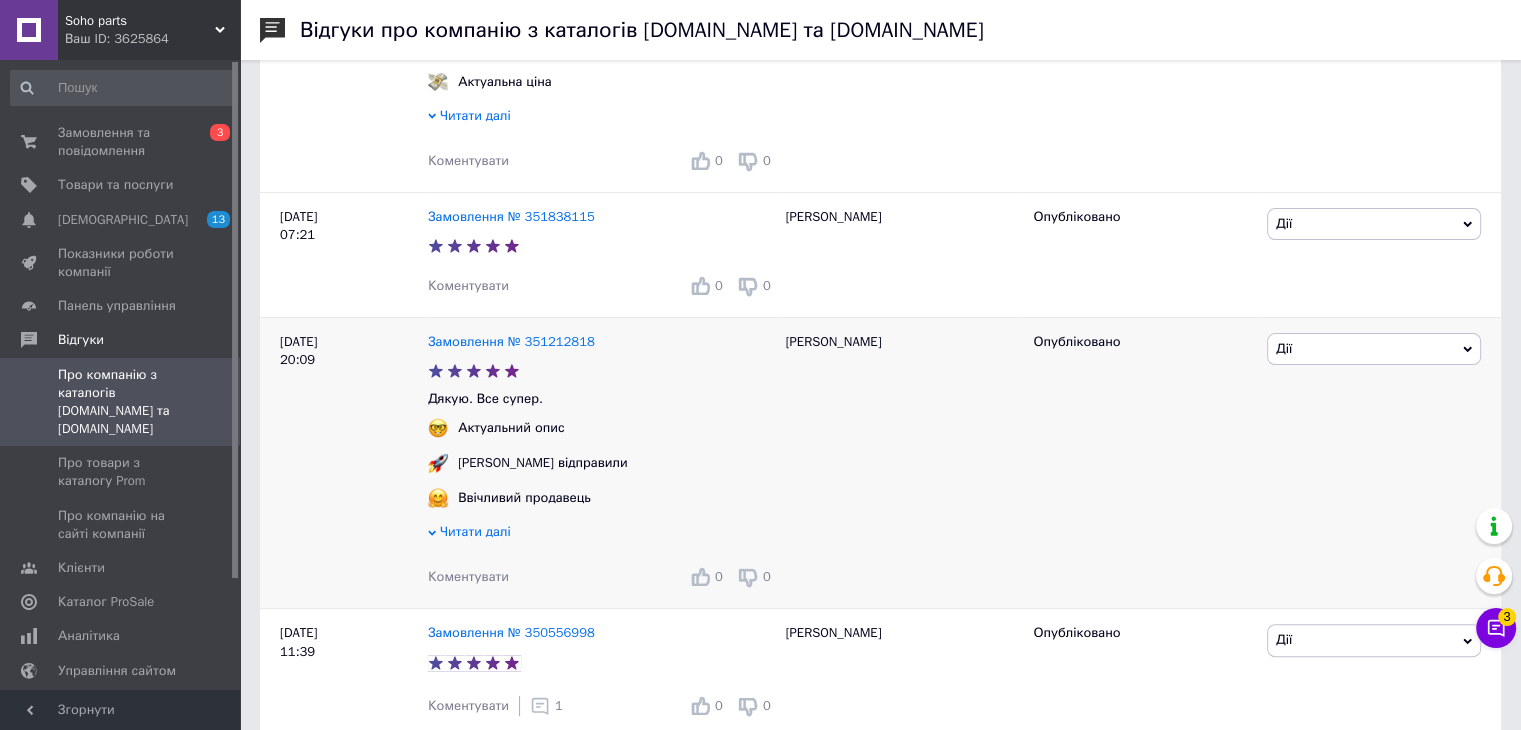 scroll, scrollTop: 500, scrollLeft: 0, axis: vertical 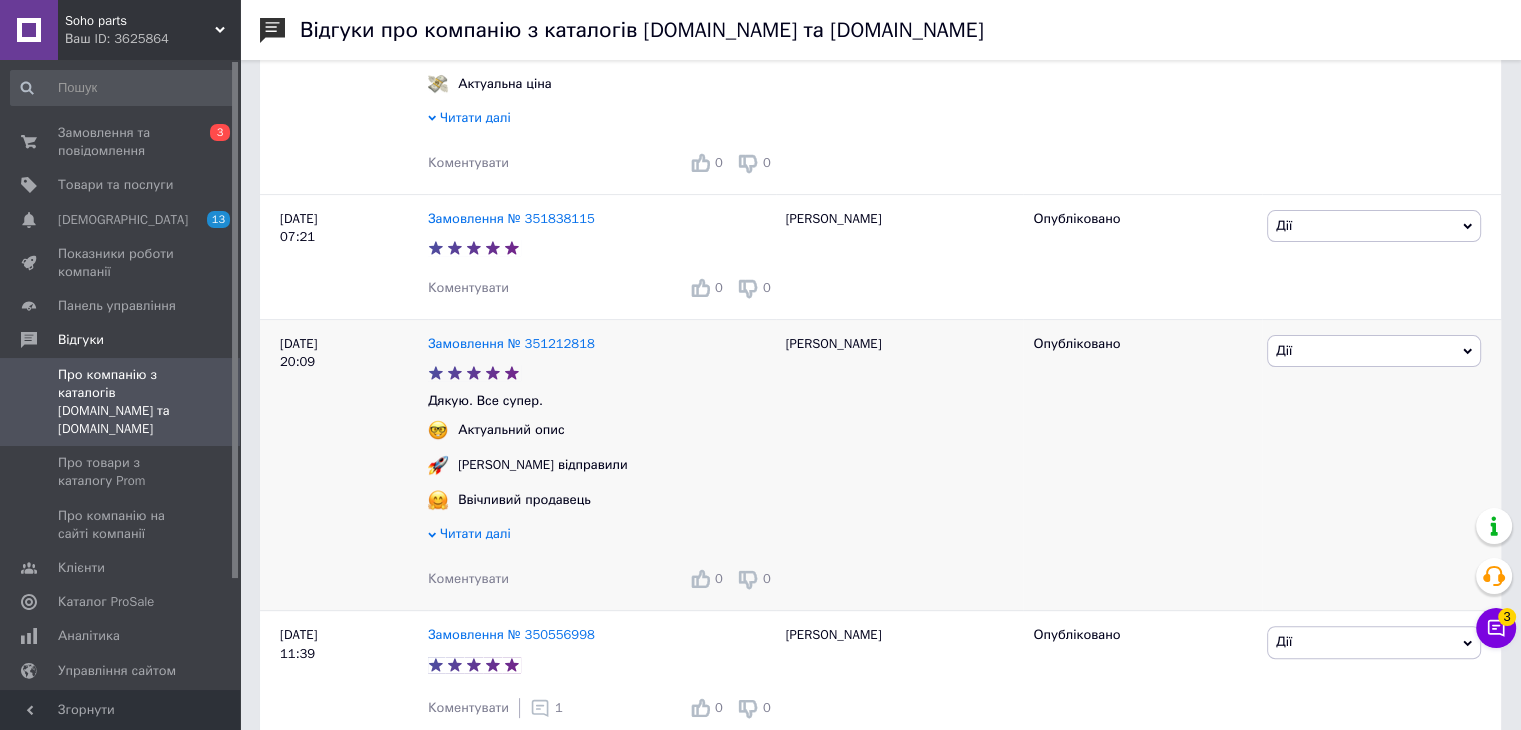 click on "Коментувати" at bounding box center [468, 578] 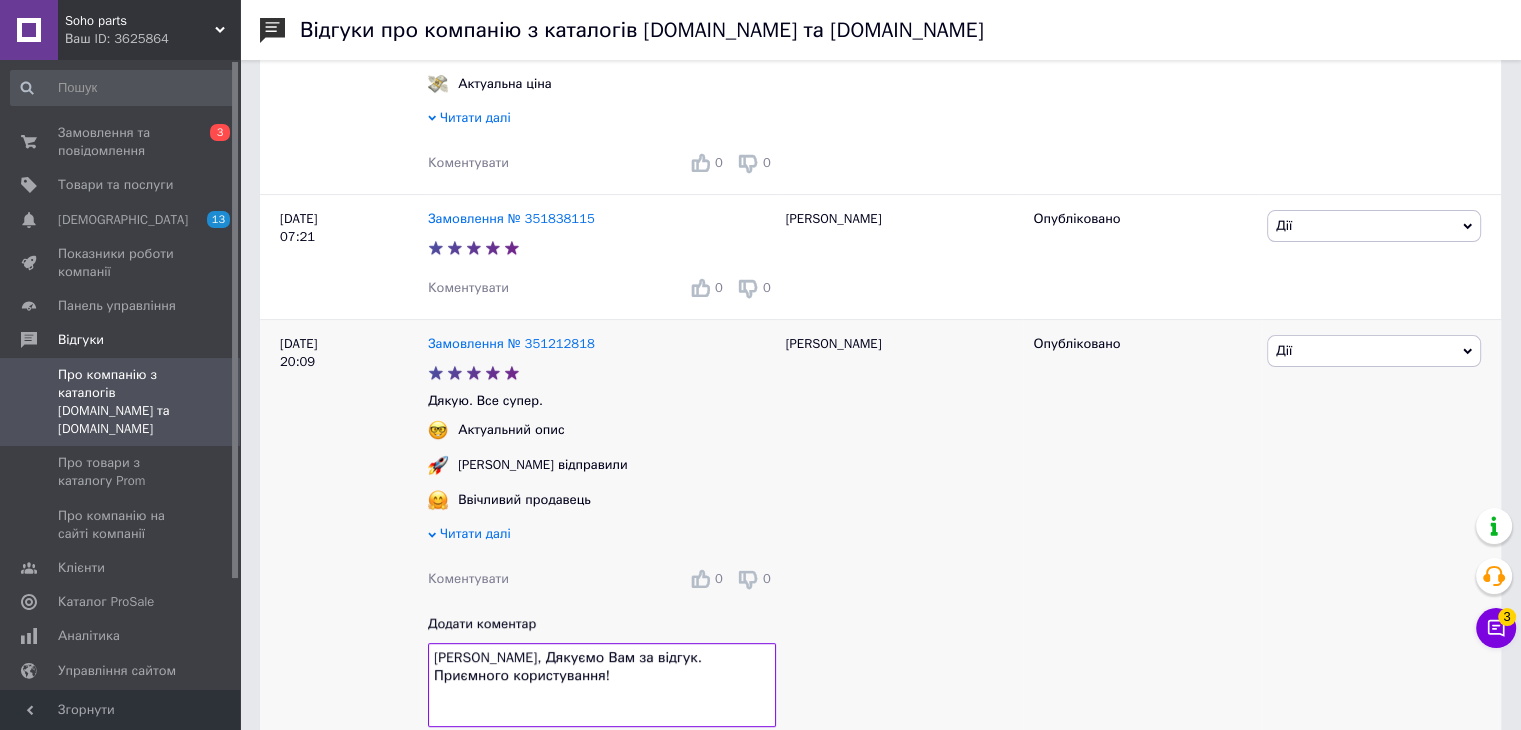 click on "Олександр, Дякуємо Вам за відгук. Приємного користування!" at bounding box center [602, 686] 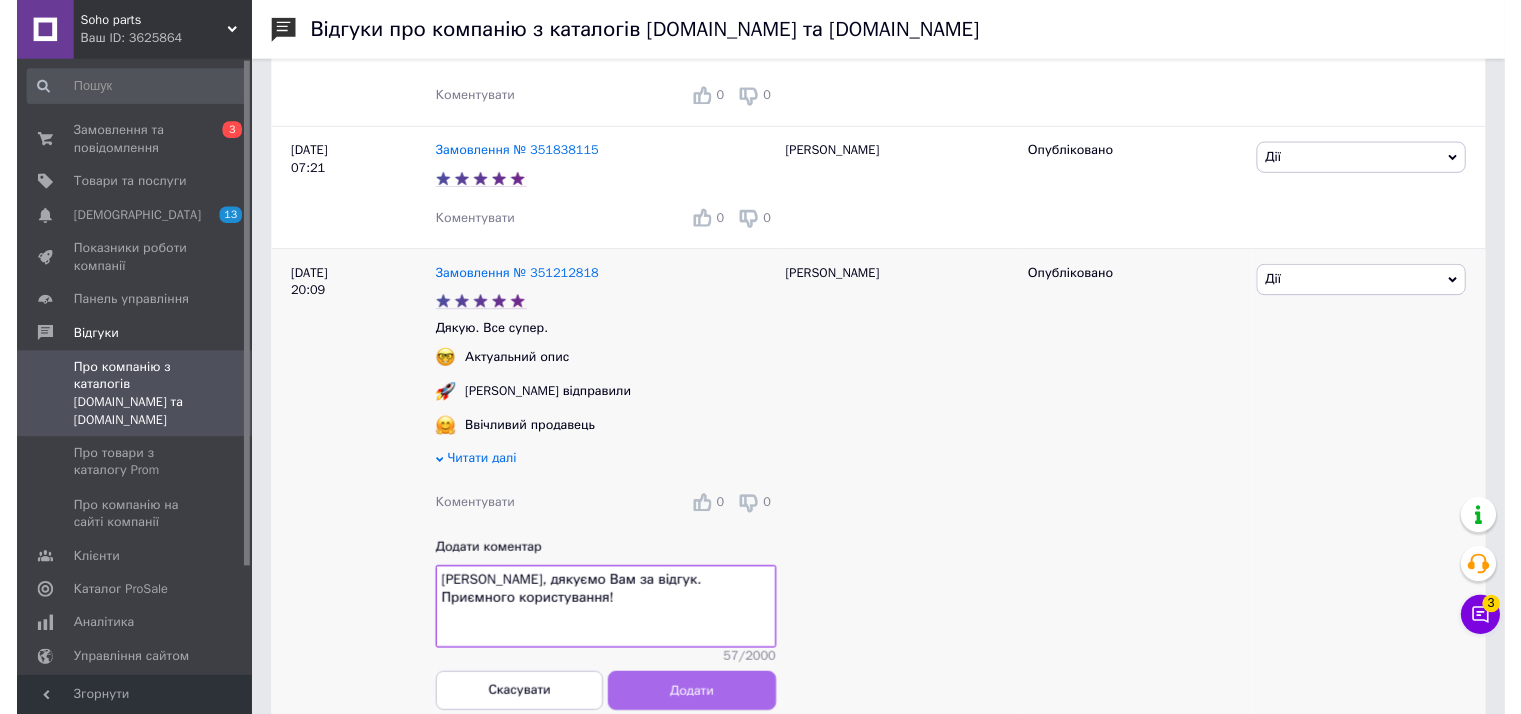 scroll, scrollTop: 600, scrollLeft: 0, axis: vertical 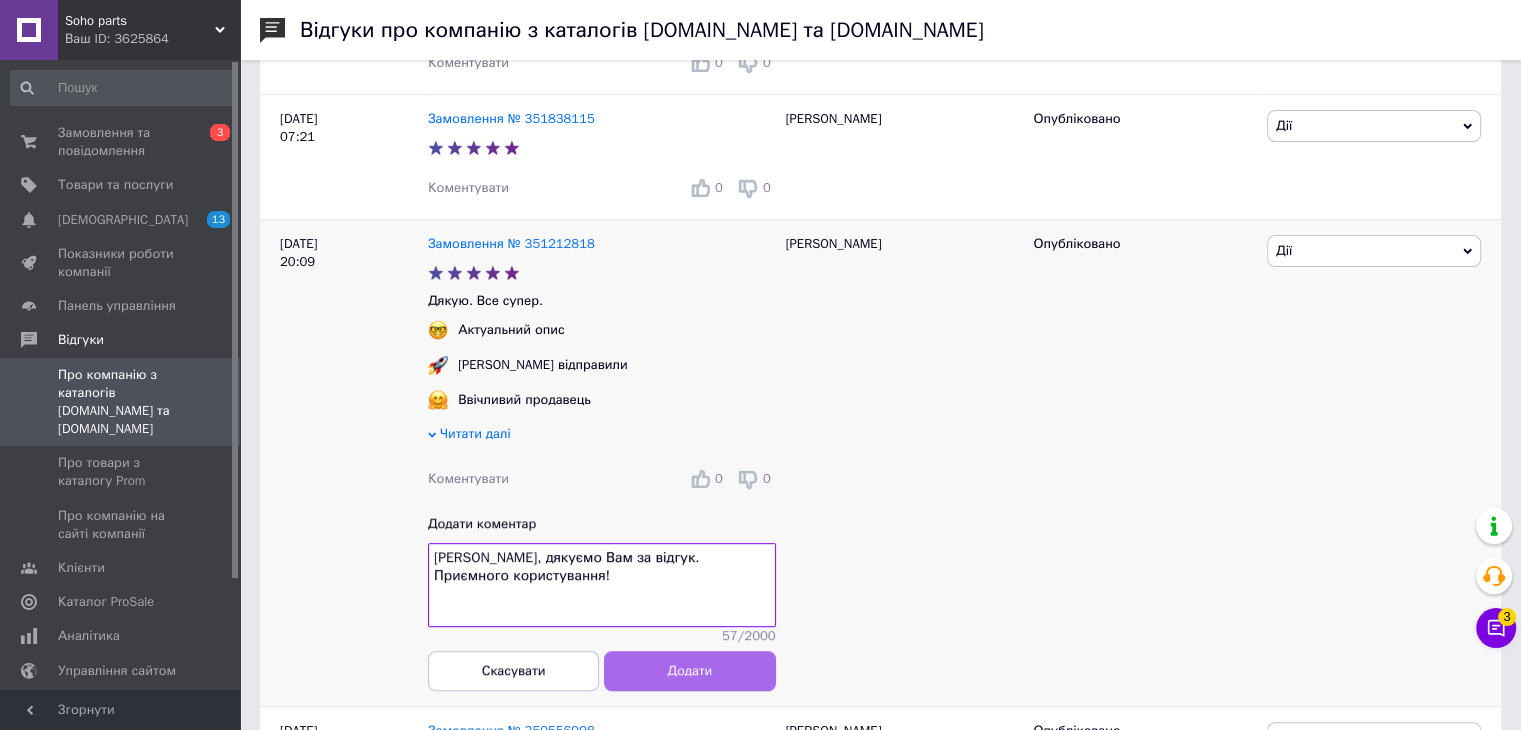 type on "Олександр, дякуємо Вам за відгук. Приємного користування!" 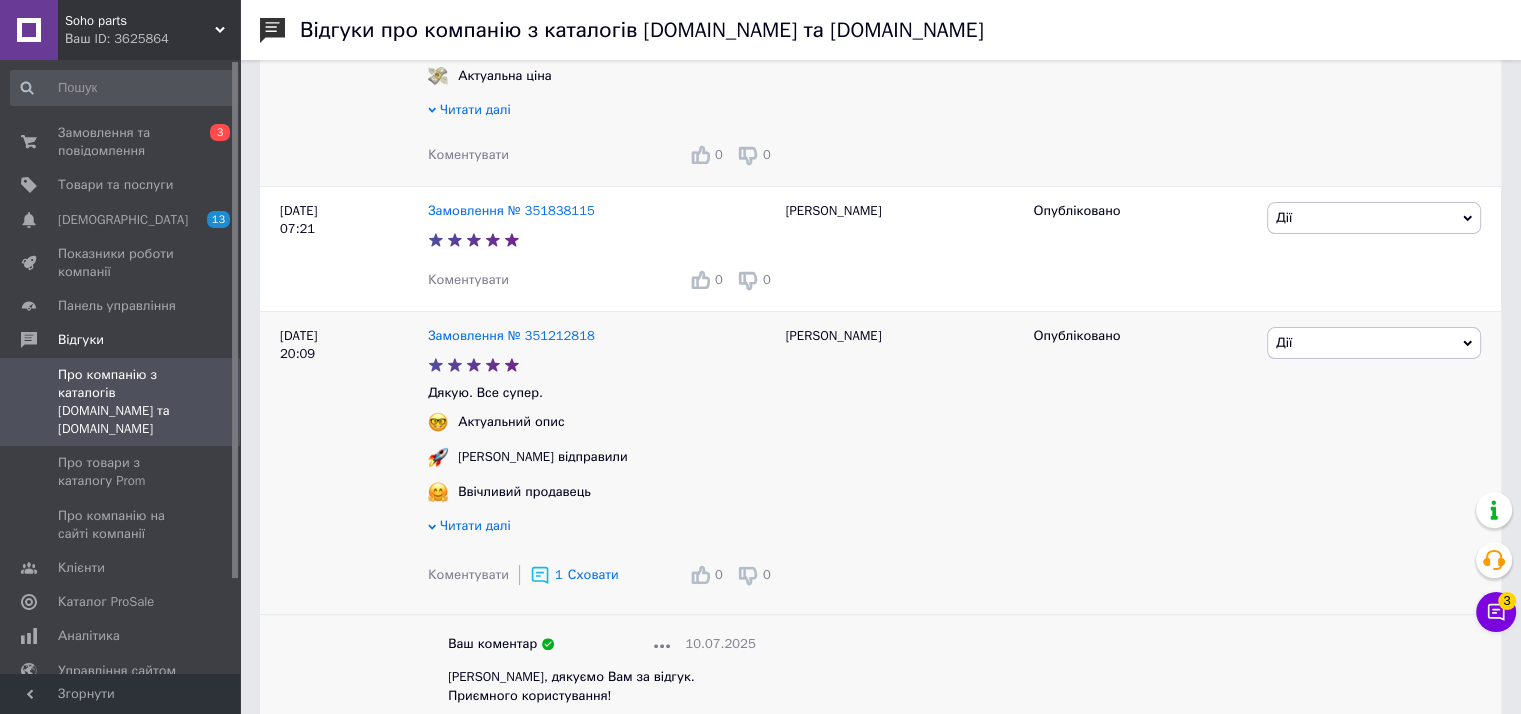 scroll, scrollTop: 400, scrollLeft: 0, axis: vertical 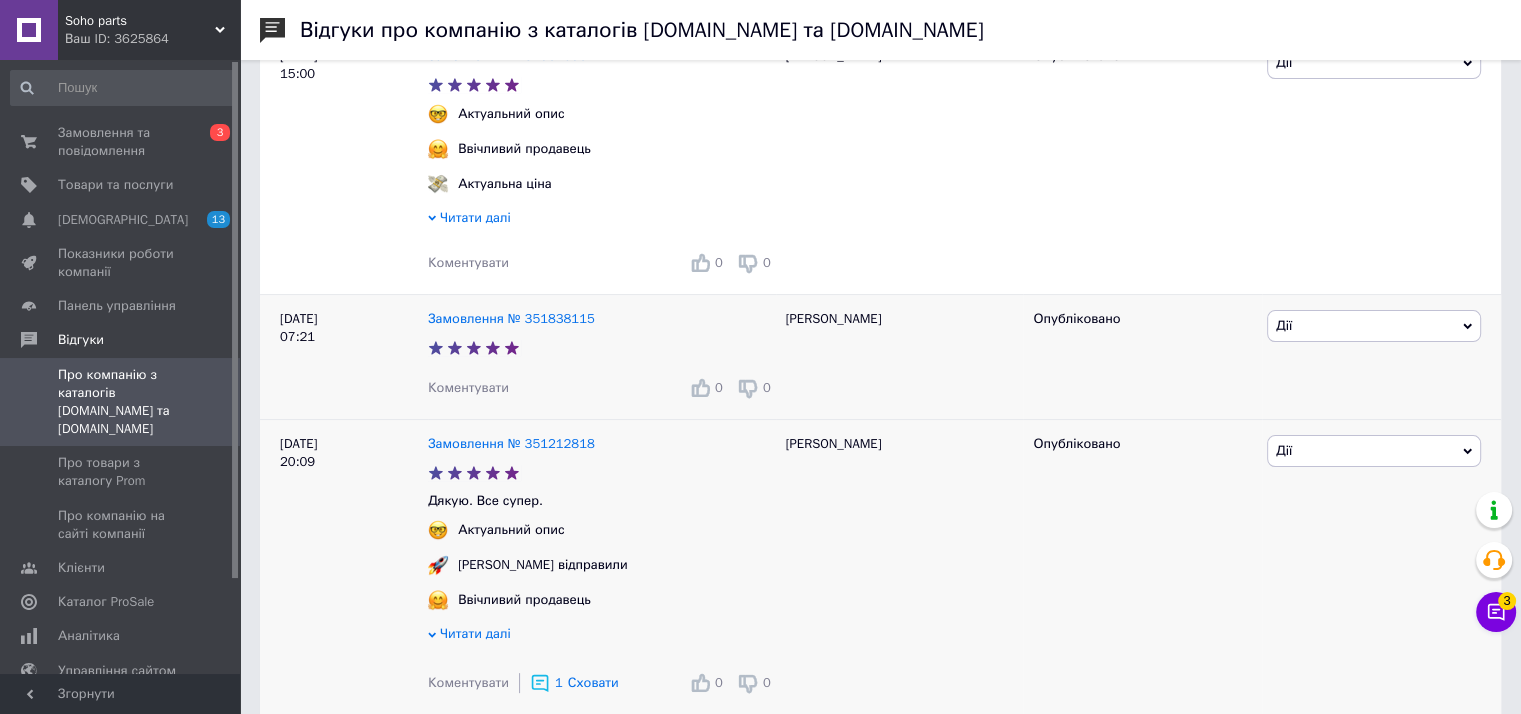 click on "Коментувати" at bounding box center (468, 387) 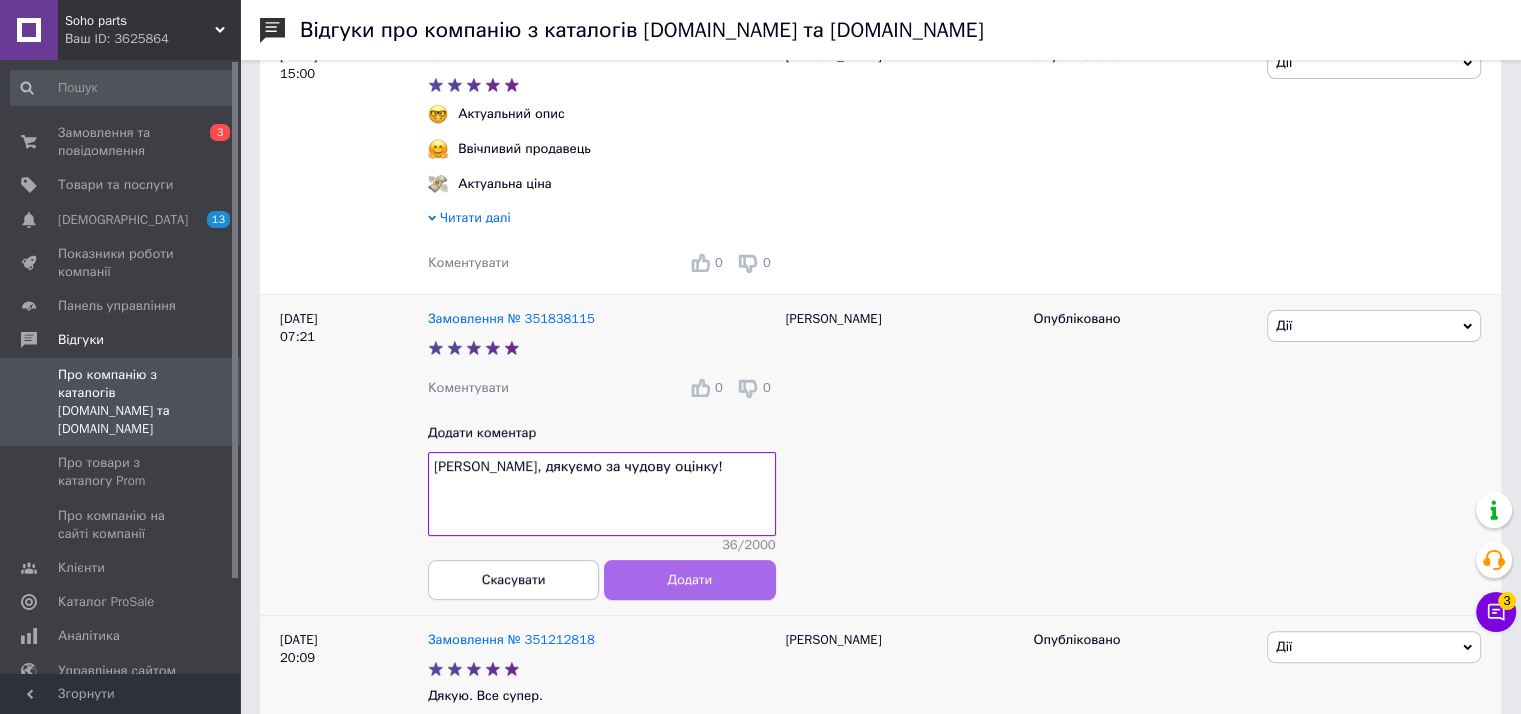 type on "Володимир, дякуємо за чудову оцінку!" 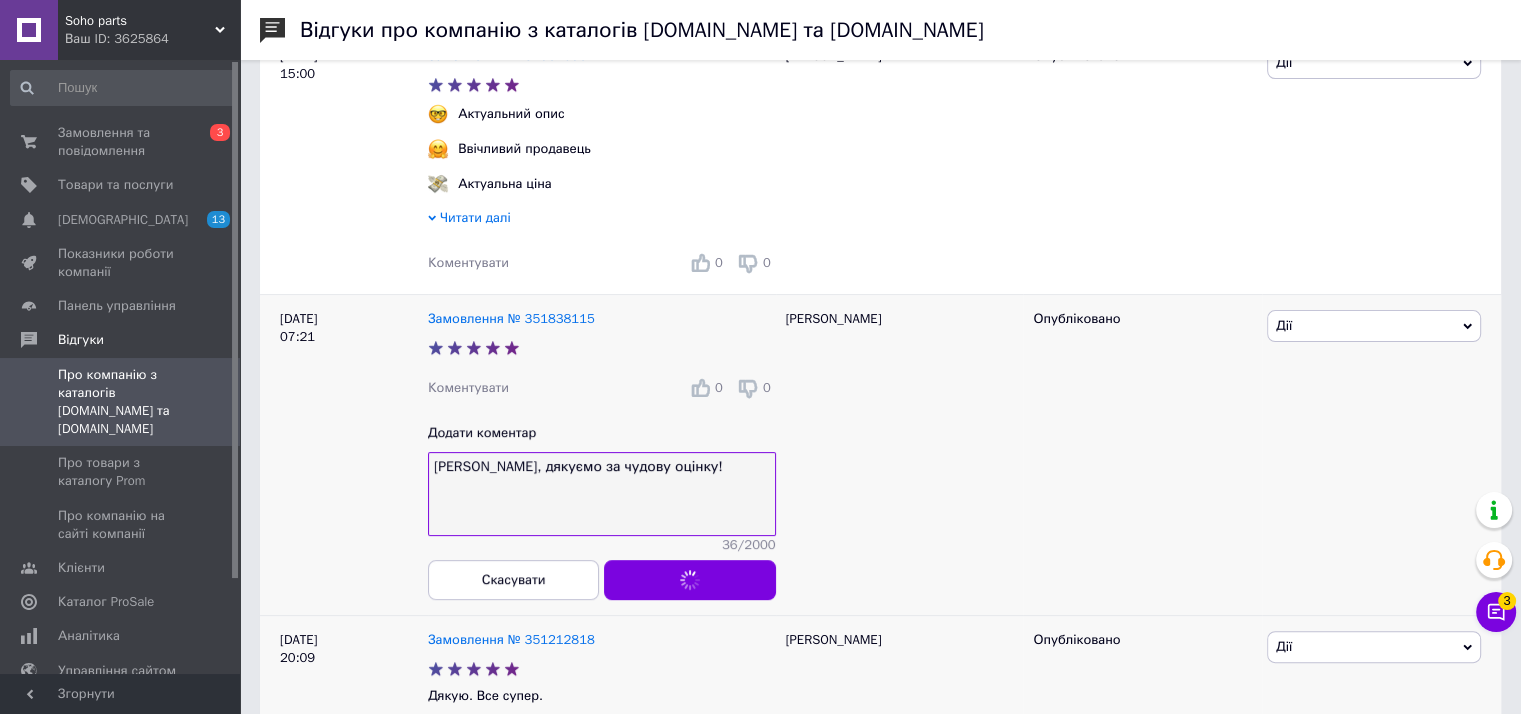 scroll, scrollTop: 200, scrollLeft: 0, axis: vertical 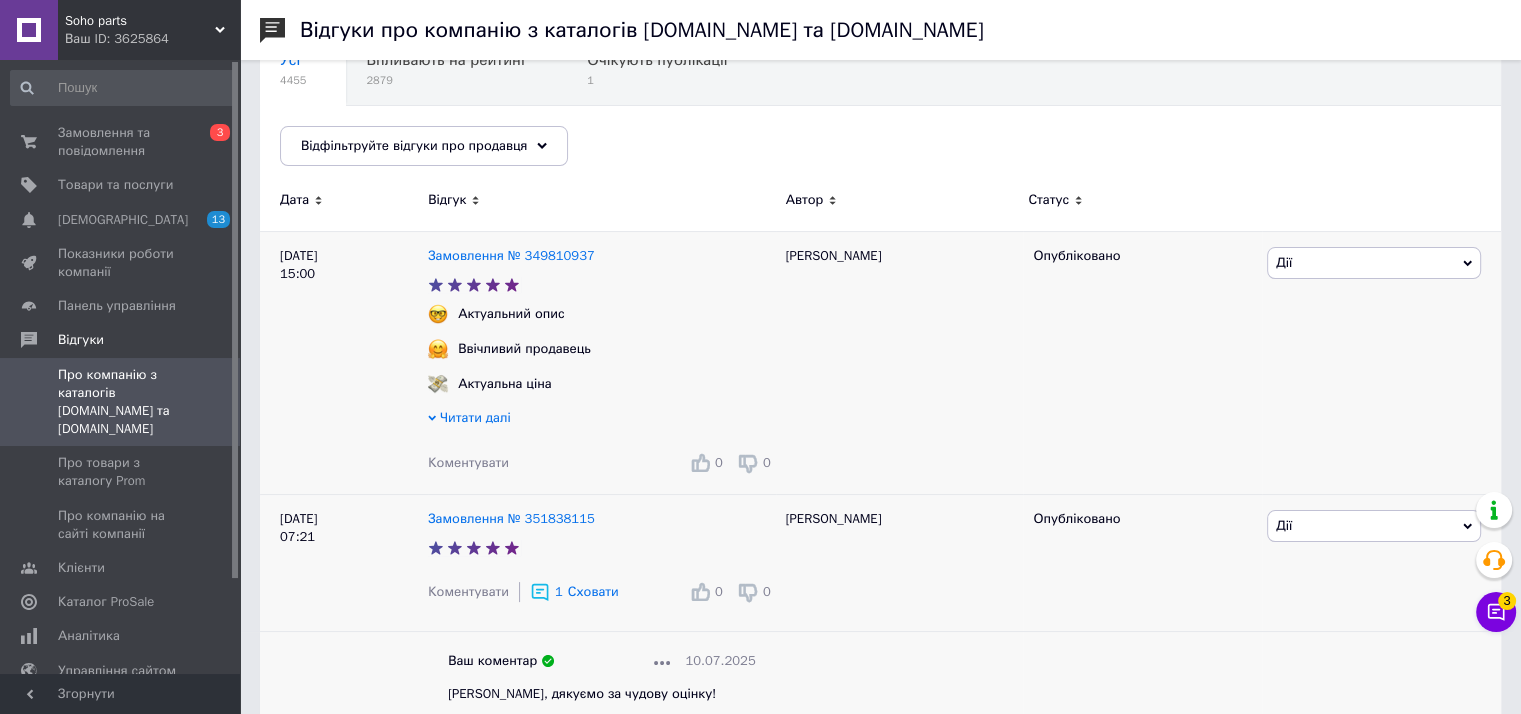 click on "Коментувати" at bounding box center [468, 462] 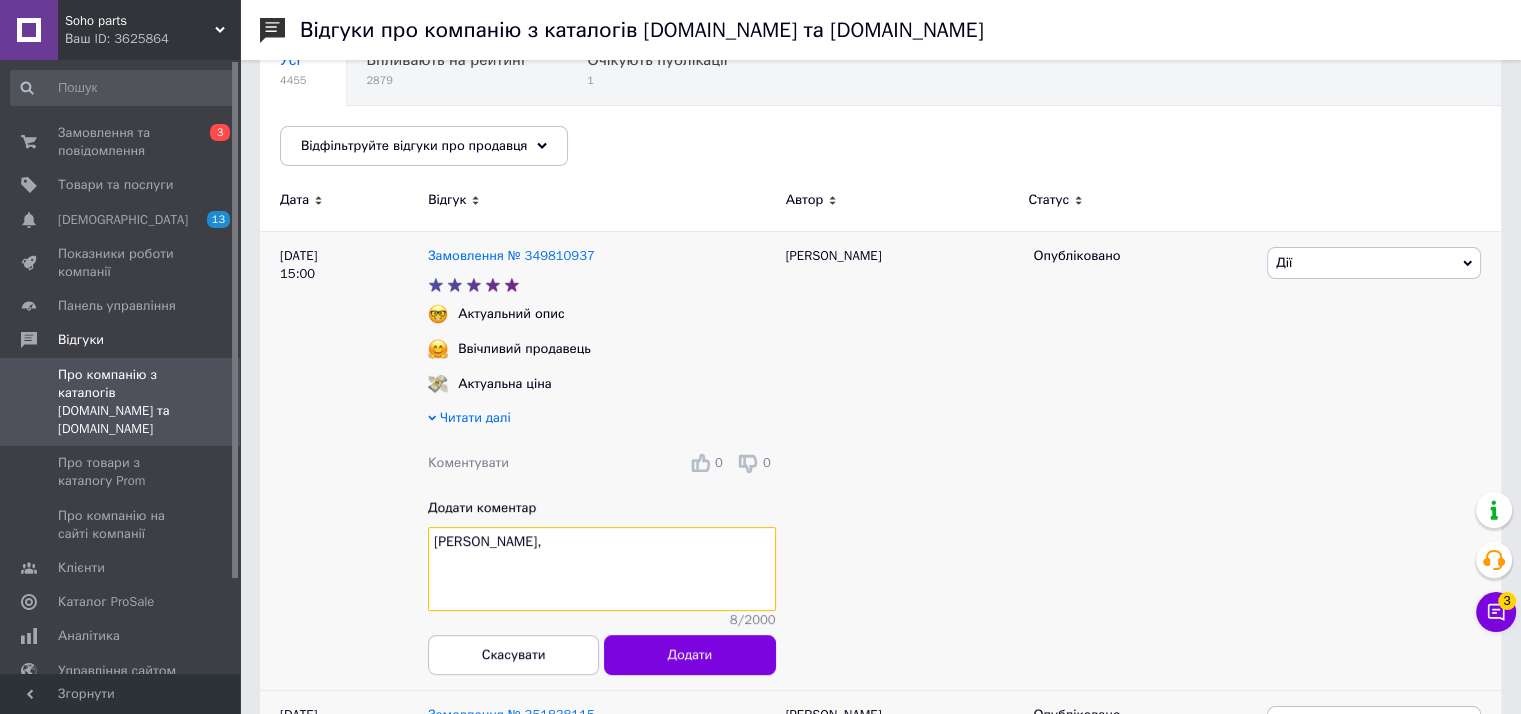 paste on "Дуже приємно отримати Ваш позитивний відгук! Звертайтеся ще!" 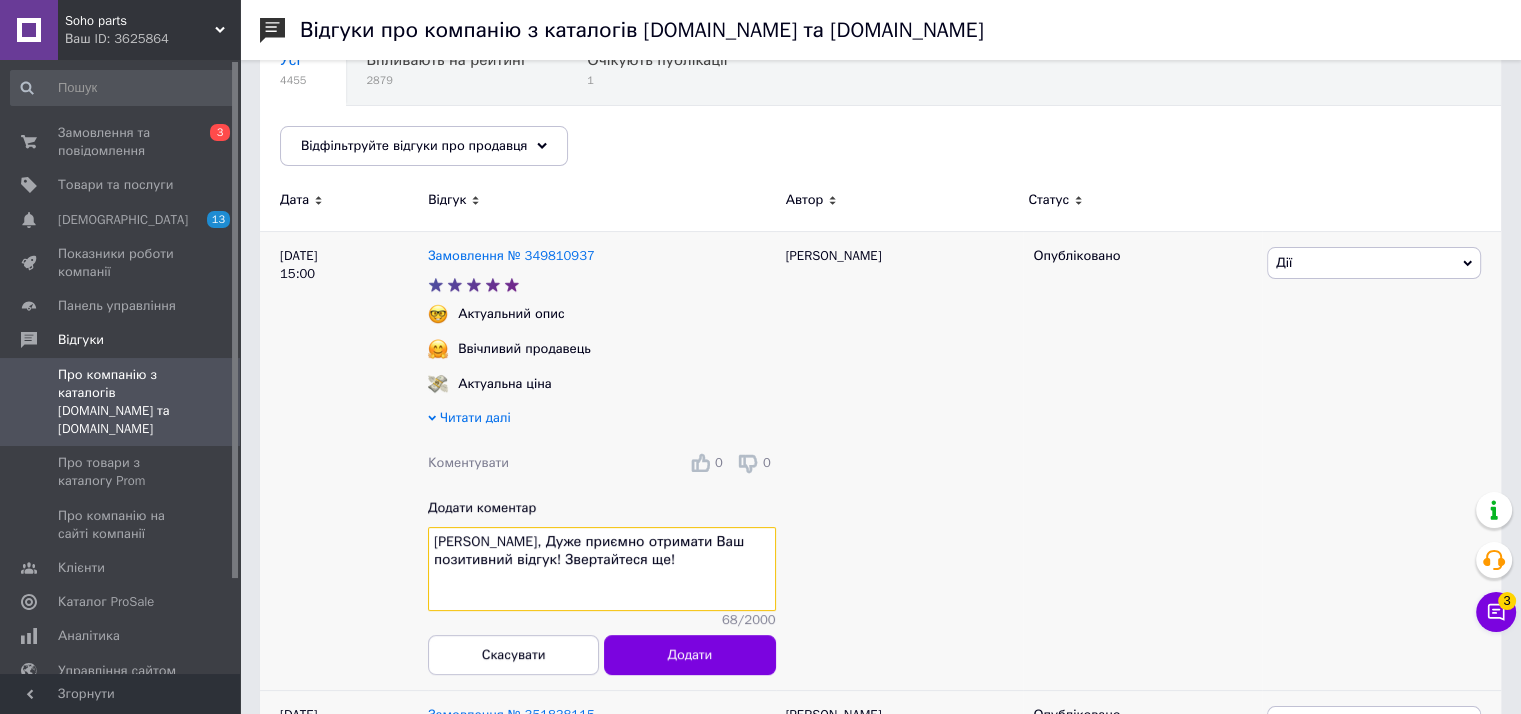 click on "Микита, Дуже приємно отримати Ваш позитивний відгук! Звертайтеся ще!" at bounding box center (602, 569) 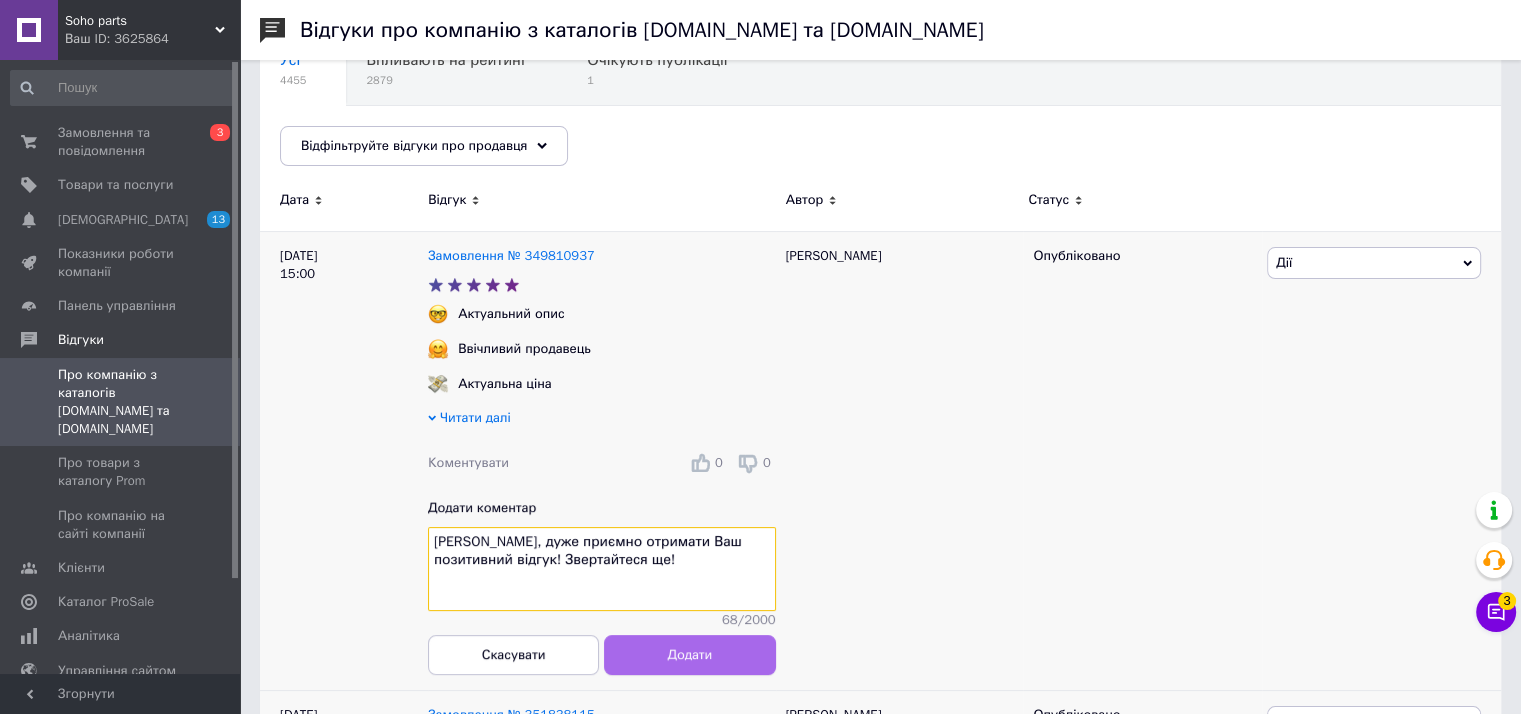 type on "Микита, дуже приємно отримати Ваш позитивний відгук! Звертайтеся ще!" 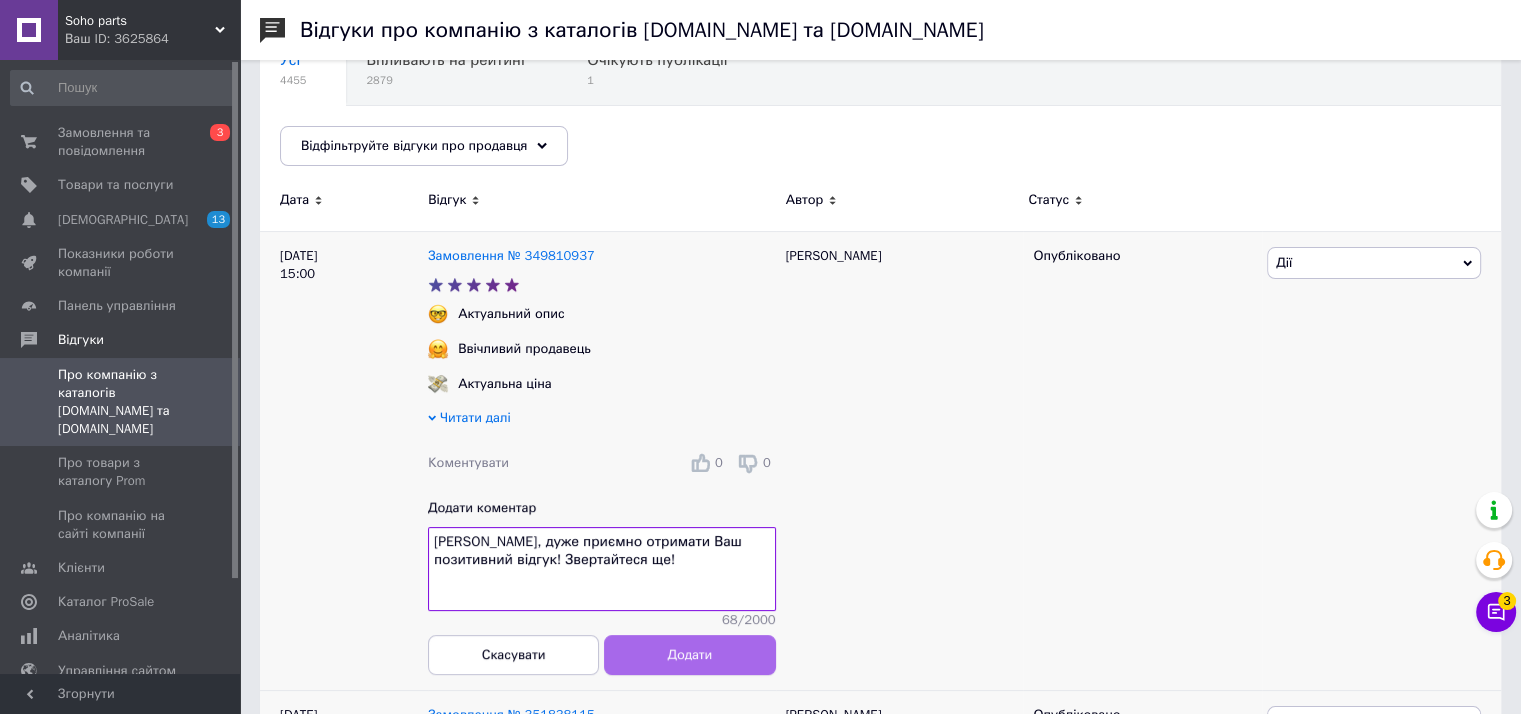 click on "Додати" at bounding box center [689, 655] 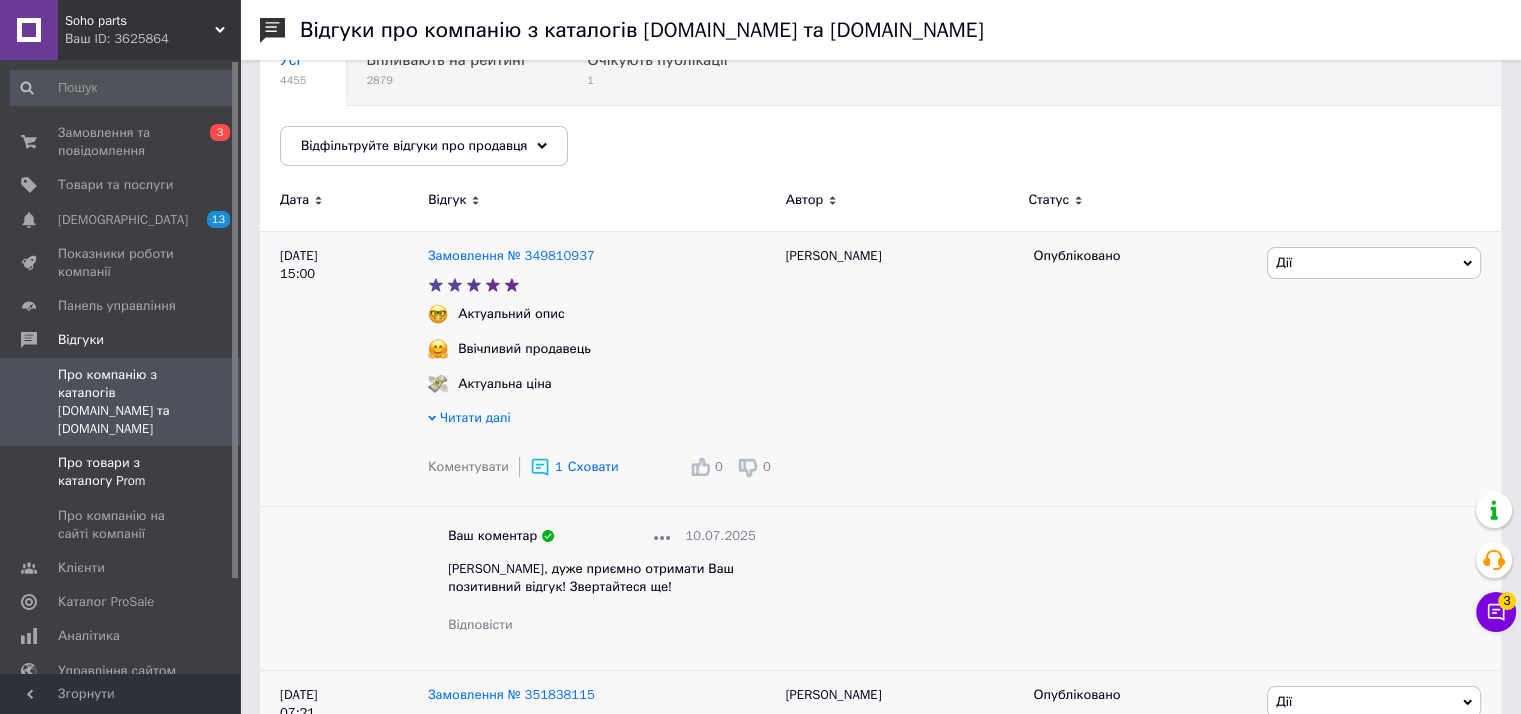 click on "Про товари з каталогу Prom" at bounding box center (123, 472) 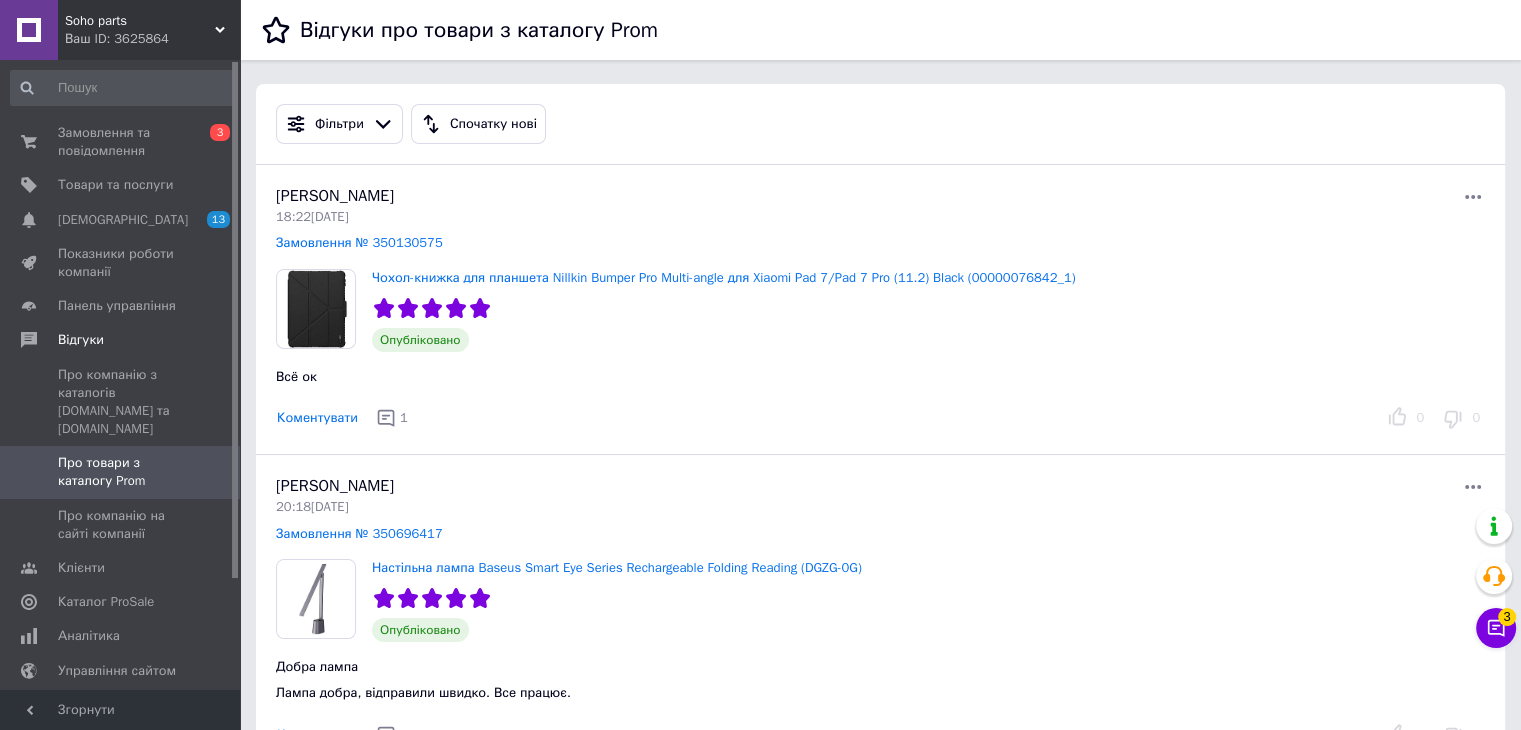 scroll, scrollTop: 200, scrollLeft: 0, axis: vertical 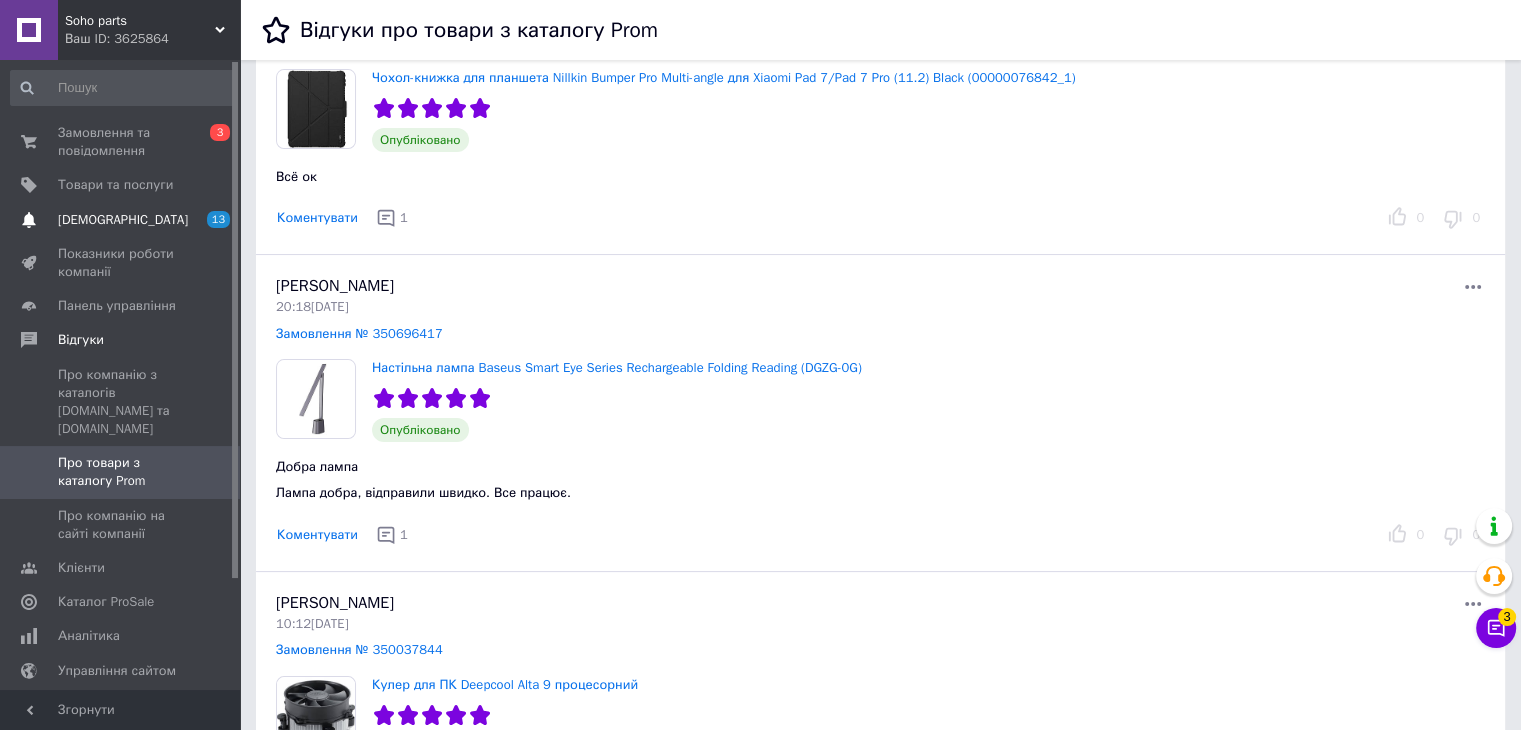 click on "[DEMOGRAPHIC_DATA]" at bounding box center [121, 220] 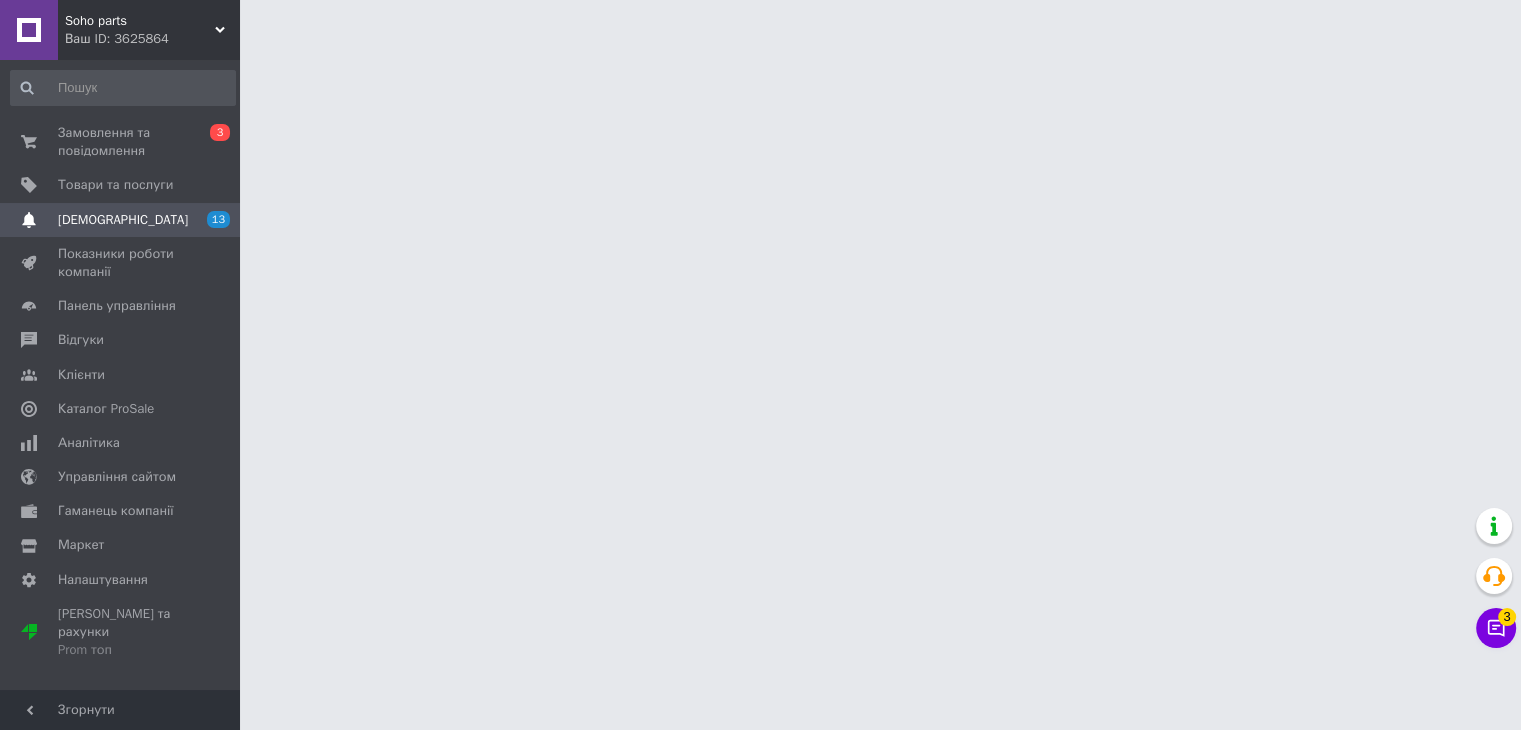 scroll, scrollTop: 0, scrollLeft: 0, axis: both 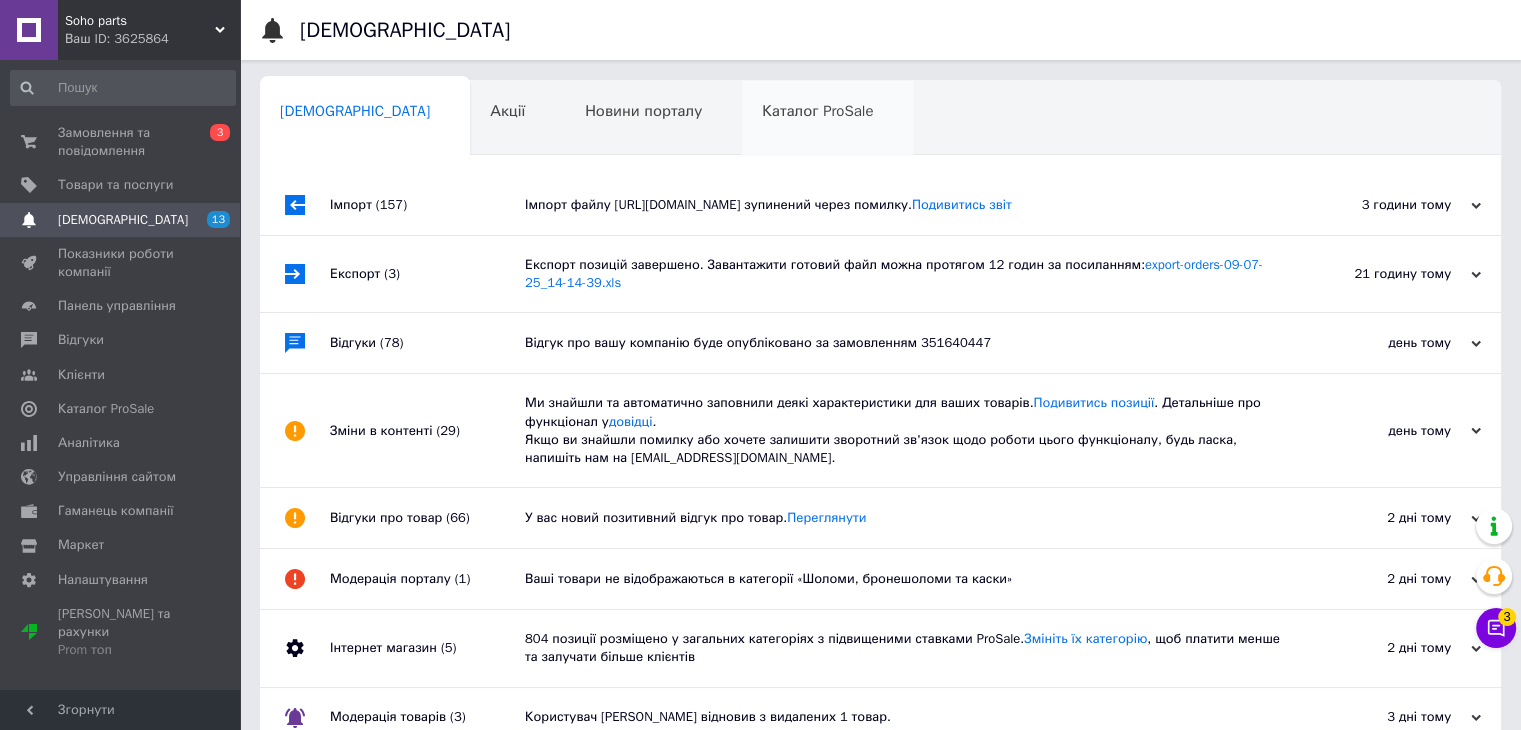 click on "Каталог ProSale" at bounding box center (817, 111) 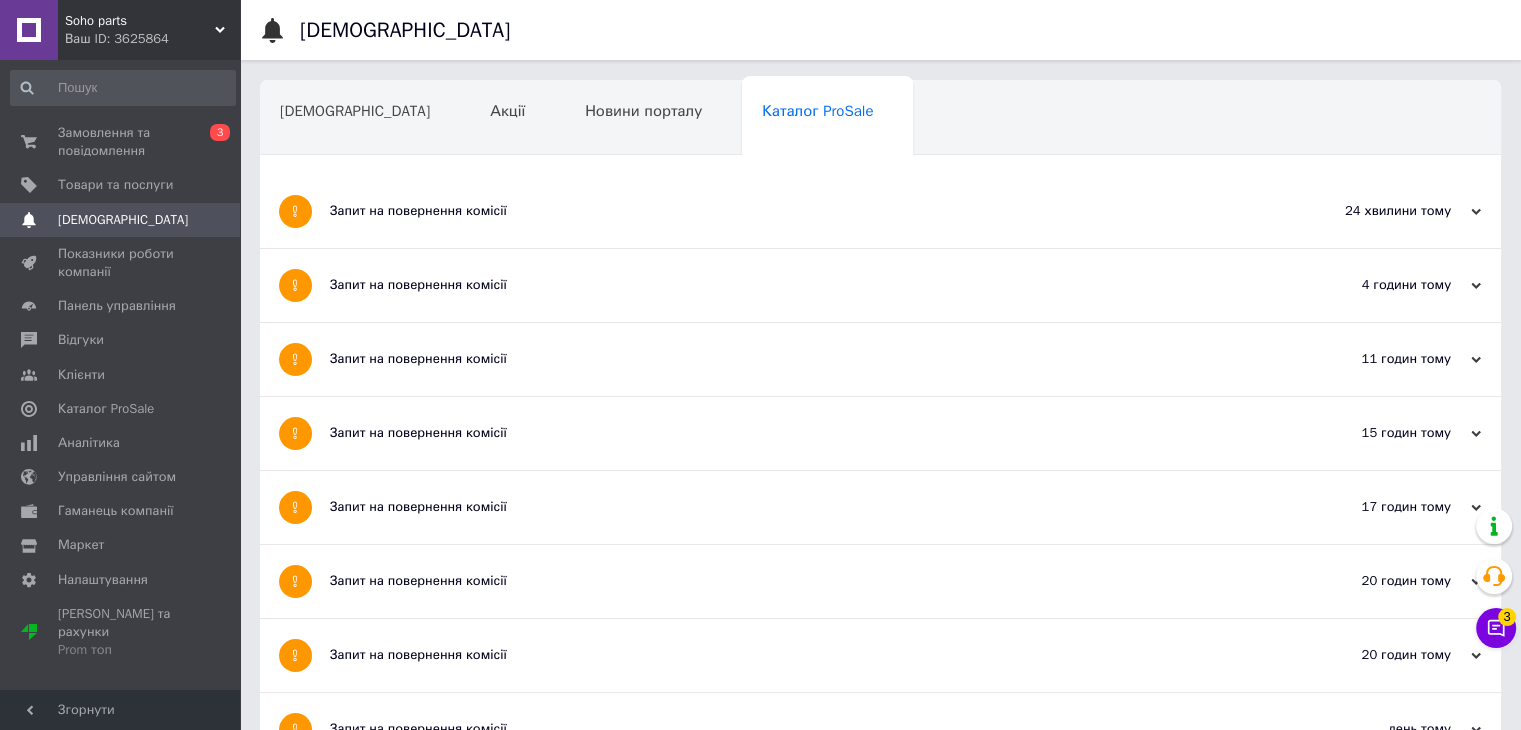 click on "Ваш ID: 3625864" at bounding box center [152, 39] 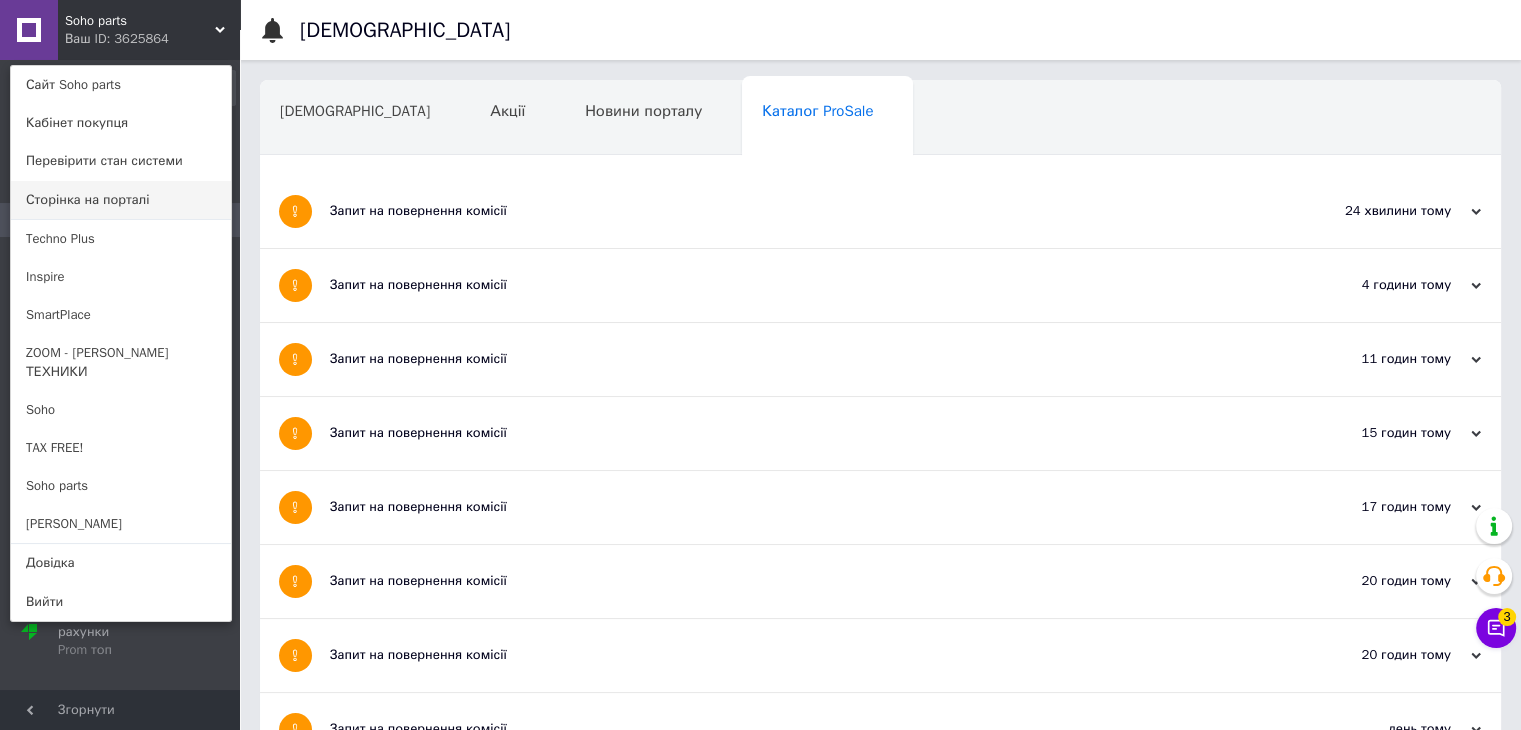 scroll, scrollTop: 500, scrollLeft: 0, axis: vertical 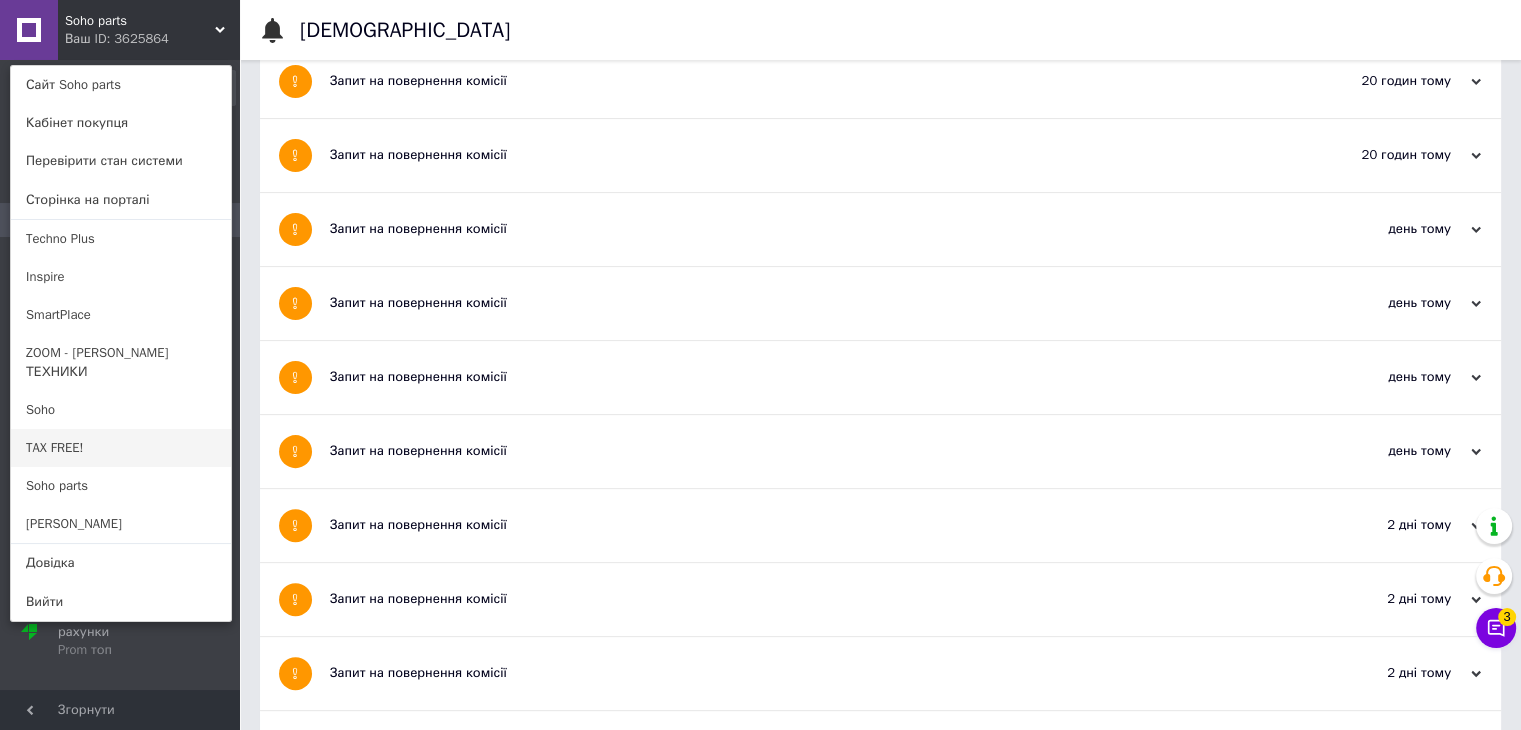 click on "TAX FREE!" at bounding box center [121, 448] 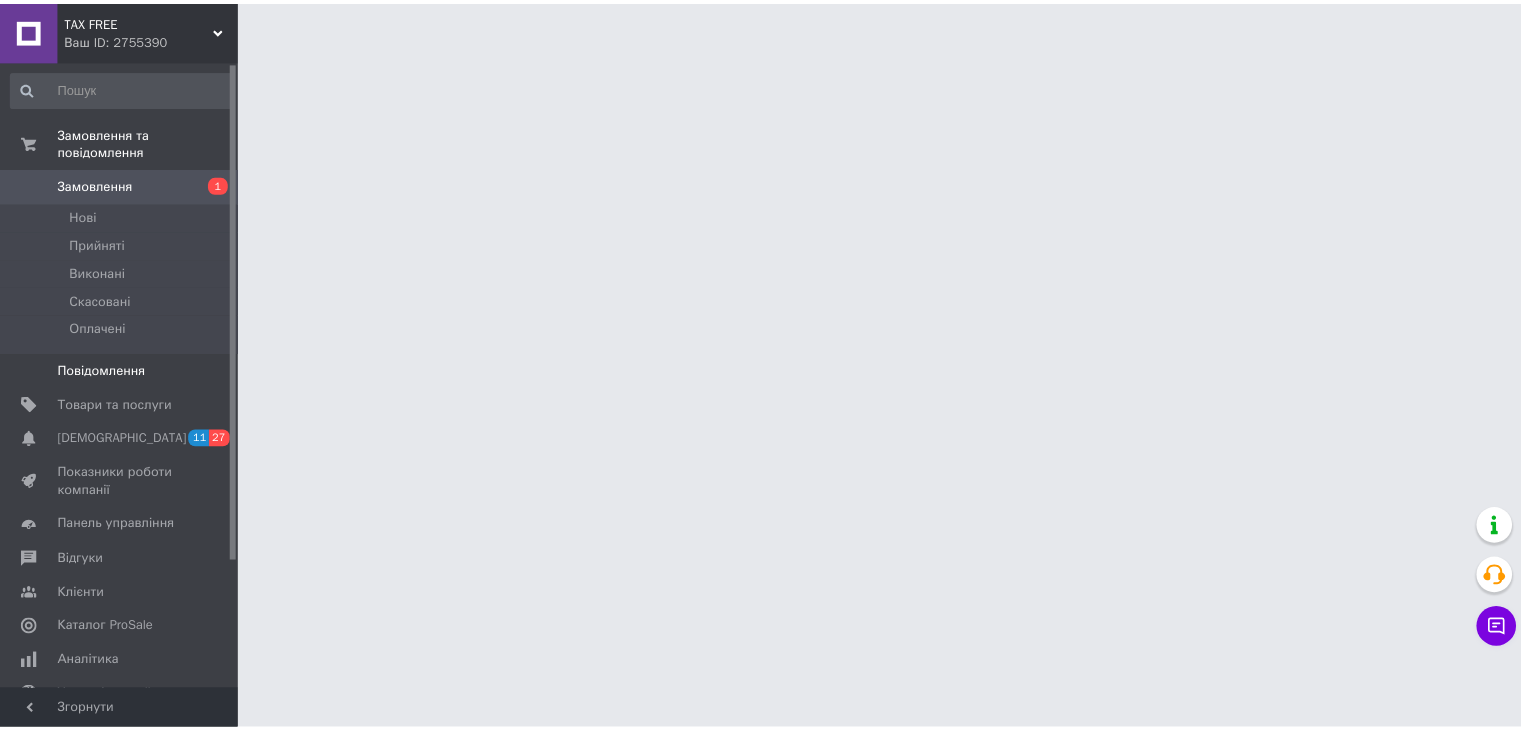 scroll, scrollTop: 0, scrollLeft: 0, axis: both 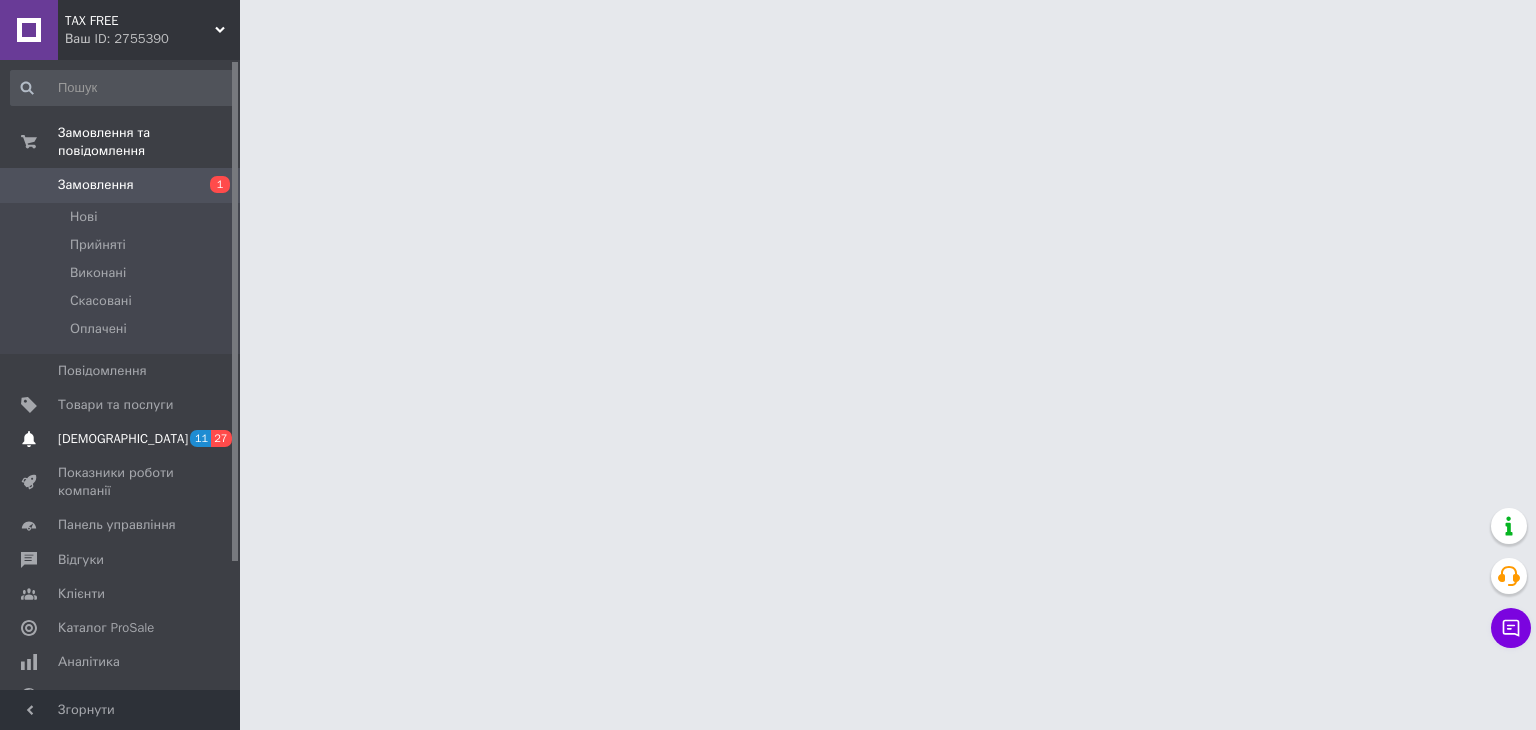 click on "[DEMOGRAPHIC_DATA]" at bounding box center (121, 439) 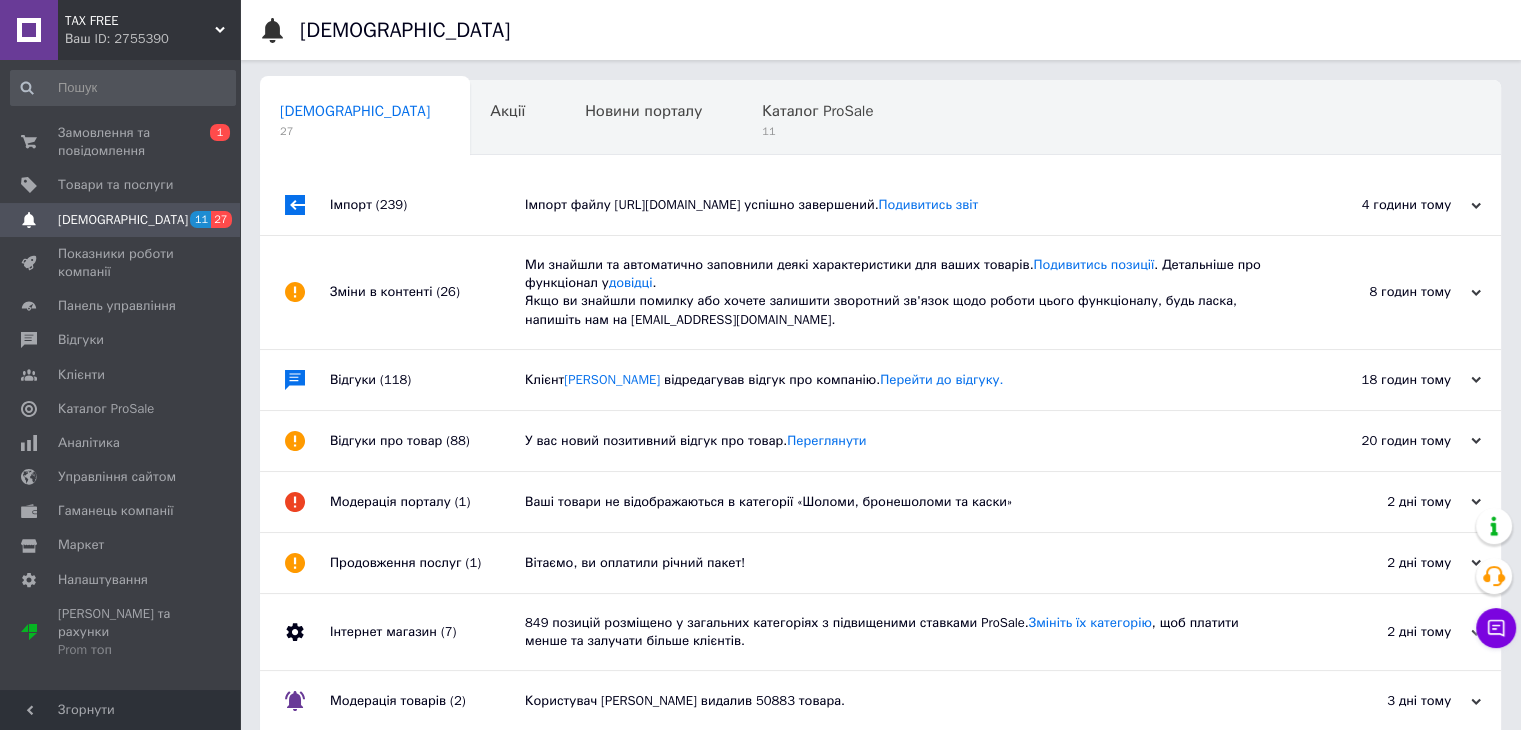 click on "Імпорт файлу [URL][DOMAIN_NAME] успішно завершений.  Подивитись звіт" at bounding box center (903, 205) 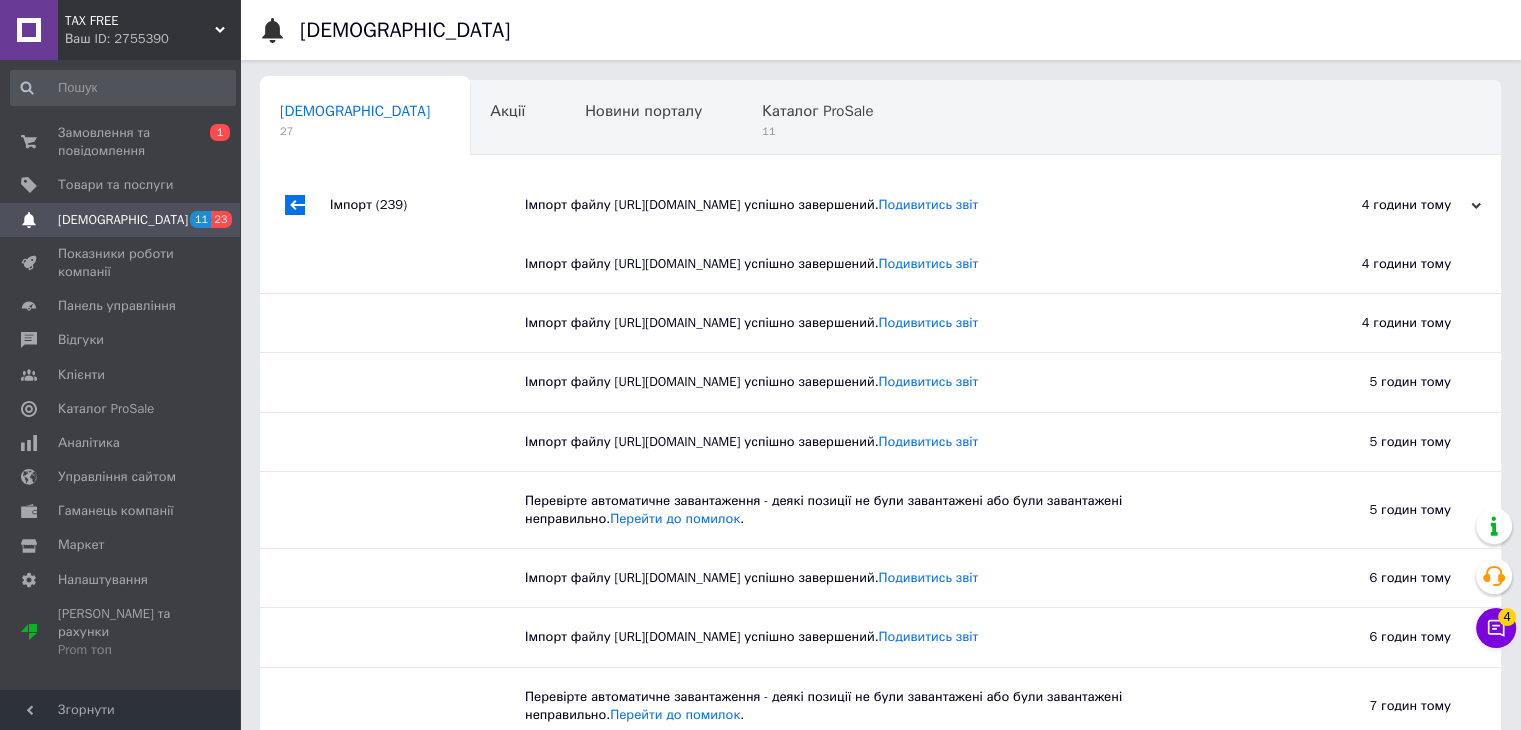 click on "[DEMOGRAPHIC_DATA]" at bounding box center [121, 220] 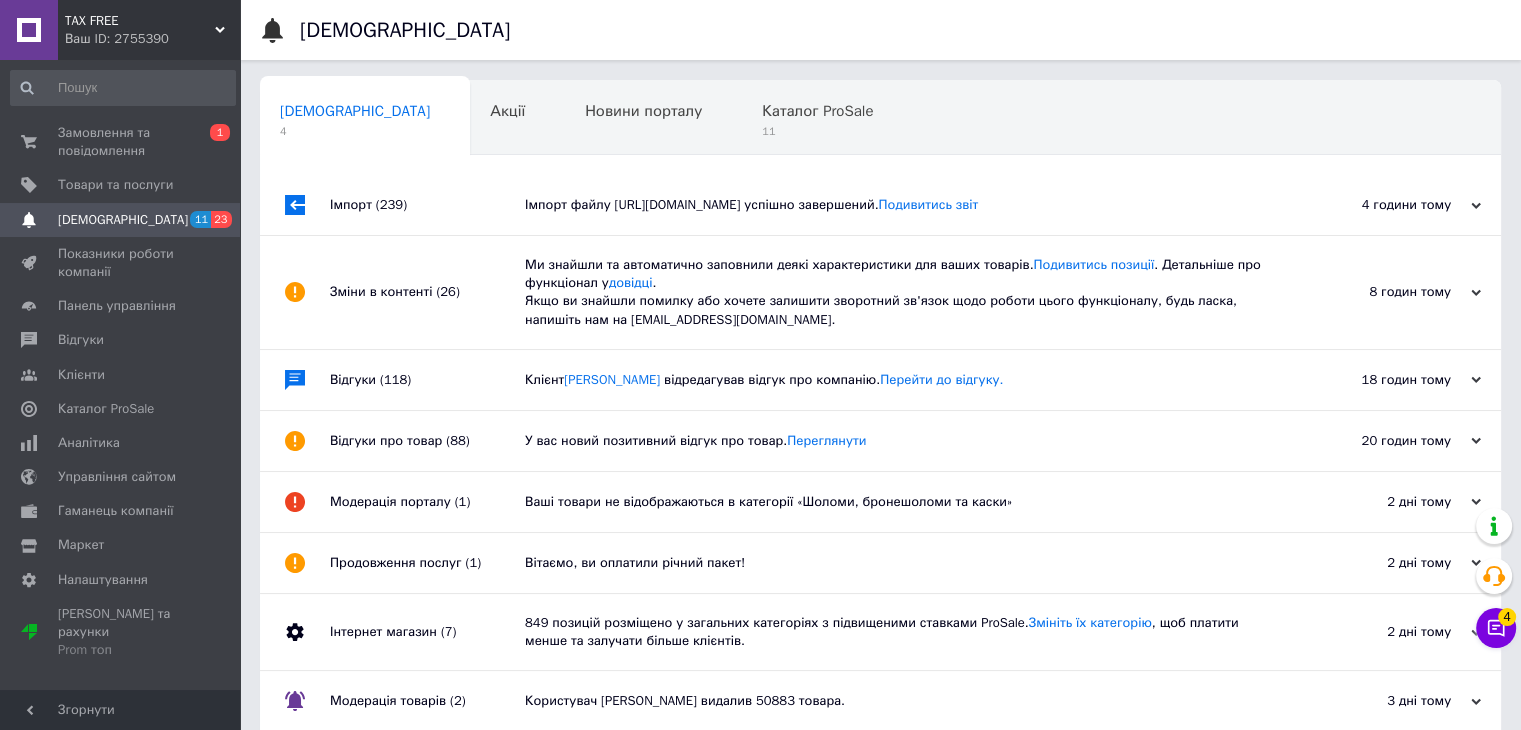 click on "Ми знайшли та автоматично заповнили деякі характеристики для ваших товарів.  Подивитись позиції . Детальніше про функціонал у  довідці . Якщо ви знайшли помилку або хочете залишити зворотний зв'язок щодо роботи цього функціоналу, будь ласка, напишіть нам на [EMAIL_ADDRESS][DOMAIN_NAME]." at bounding box center (903, 292) 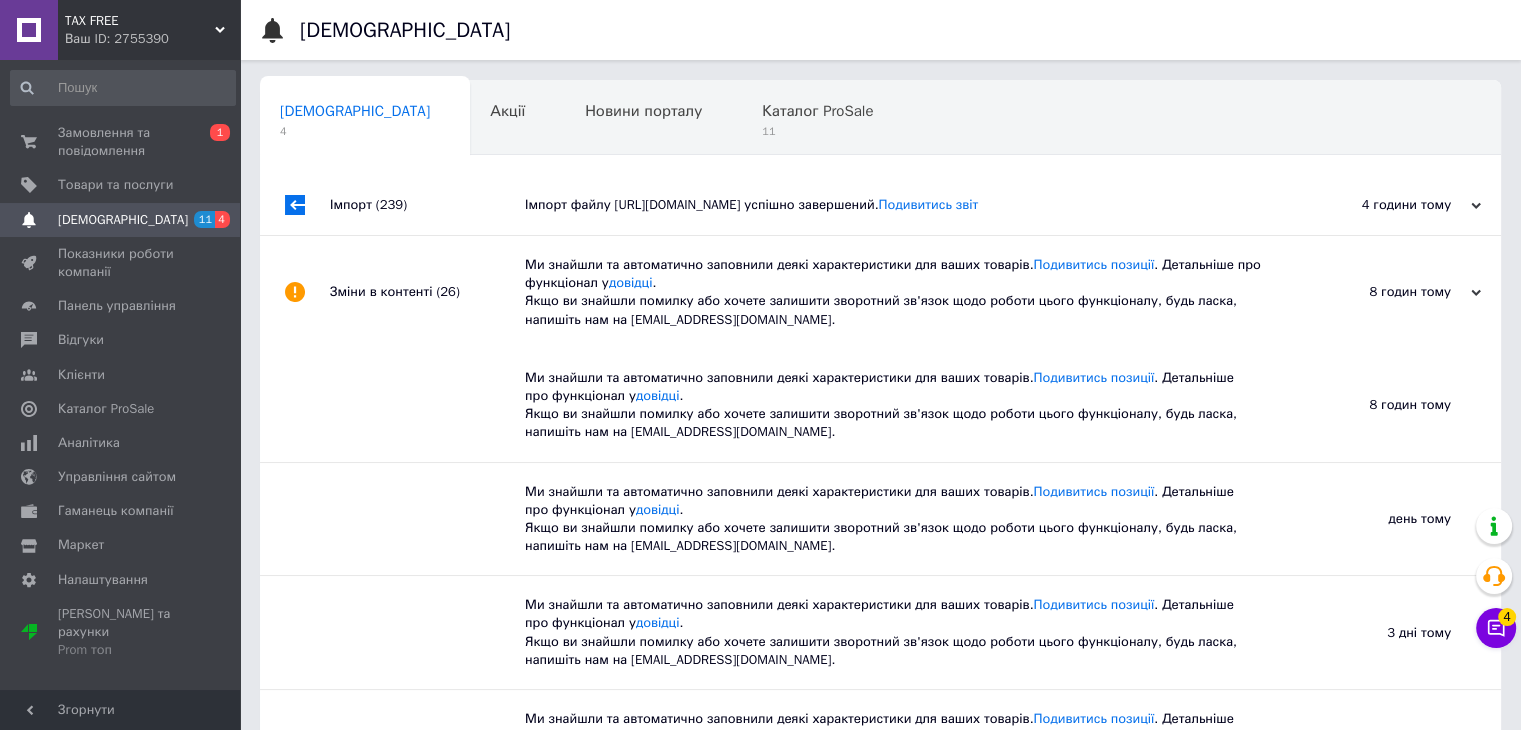 click on "[DEMOGRAPHIC_DATA] 11 4" at bounding box center (123, 220) 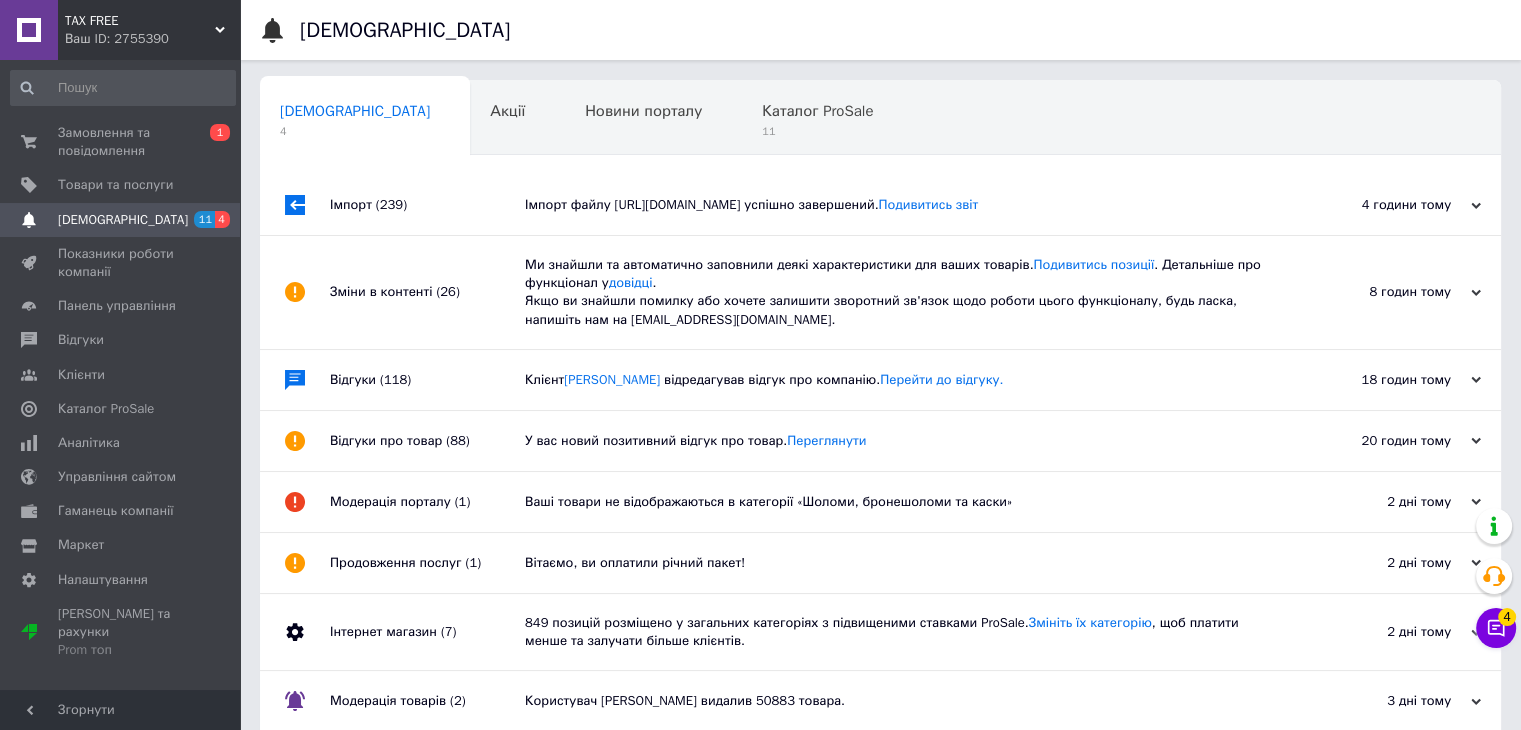 click on "відредагував відгук про компанію.
Перейти до відгуку." at bounding box center (833, 379) 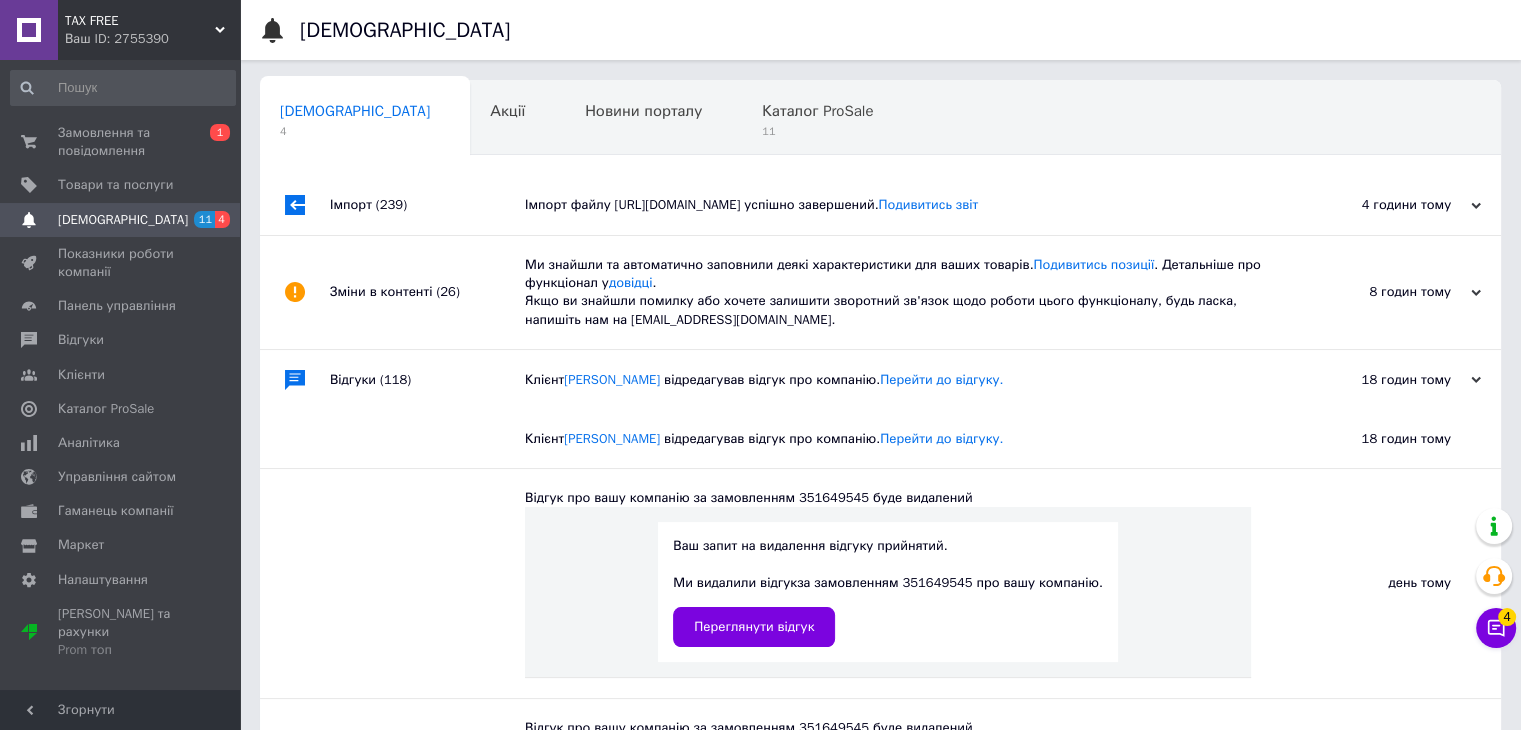 click on "[DEMOGRAPHIC_DATA]" at bounding box center [121, 220] 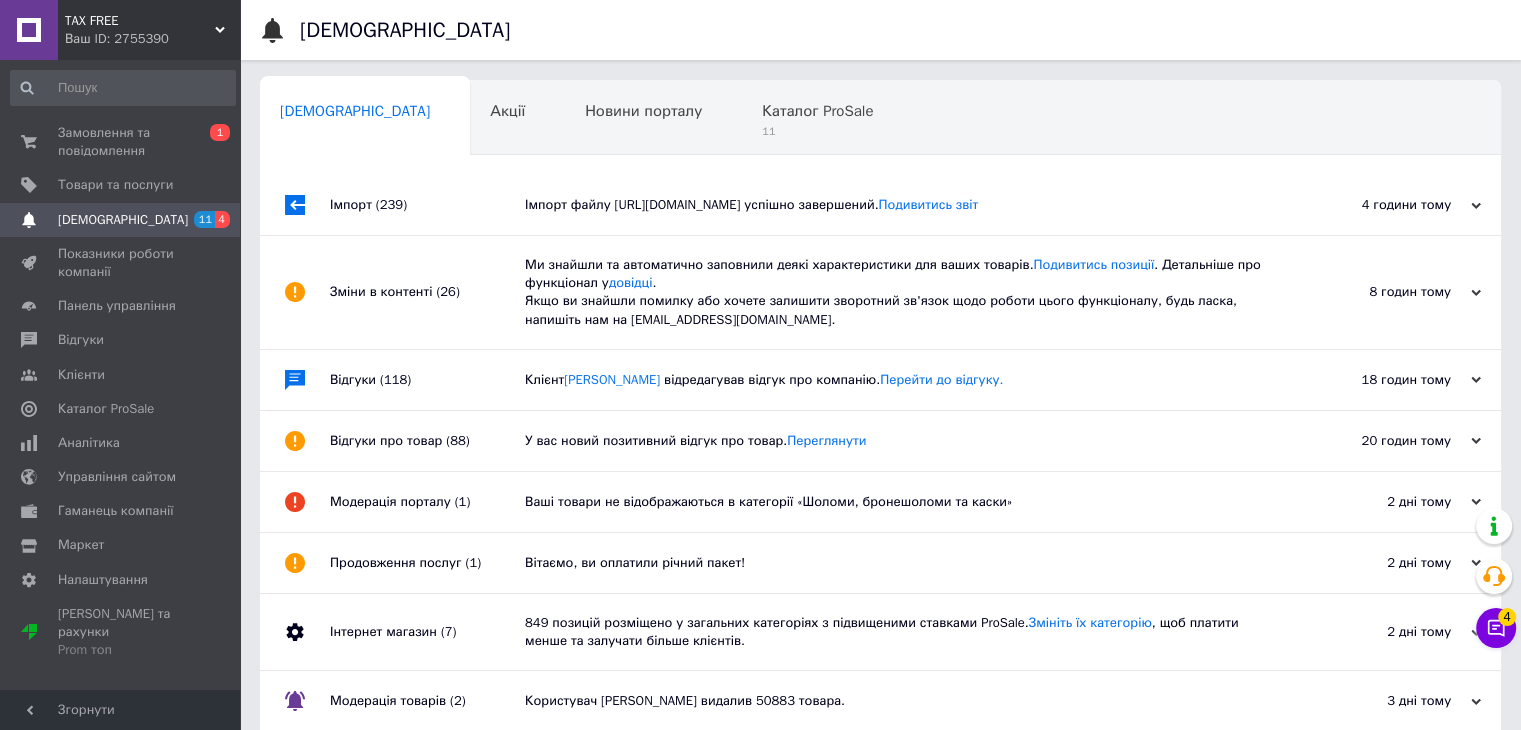 click on "У вас новий позитивний відгук про товар.  [GEOGRAPHIC_DATA]" at bounding box center (903, 441) 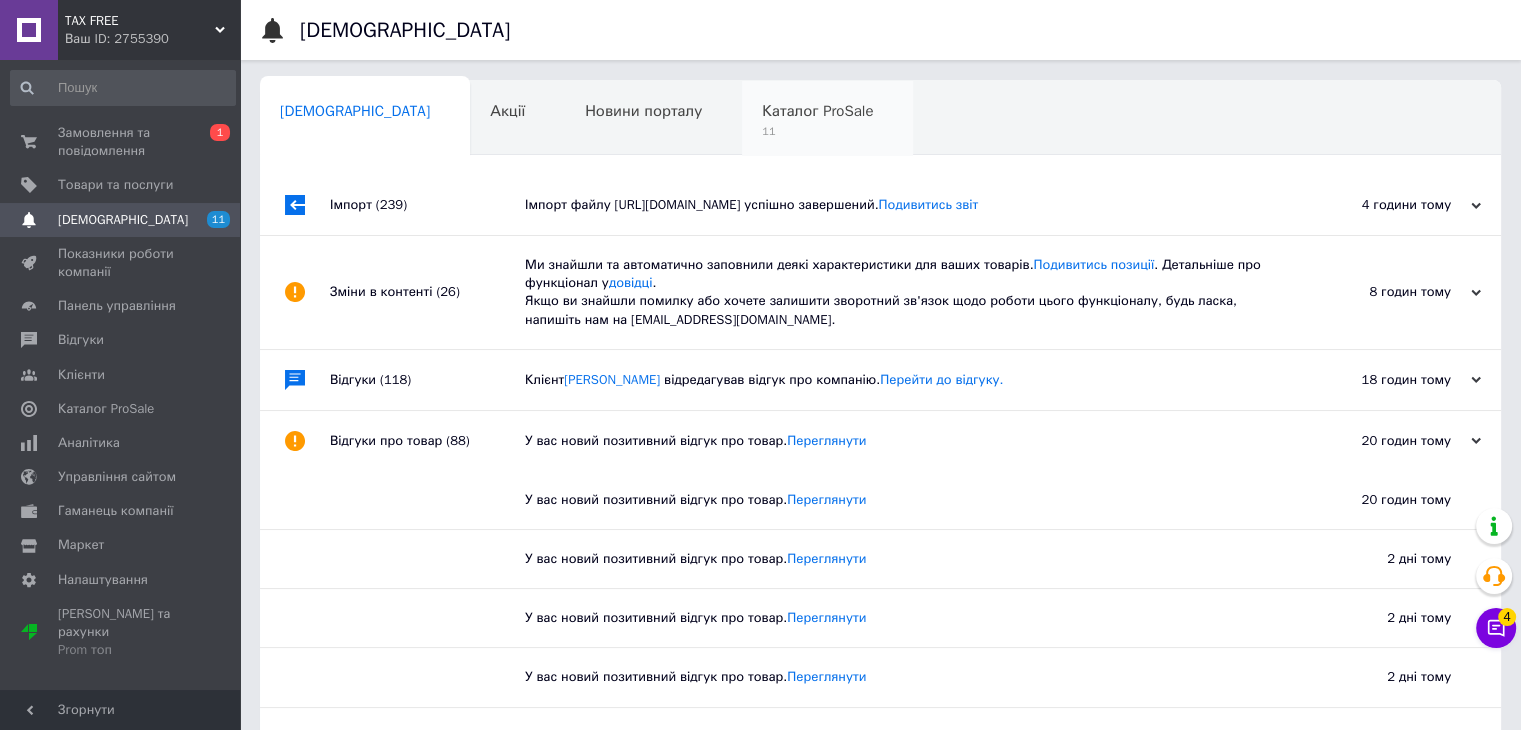 click on "Каталог ProSale" at bounding box center [817, 111] 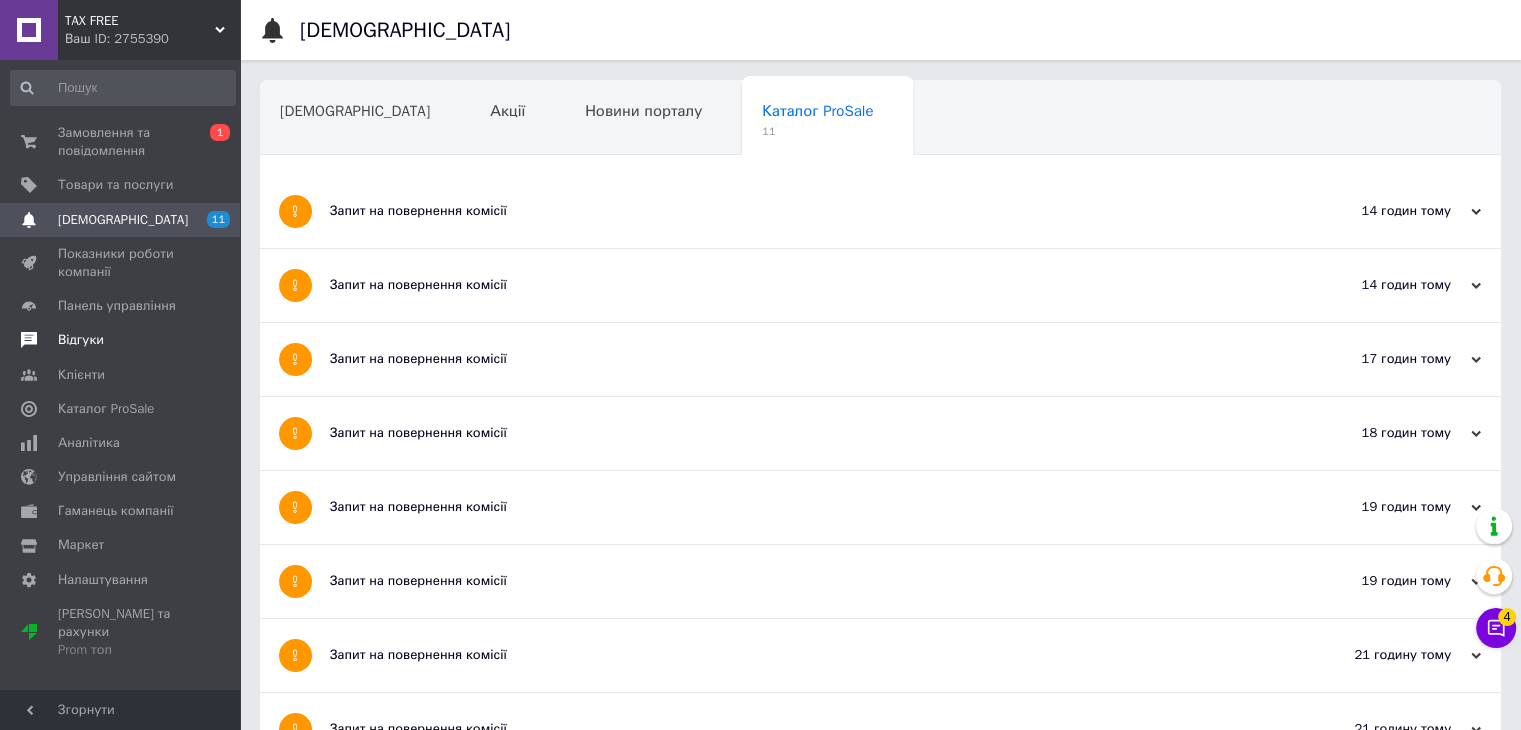 click on "Відгуки" at bounding box center (81, 340) 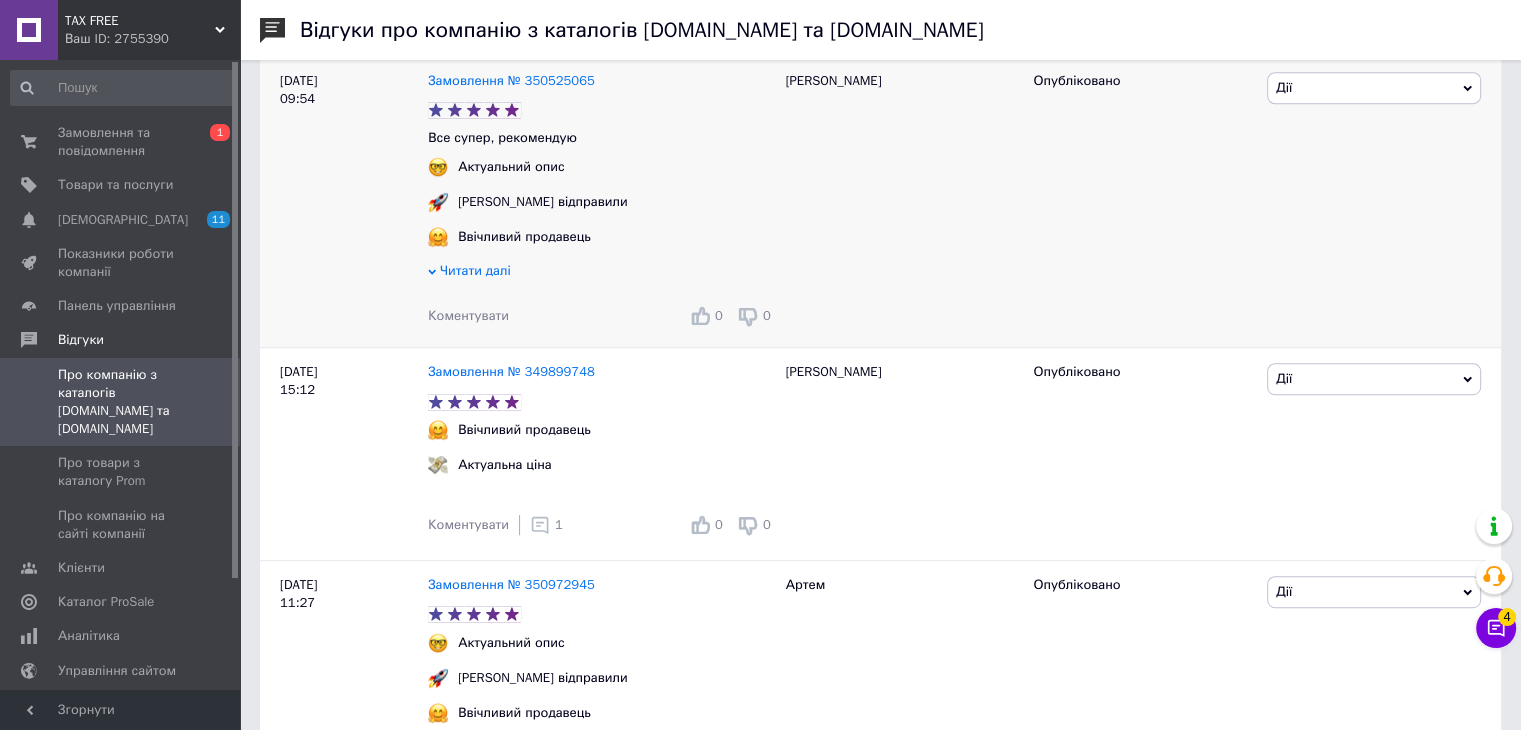 scroll, scrollTop: 900, scrollLeft: 0, axis: vertical 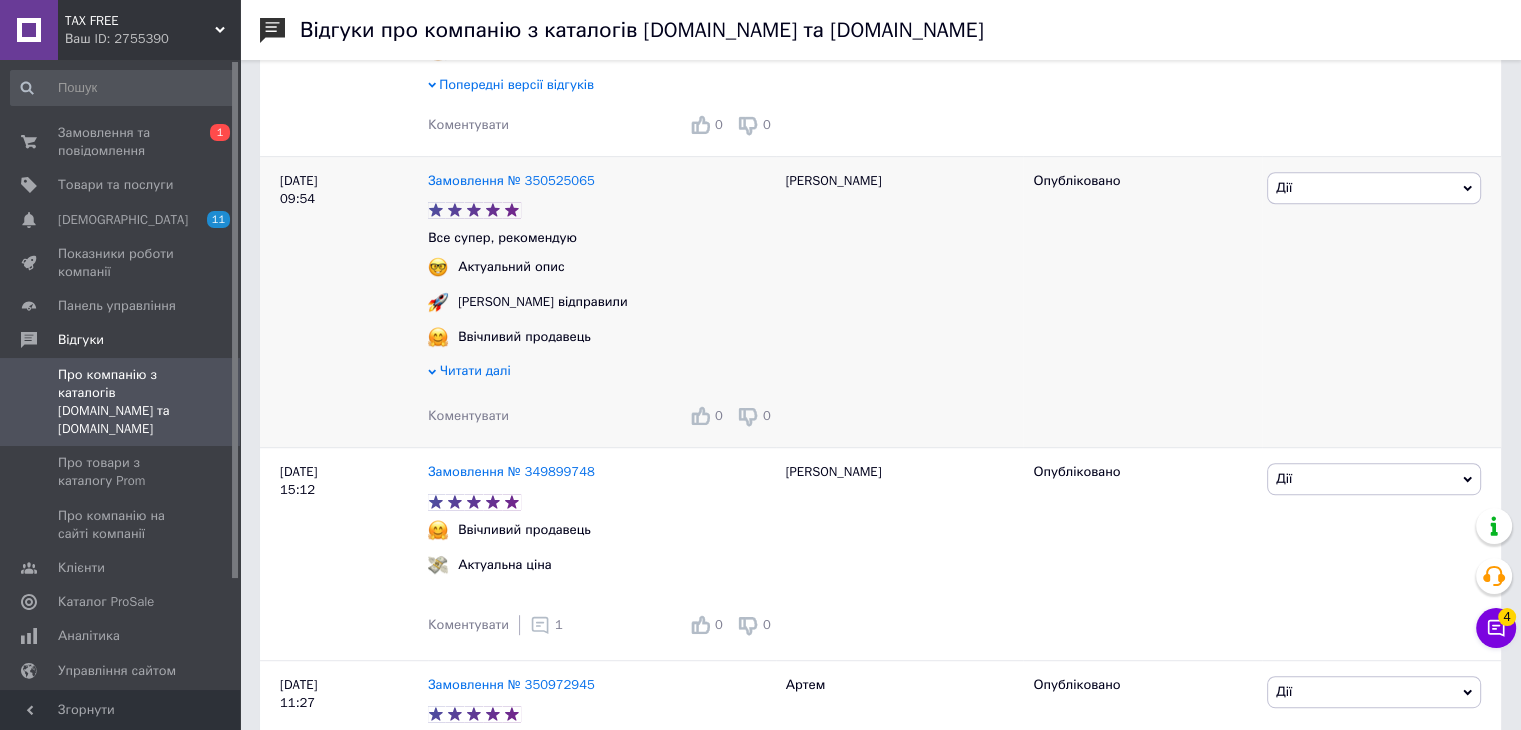click on "Коментувати" at bounding box center [468, 415] 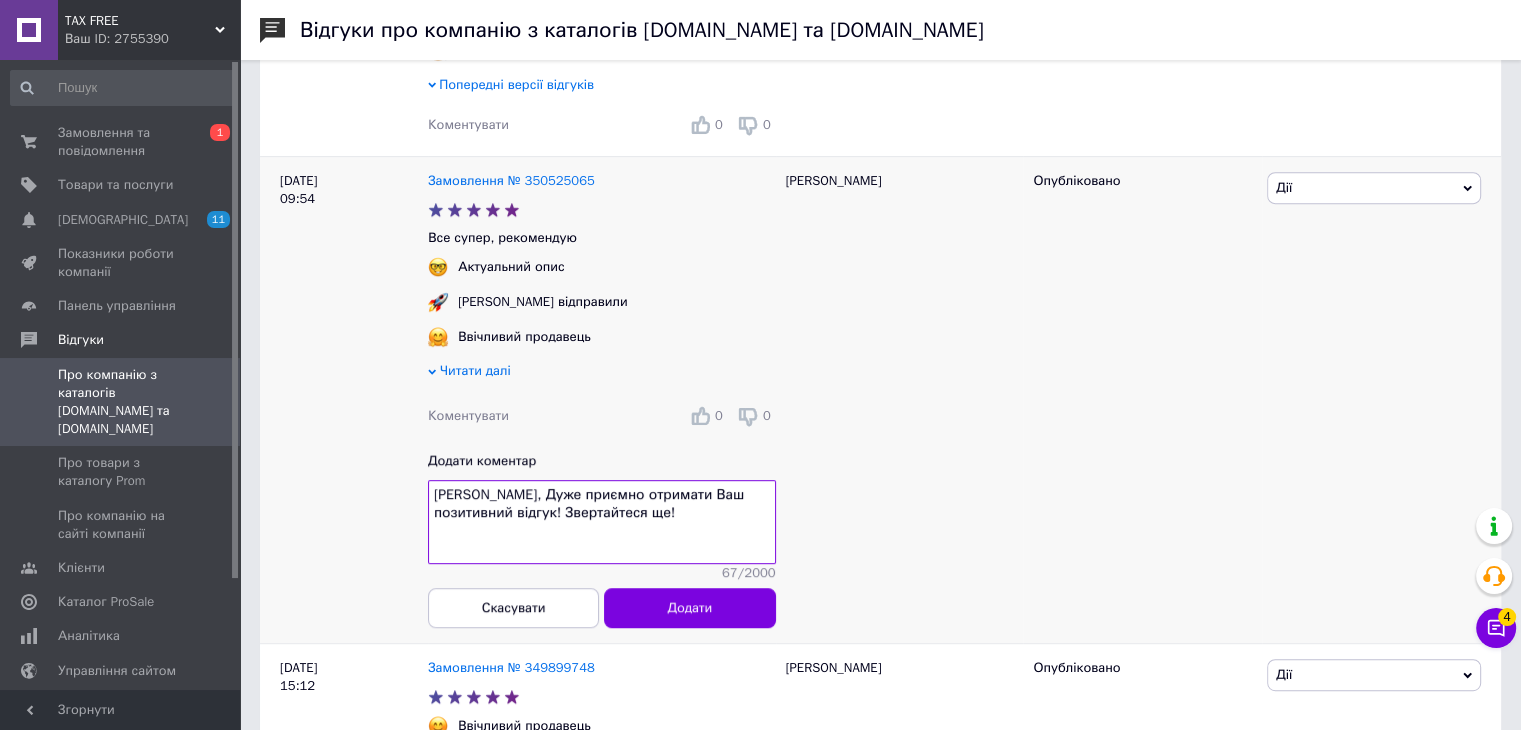 click on "[PERSON_NAME], Дуже приємно отримати Ваш позитивний відгук! Звертайтеся ще!" at bounding box center (602, 522) 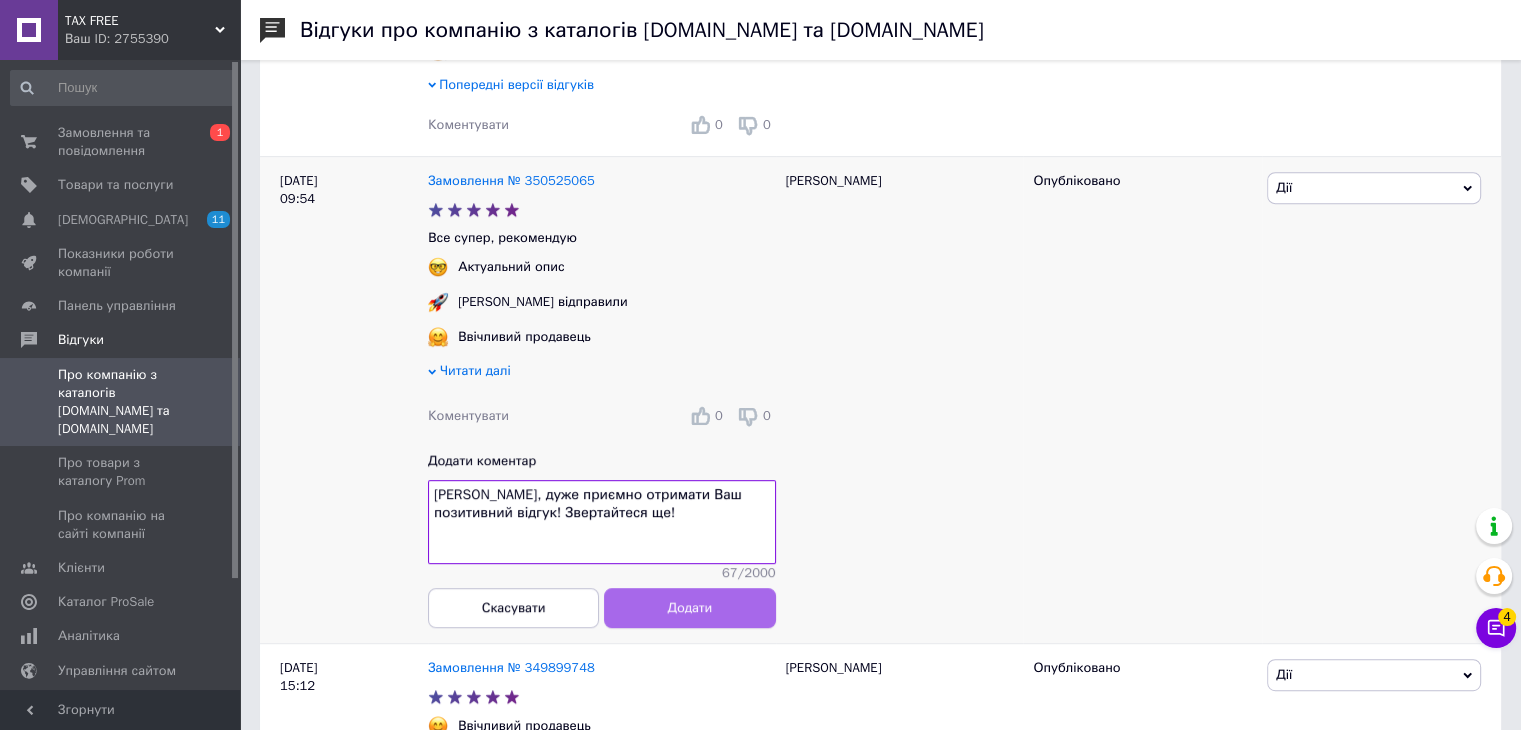 type on "Ірина, дуже приємно отримати Ваш позитивний відгук! Звертайтеся ще!" 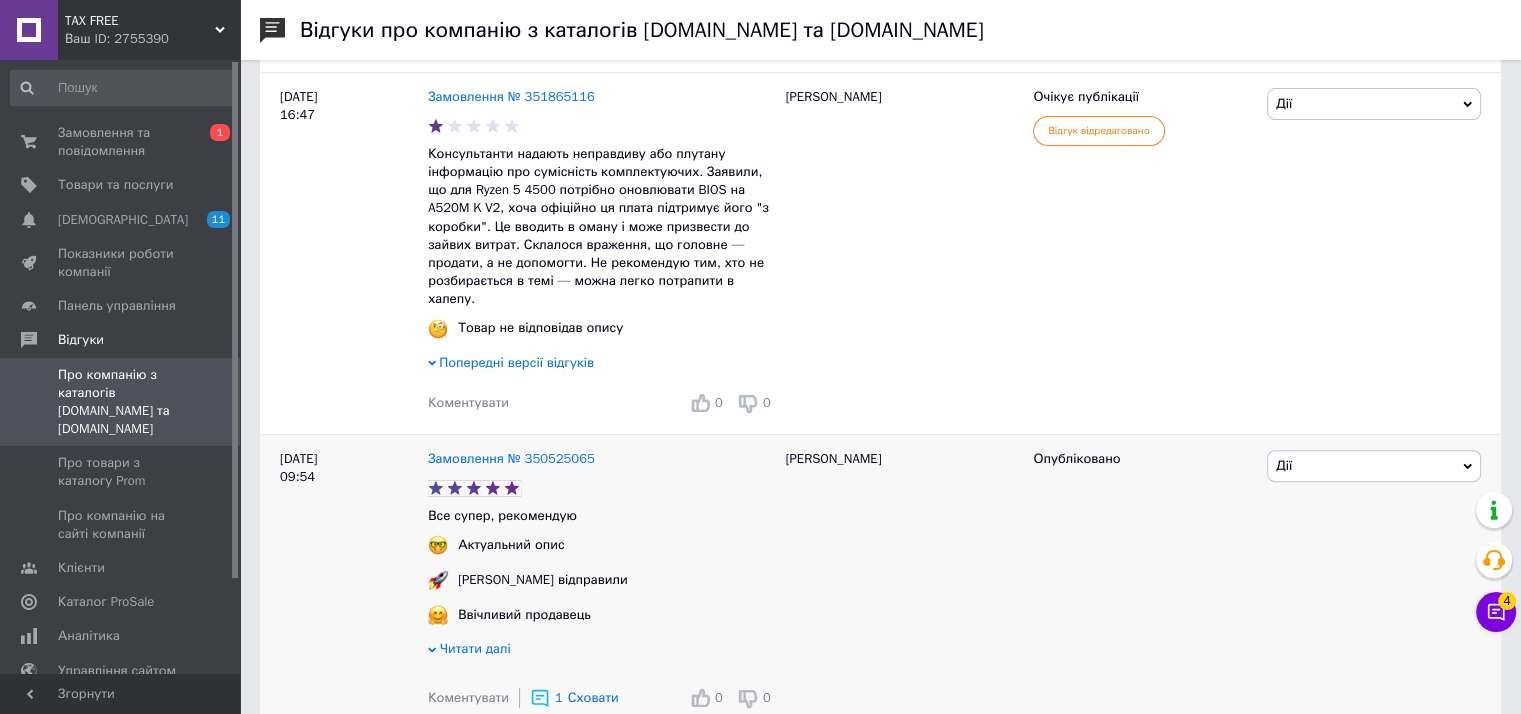 scroll, scrollTop: 500, scrollLeft: 0, axis: vertical 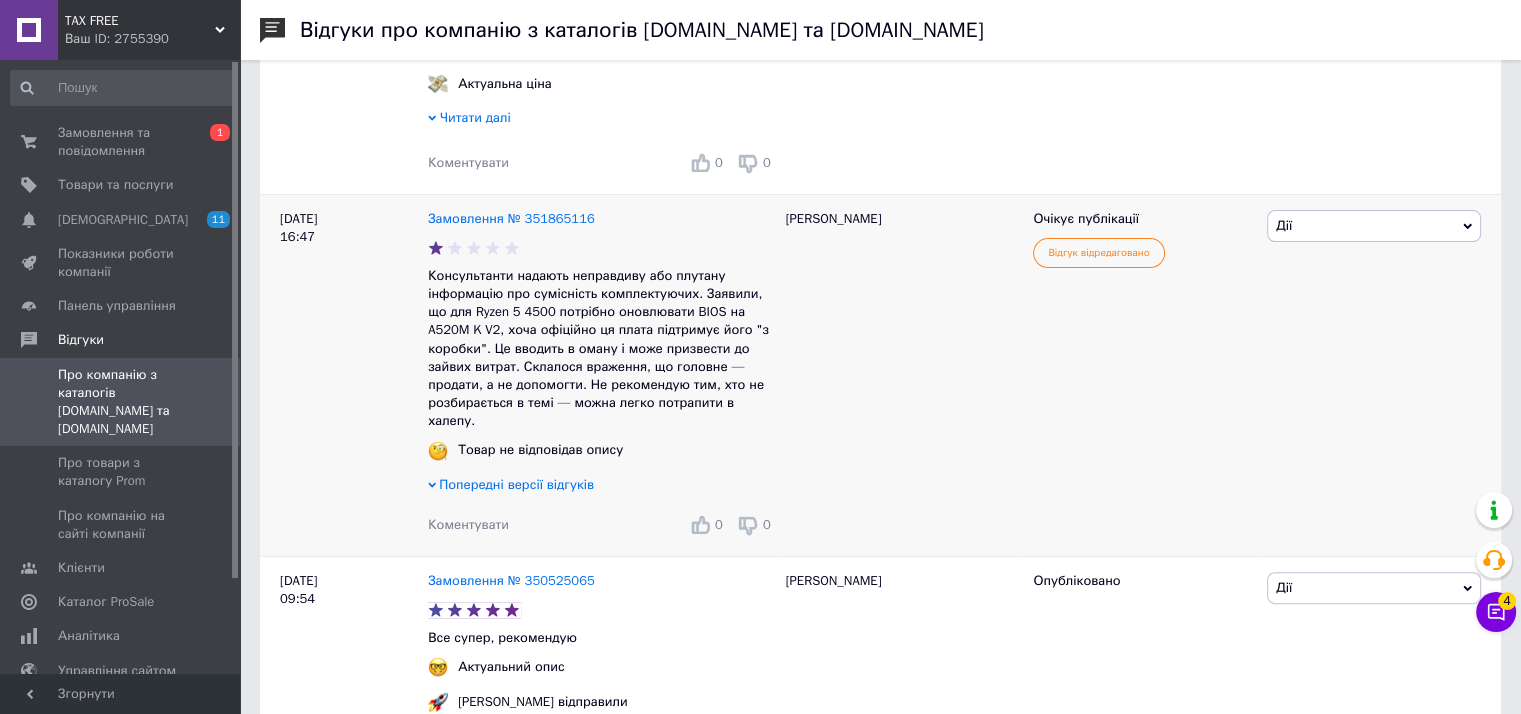 click on "Коментувати" at bounding box center (468, 524) 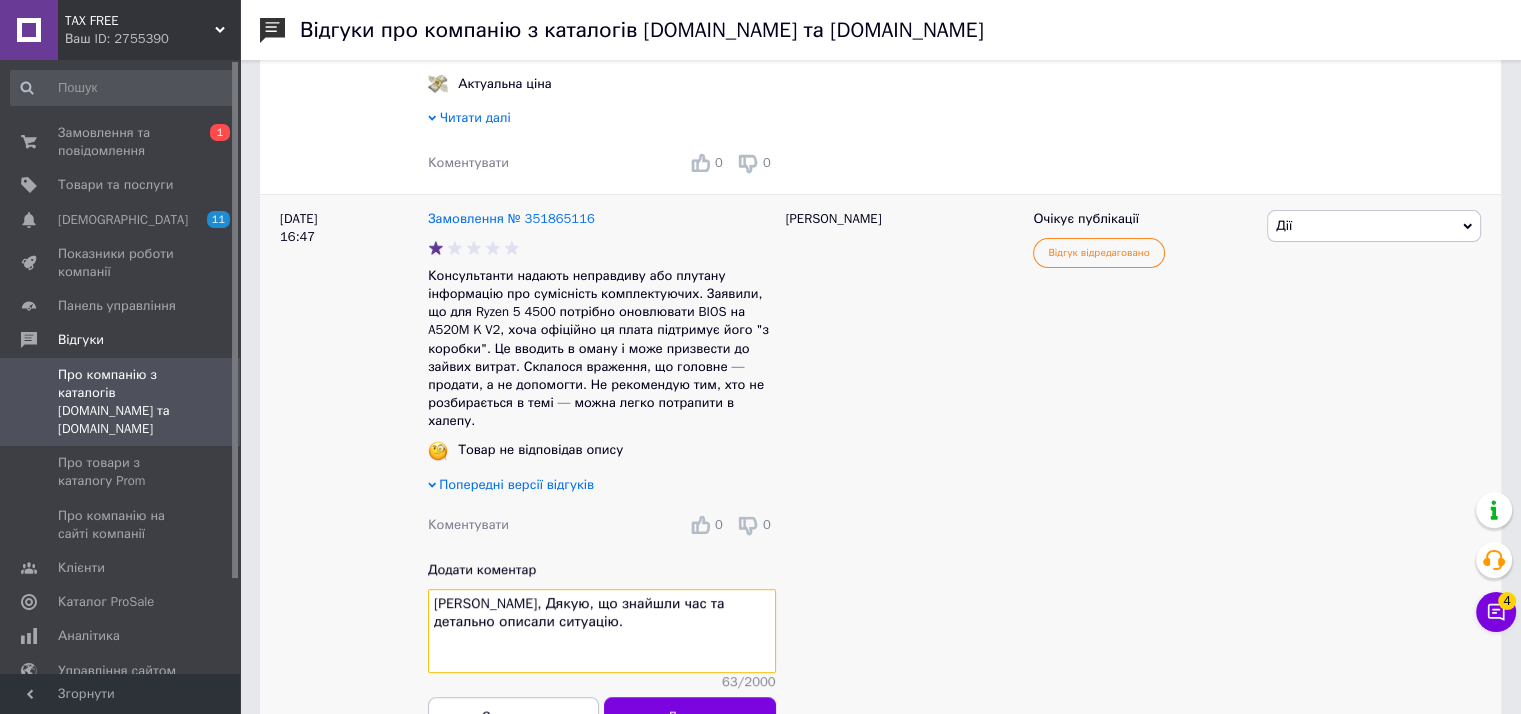 click on "Владислав, Дякую, що знайшли час та детально описали ситуацію." at bounding box center [602, 631] 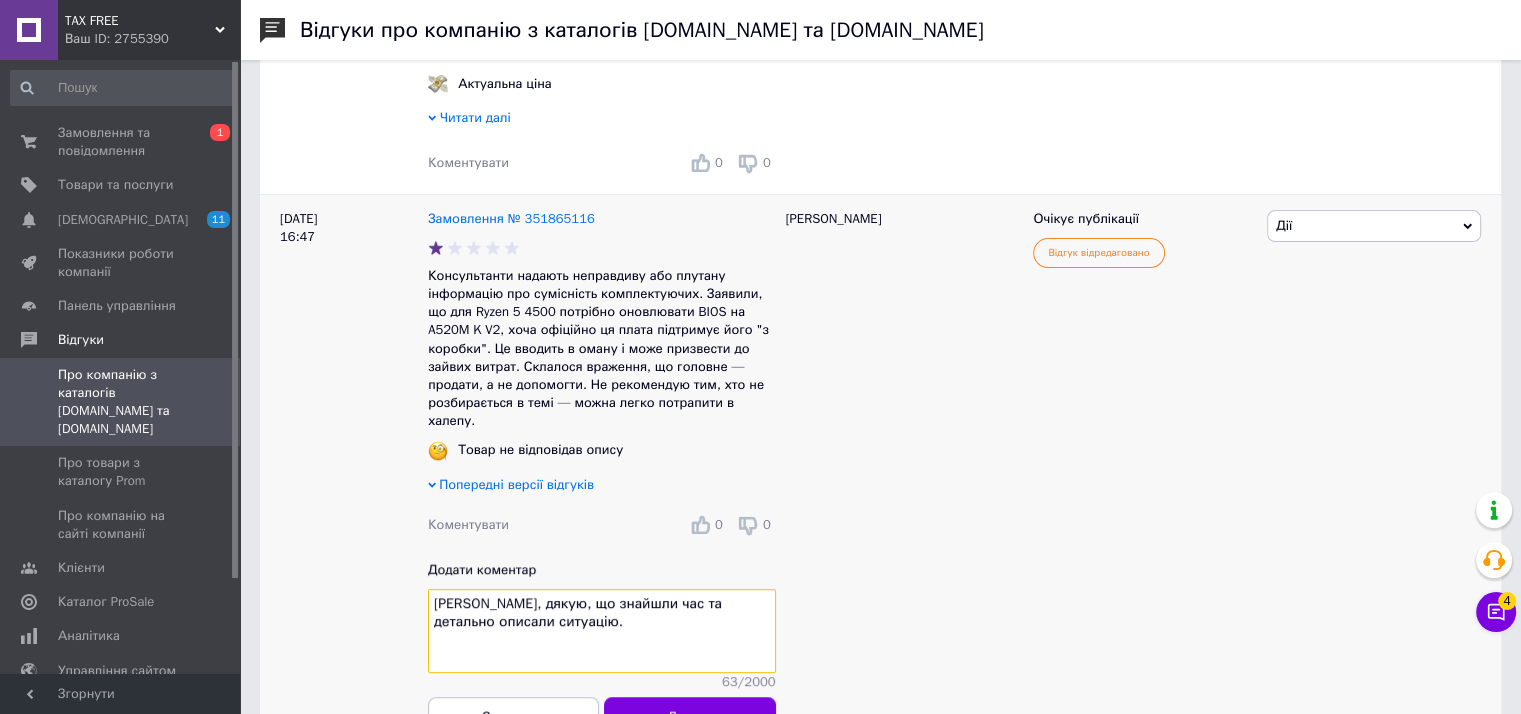 click on "Владислав, дякую, що знайшли час та детально описали ситуацію." at bounding box center [602, 631] 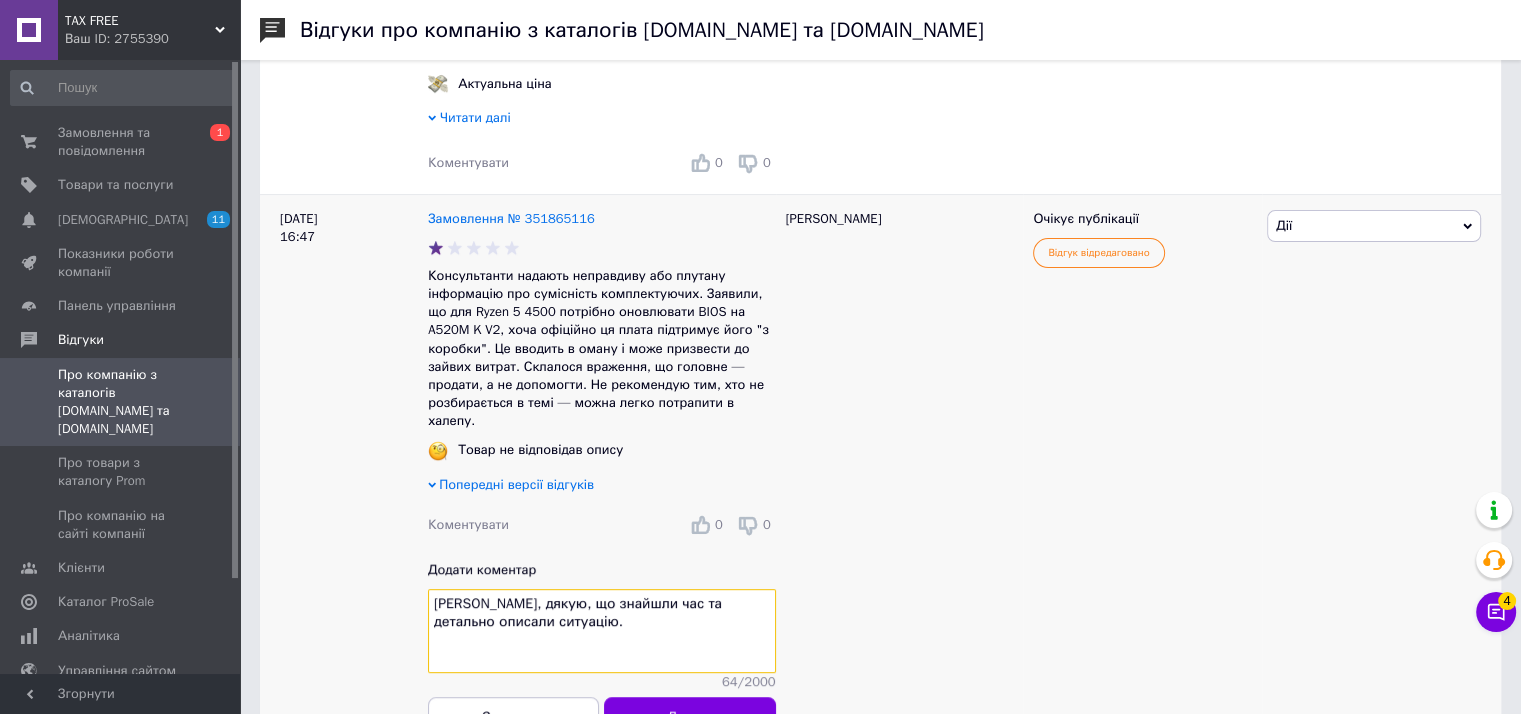 paste on "Прийміть вибачення за це непорозуміння" 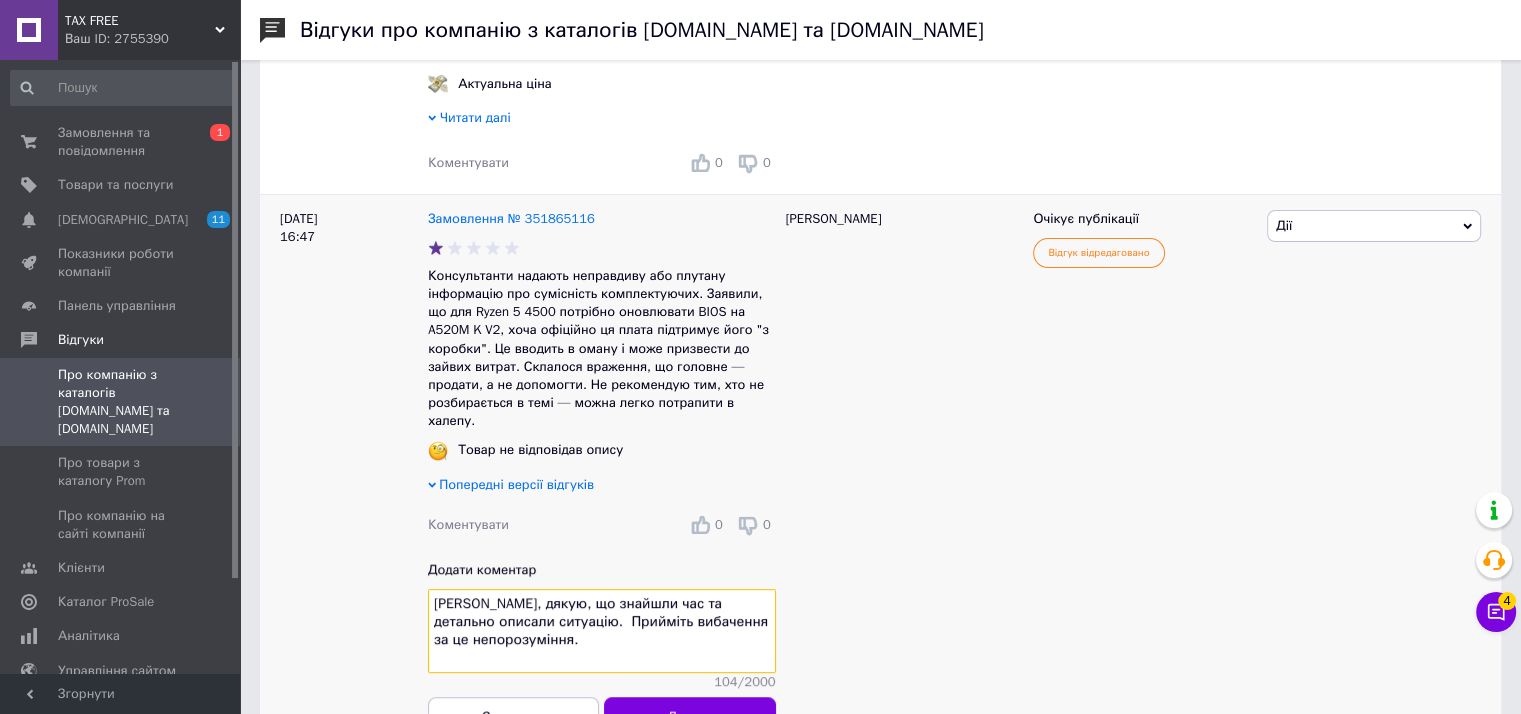 paste on "Вже працюю над вирішенням ситуації та прийму міри, щоб такого не повторювалось. Сьогодні до Вас зателефоную." 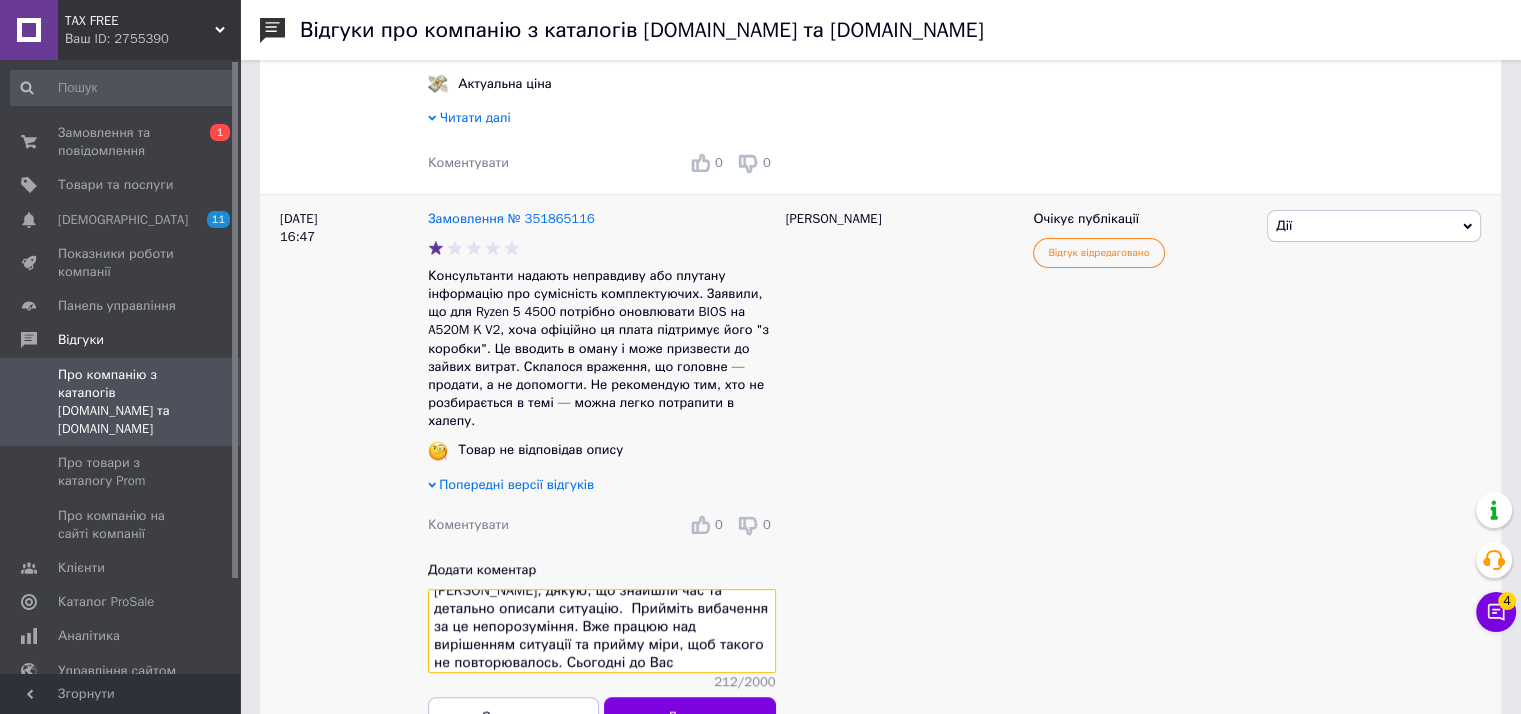 scroll, scrollTop: 18, scrollLeft: 0, axis: vertical 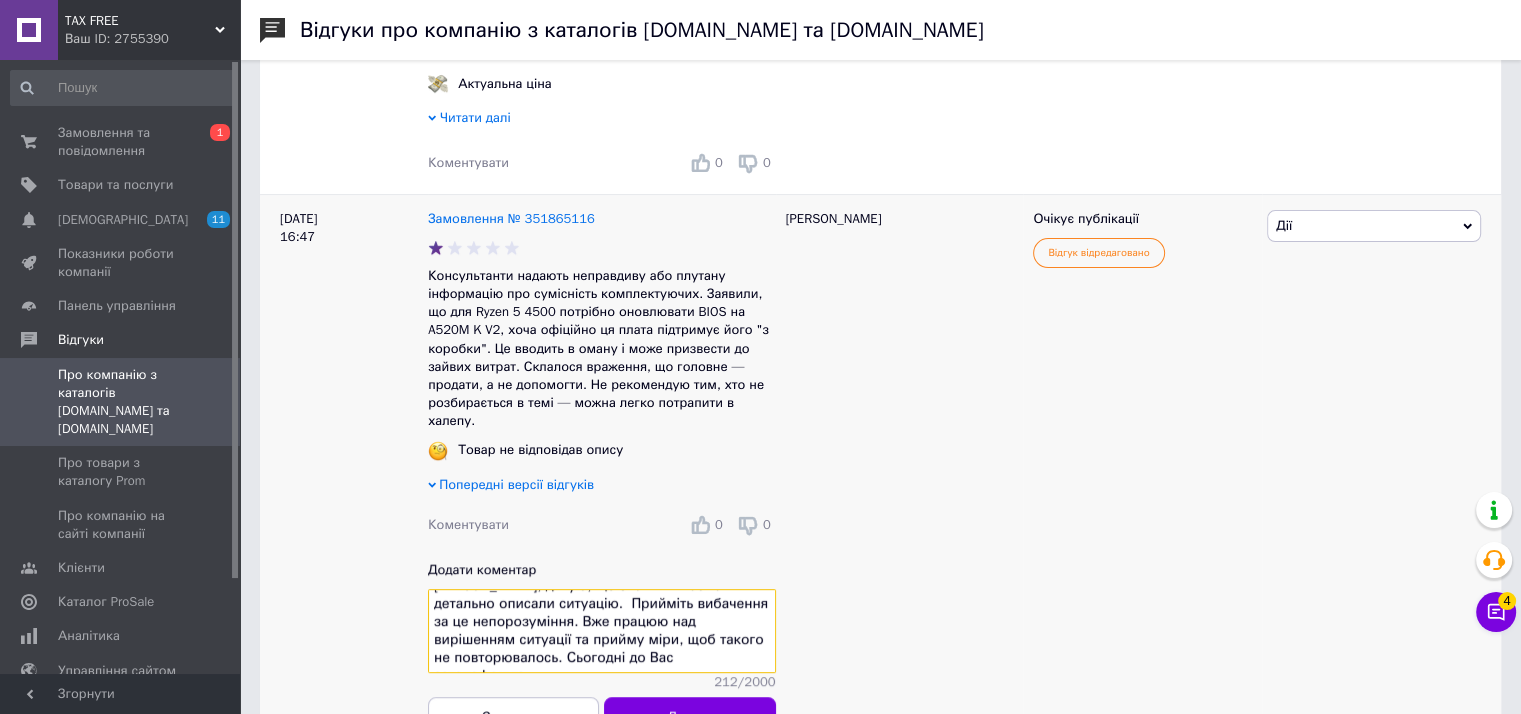 drag, startPoint x: 544, startPoint y: 649, endPoint x: 758, endPoint y: 633, distance: 214.59729 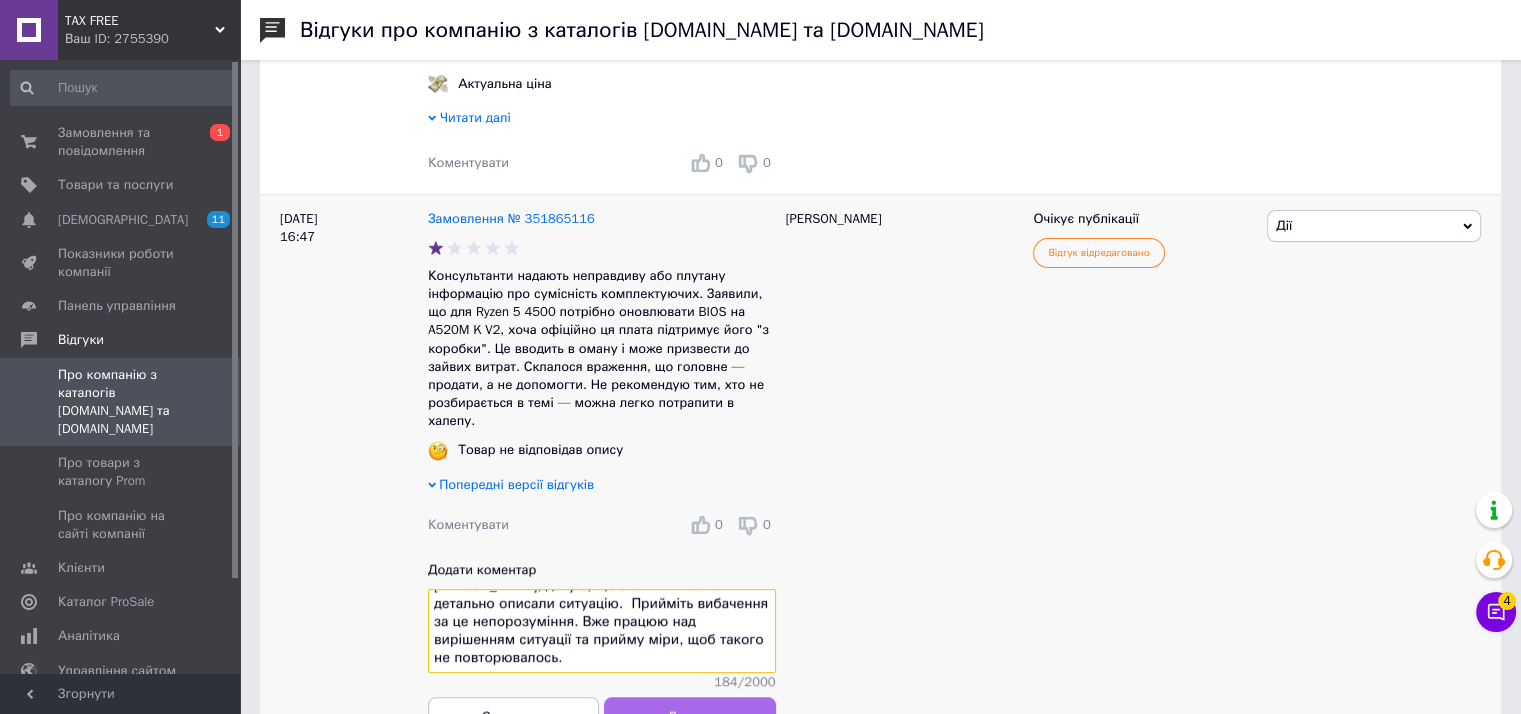 type on "Владислав, дякую, що знайшли час та детально описали ситуацію.  Прийміть вибачення за це непорозуміння. Вже працюю над вирішенням ситуації та прийму міри, щоб такого не повторювалось." 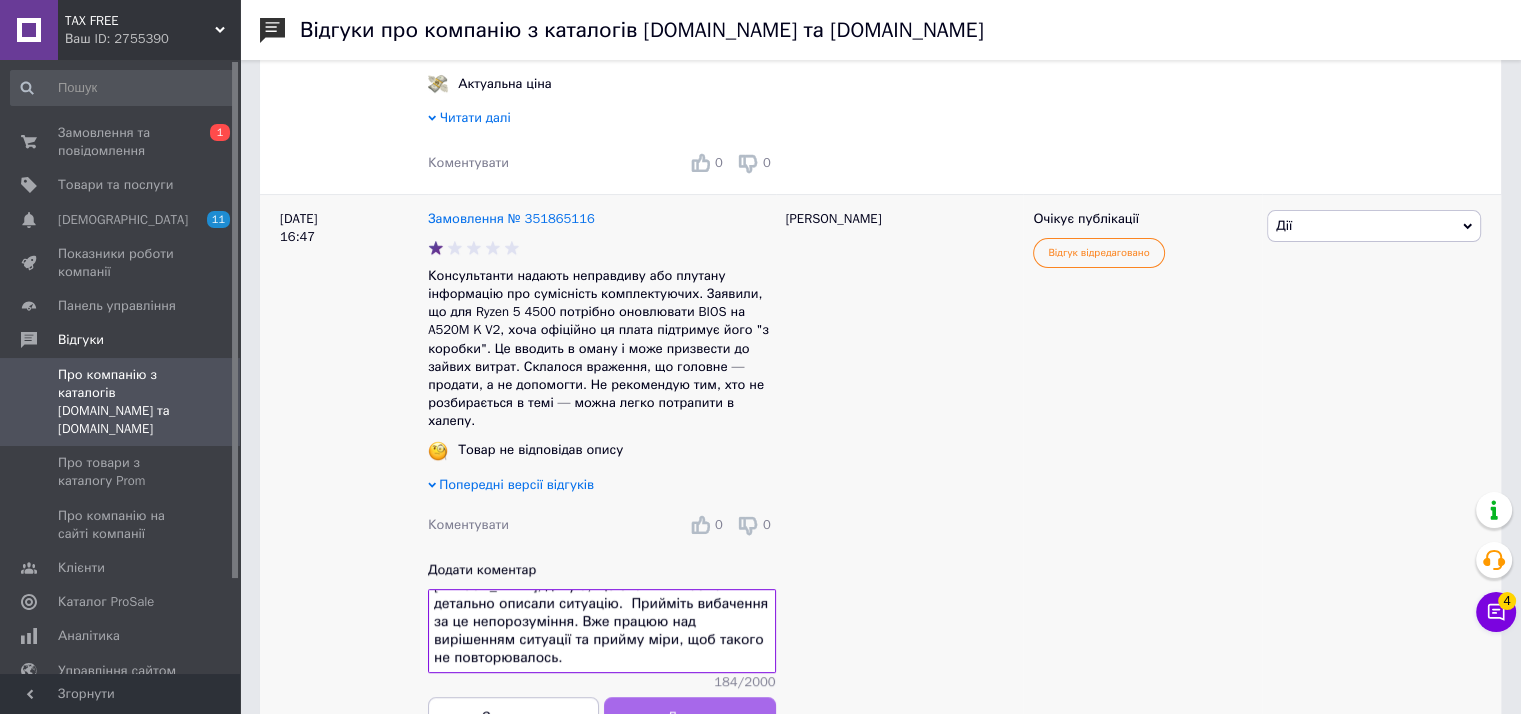 click on "Додати" at bounding box center (690, 717) 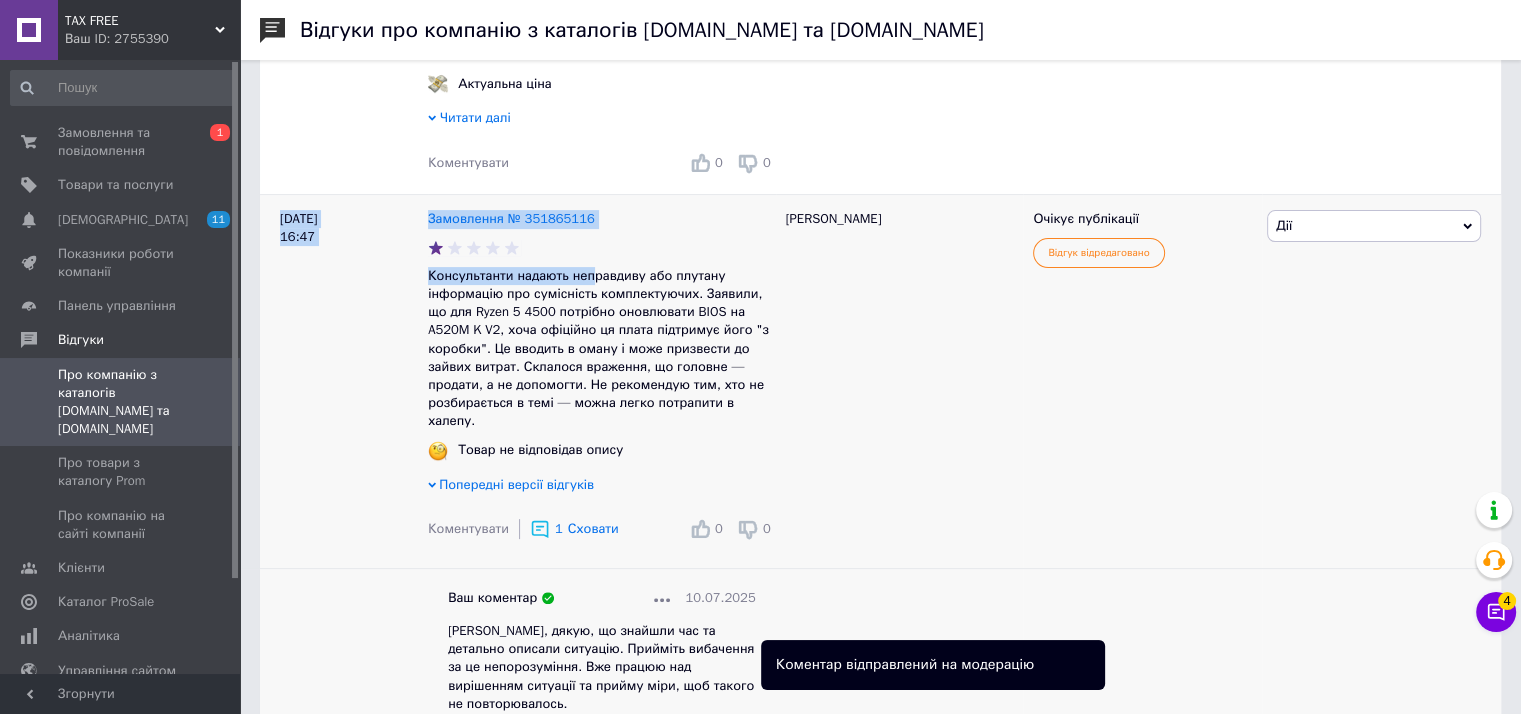 drag, startPoint x: 422, startPoint y: 217, endPoint x: 587, endPoint y: 299, distance: 184.25255 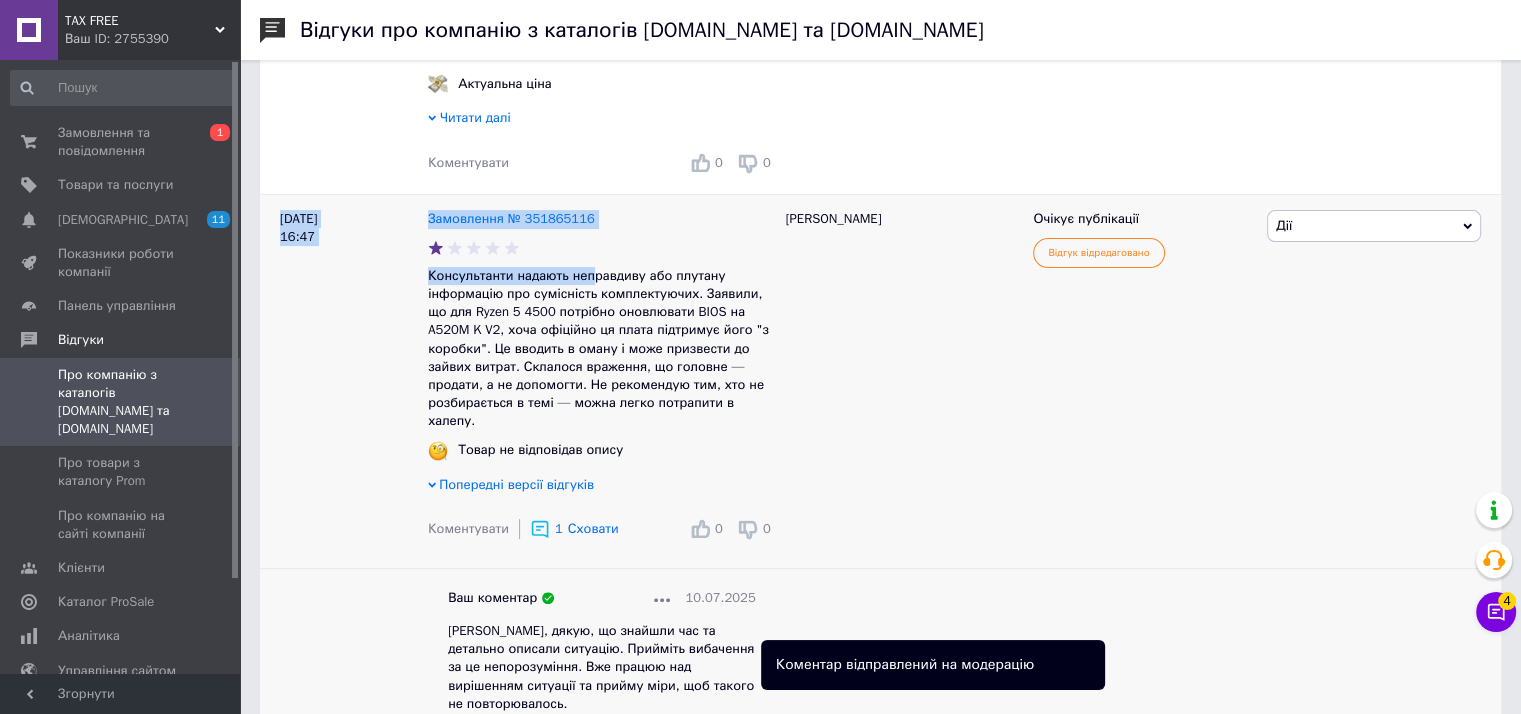 click on "09.07.25 16:47 Замовлення № 351865116 Консультанти надають неправдиву або плутану інформацію про сумісність комплектуючих. Заявили, що для Ryzen 5 4500 потрібно оновлювати BIOS на A520M K V2, хоча офіційно ця плата підтримує його "з коробки". Це вводить в оману і може призвести до зайвих витрат. Склалося враження, що головне — продати, а не допомогти. Не рекомендую тим, хто не розбирається в темі — можна легко потрапити в халепу. Товар не відповідав опису Попередні версії відгуків Коментувати 1 Сховати 0 0 Ваш коментар 10.07.2025 Очікує публікації Владислав   Очікує публікації Дії" at bounding box center [880, 491] 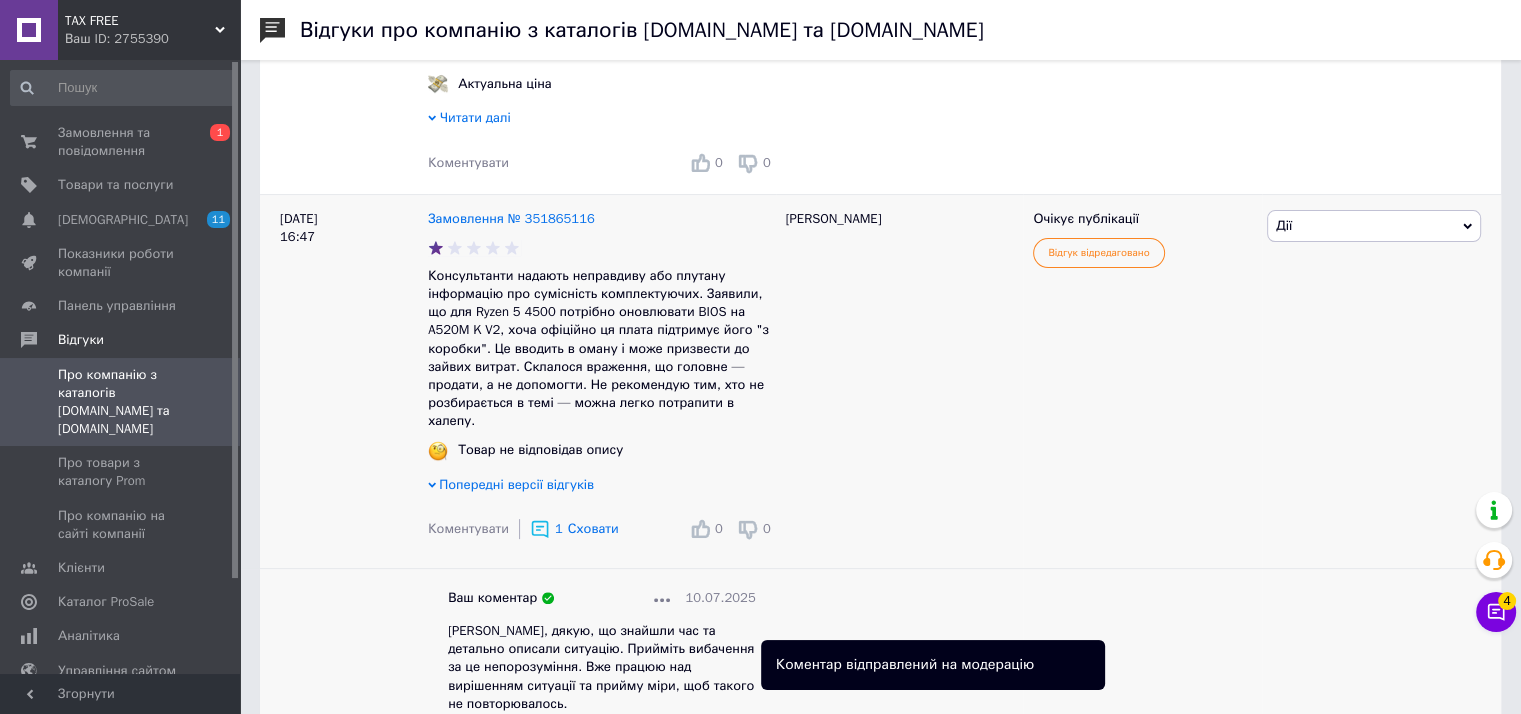 click on "Товар не відповідав опису" at bounding box center [602, 458] 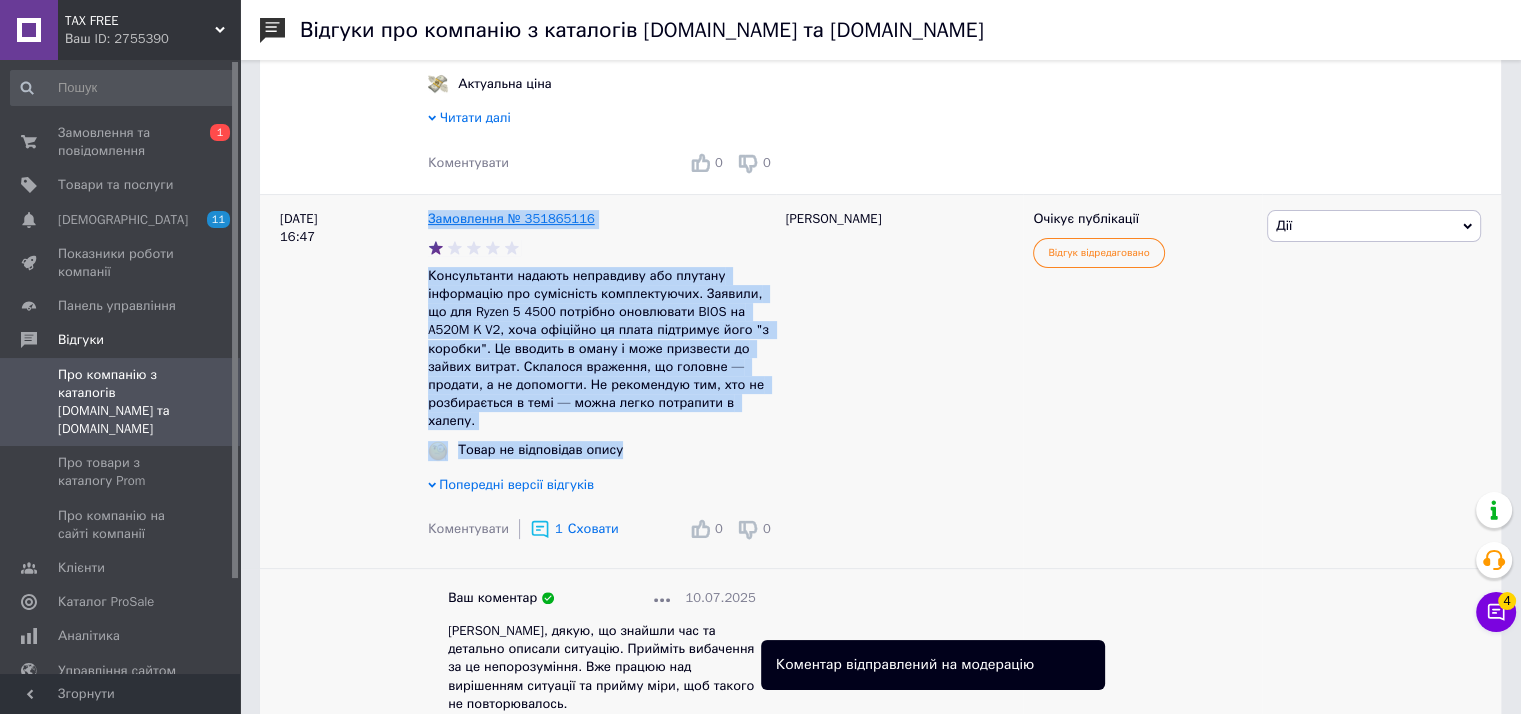 drag, startPoint x: 629, startPoint y: 437, endPoint x: 428, endPoint y: 226, distance: 291.4138 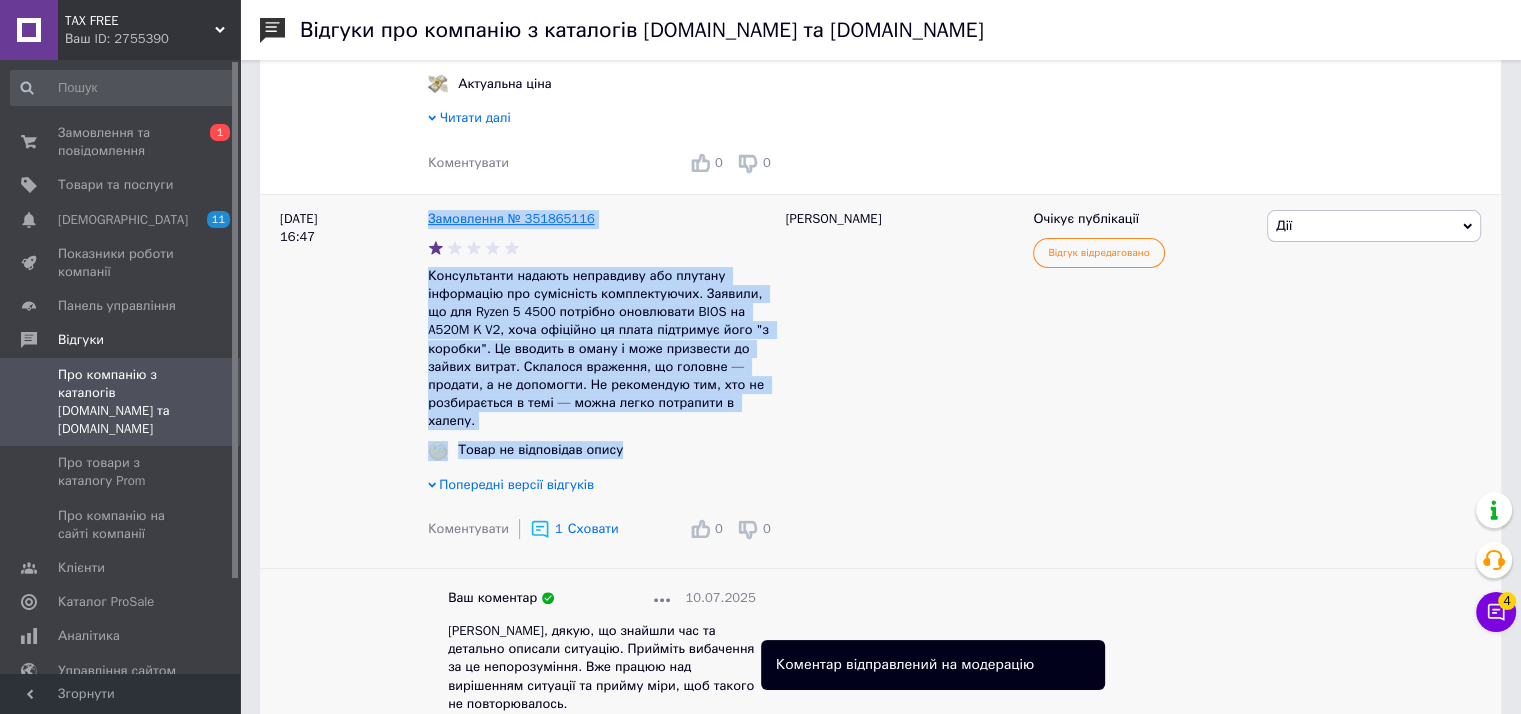 click on "Замовлення № 351865116 Консультанти надають неправдиву або плутану інформацію про сумісність комплектуючих. Заявили, що для Ryzen 5 4500 потрібно оновлювати BIOS на A520M K V2, хоча офіційно ця плата підтримує його "з коробки". Це вводить в оману і може призвести до зайвих витрат. Склалося враження, що головне — продати, а не допомогти. Не рекомендую тим, хто не розбирається в темі — можна легко потрапити в халепу. Товар не відповідав опису Попередні версії відгуків Коментувати 1 Сховати 0 0 Ваш коментар 10.07.2025 Очікує публікації" at bounding box center [602, 491] 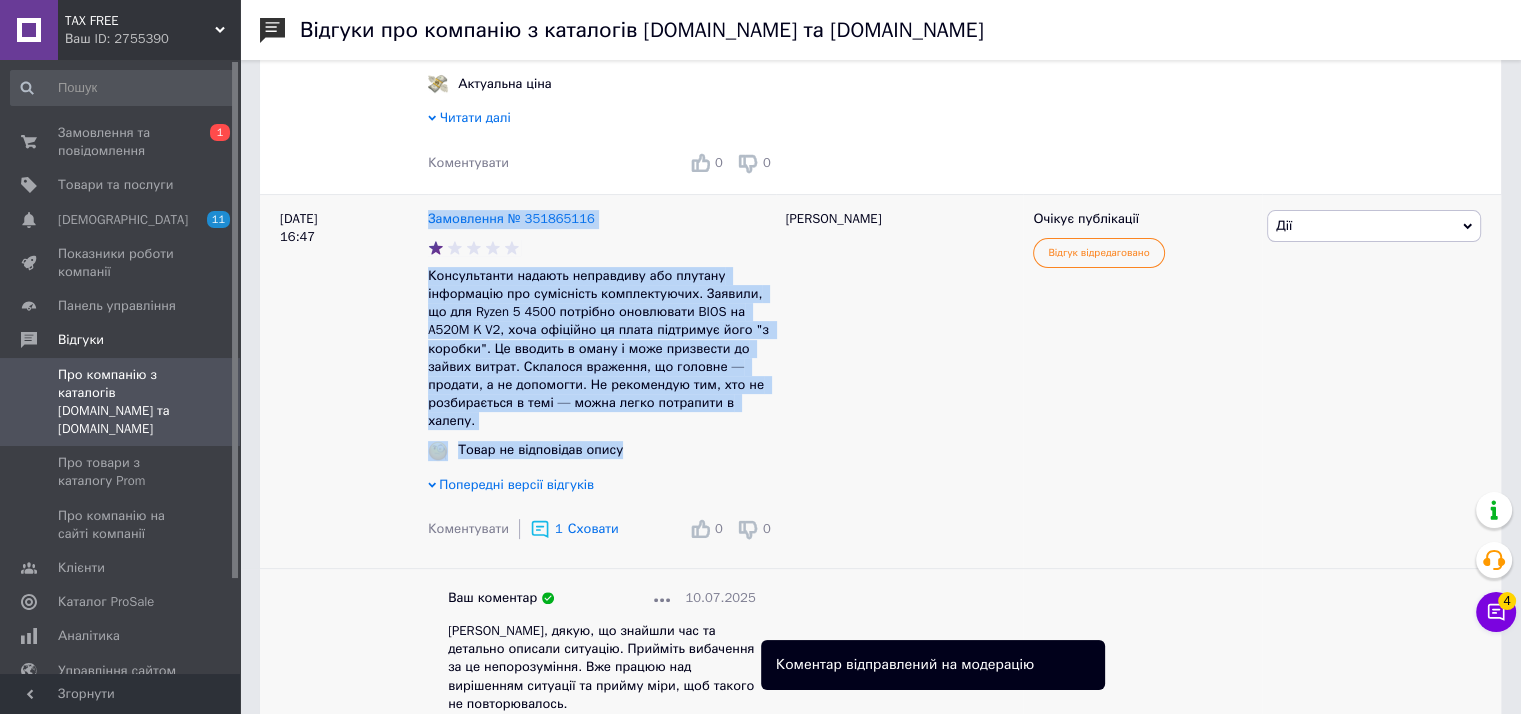 copy on "Замовлення № 351865116 Консультанти надають неправдиву або плутану інформацію про сумісність комплектуючих. Заявили, що для Ryzen 5 4500 потрібно оновлювати BIOS на A520M K V2, хоча офіційно ця плата підтримує його "з коробки". Це вводить в оману і може призвести до зайвих витрат. Склалося враження, що головне — продати, а не допомогти. Не рекомендую тим, хто не розбирається в темі — можна легко потрапити в халепу. Товар не відповідав опису" 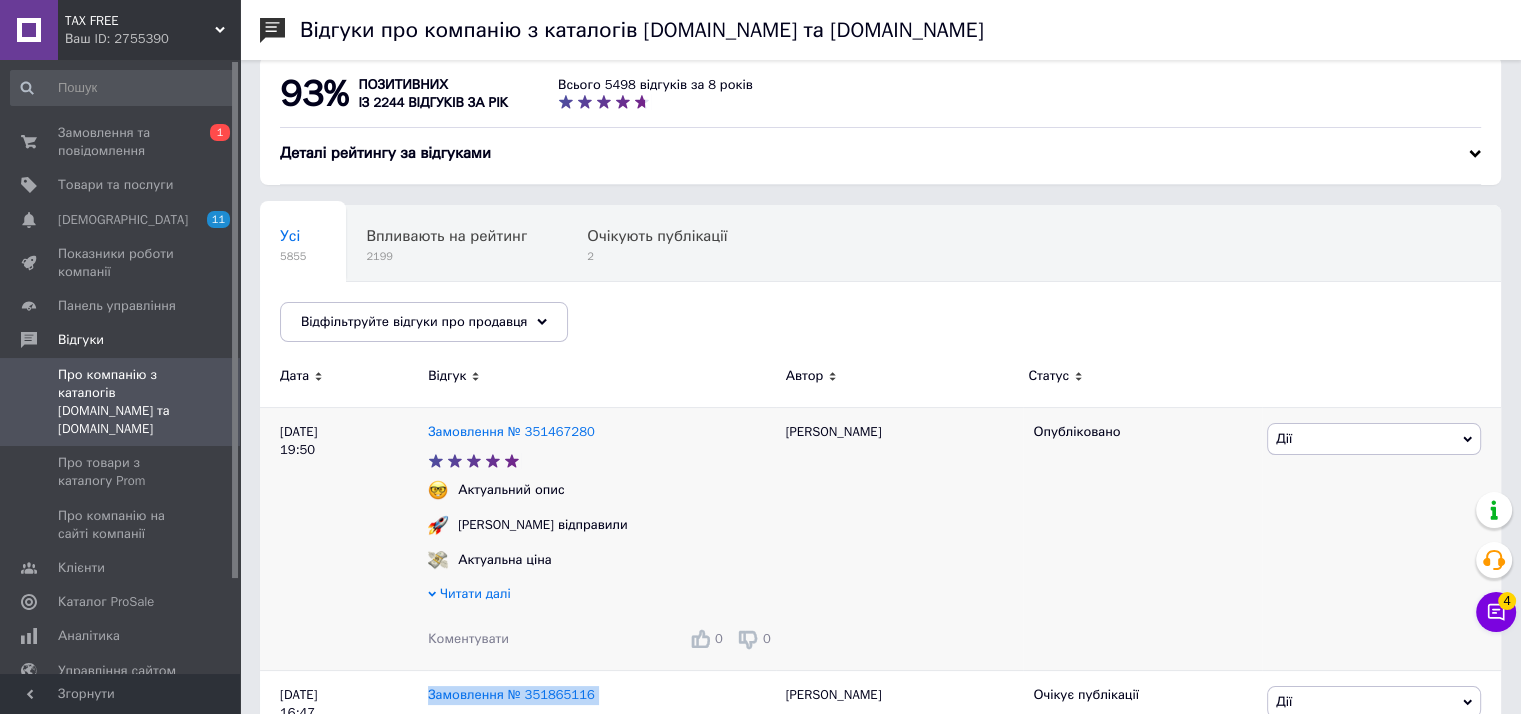 scroll, scrollTop: 0, scrollLeft: 0, axis: both 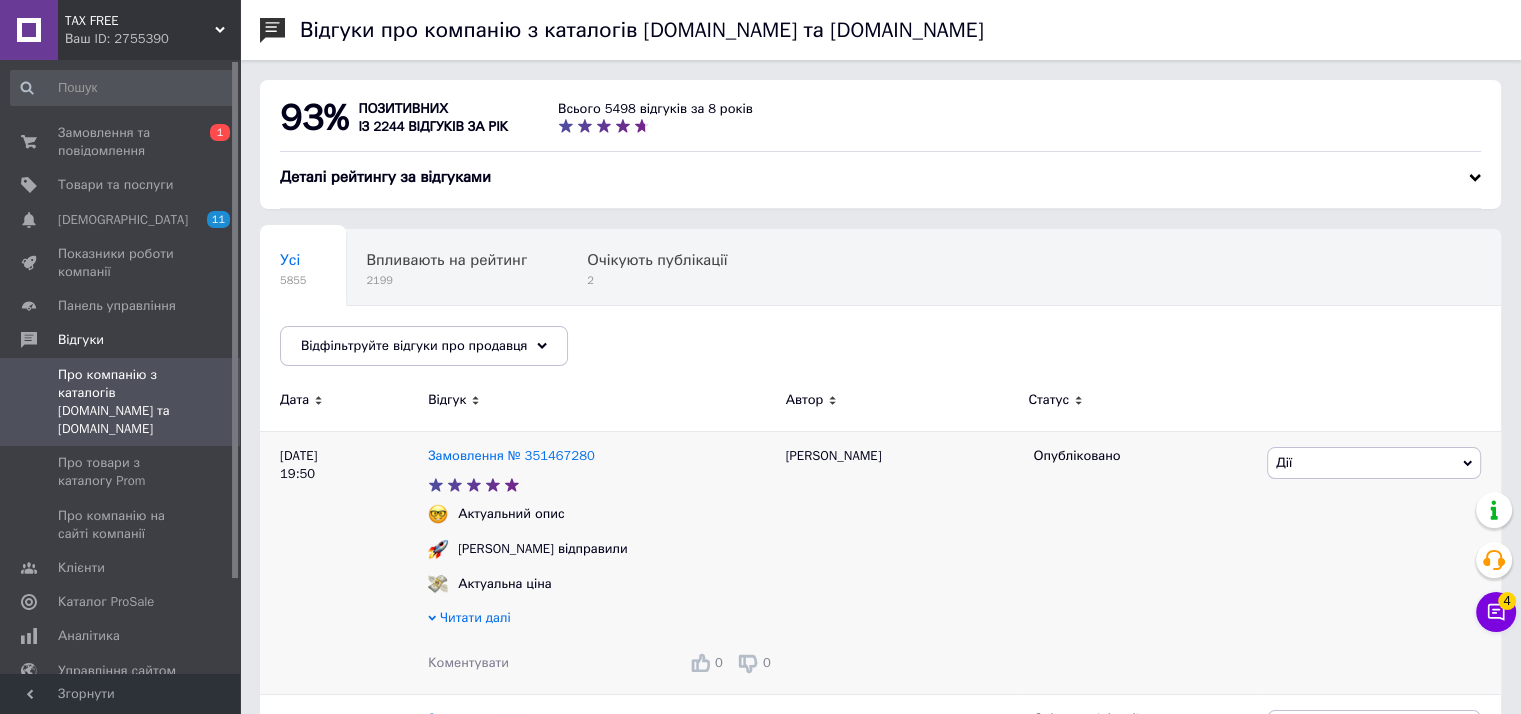 click on "Коментувати 0 0" at bounding box center [602, 663] 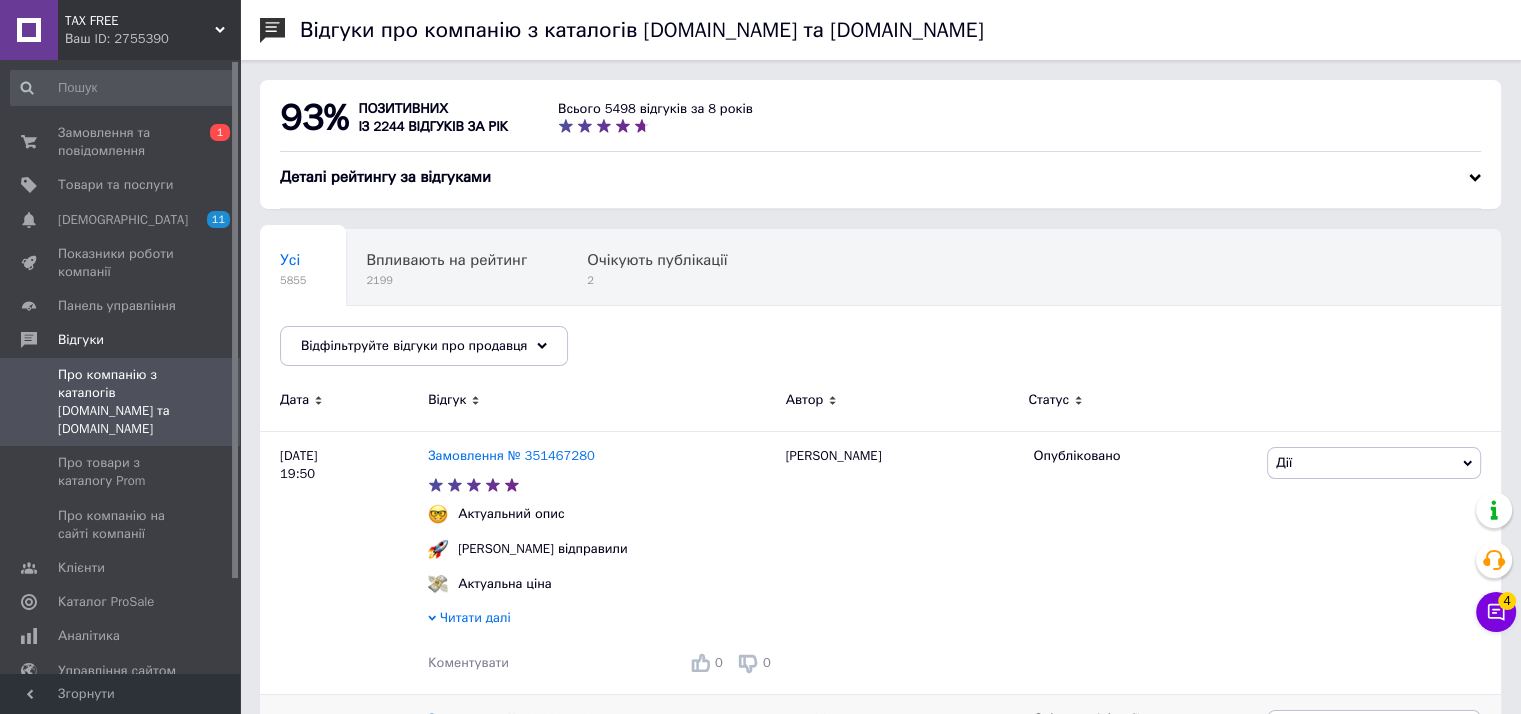 scroll, scrollTop: 392, scrollLeft: 0, axis: vertical 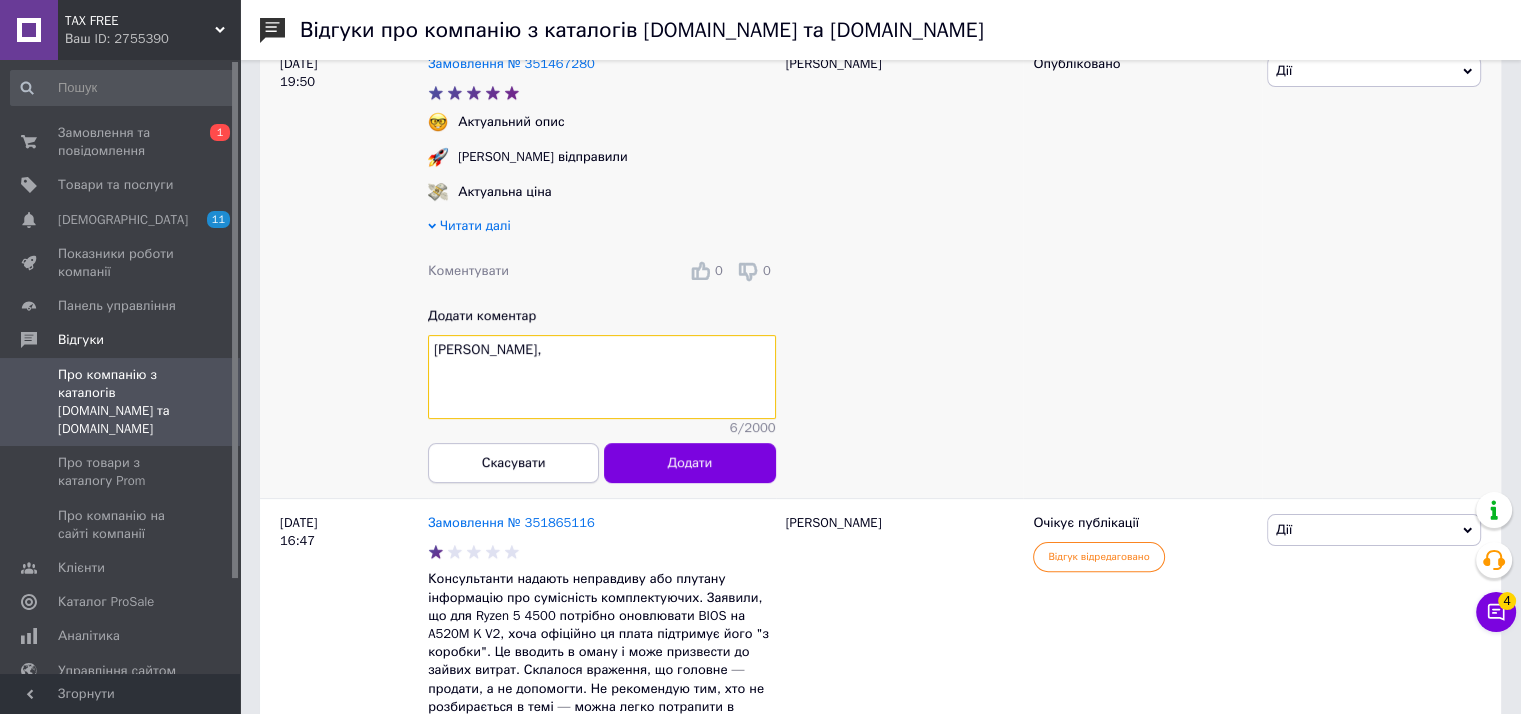 paste on "Приємно отримати рекомендації від Вас!" 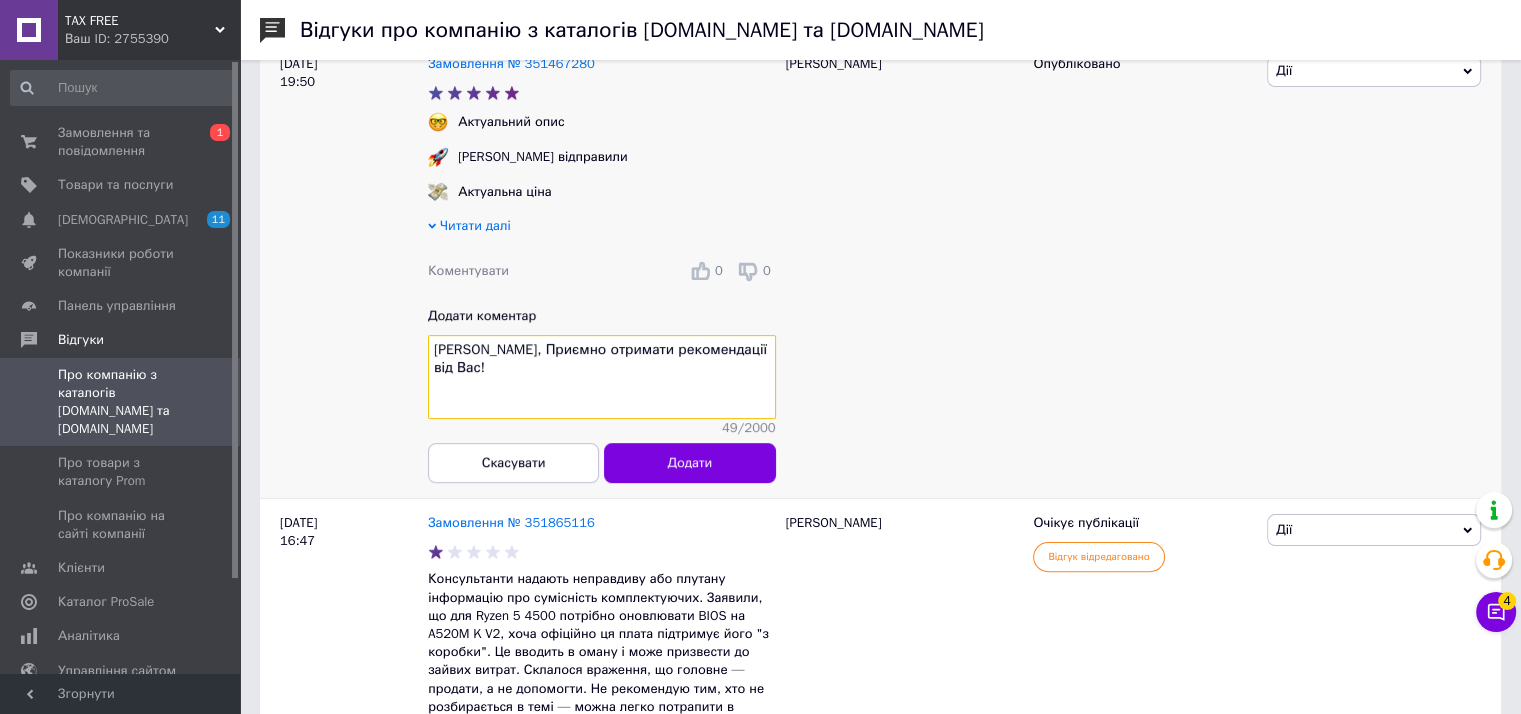 click on "Олег, Приємно отримати рекомендації від Вас!" at bounding box center (602, 377) 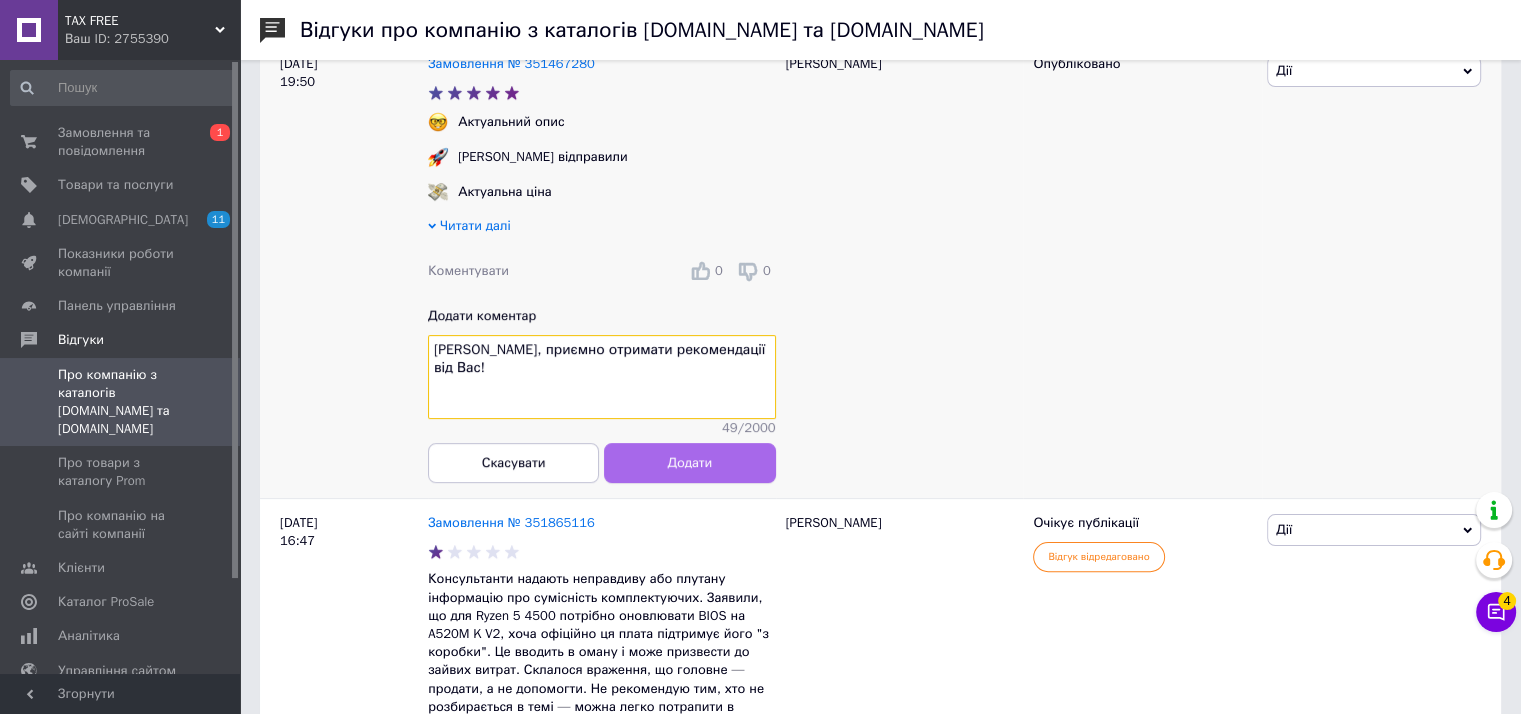 type on "Олег, приємно отримати рекомендації від Вас!" 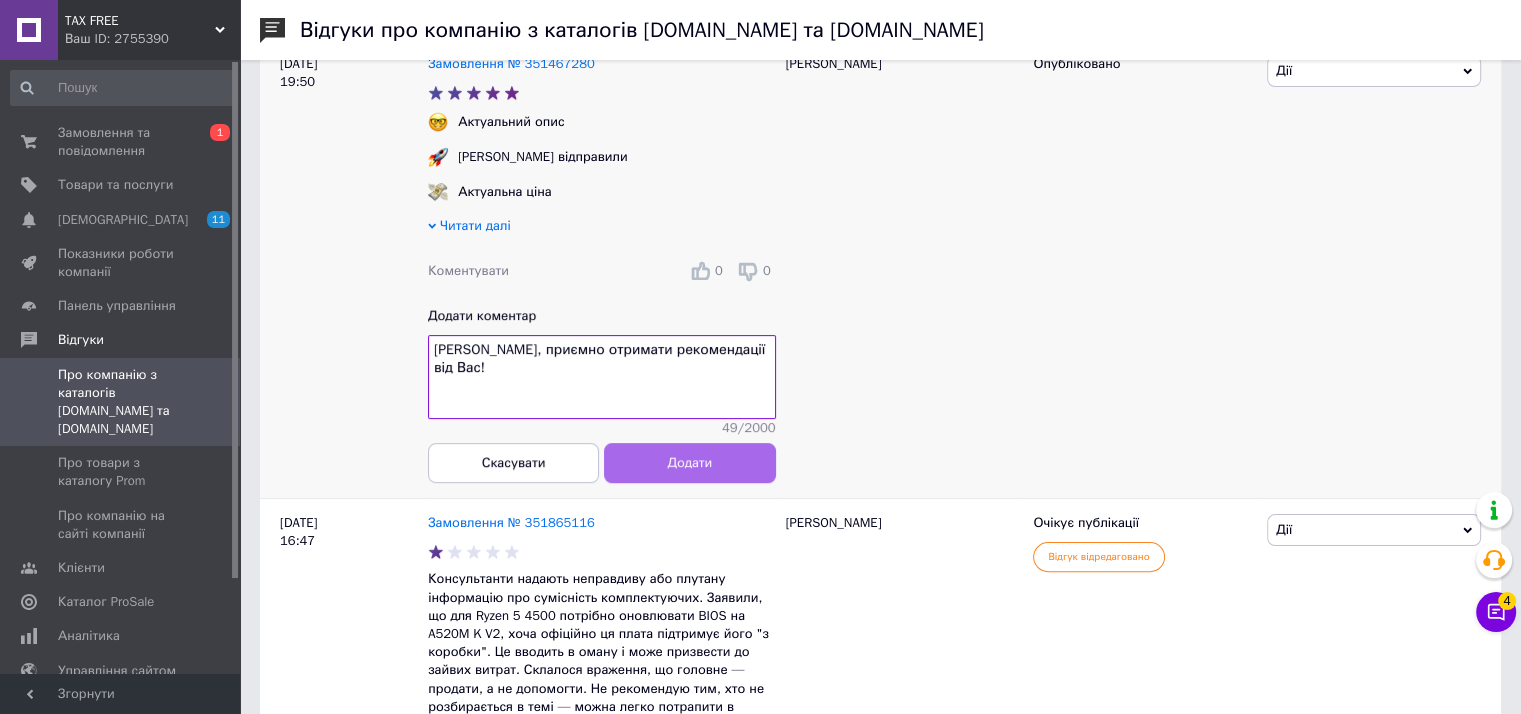 click on "Додати" at bounding box center (690, 463) 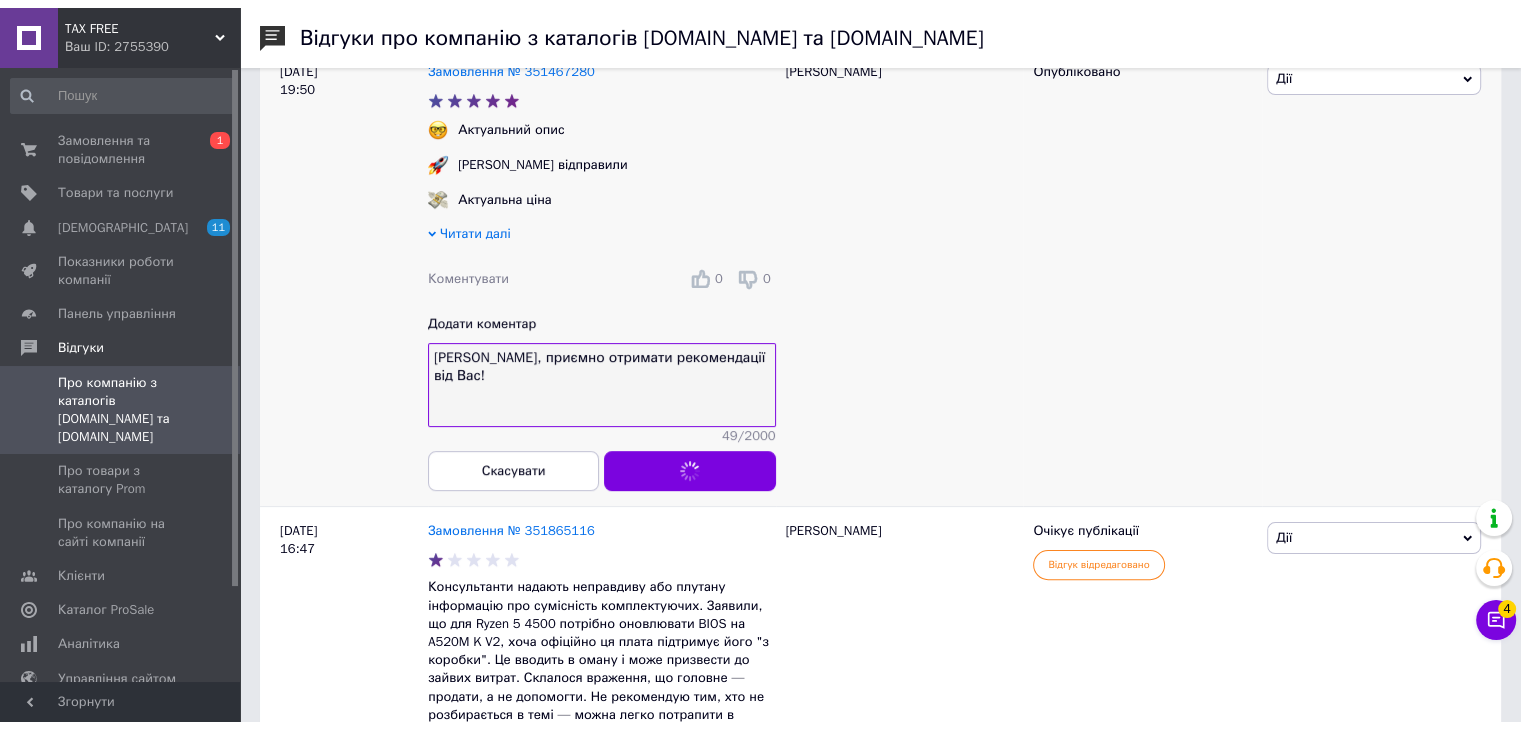 scroll, scrollTop: 0, scrollLeft: 0, axis: both 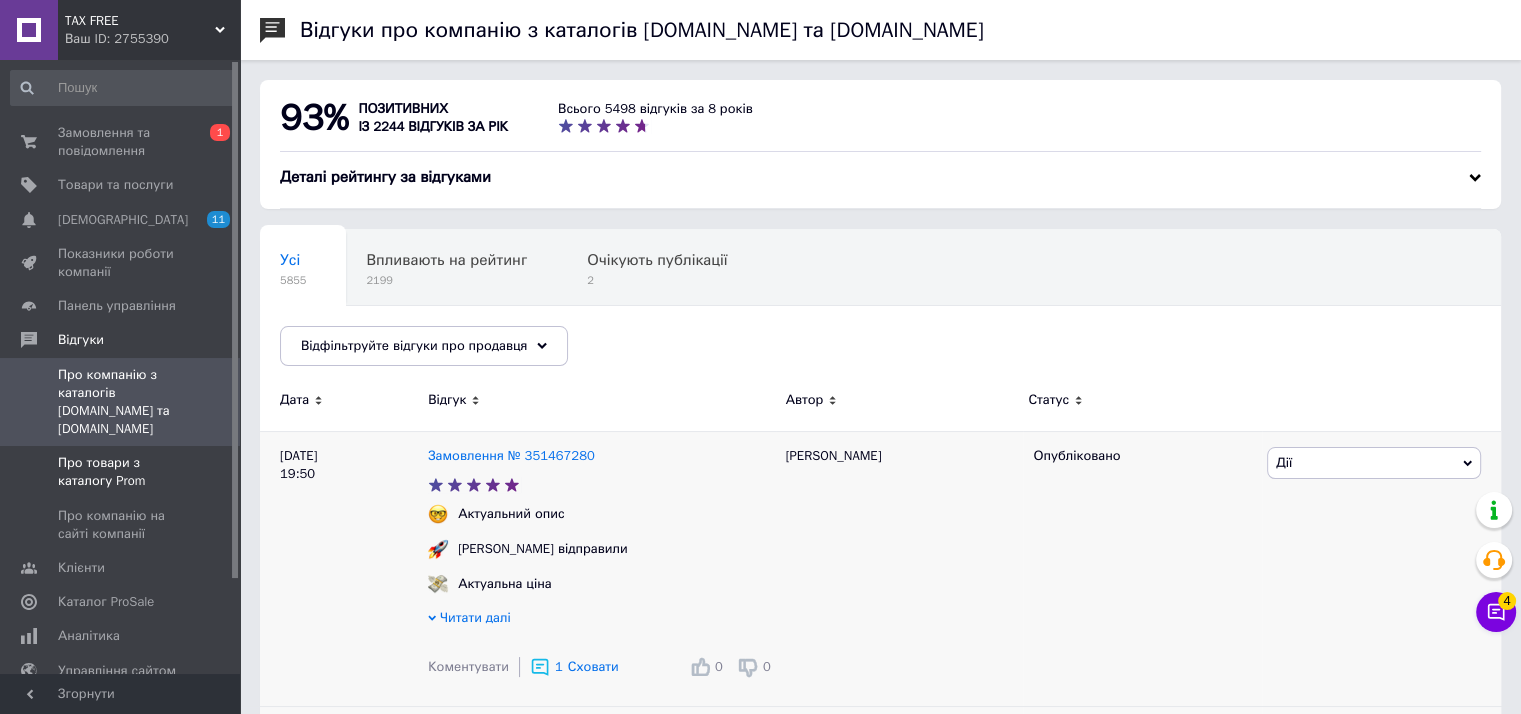 click on "Про товари з каталогу Prom" at bounding box center (121, 472) 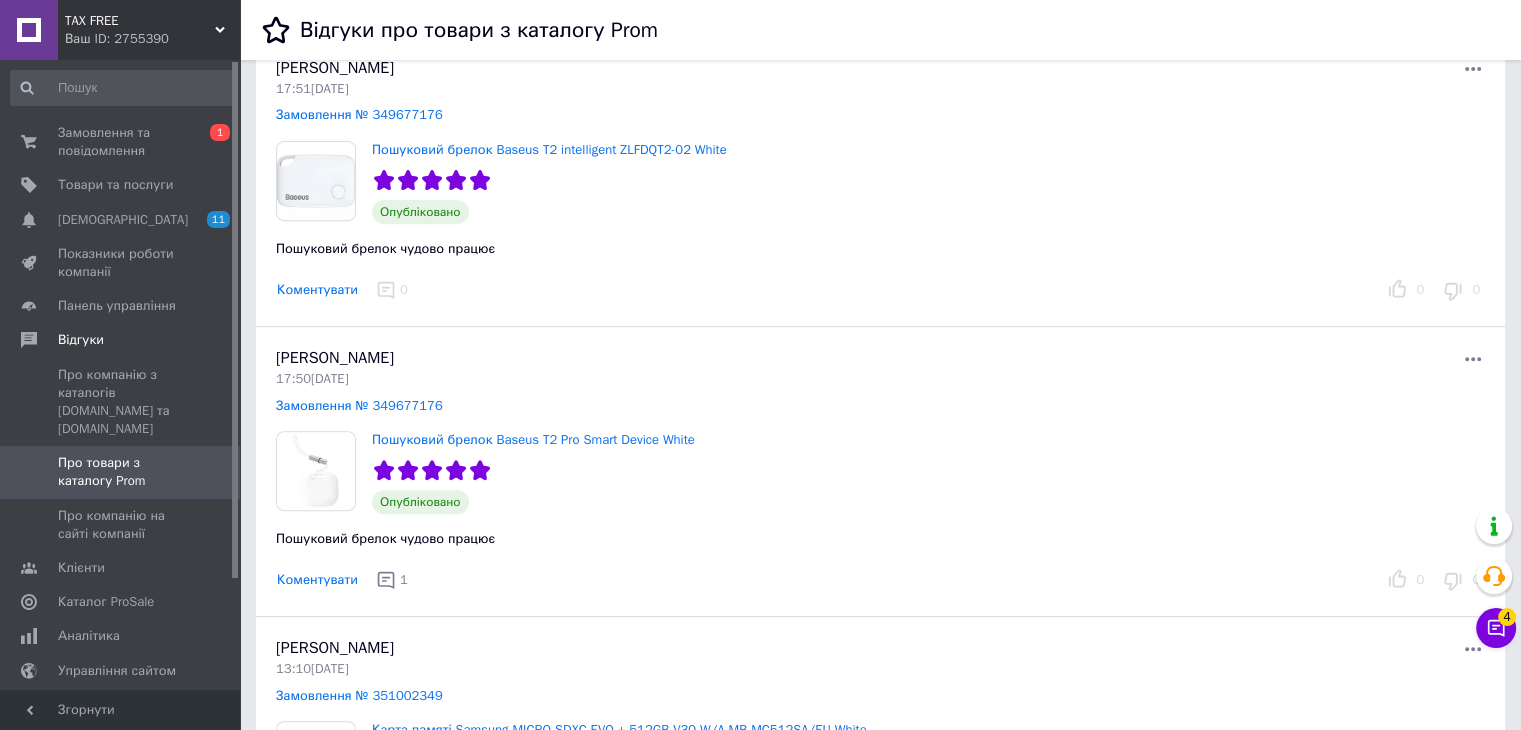 scroll, scrollTop: 700, scrollLeft: 0, axis: vertical 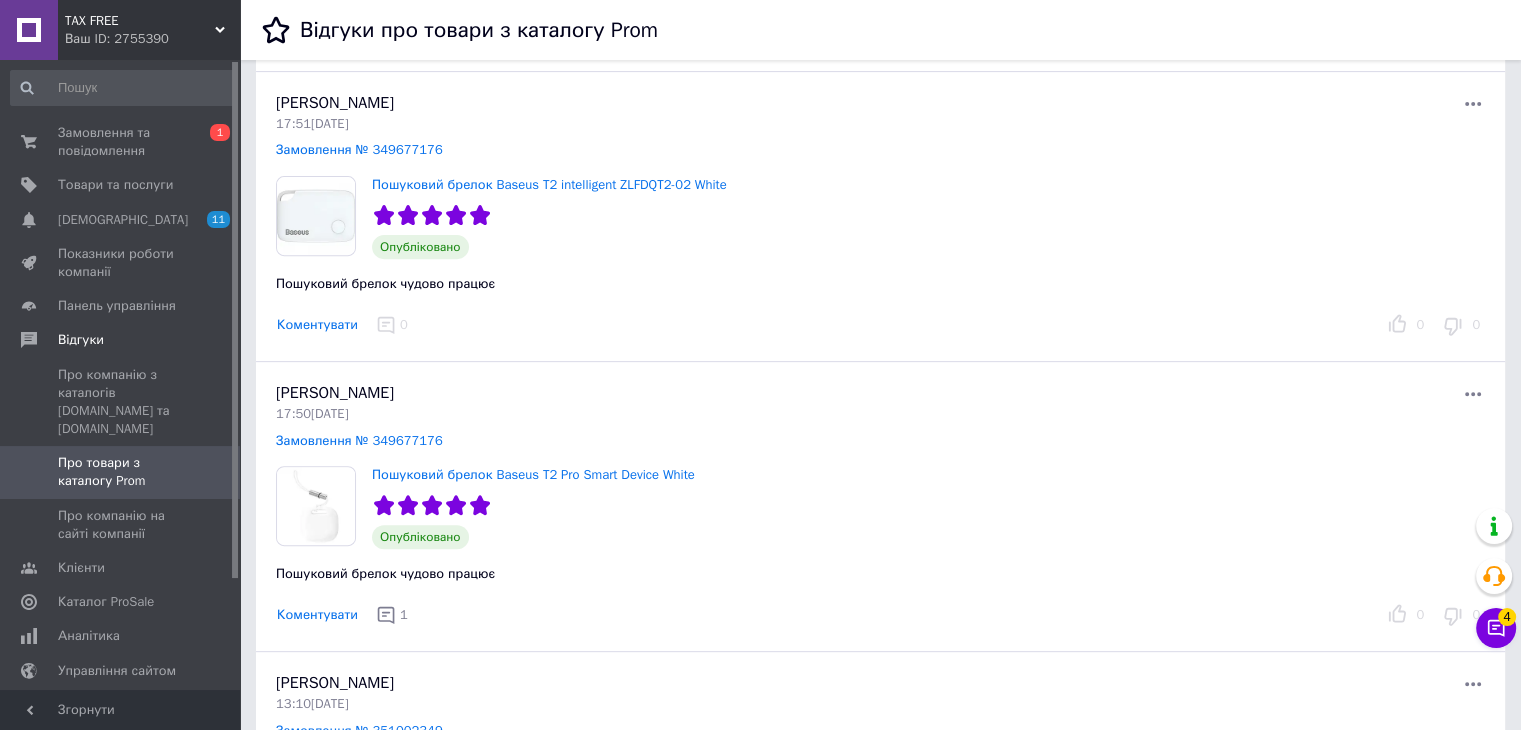 click on "Коментувати" at bounding box center (317, 325) 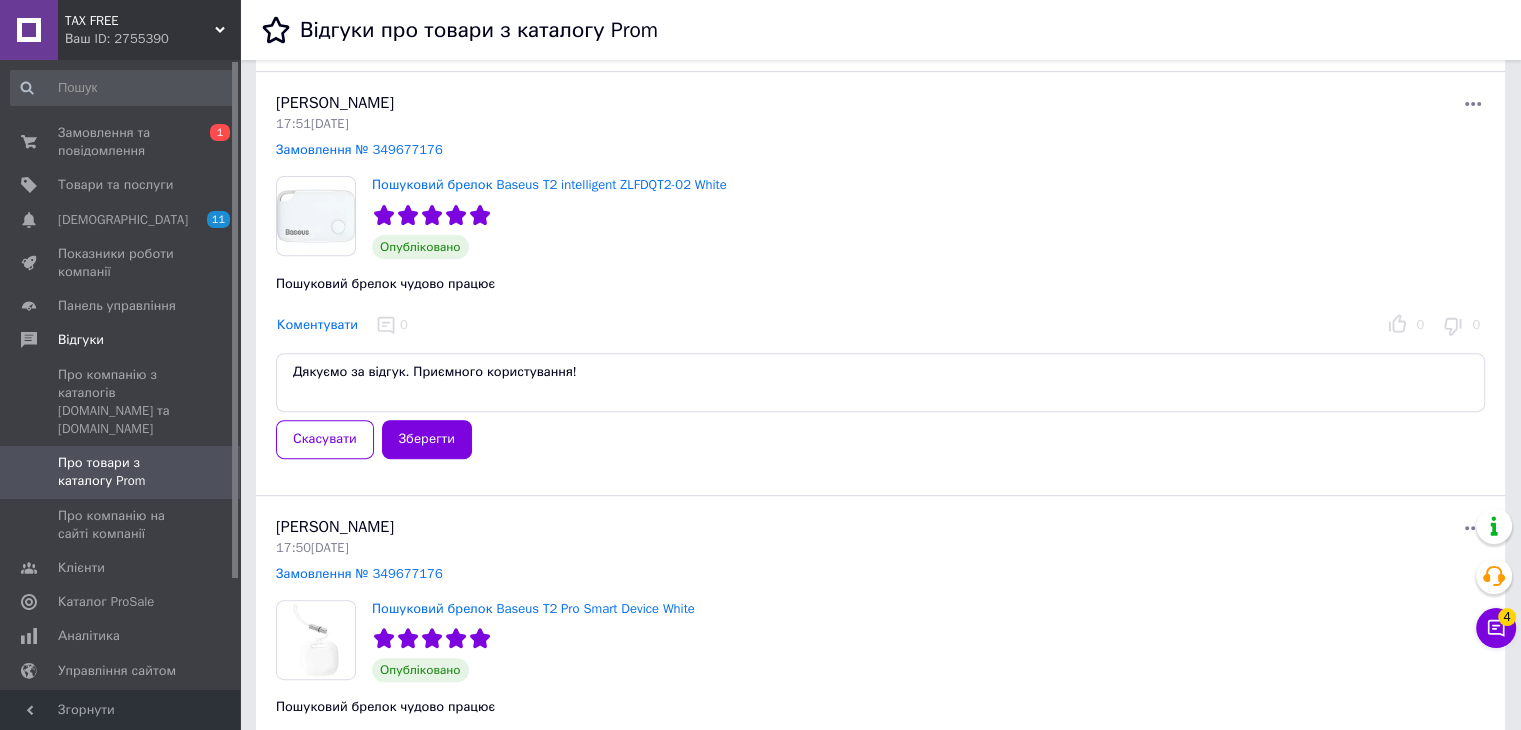 drag, startPoint x: 440, startPoint y: 393, endPoint x: 284, endPoint y: 387, distance: 156.11534 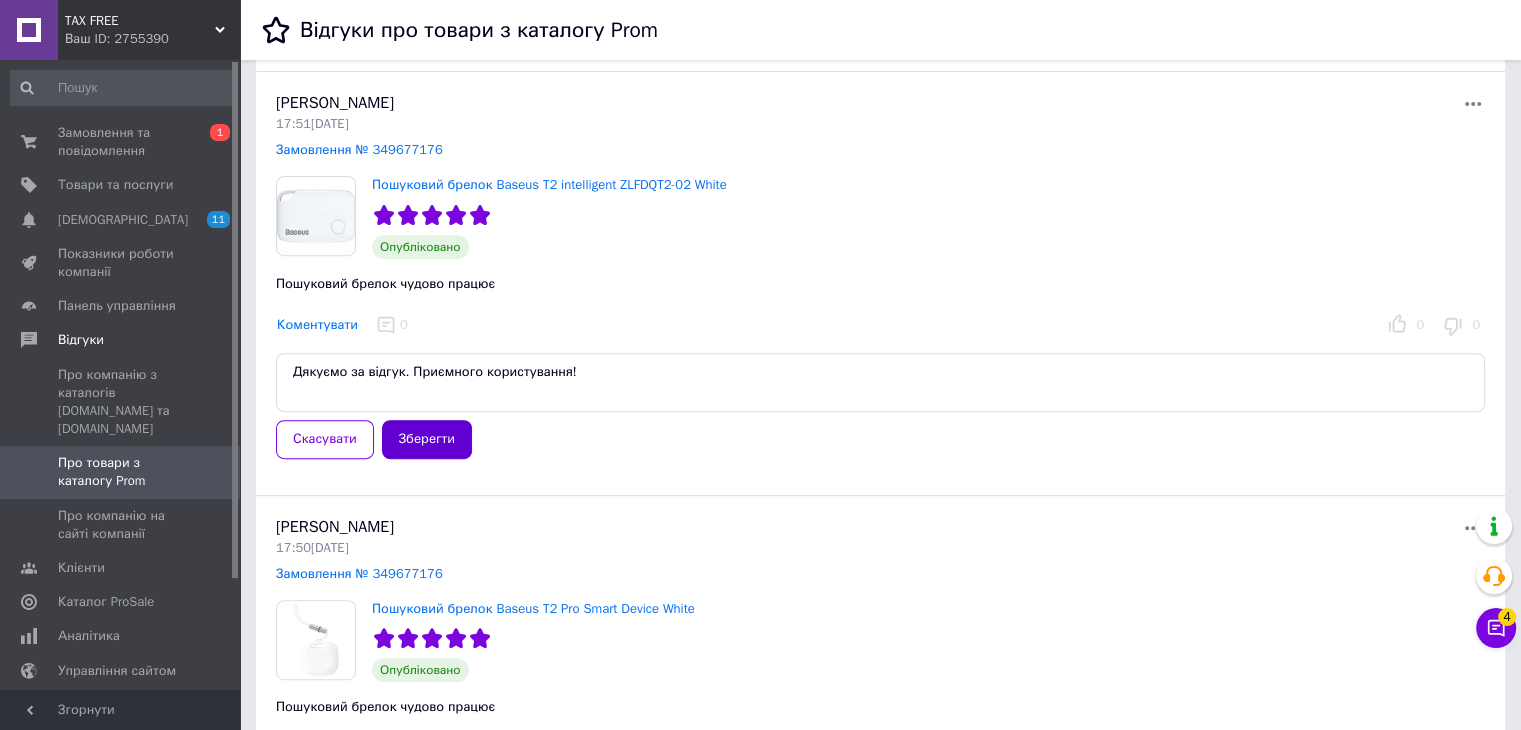 type on "Дякуємо за відгук. Приємного користування!" 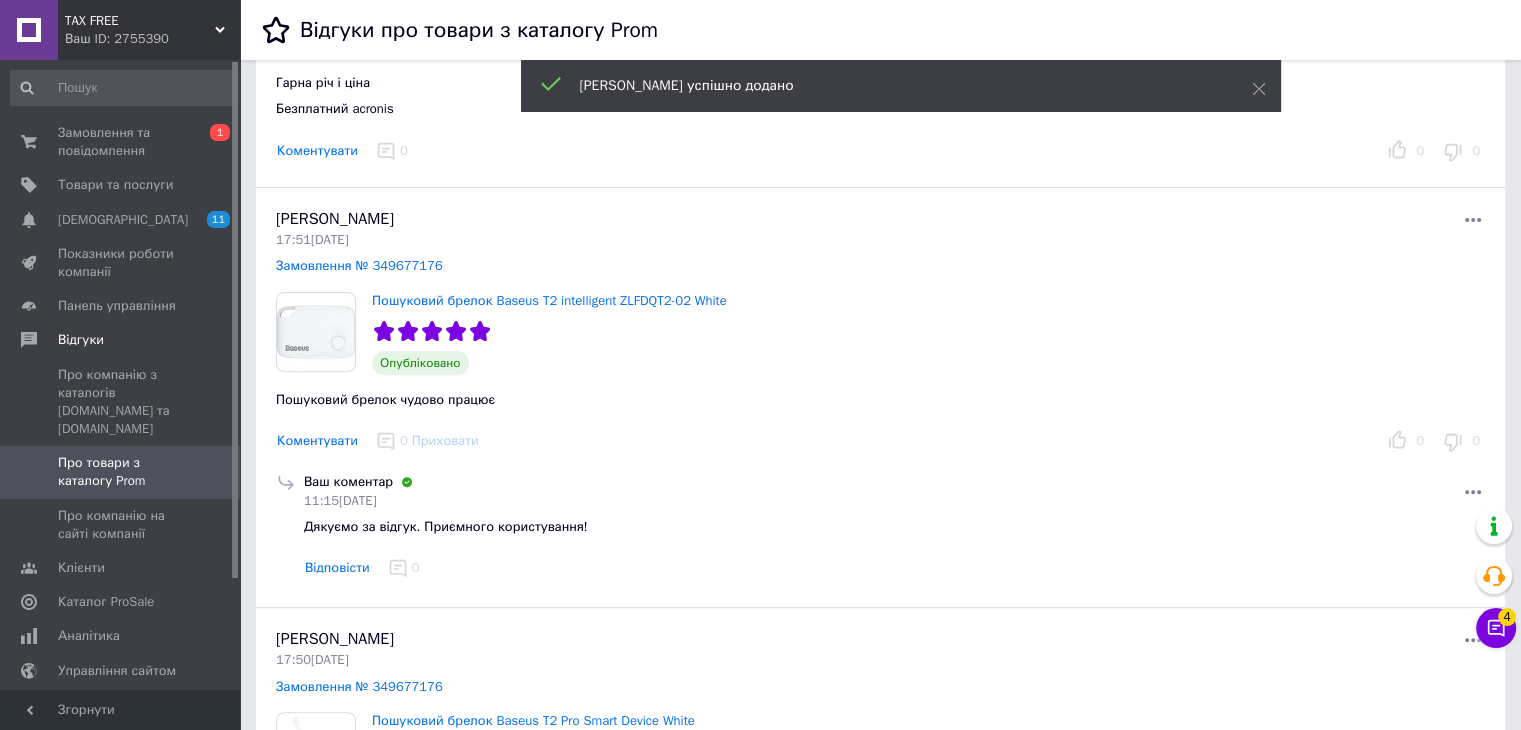 scroll, scrollTop: 500, scrollLeft: 0, axis: vertical 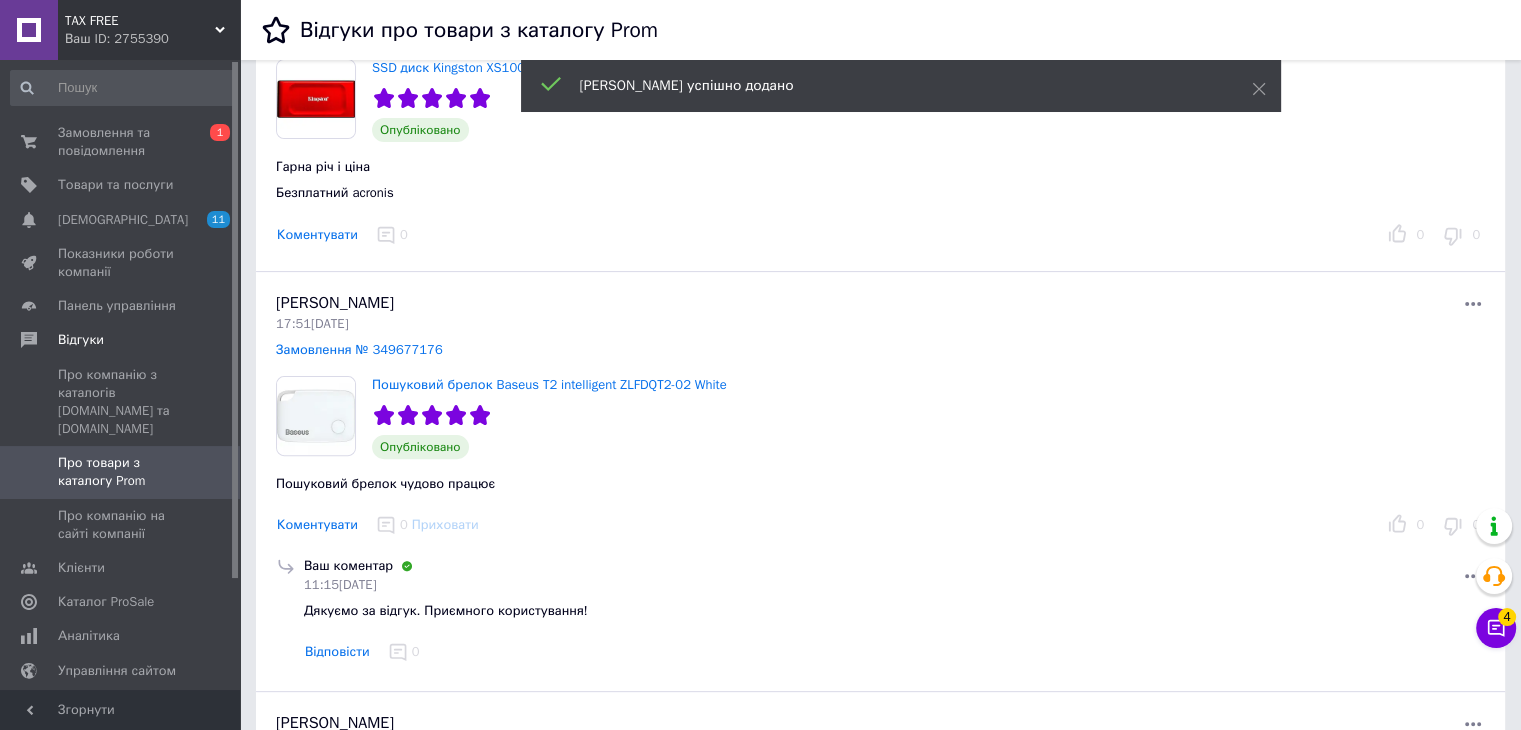 click on "Коментувати" at bounding box center (317, 235) 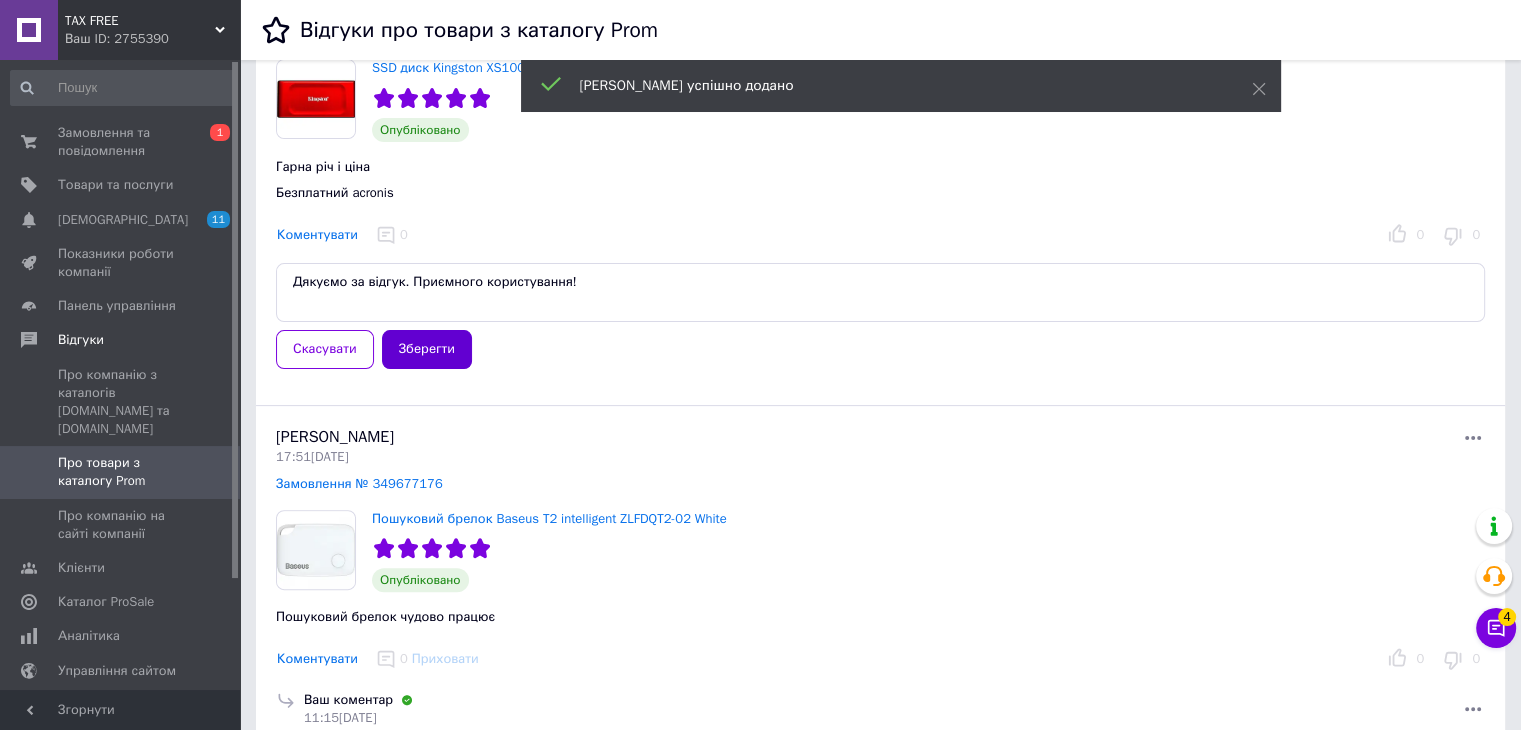type on "Дякуємо за відгук. Приємного користування!" 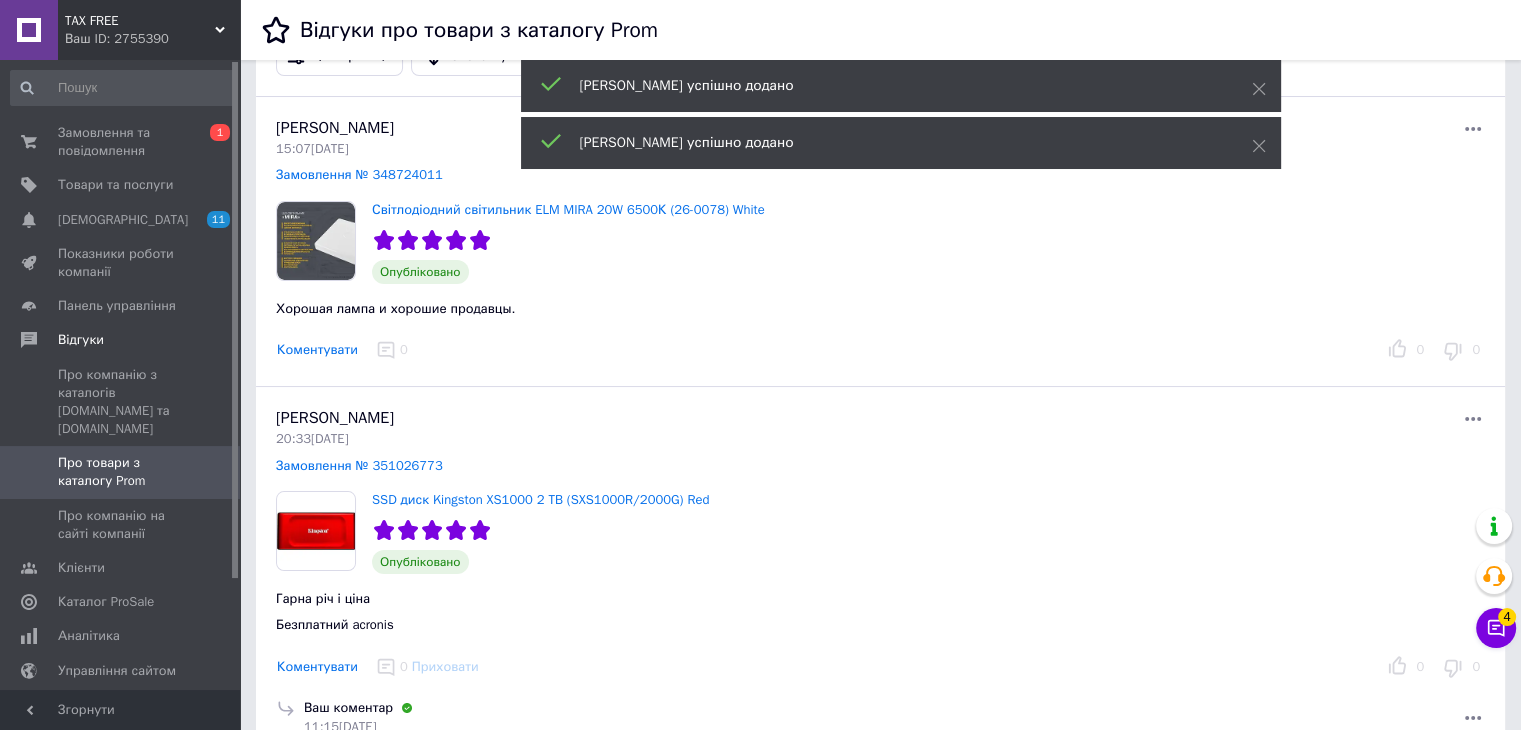 scroll, scrollTop: 0, scrollLeft: 0, axis: both 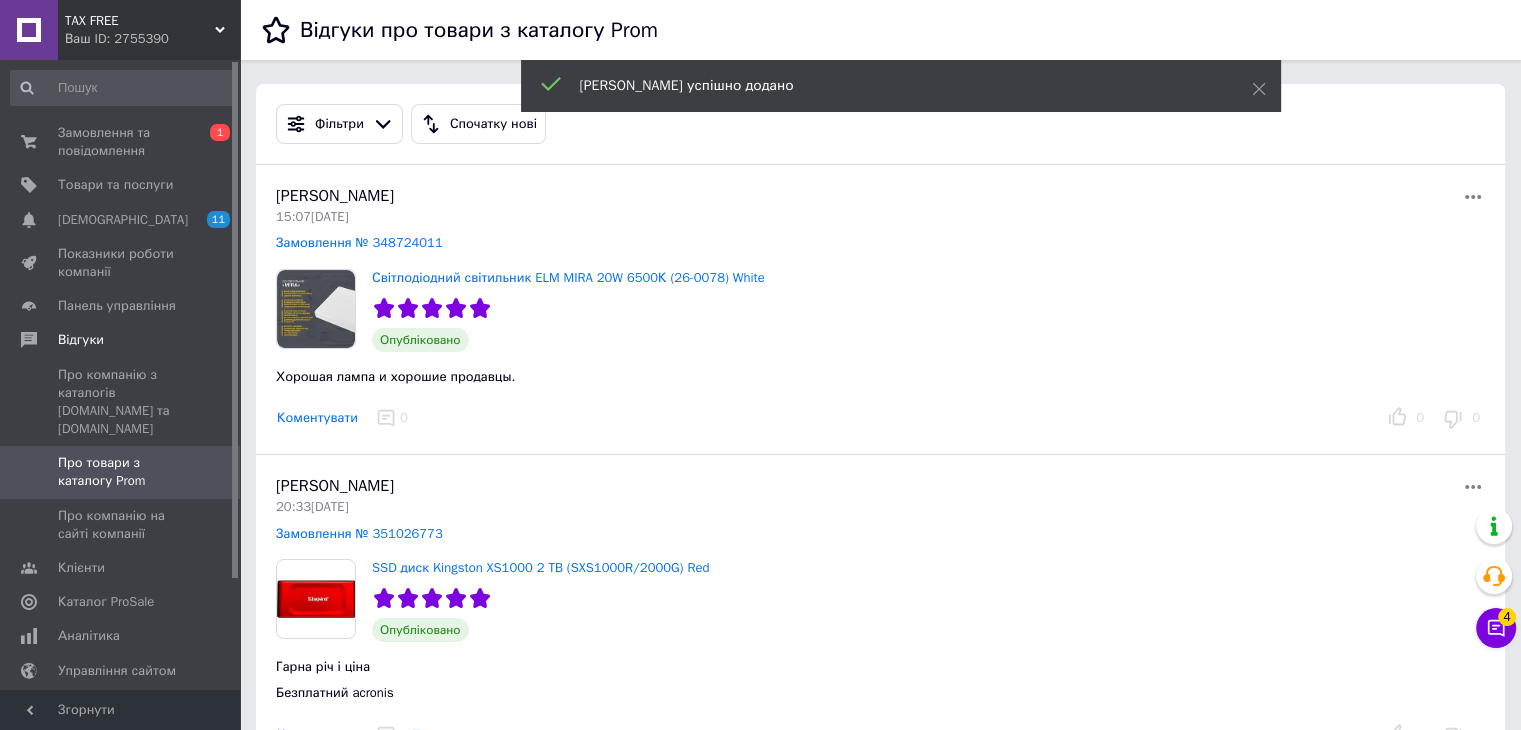 click on "Коментувати" at bounding box center [317, 418] 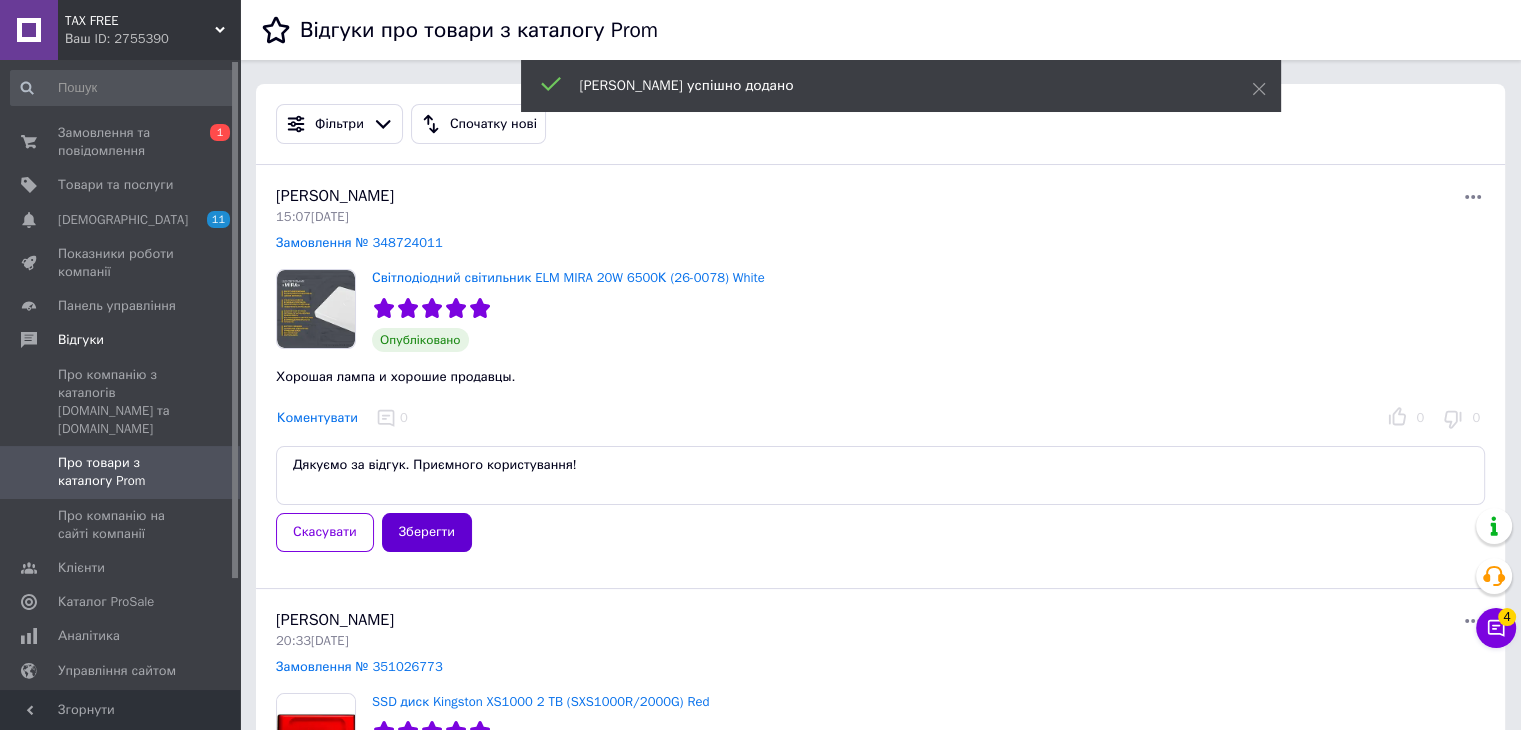 type on "Дякуємо за відгук. Приємного користування!" 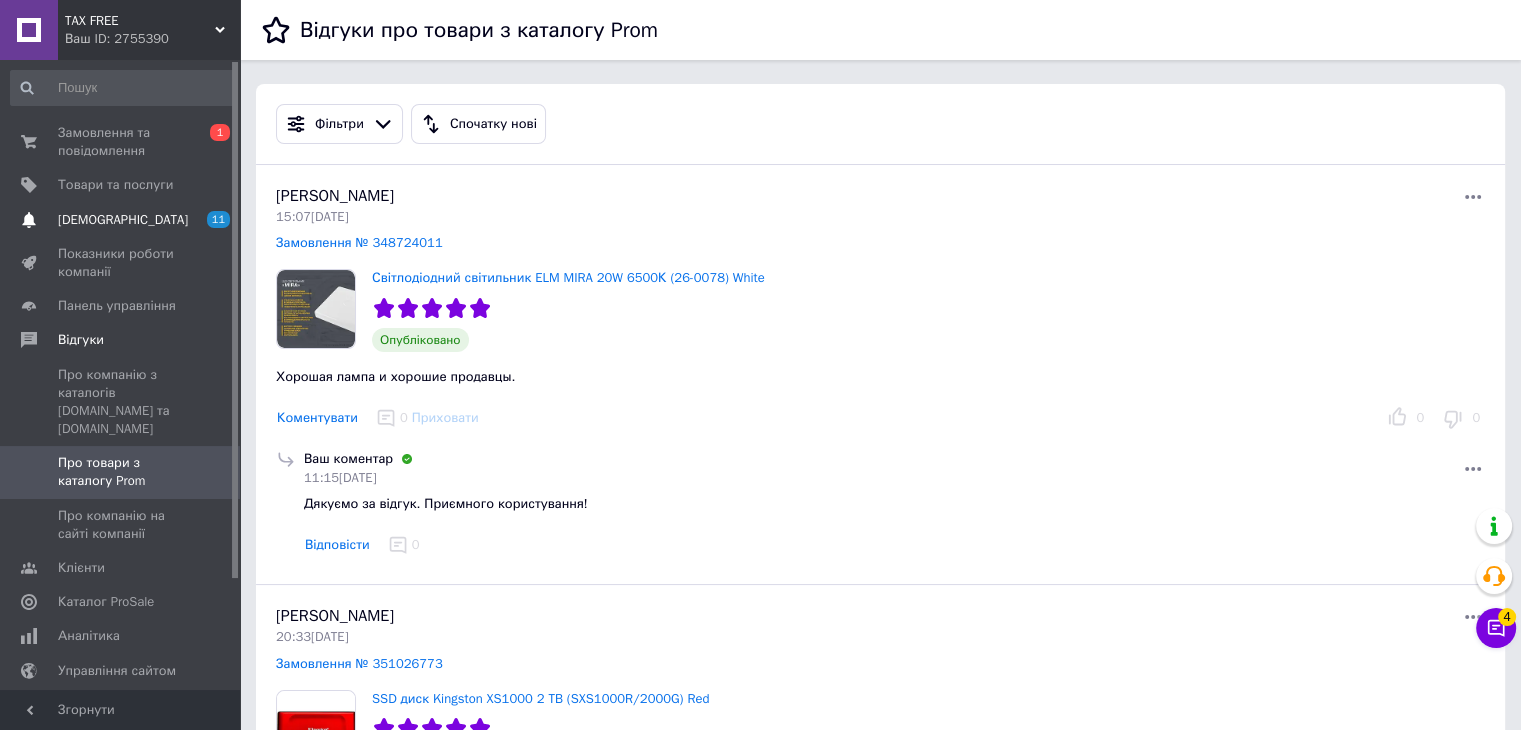click on "[DEMOGRAPHIC_DATA]" at bounding box center [121, 220] 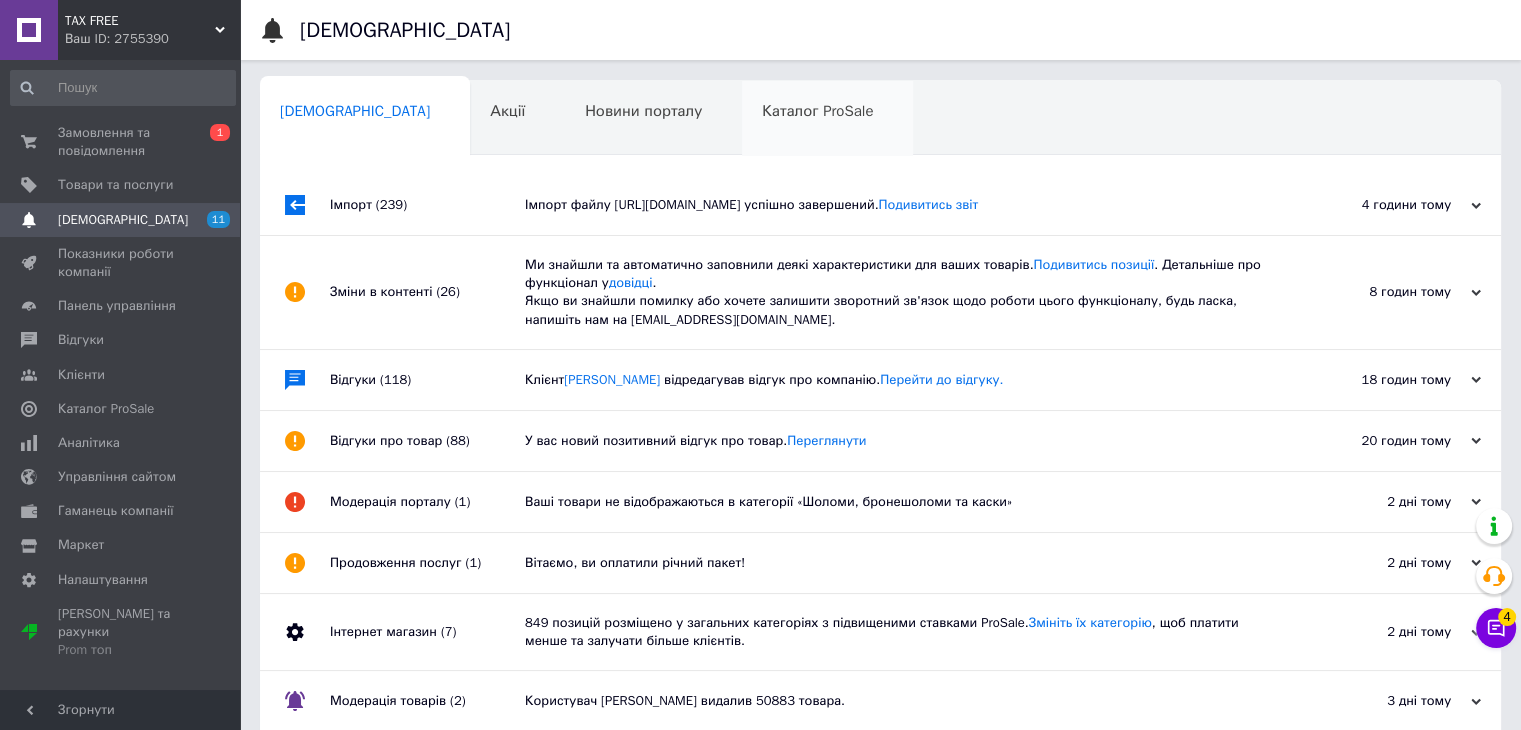 click on "Каталог ProSale 0" at bounding box center [827, 119] 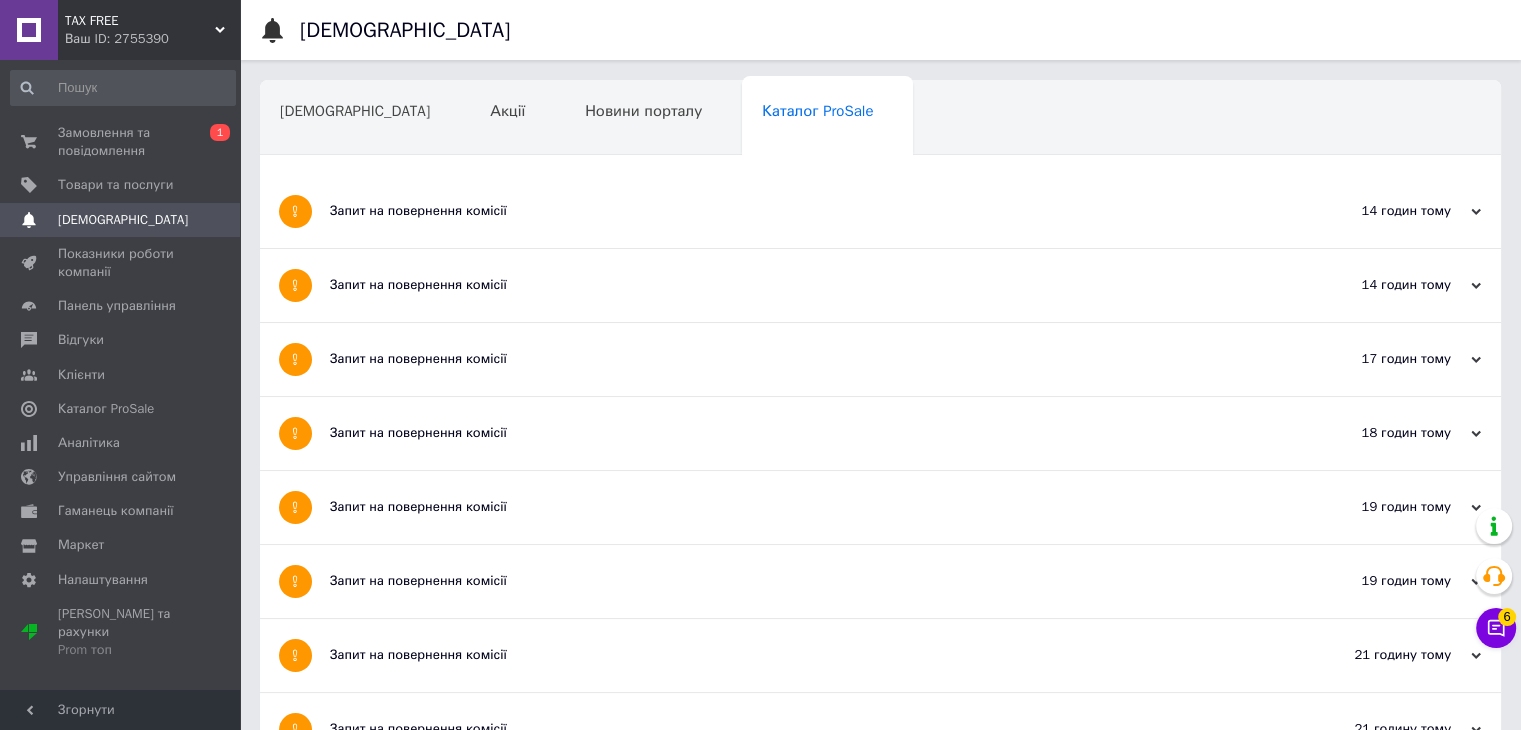 click on "TAX FREE" at bounding box center [140, 21] 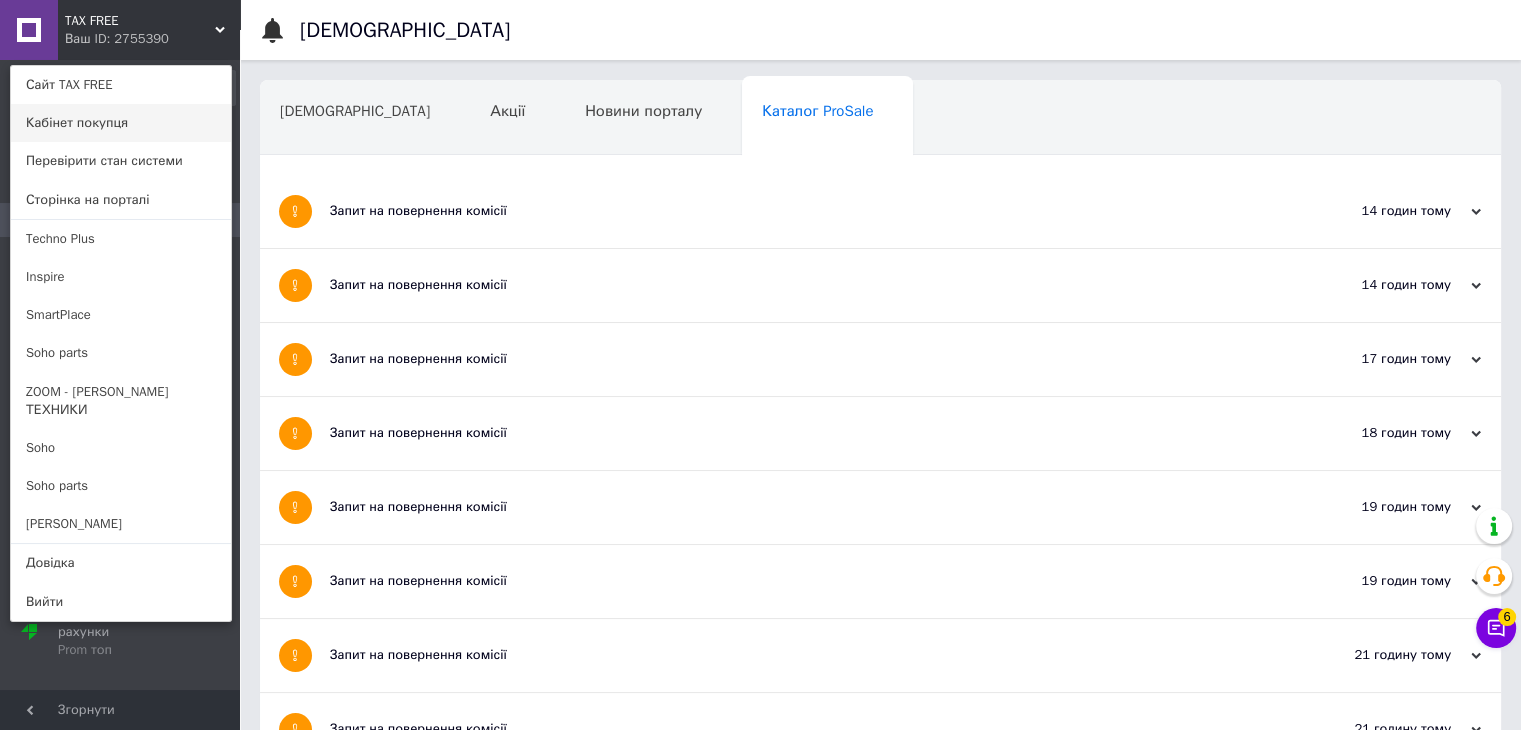 scroll, scrollTop: 500, scrollLeft: 0, axis: vertical 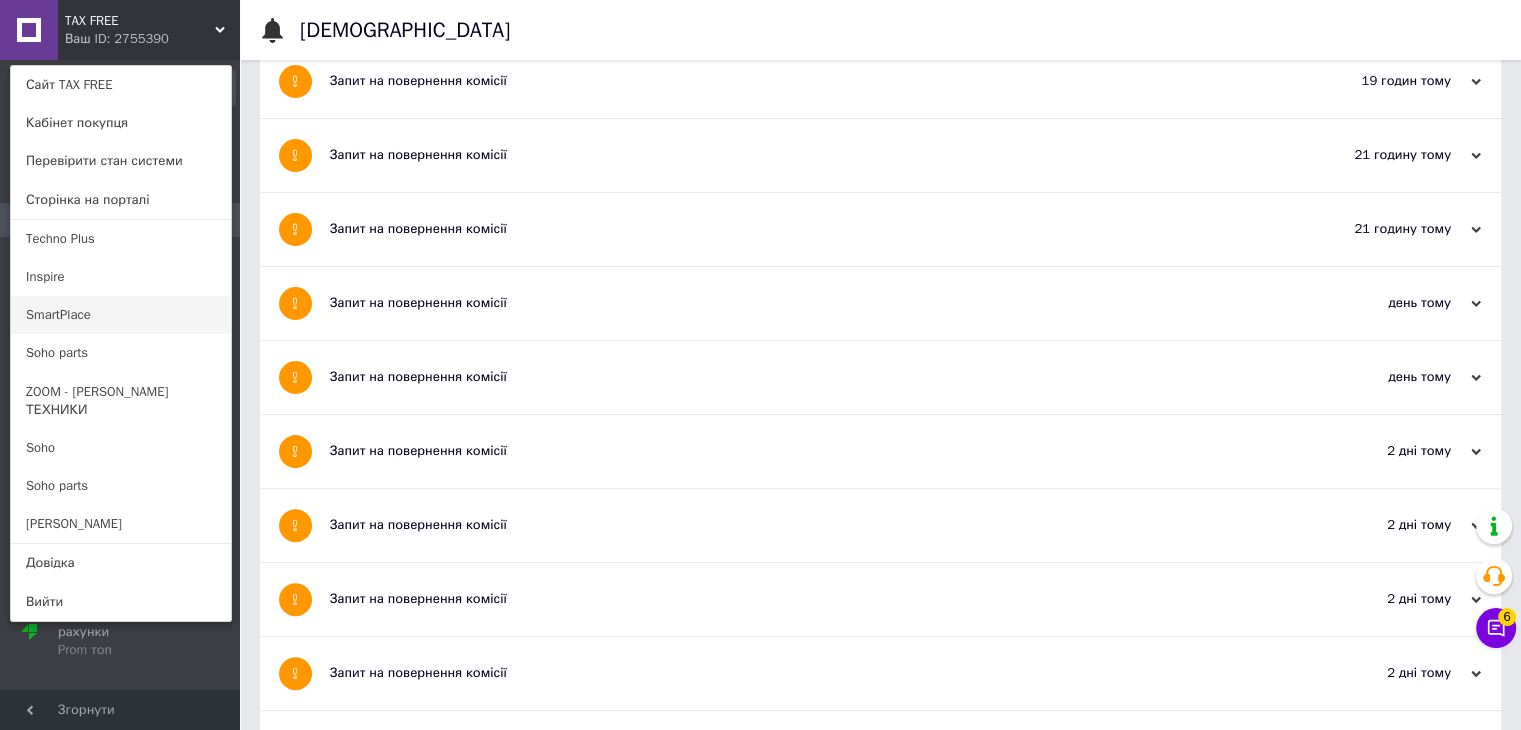 click on "SmartPlace" at bounding box center [121, 315] 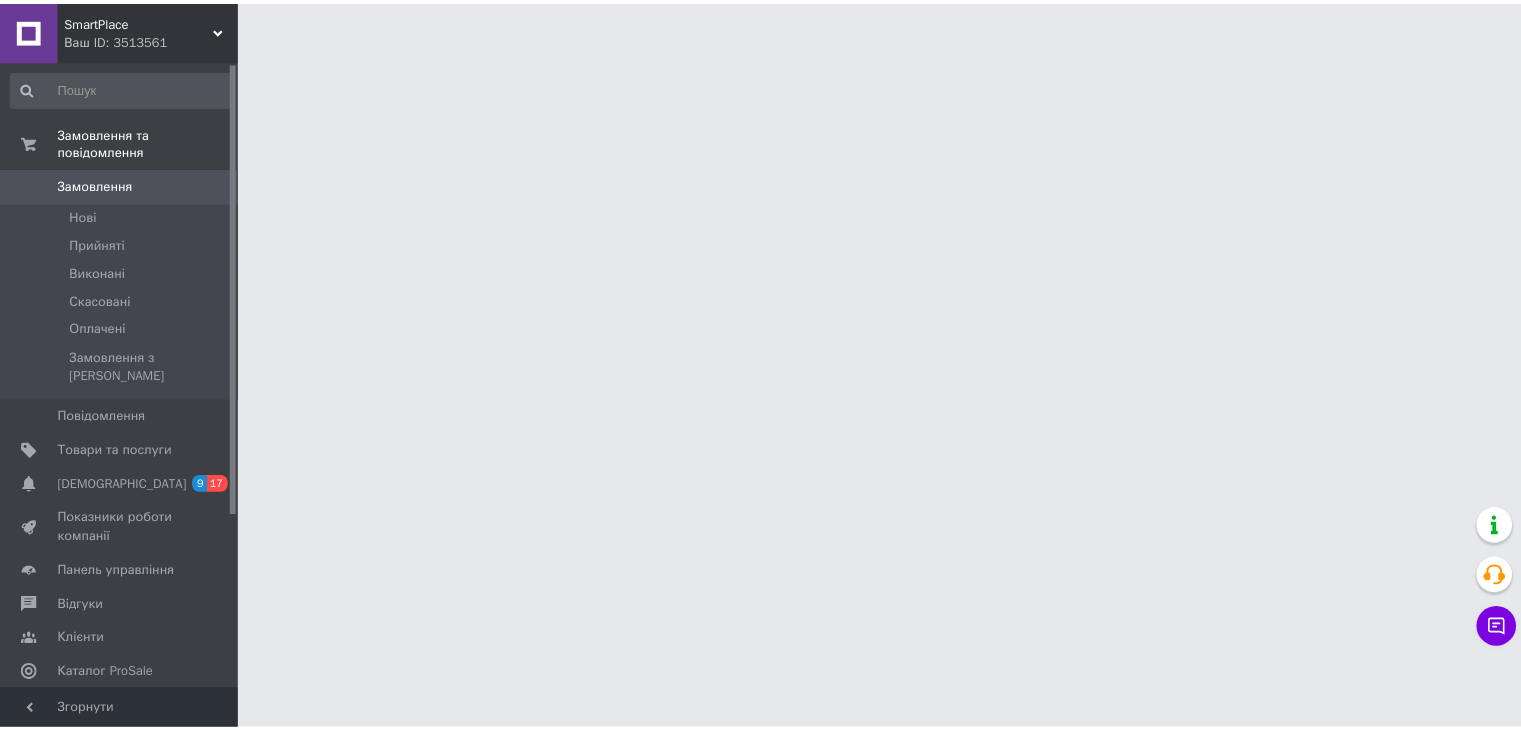 scroll, scrollTop: 0, scrollLeft: 0, axis: both 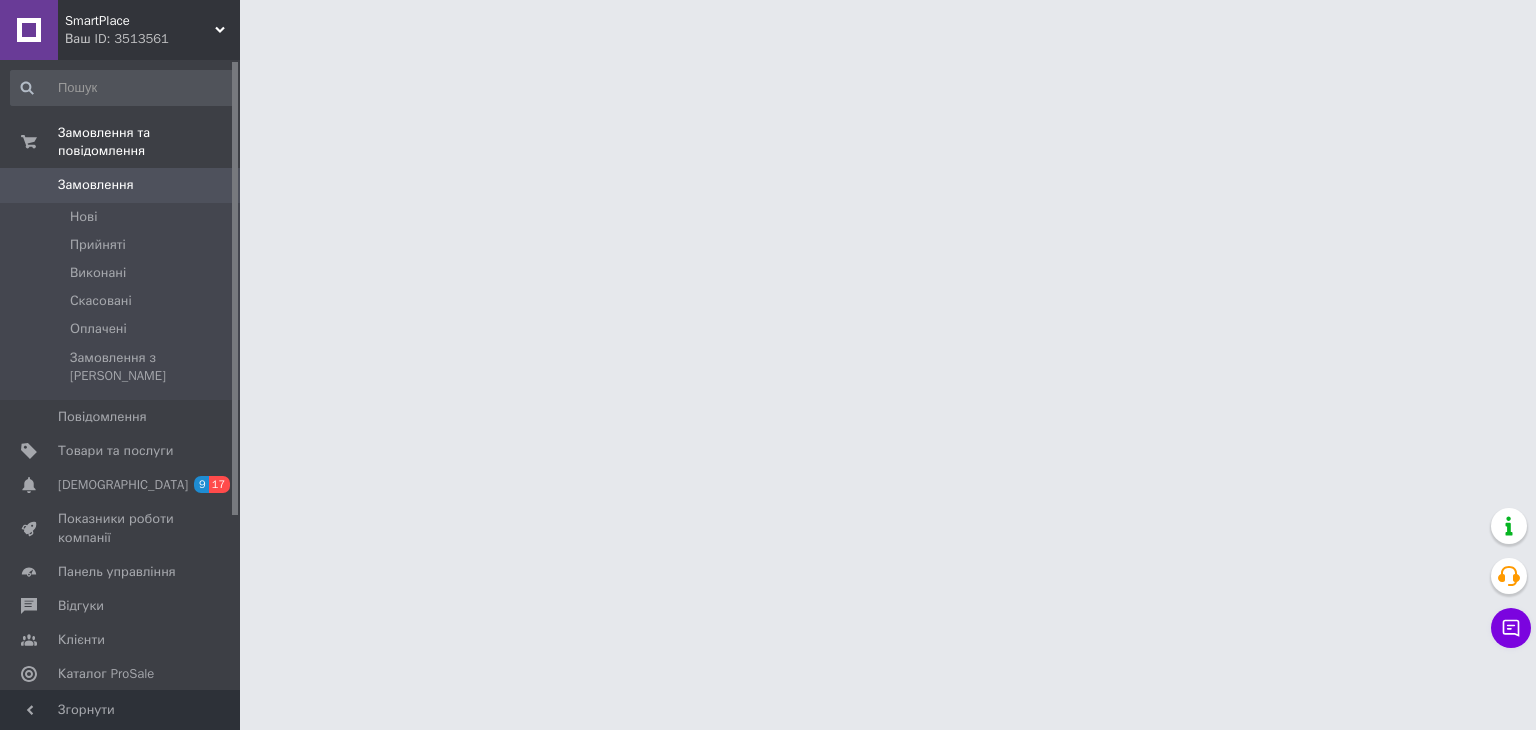 click on "[DEMOGRAPHIC_DATA] 9 17" at bounding box center [123, 485] 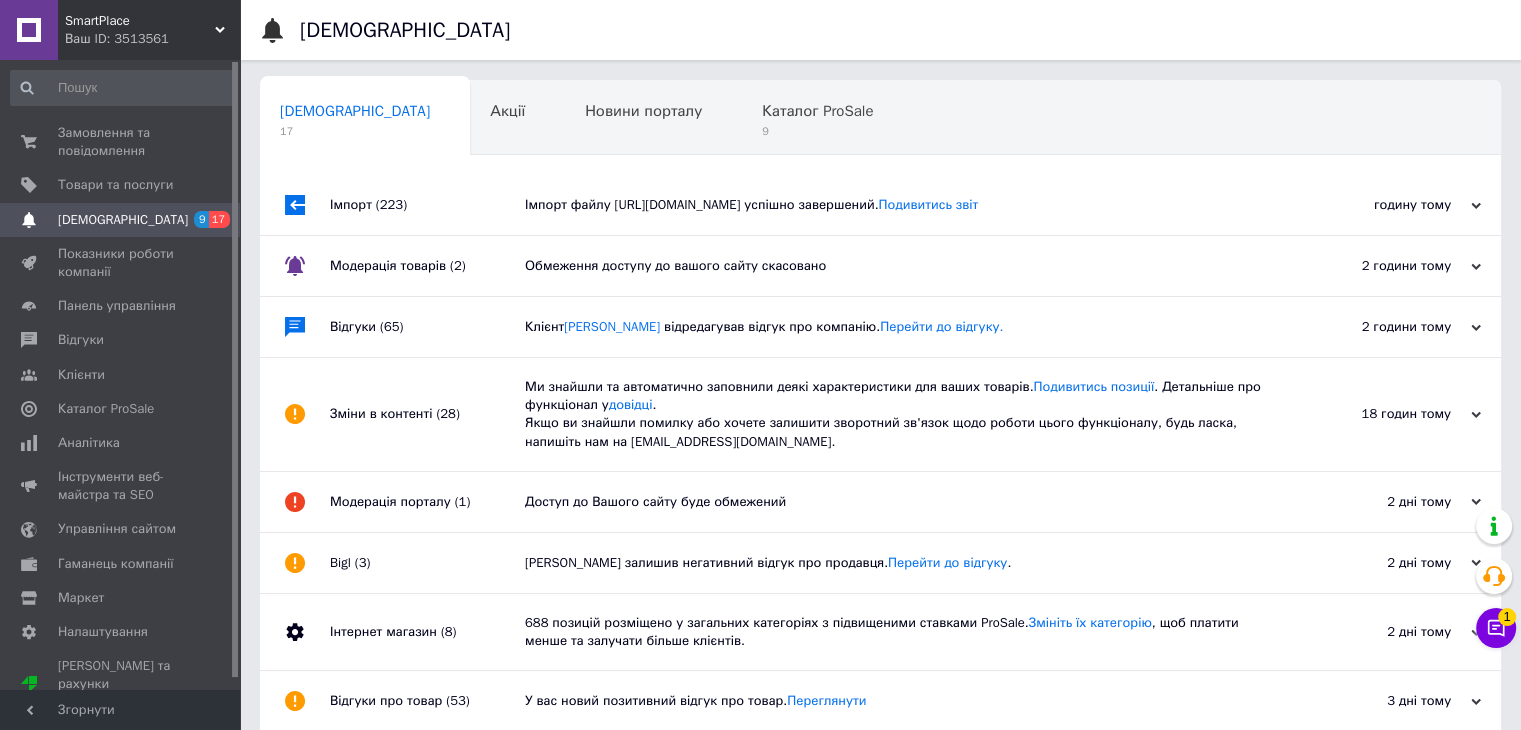 click on "Імпорт файлу [URL][DOMAIN_NAME] успішно завершений.  Подивитись звіт" at bounding box center (903, 205) 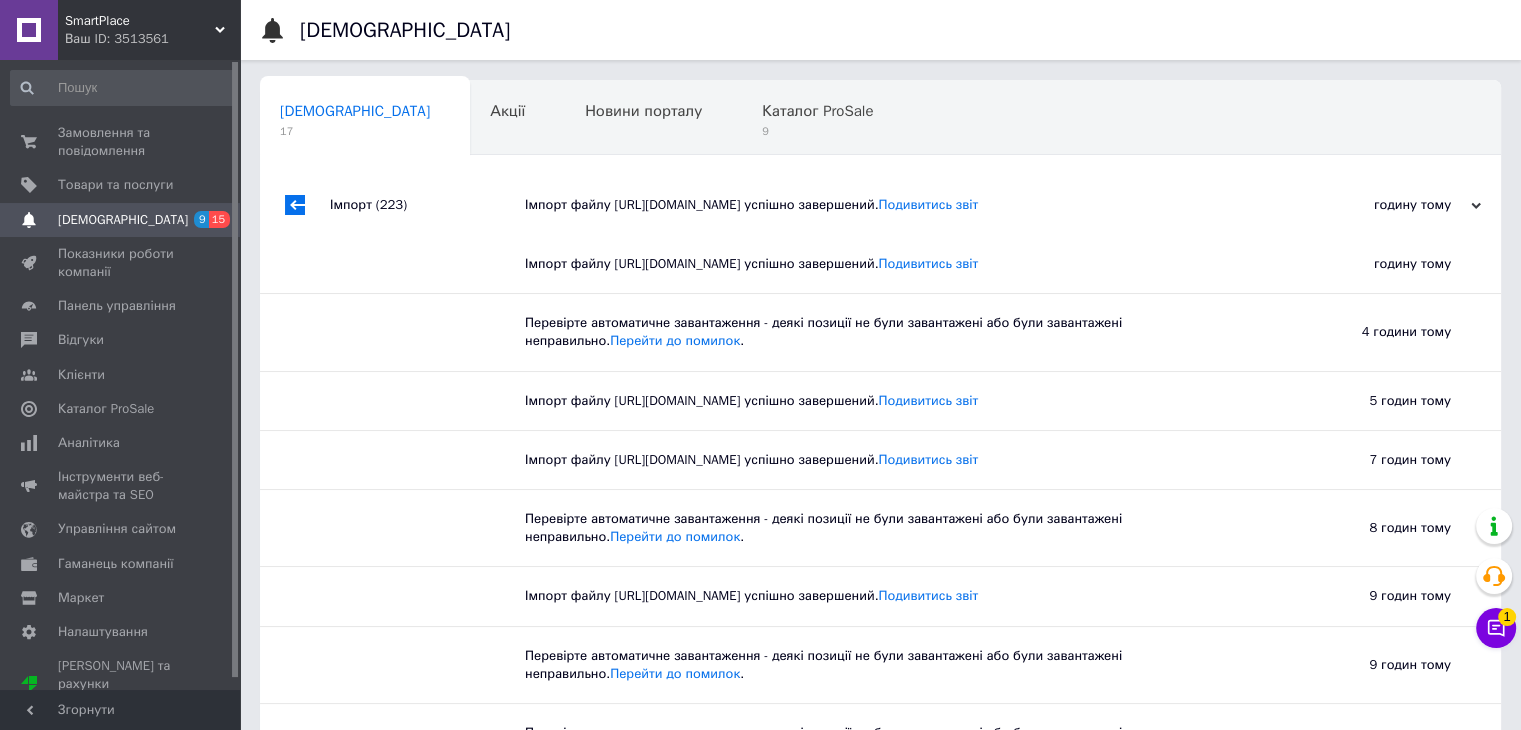 click on "[DEMOGRAPHIC_DATA]" at bounding box center [123, 220] 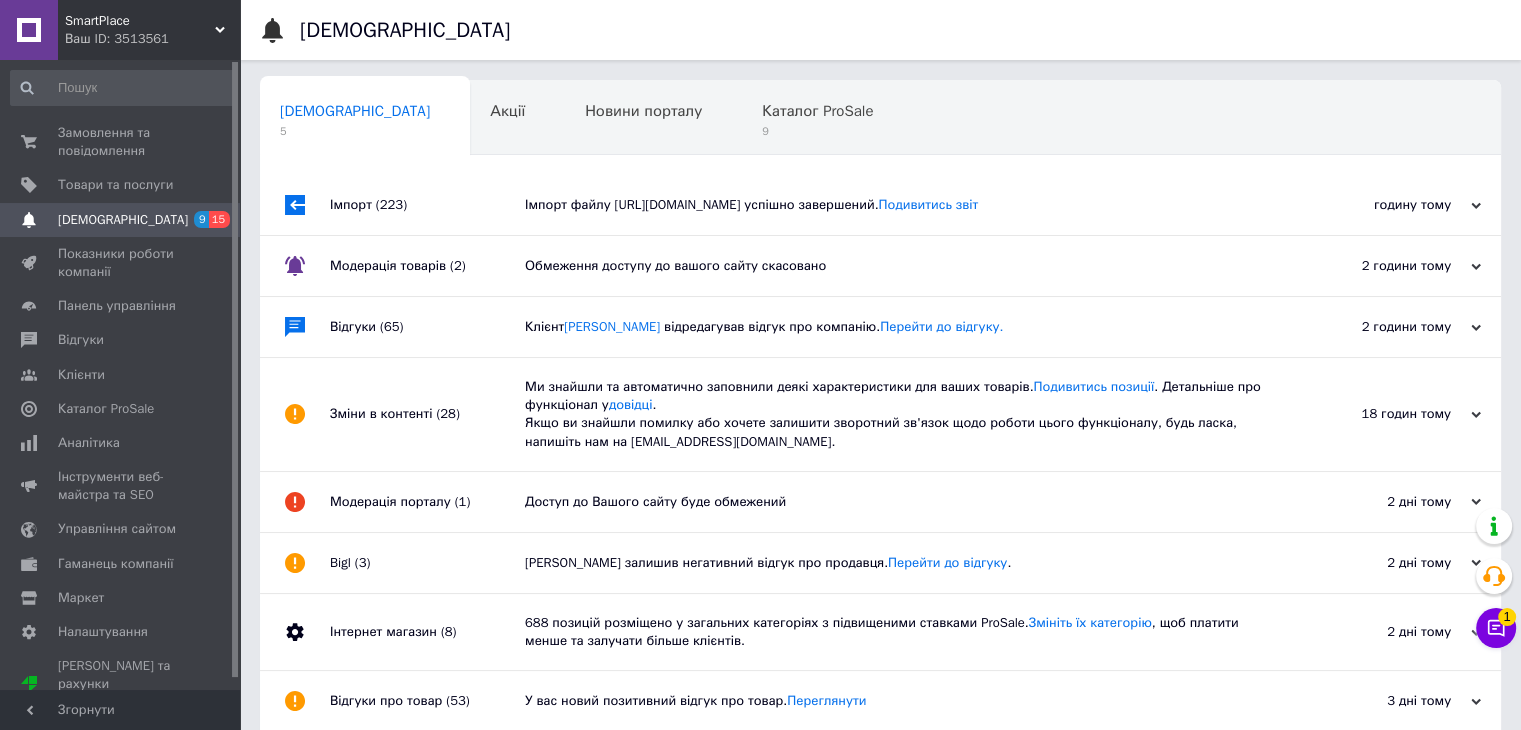 click on "Обмеження доступу до вашого сайту скасовано" at bounding box center [903, 266] 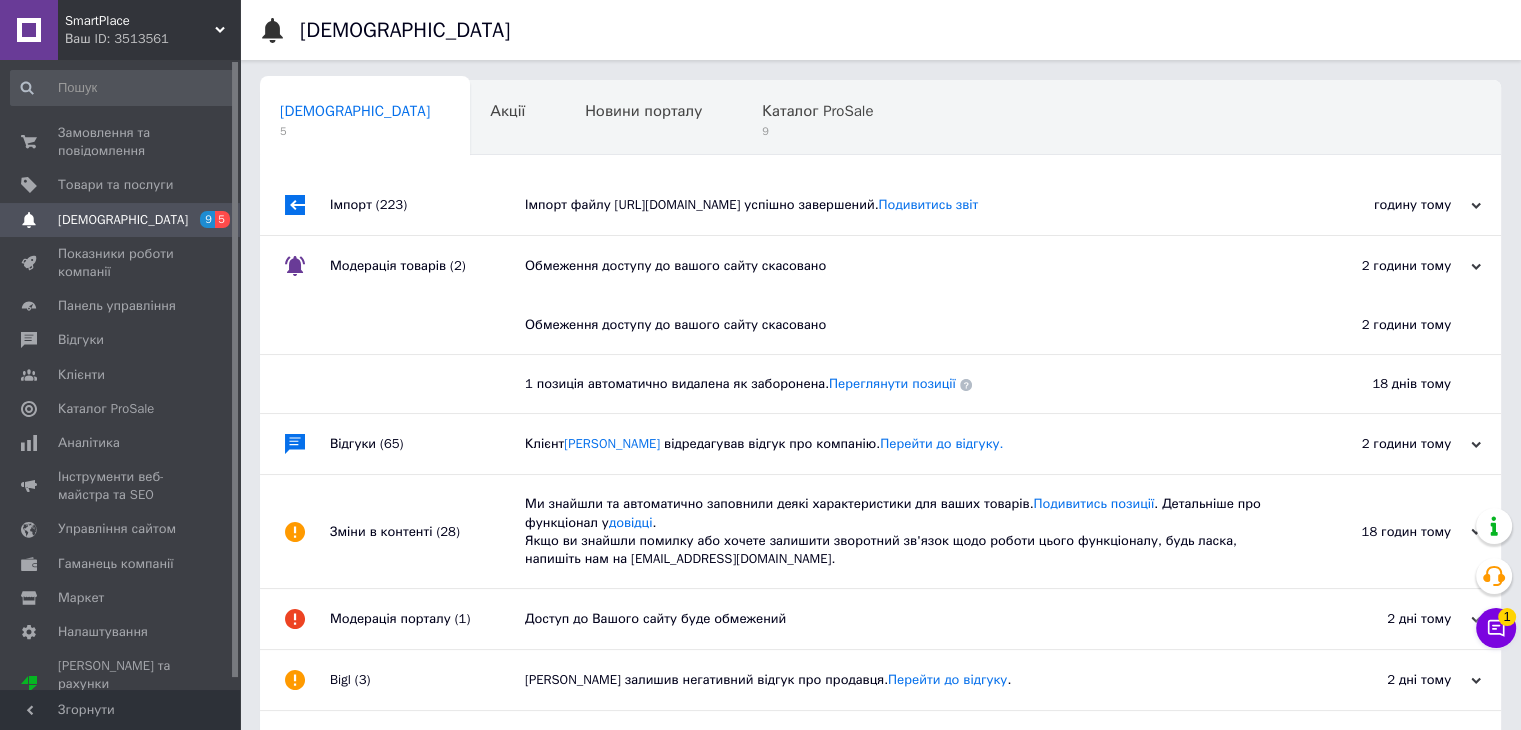 click on "[DEMOGRAPHIC_DATA]" at bounding box center [121, 220] 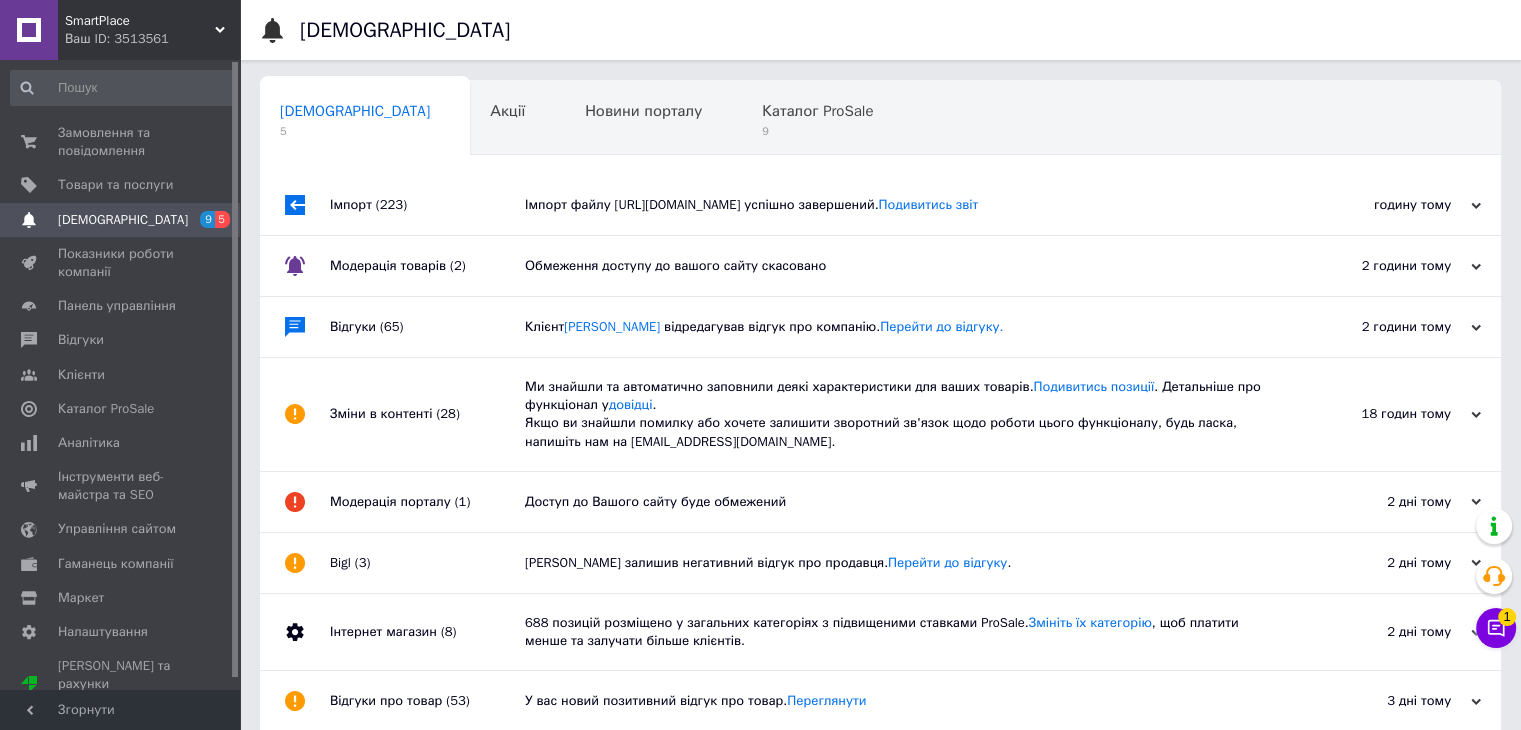 click on "відредагував відгук про компанію.
Перейти до відгуку." at bounding box center [833, 326] 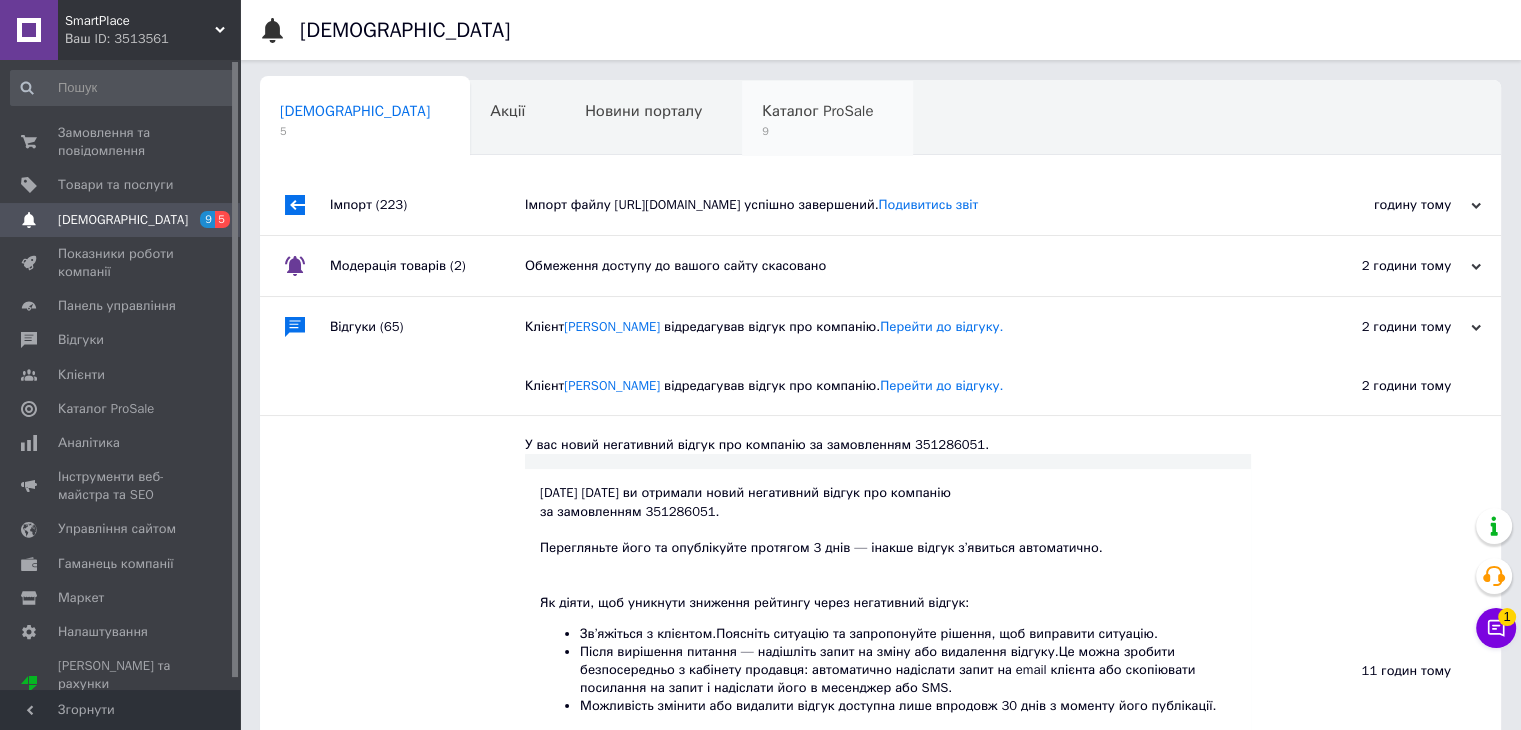 click on "9" at bounding box center [817, 131] 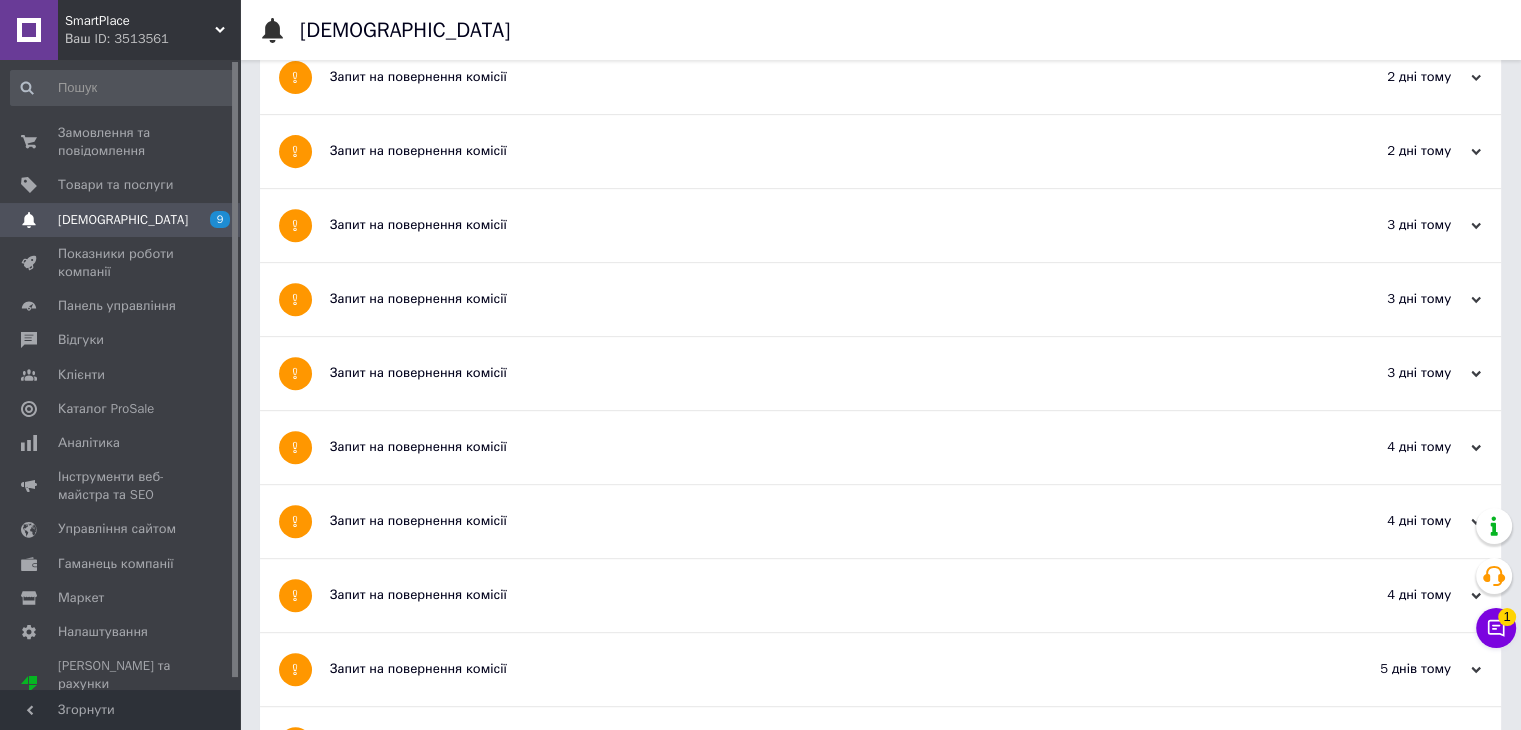 scroll, scrollTop: 400, scrollLeft: 0, axis: vertical 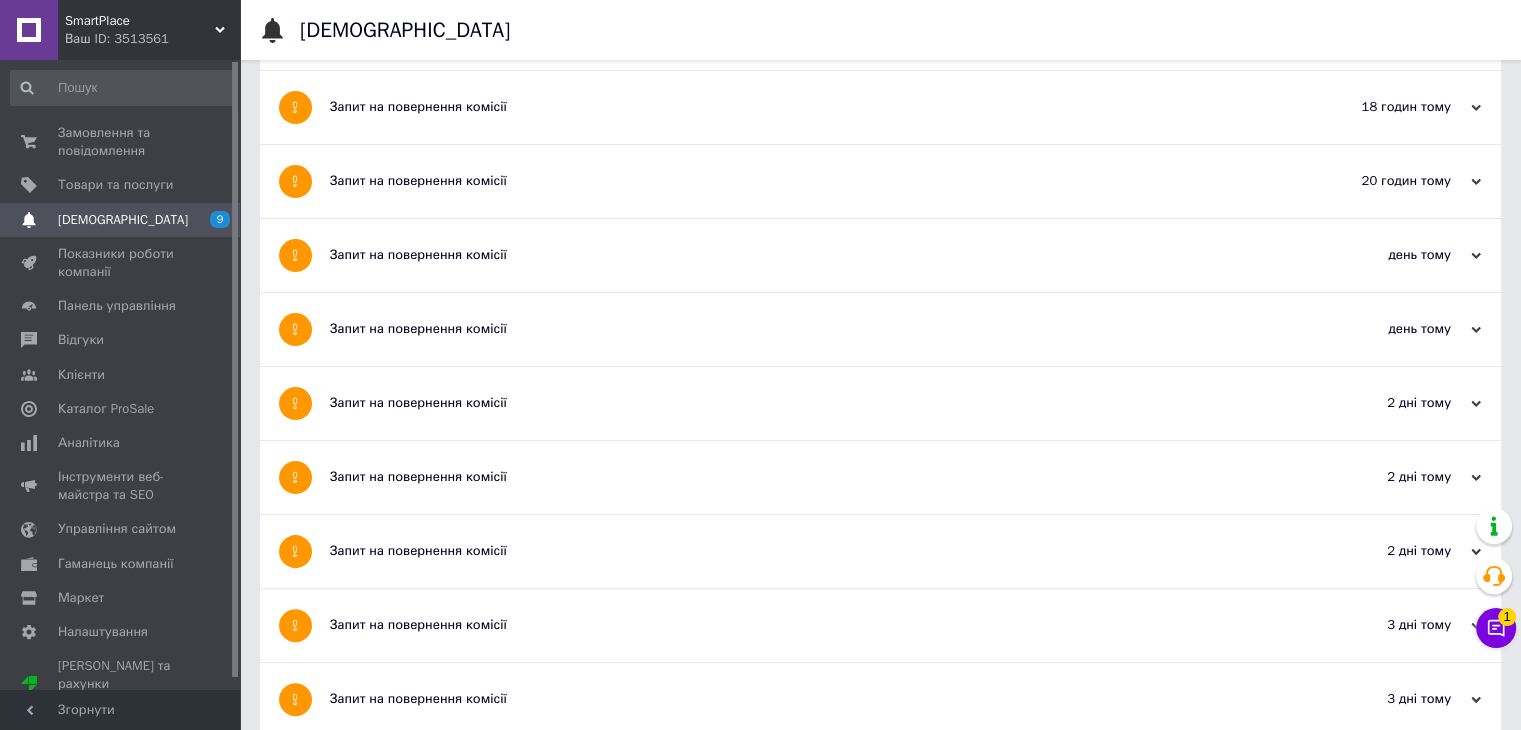 click on "Запит на повернення комісії" at bounding box center [805, 255] 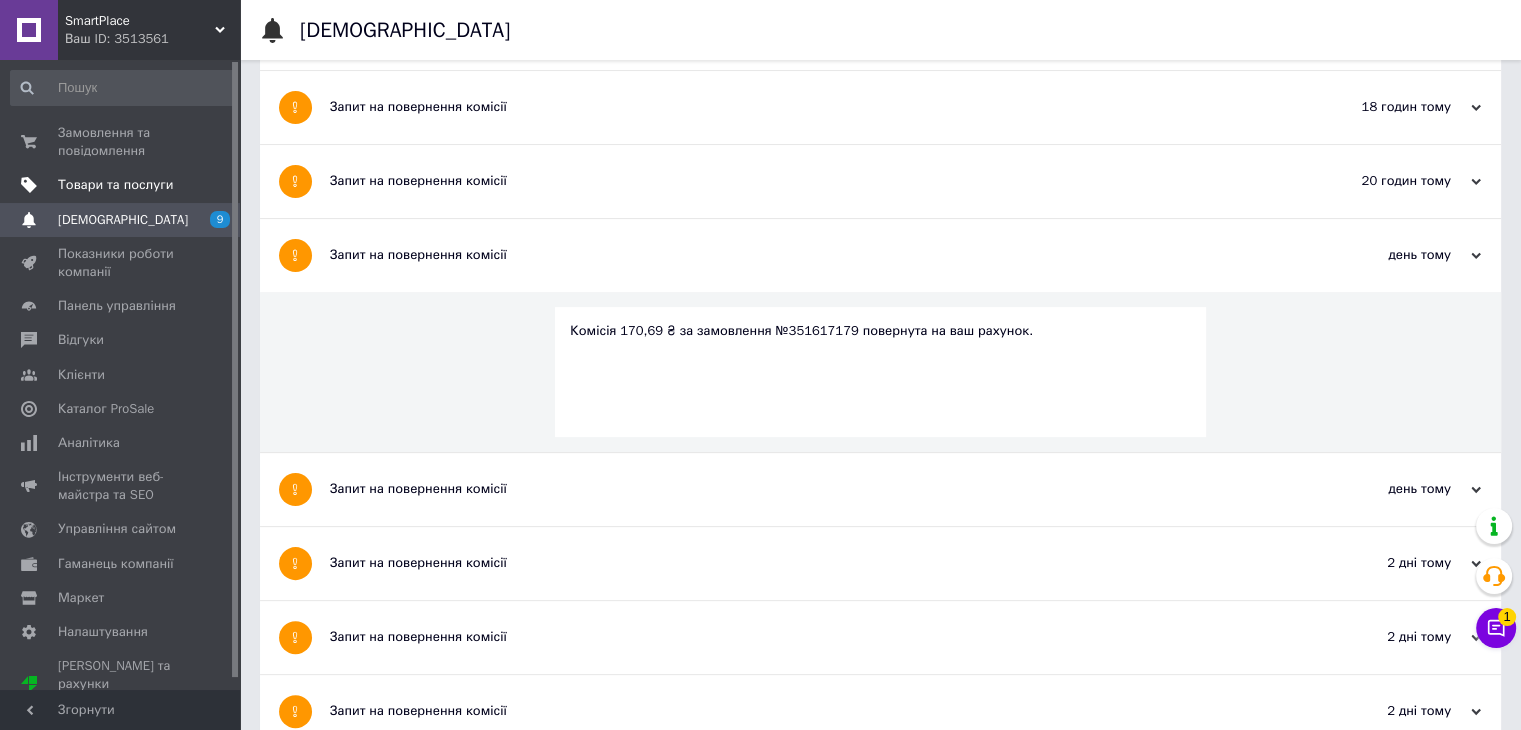 click on "Товари та послуги" at bounding box center (123, 185) 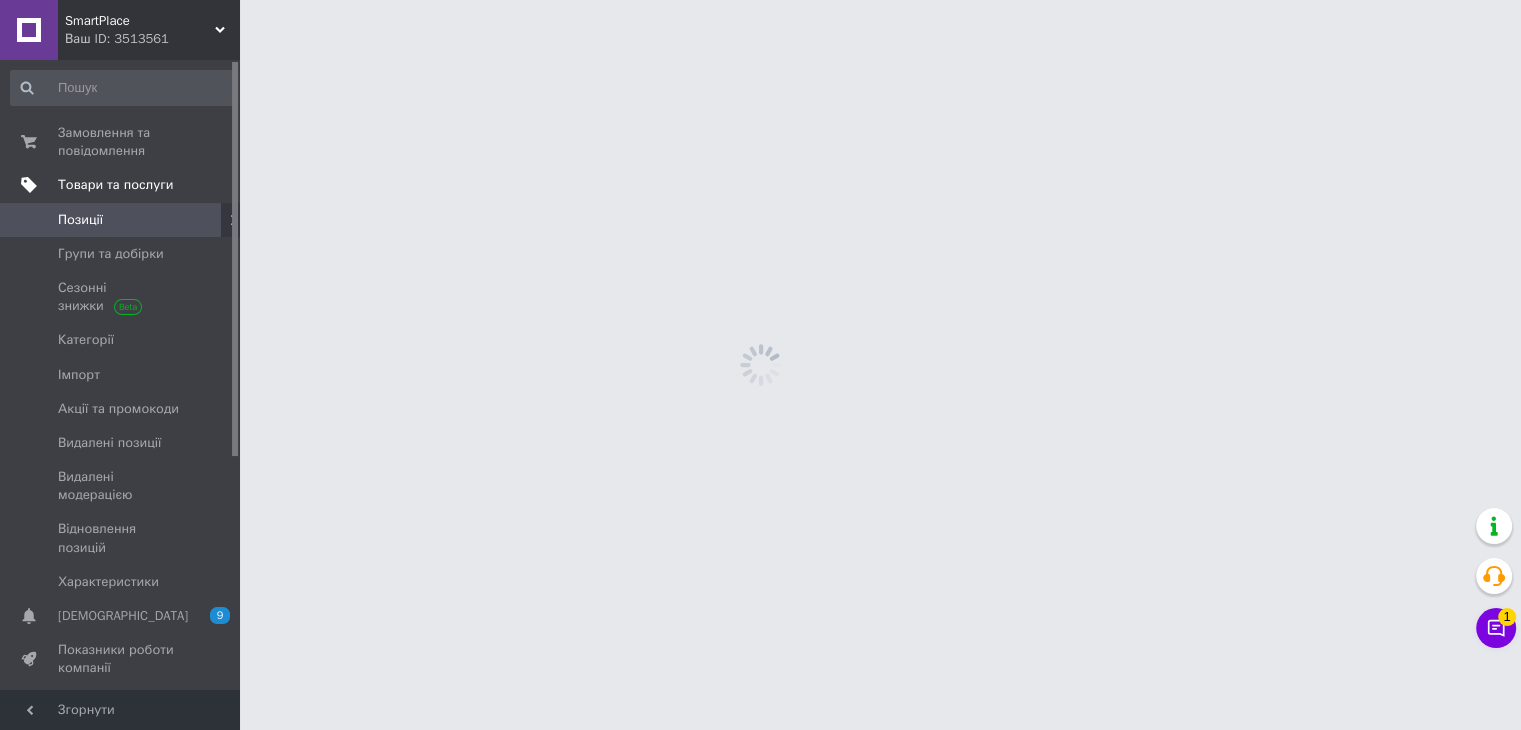 scroll, scrollTop: 0, scrollLeft: 0, axis: both 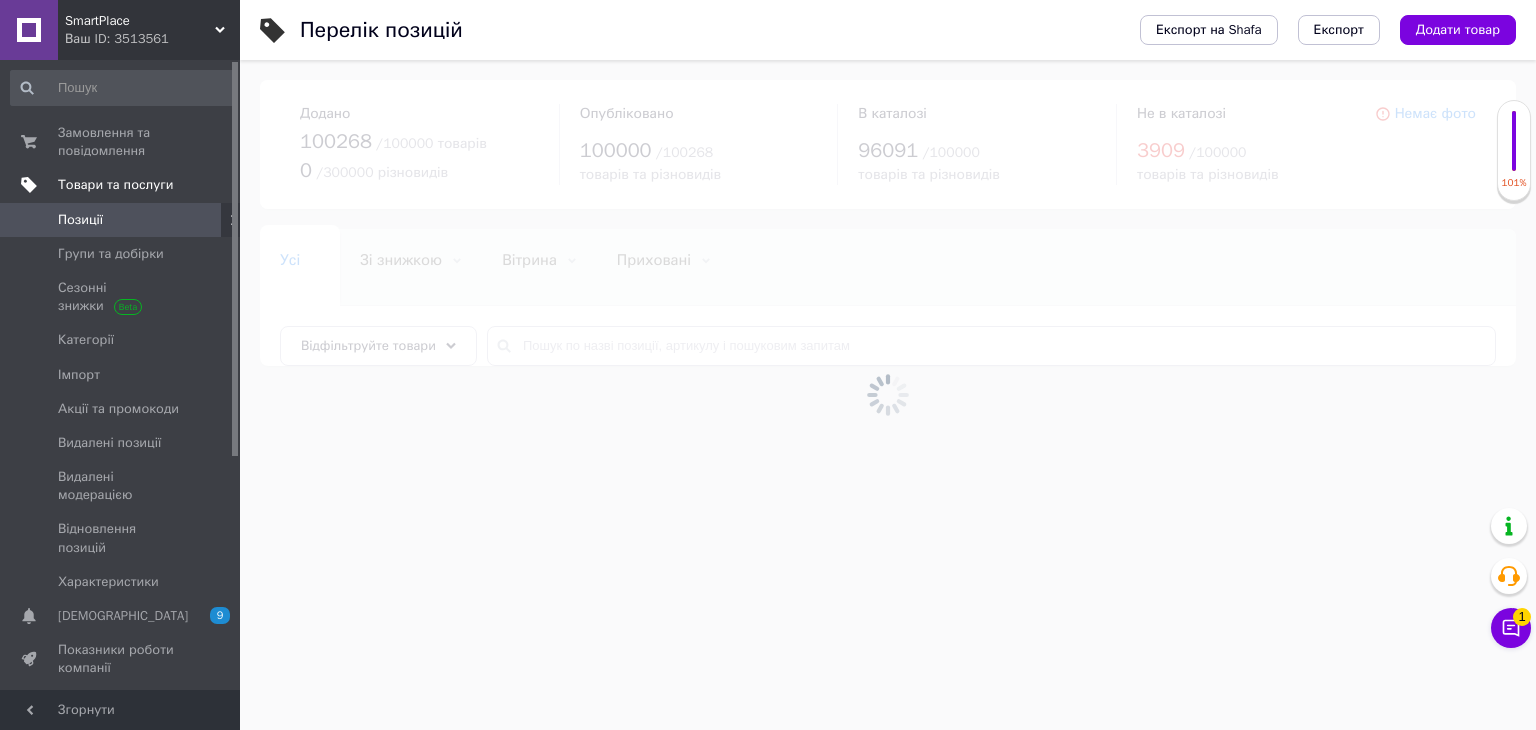 click on "Товари та послуги" at bounding box center (115, 185) 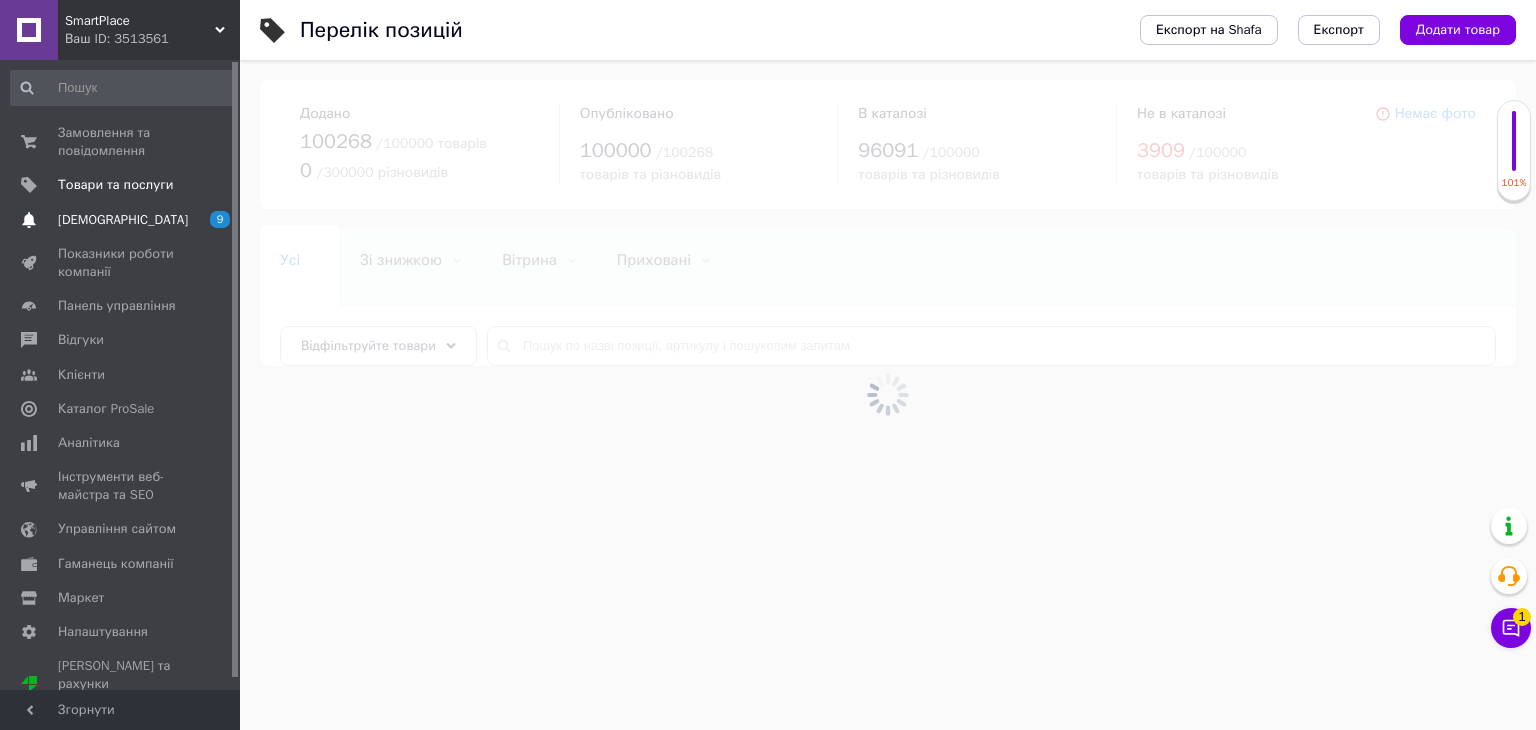 click on "[DEMOGRAPHIC_DATA]" at bounding box center (121, 220) 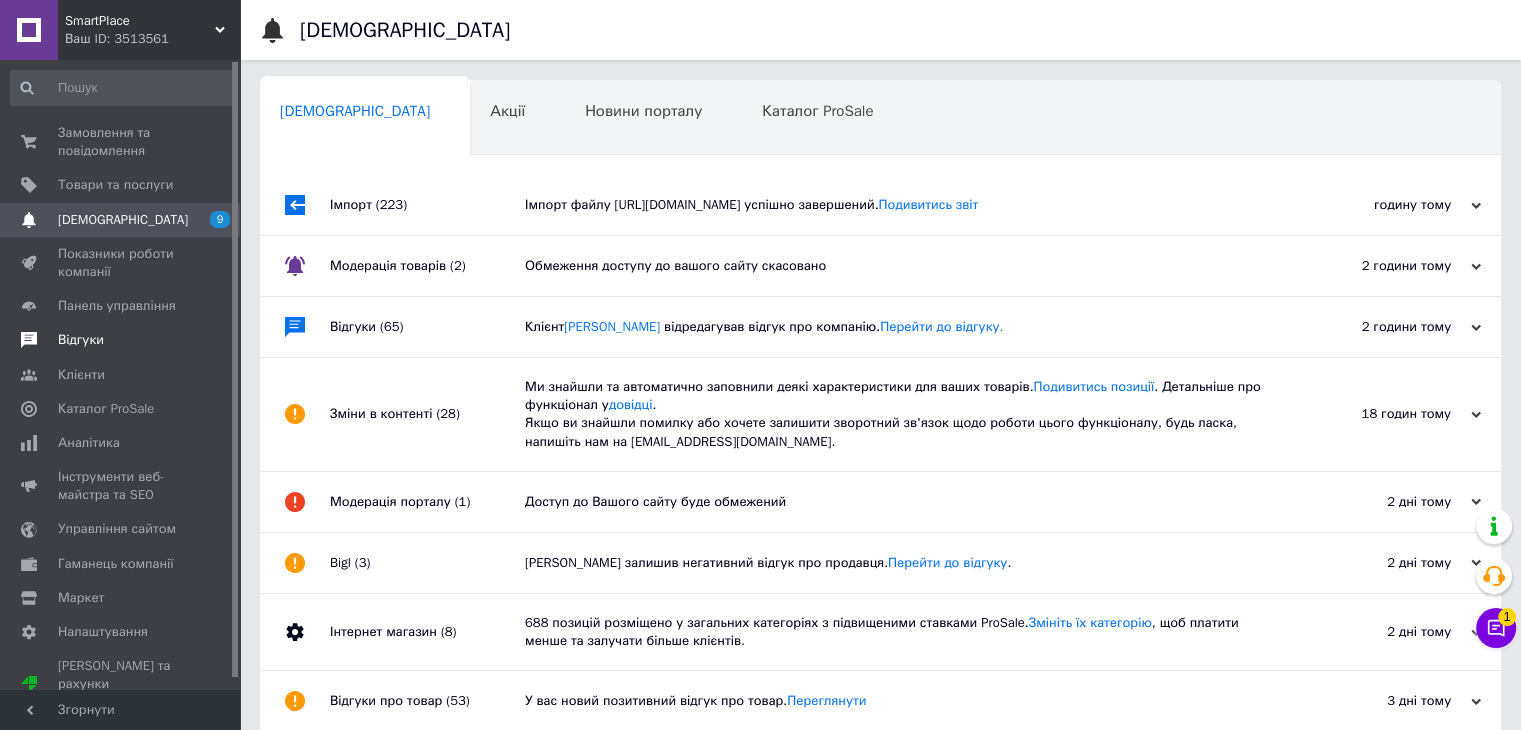 click on "Відгуки" at bounding box center (81, 340) 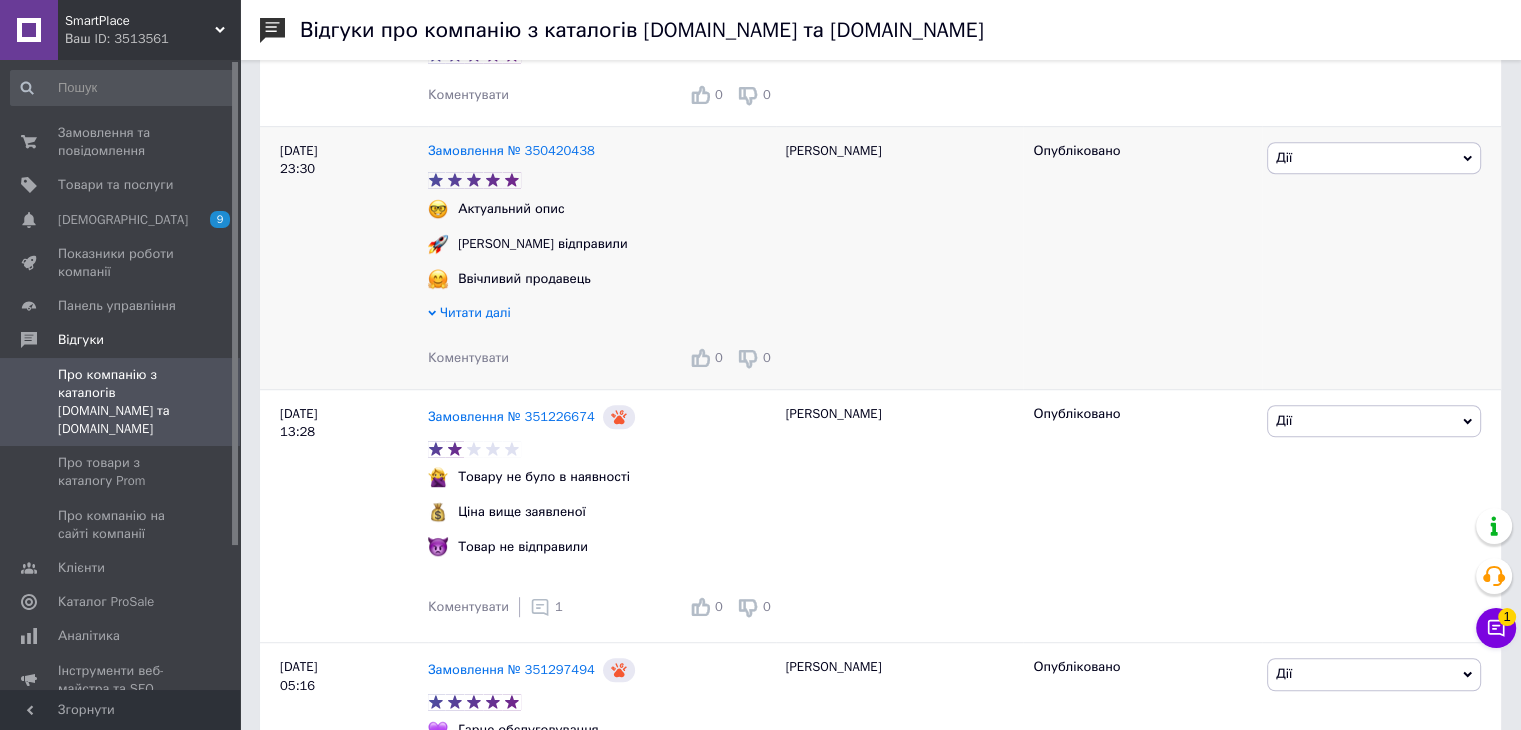 scroll, scrollTop: 1000, scrollLeft: 0, axis: vertical 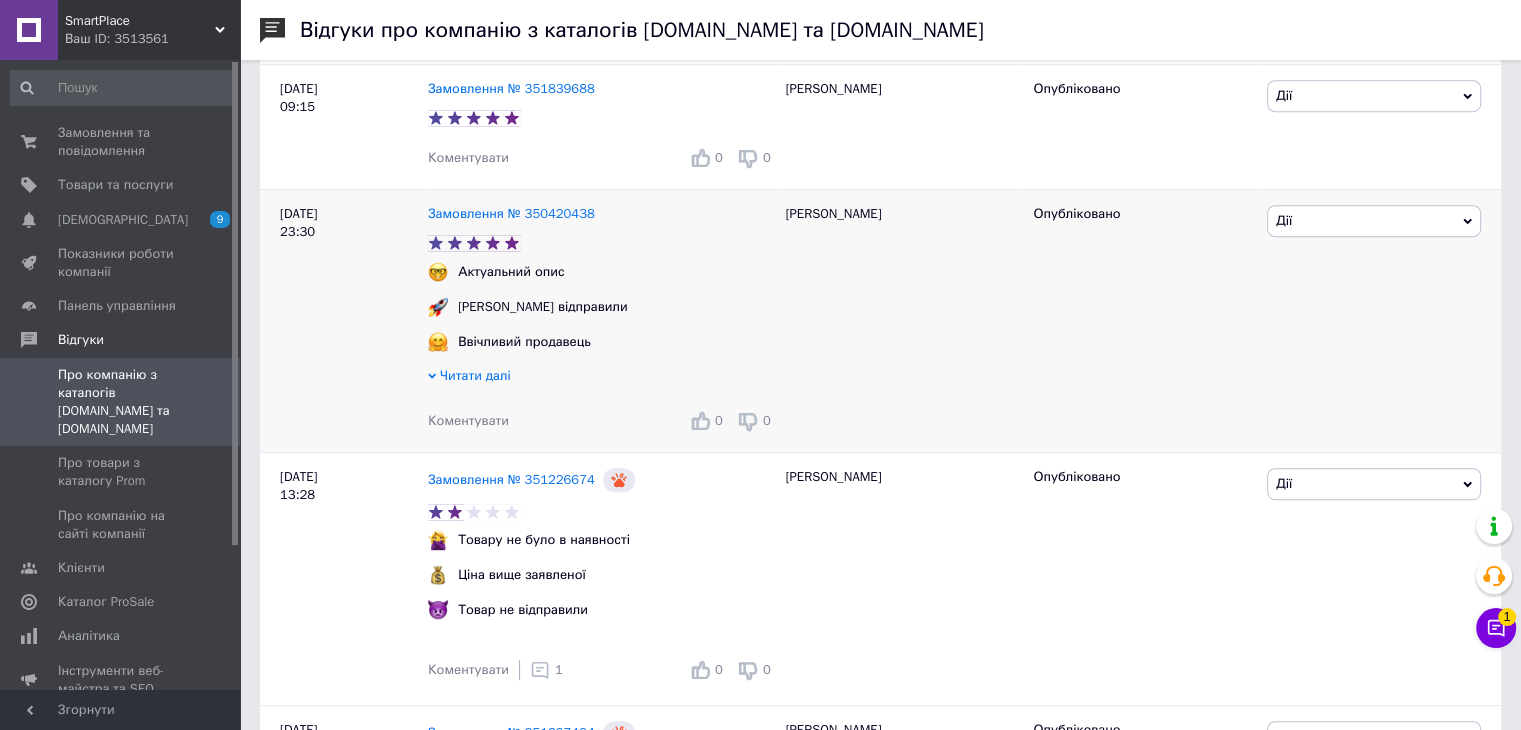 click on "Коментувати" at bounding box center (468, 420) 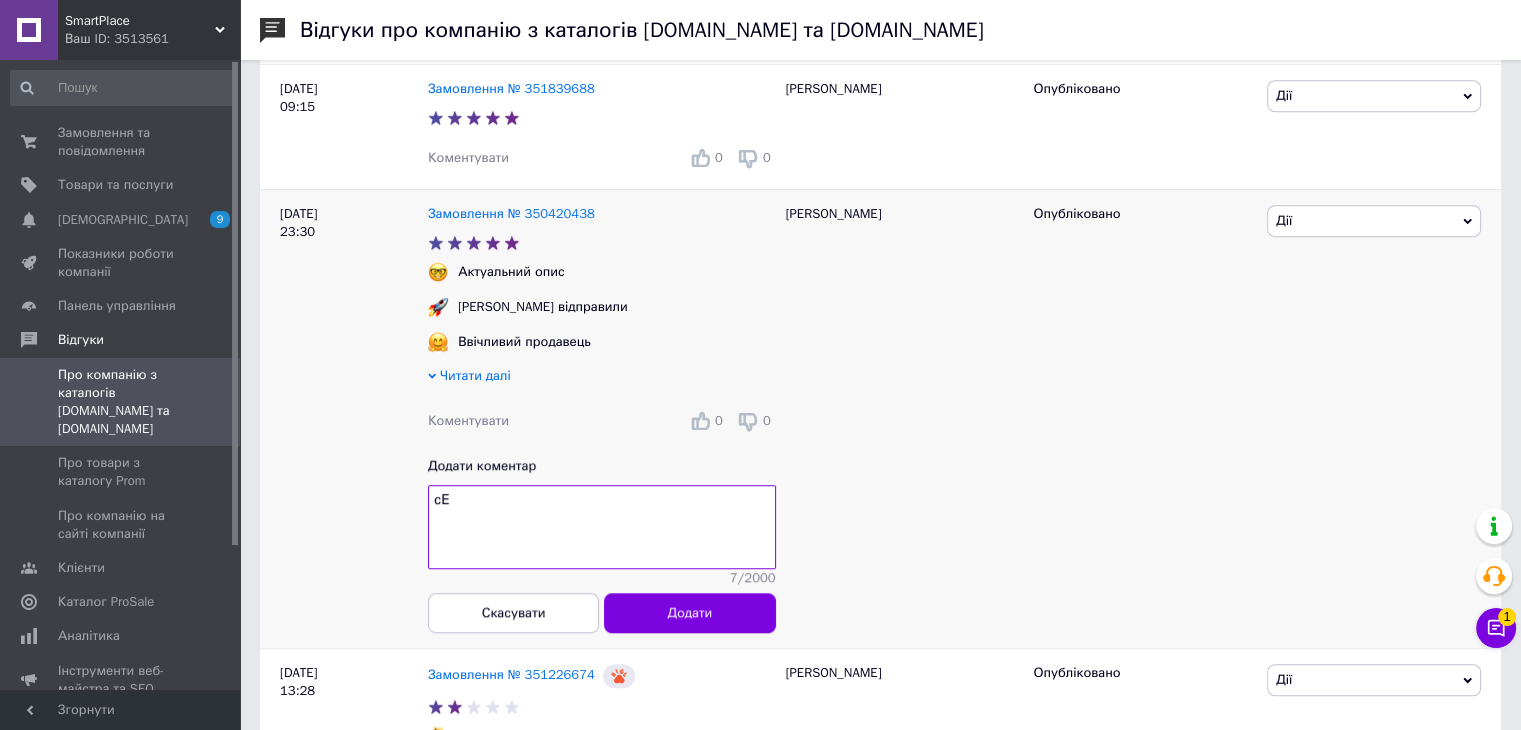 type on "с" 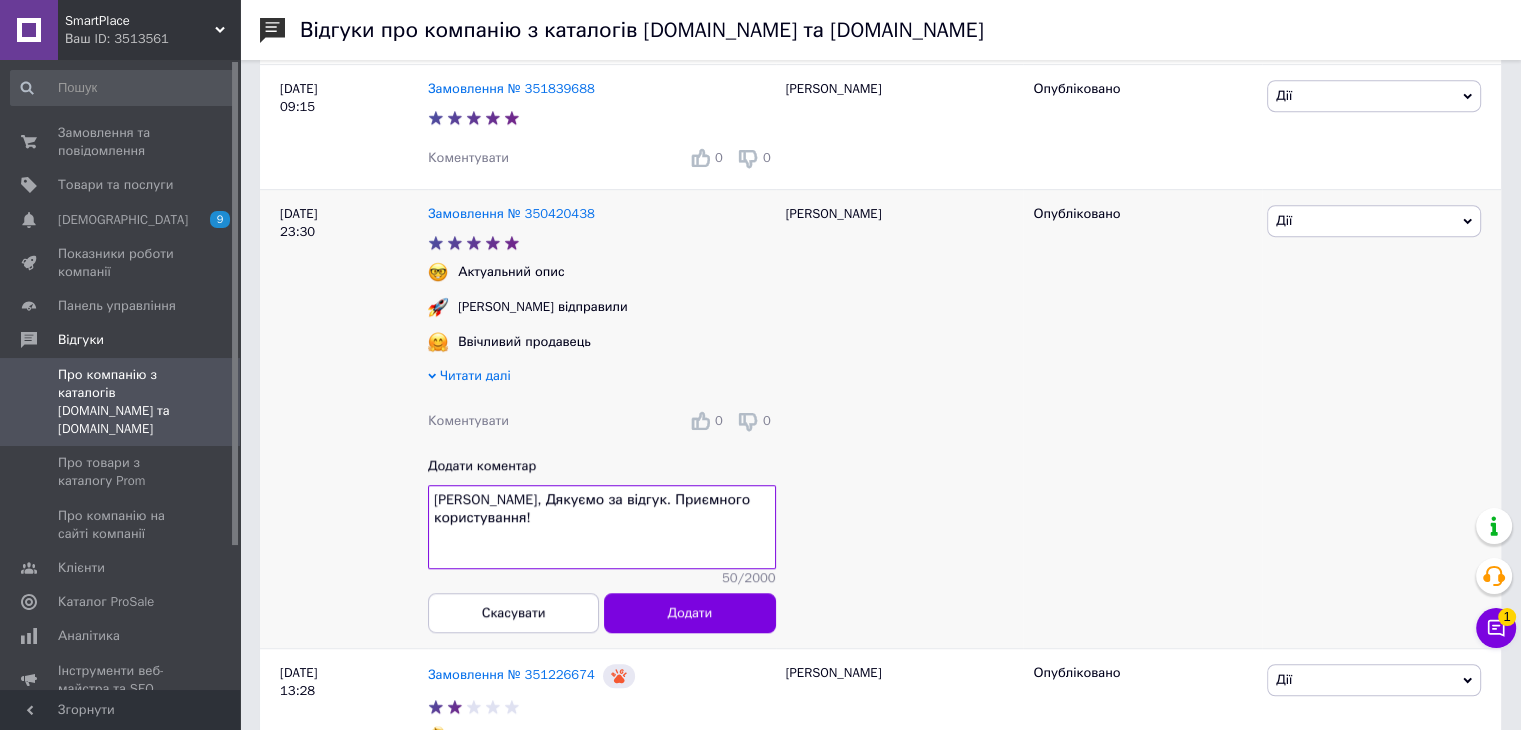 click on "Сергій, Дякуємо за відгук. Приємного користування!" at bounding box center (602, 527) 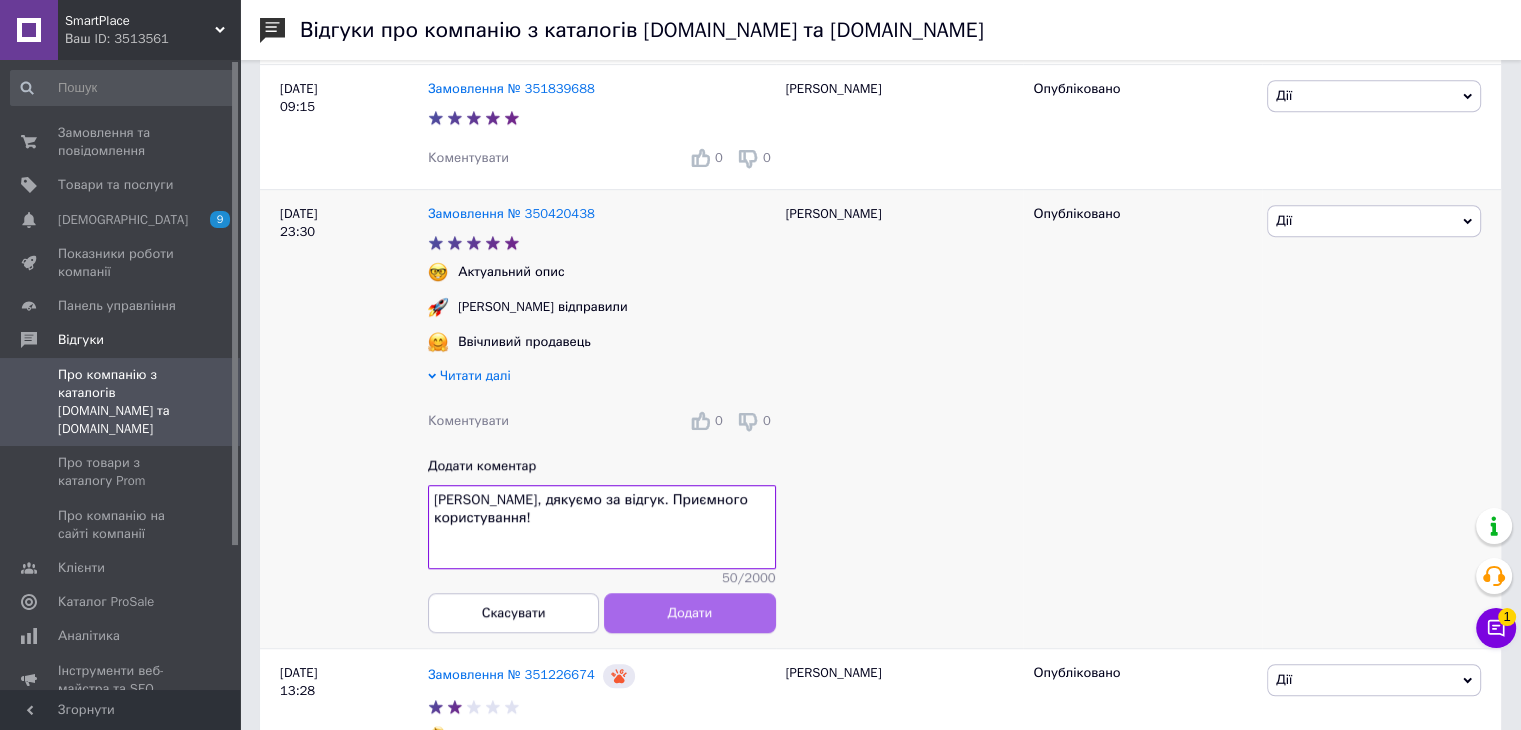 type on "Сергій, дякуємо за відгук. Приємного користування!" 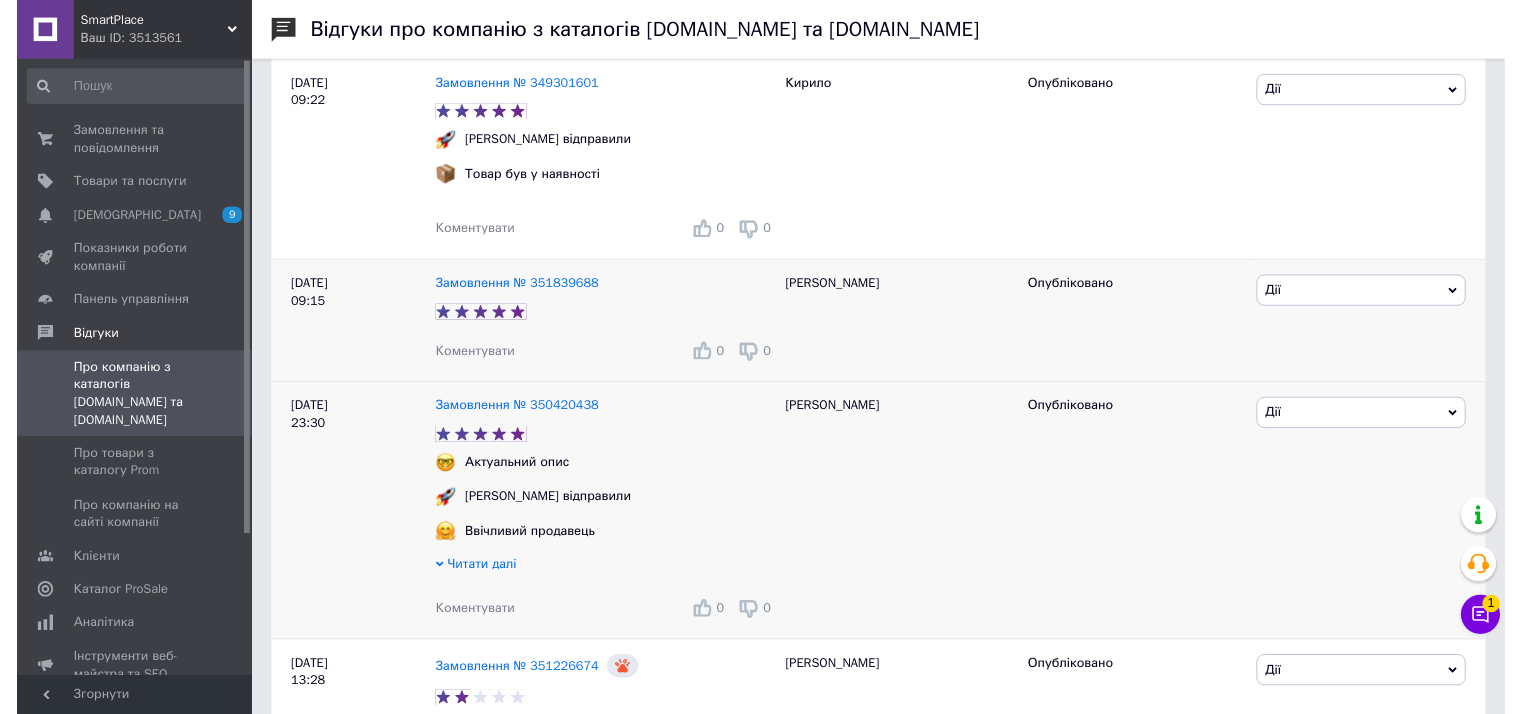 scroll, scrollTop: 700, scrollLeft: 0, axis: vertical 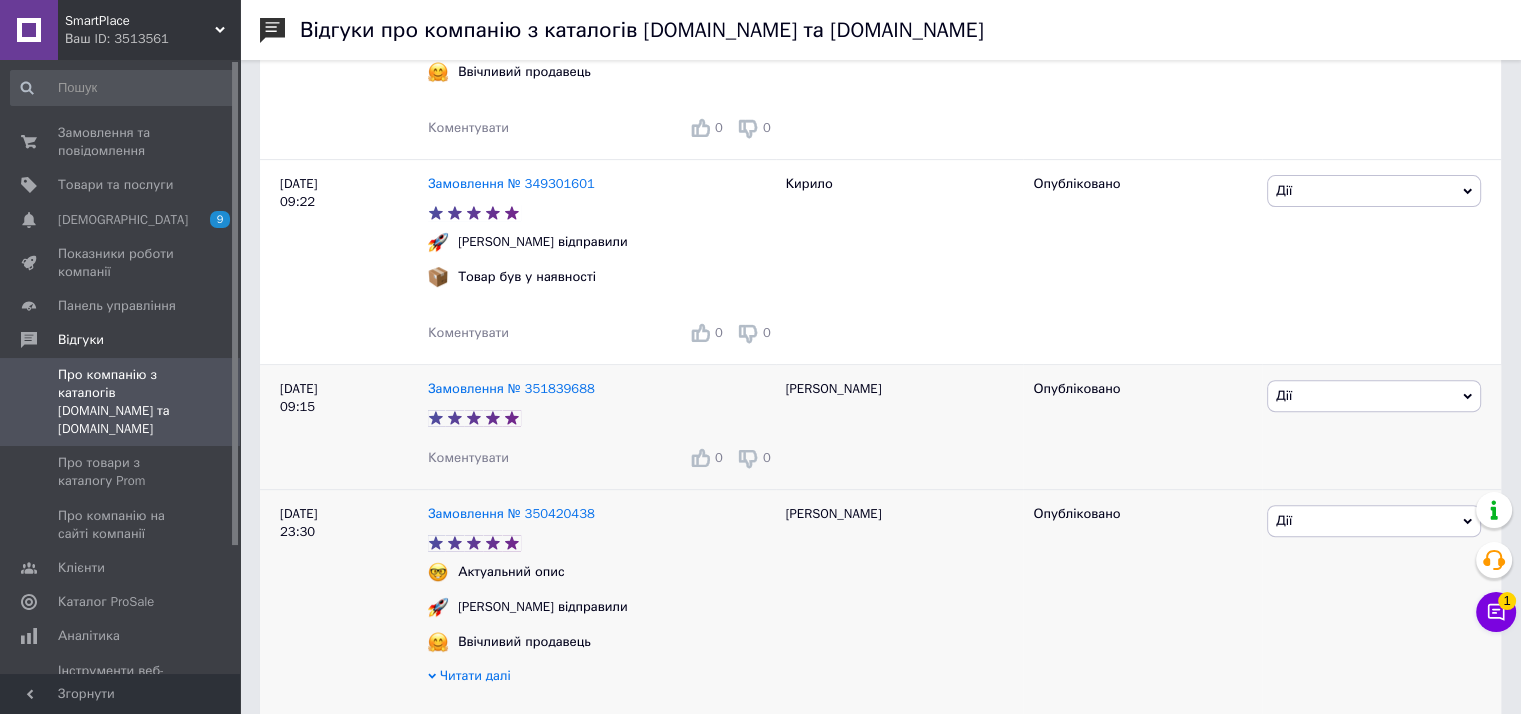 click on "Коментувати" at bounding box center (468, 457) 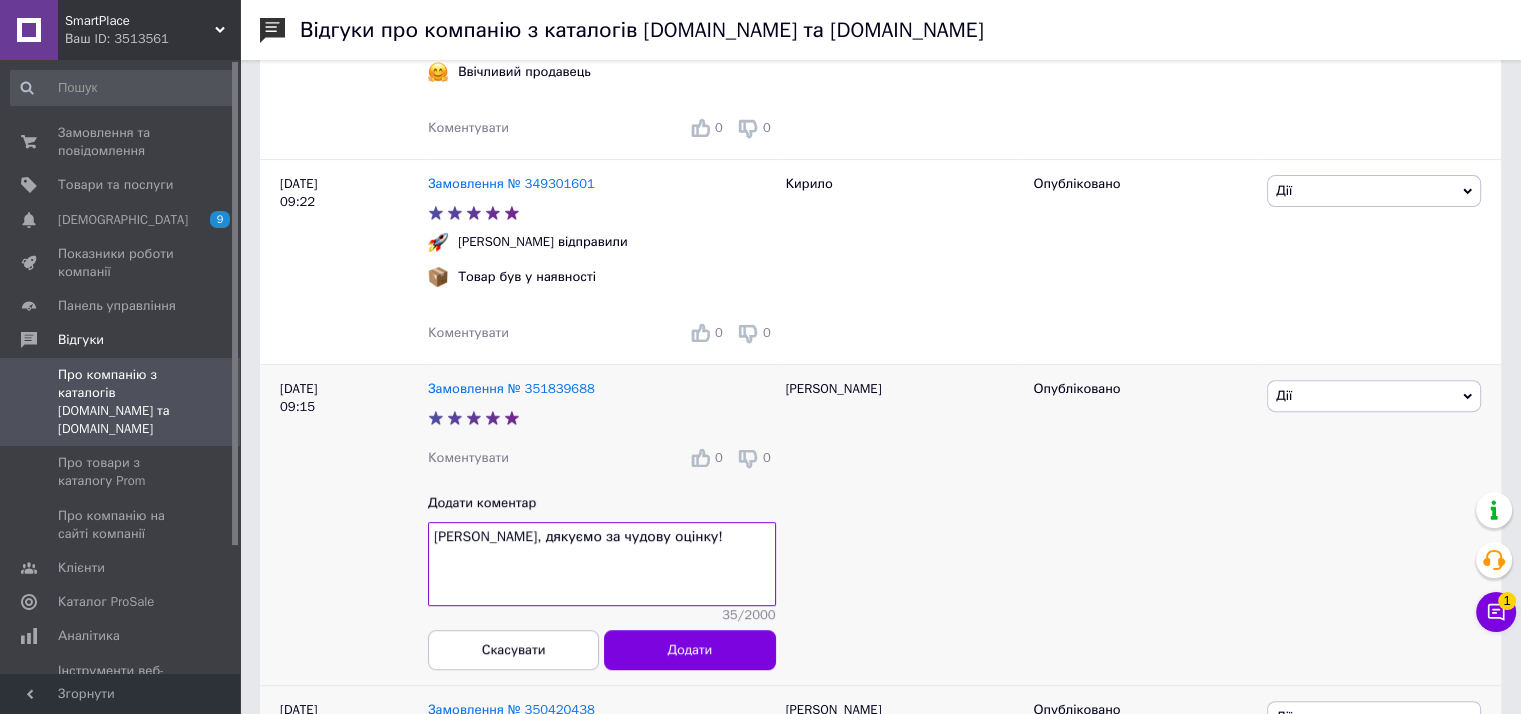 type on "Валентин, дякуємо за чудову оцінку!" 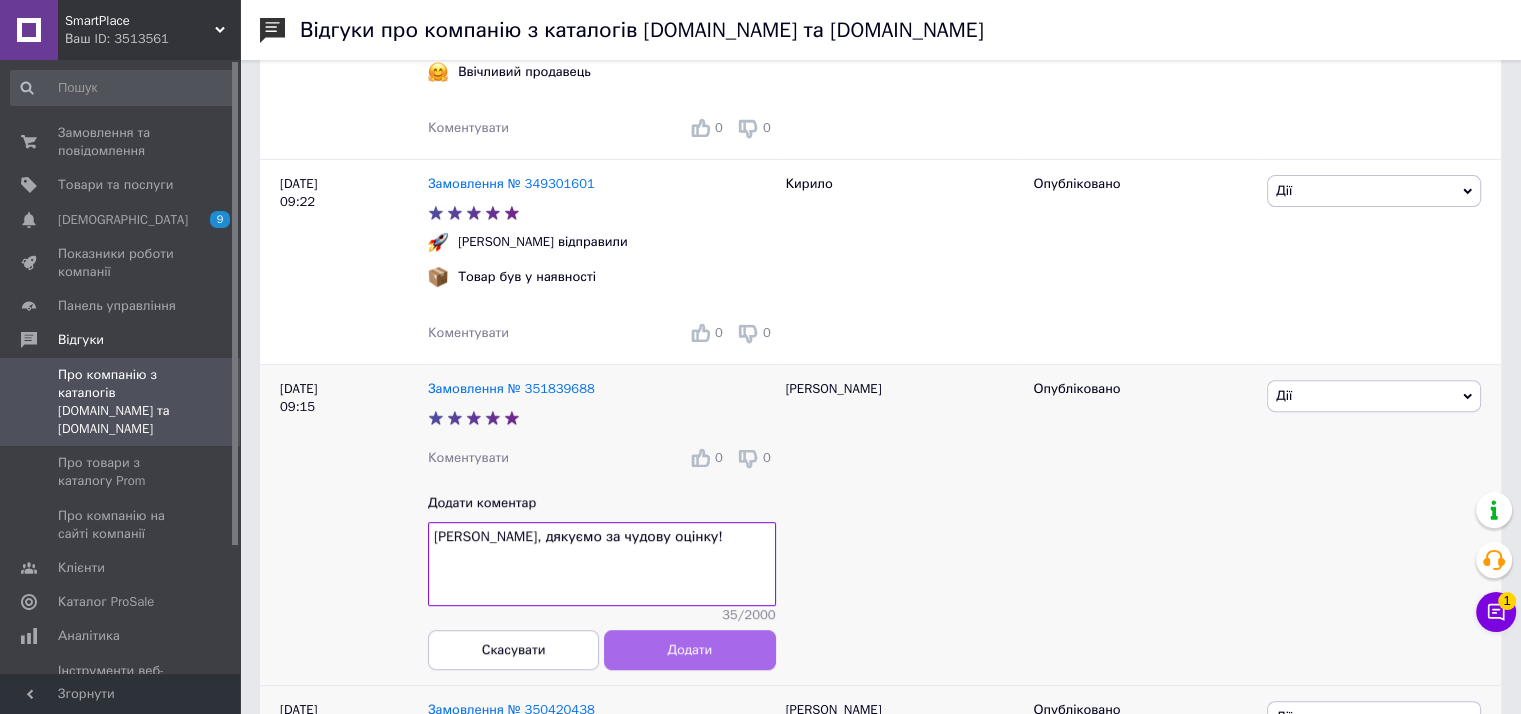drag, startPoint x: 676, startPoint y: 684, endPoint x: 673, endPoint y: 674, distance: 10.440307 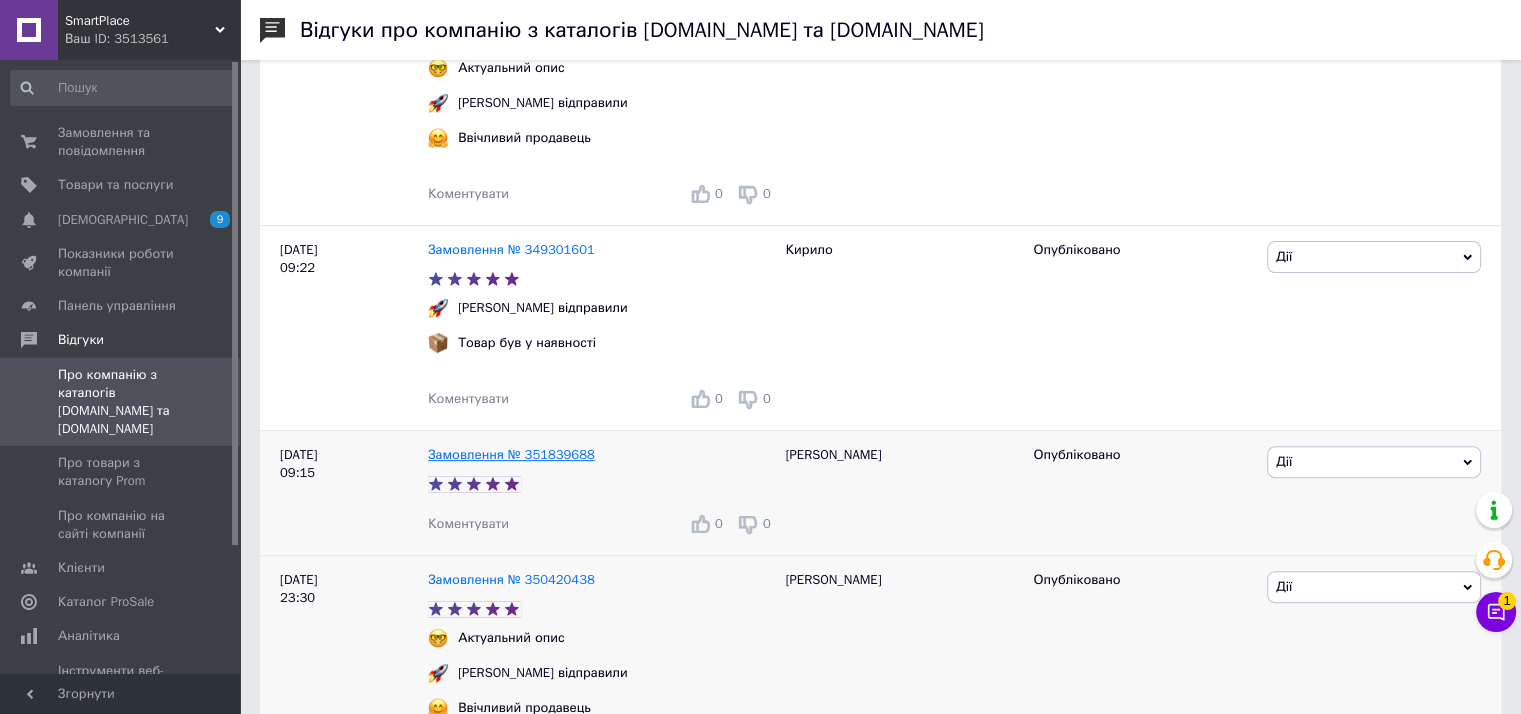 scroll, scrollTop: 600, scrollLeft: 0, axis: vertical 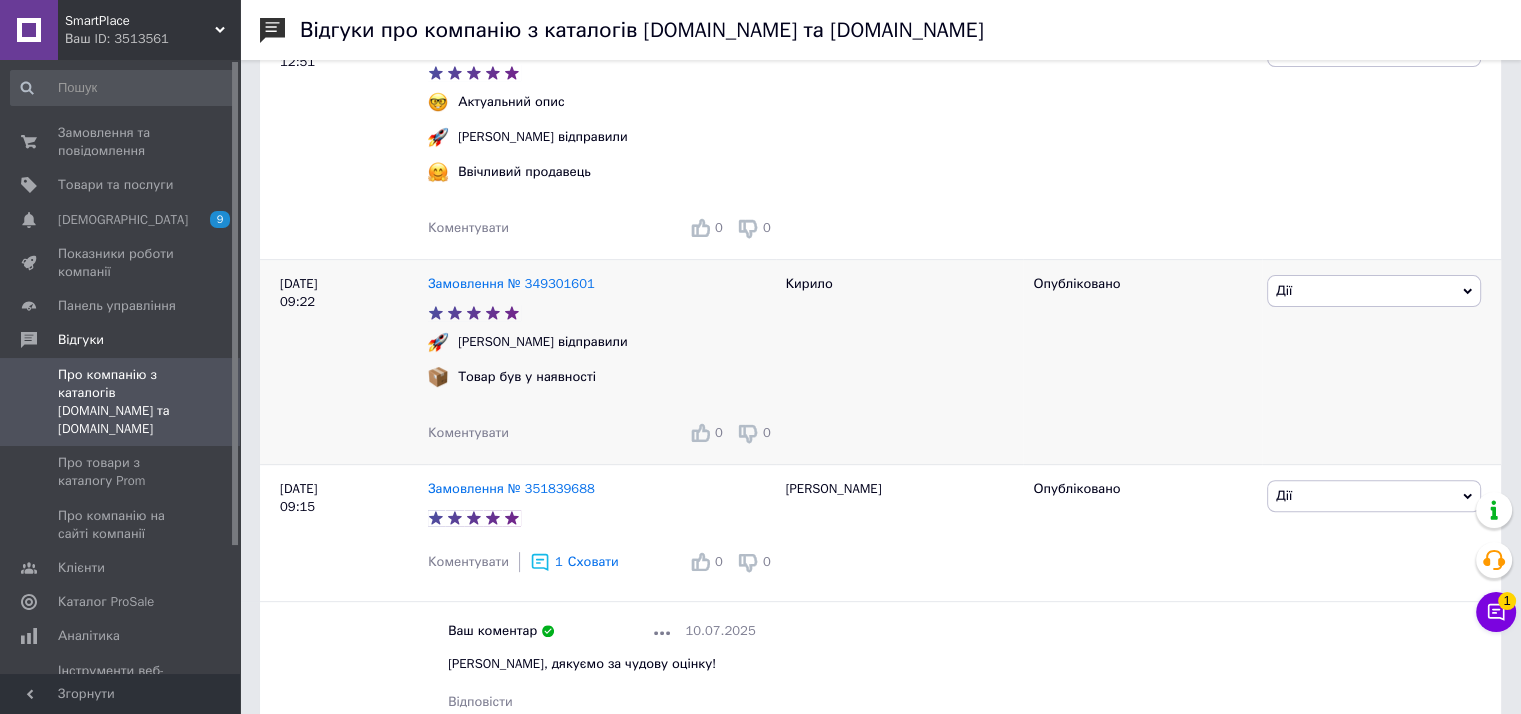 click on "Коментувати" at bounding box center [468, 432] 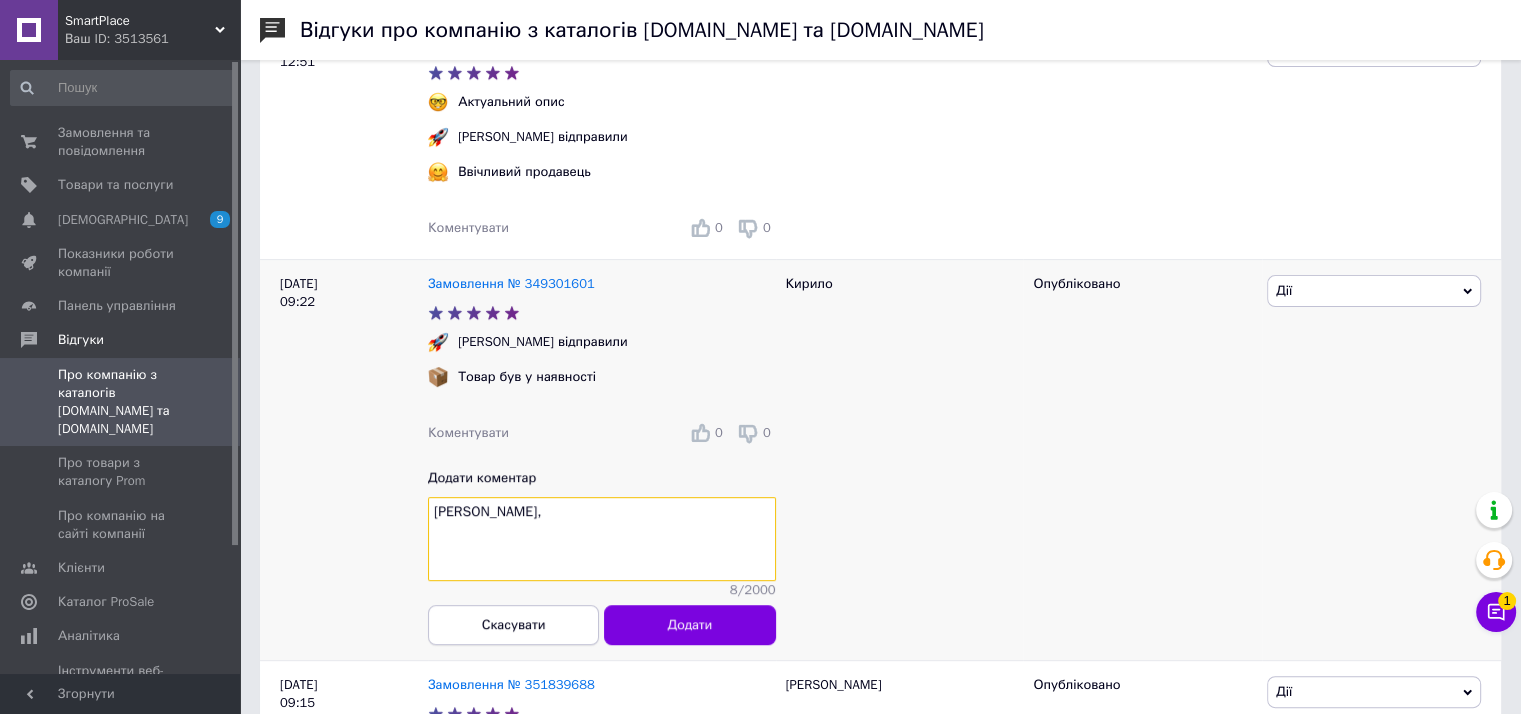 paste on "Приємно отримати рекомендації від Вас!" 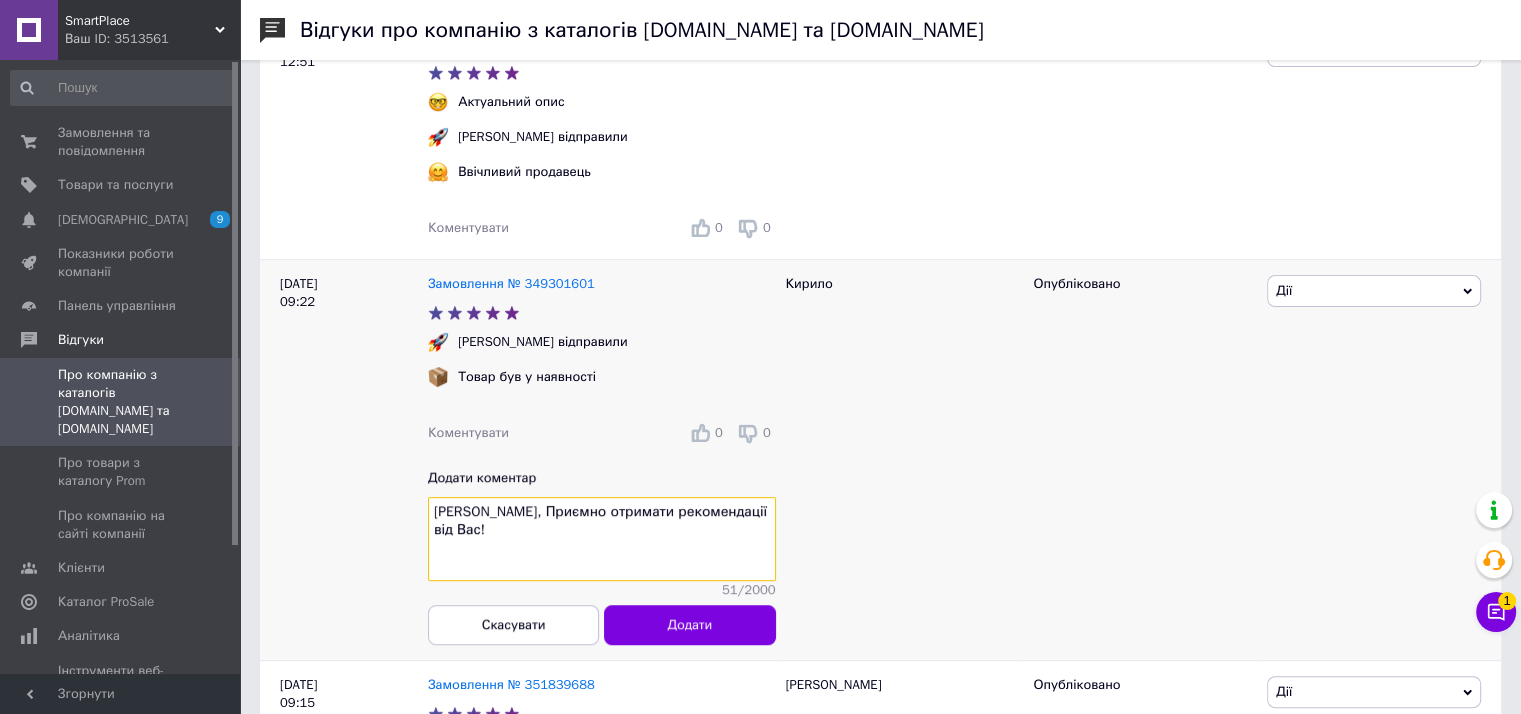 click on "Кирило, Приємно отримати рекомендації від Вас!" at bounding box center (602, 539) 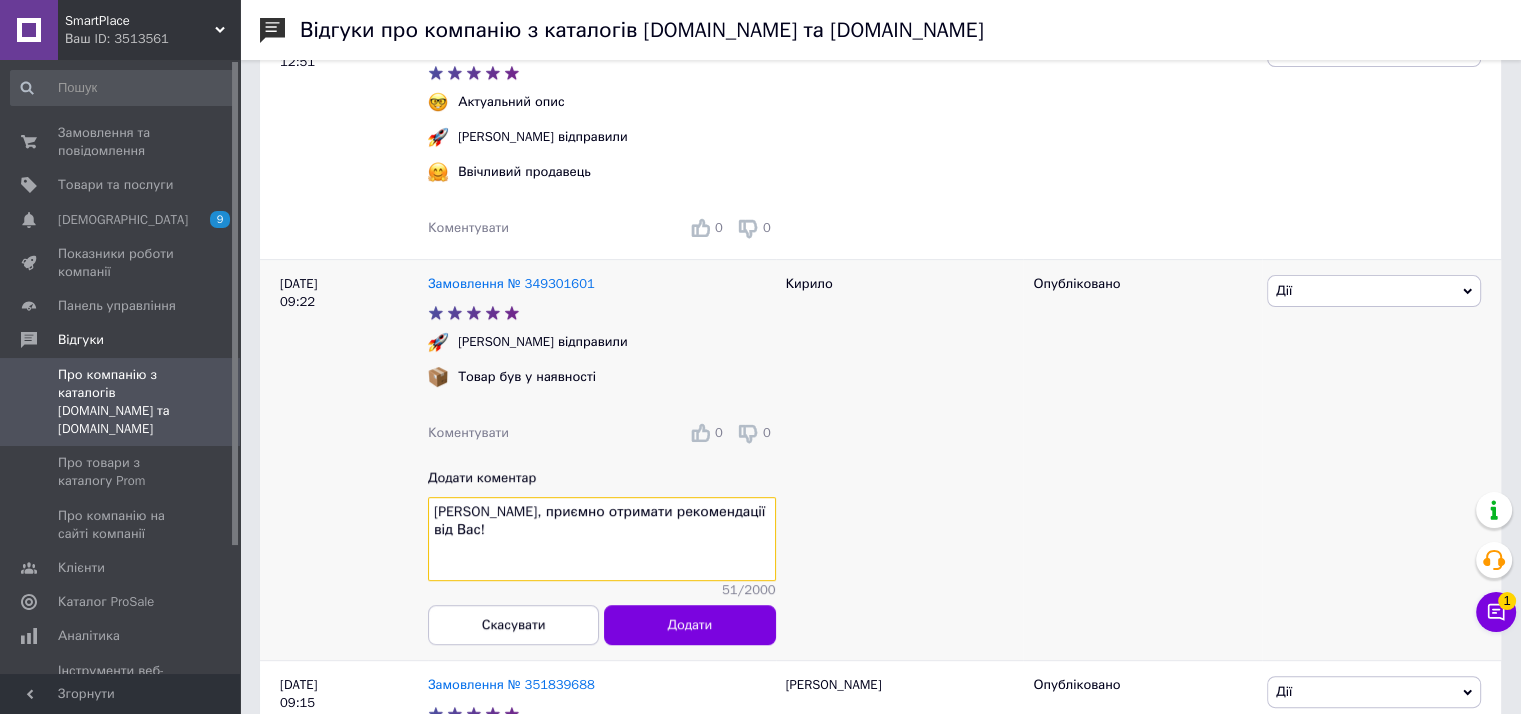 type on "Кирило, приємно отримати рекомендації від Вас!" 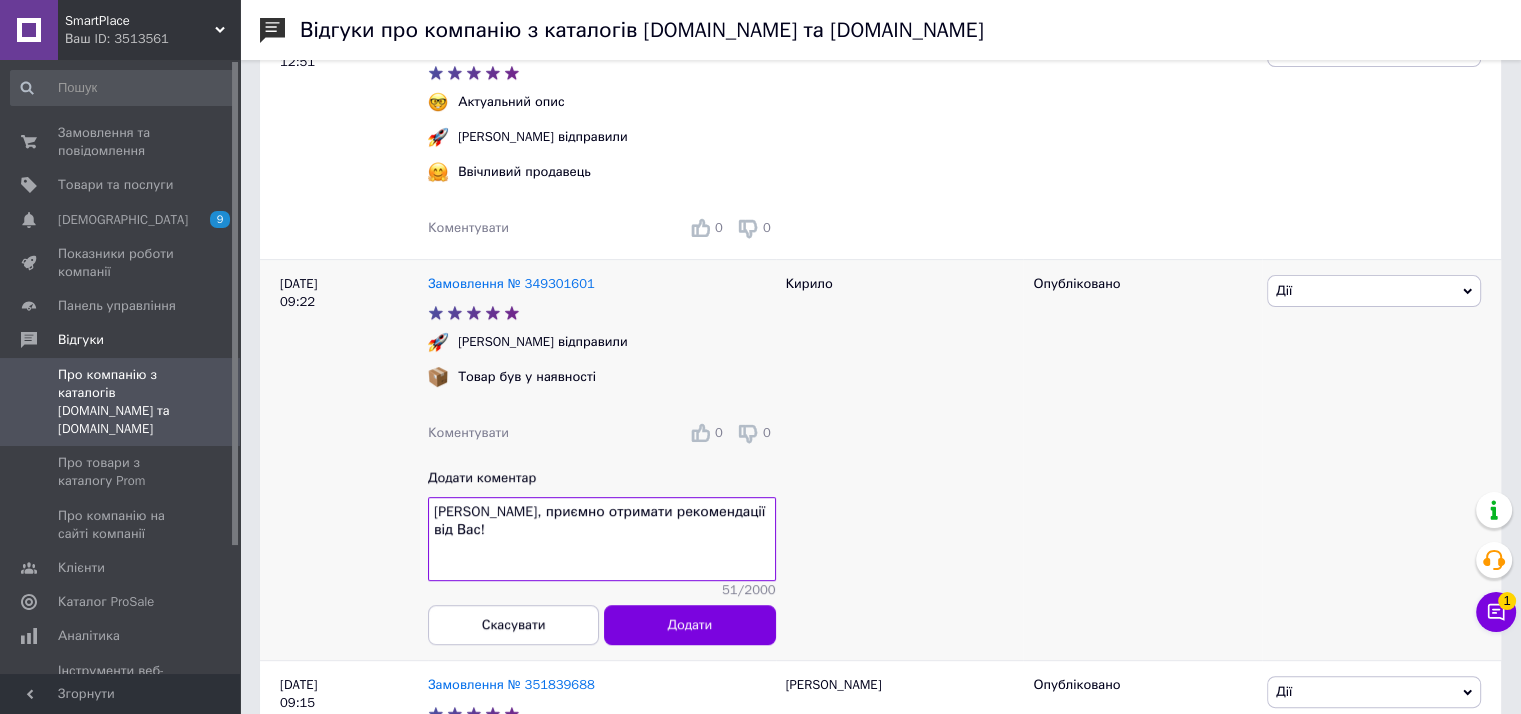 click on "Замовлення № 349301601 Швидко відправили Товар був у наявності Коментувати 0 0 Додати коментар Кирило, приємно отримати рекомендації від Вас!      51 / 2000 Скасувати Додати" at bounding box center (602, 460) 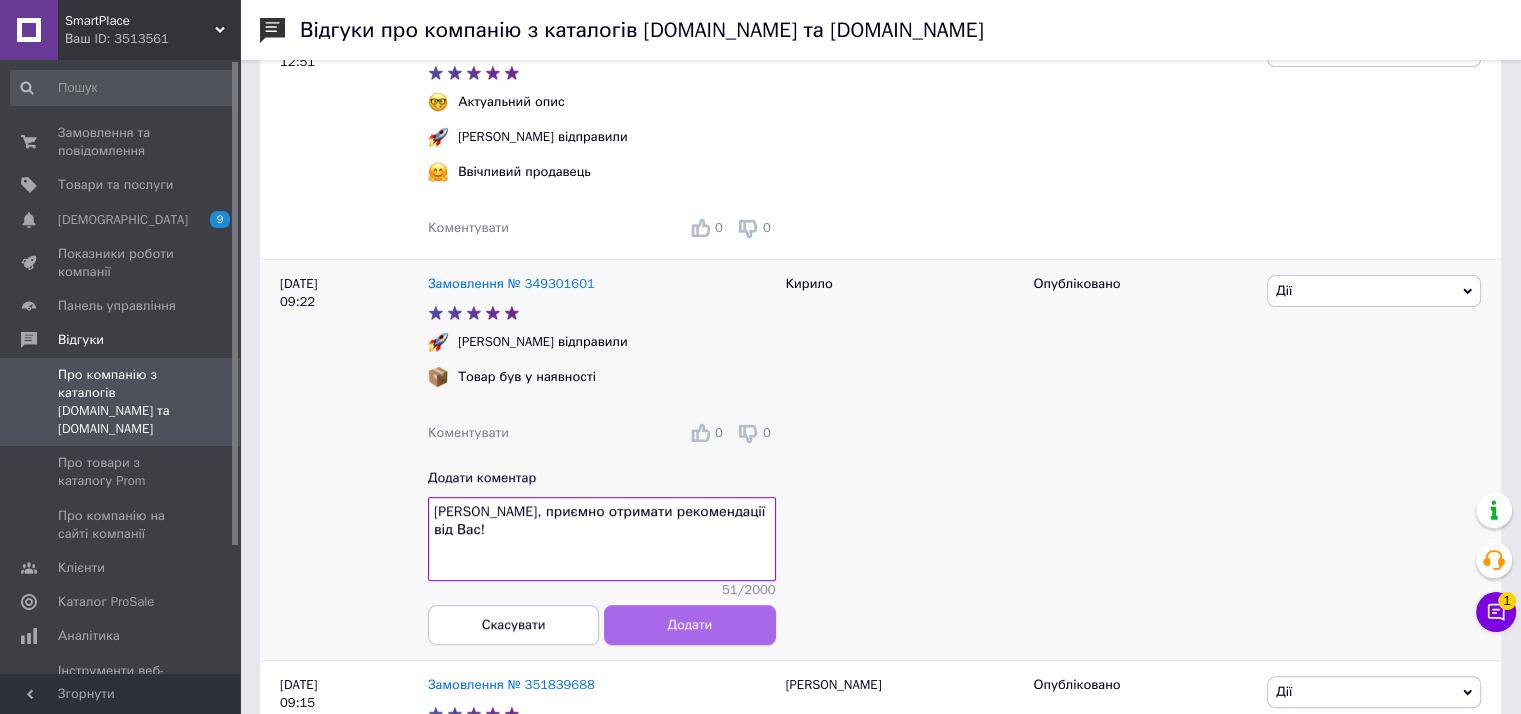 click on "Додати" at bounding box center (689, 625) 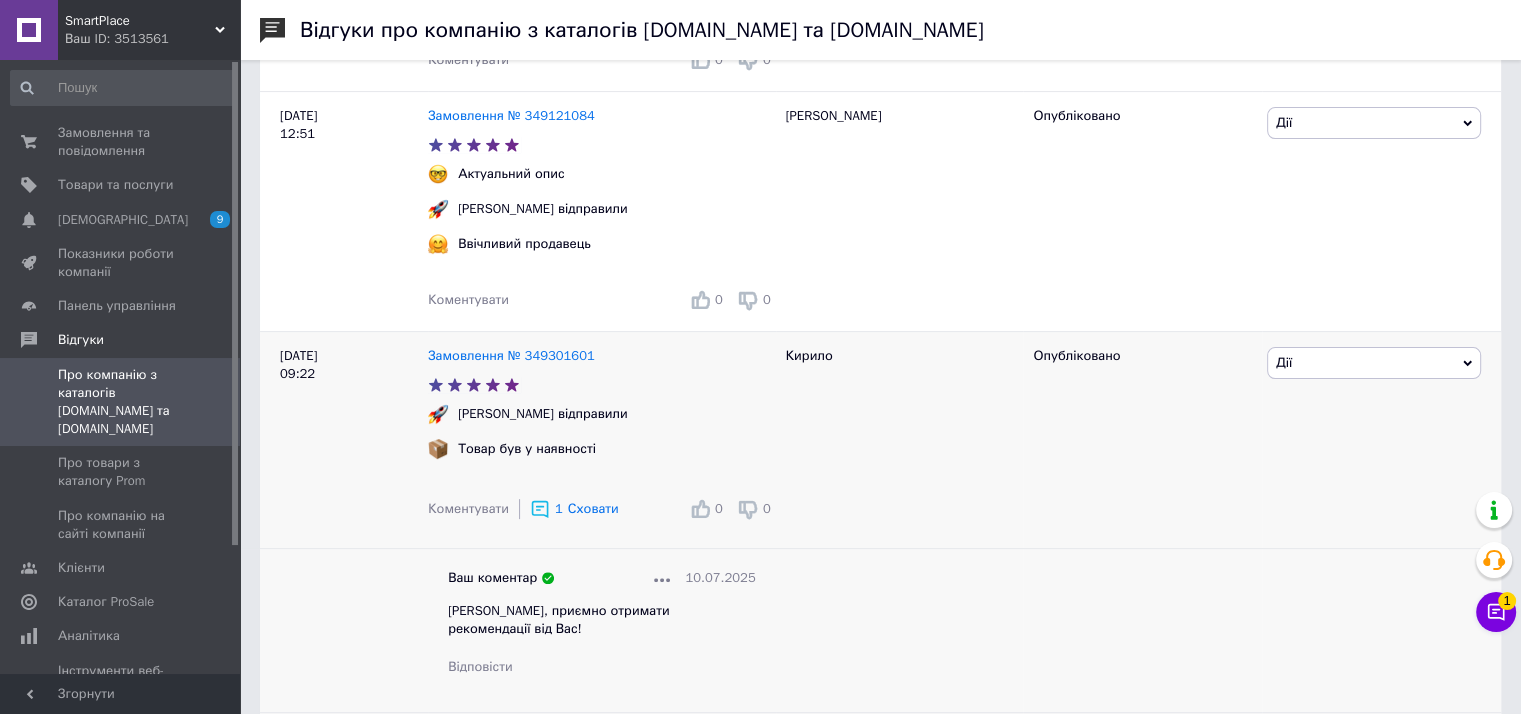 scroll, scrollTop: 300, scrollLeft: 0, axis: vertical 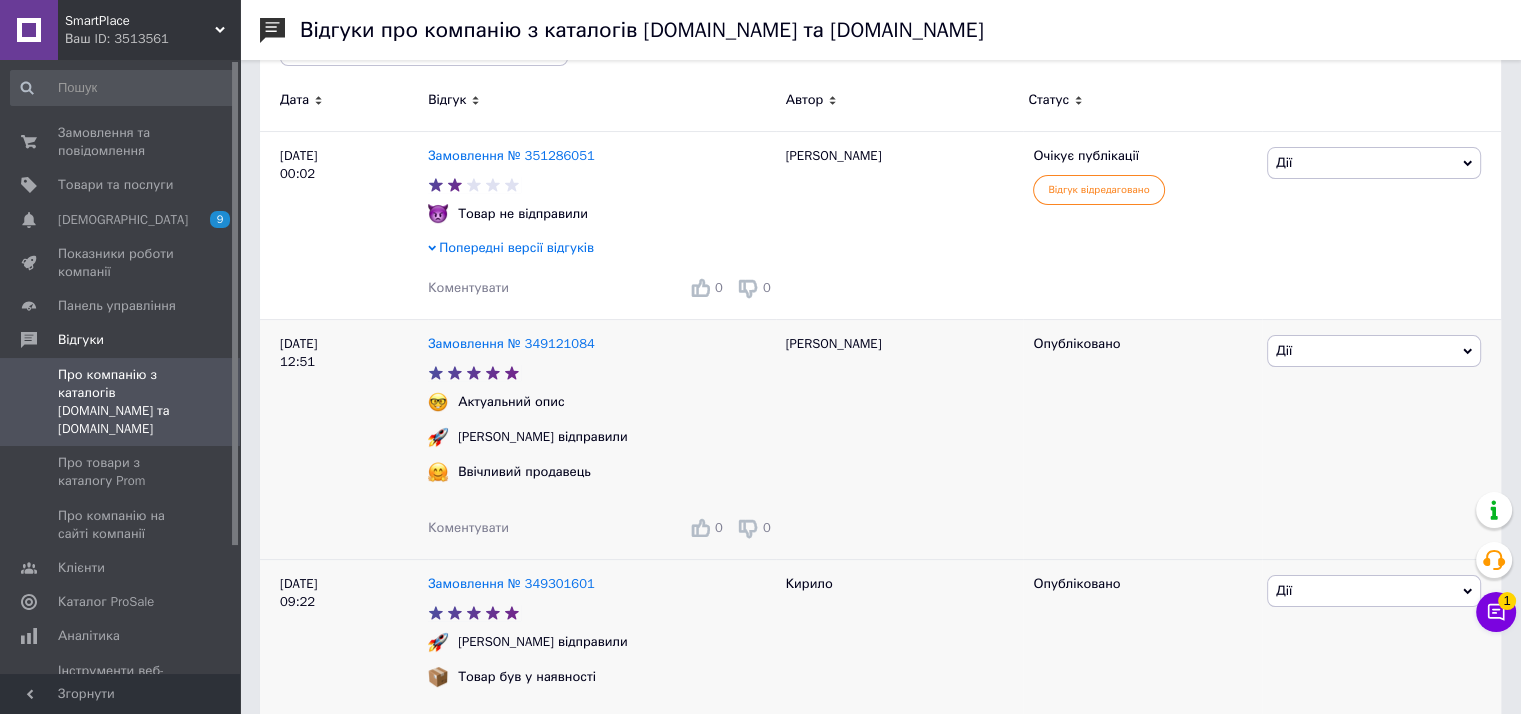 click on "Коментувати" at bounding box center (468, 527) 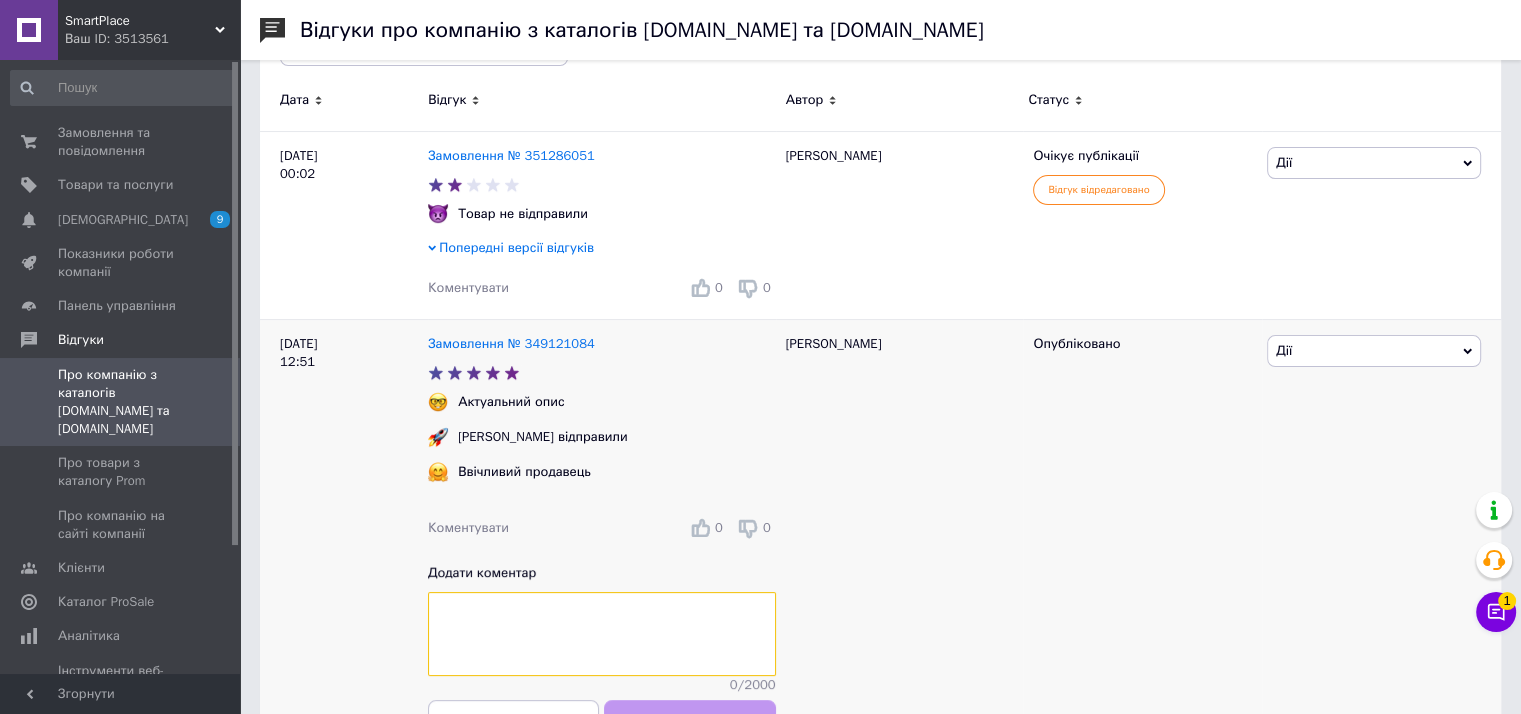 paste on "Вітаю з  вдалою покупкою!Працюємо оперативно та якісно для наших клієнтів!" 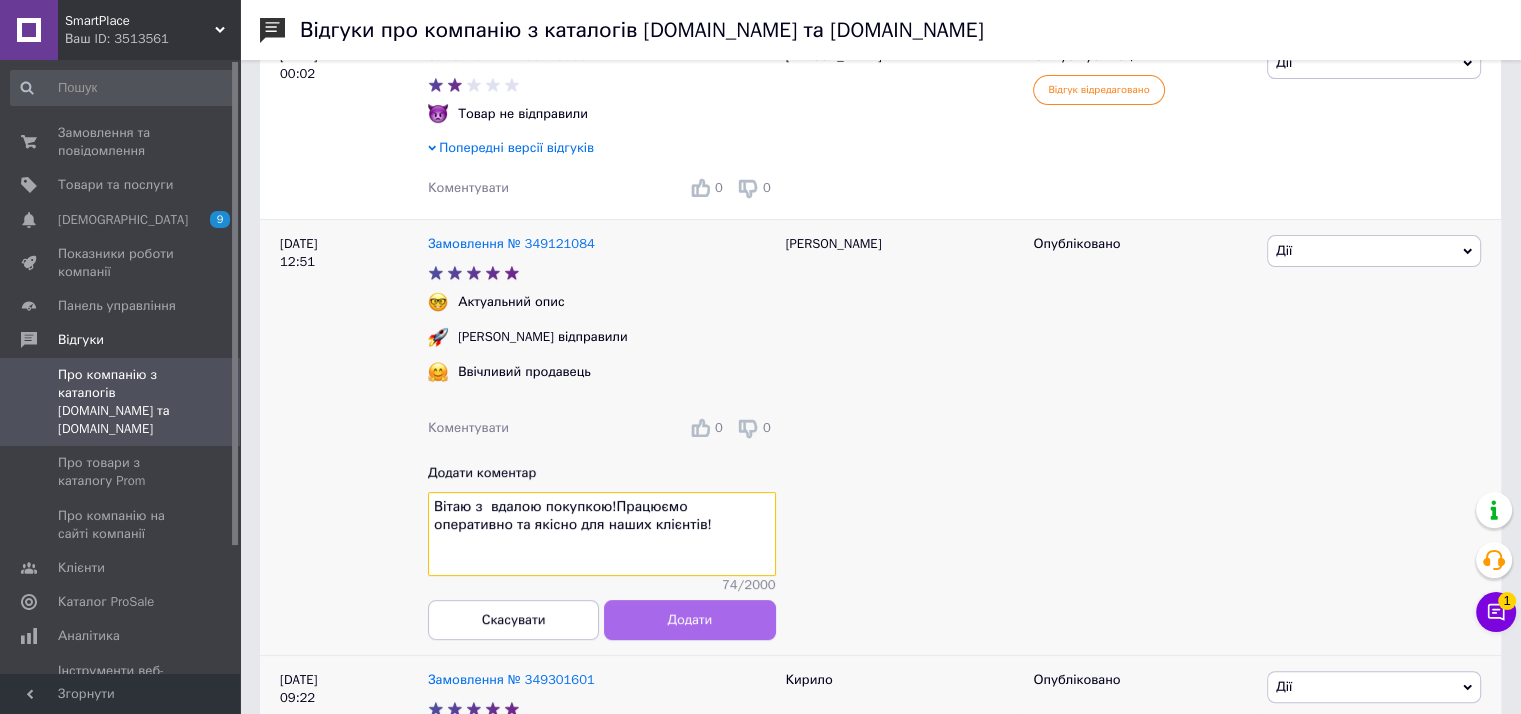 type on "Вітаю з  вдалою покупкою!Працюємо оперативно та якісно для наших клієнтів!" 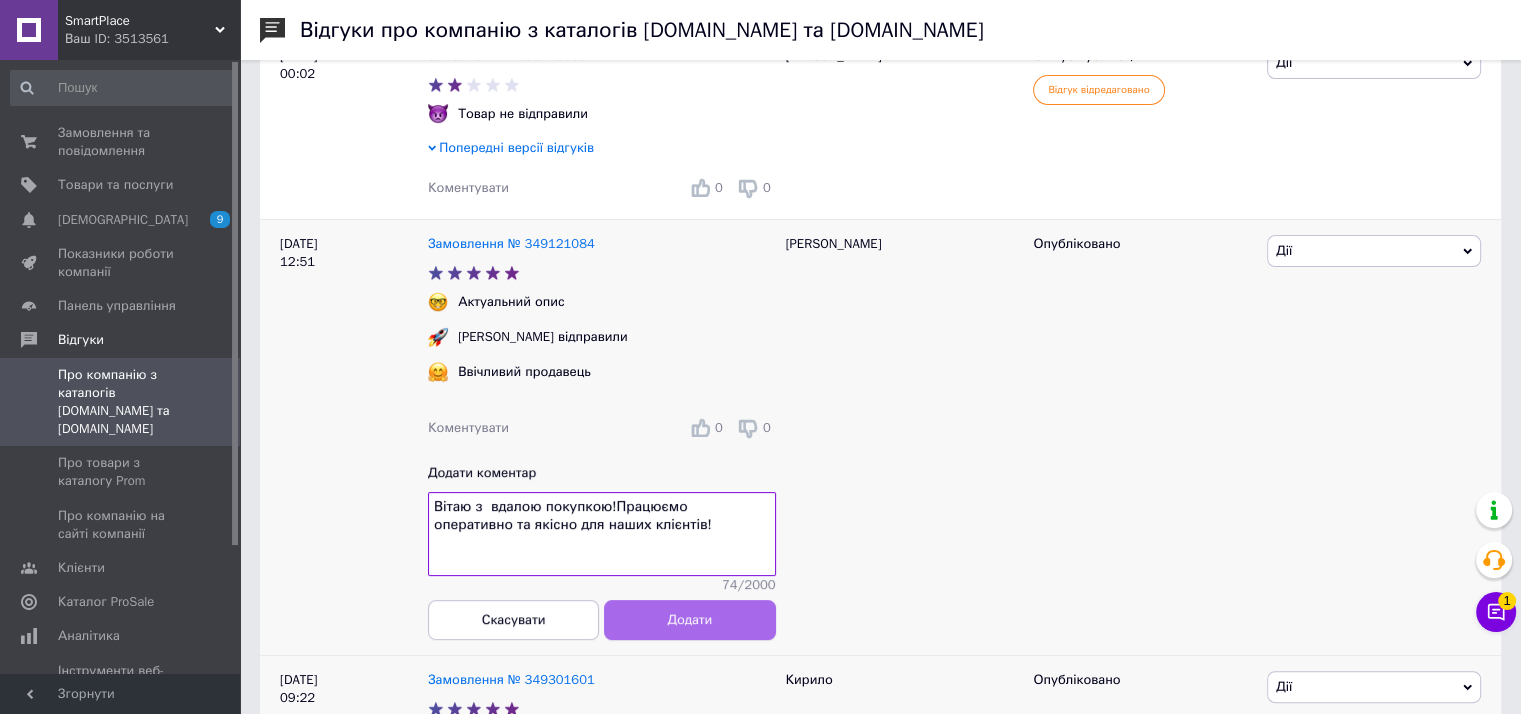 click on "Додати" at bounding box center (690, 620) 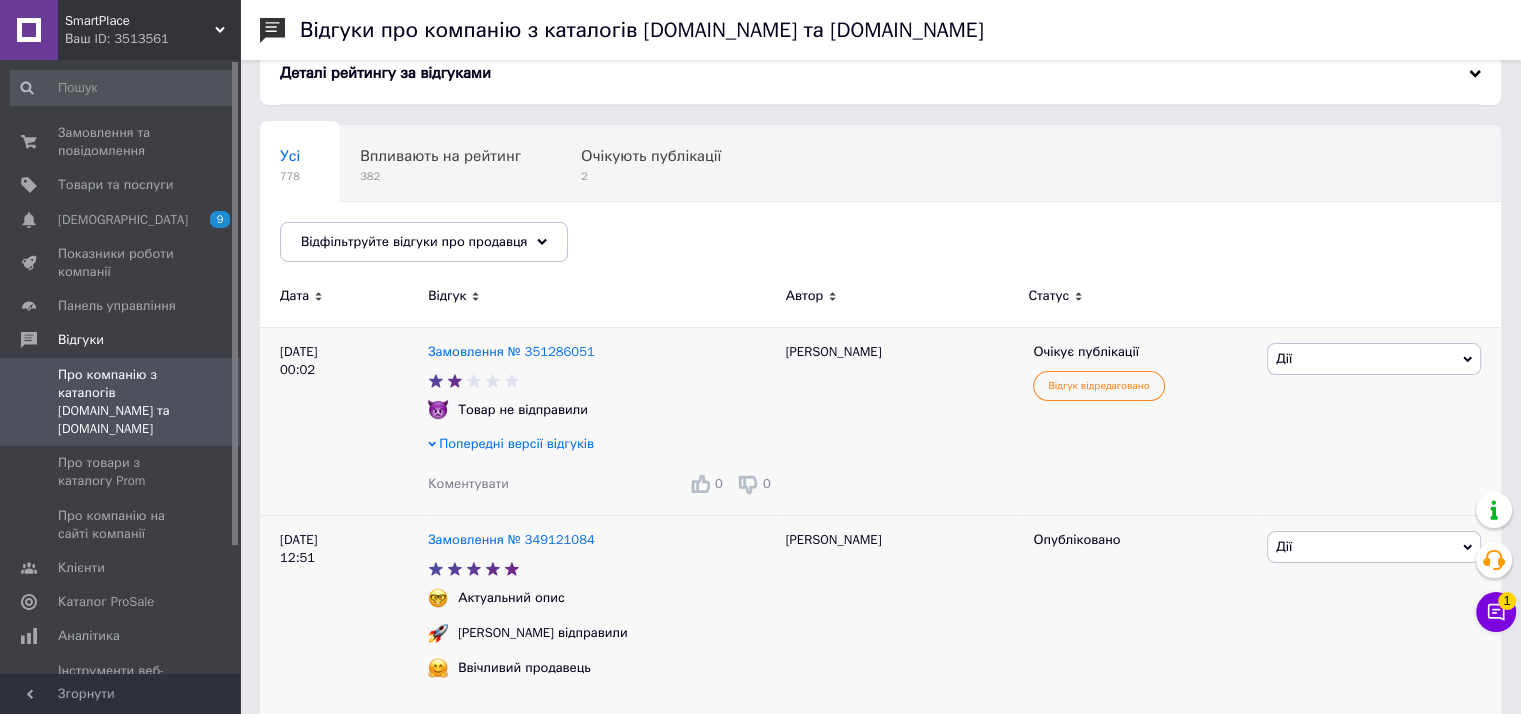 scroll, scrollTop: 100, scrollLeft: 0, axis: vertical 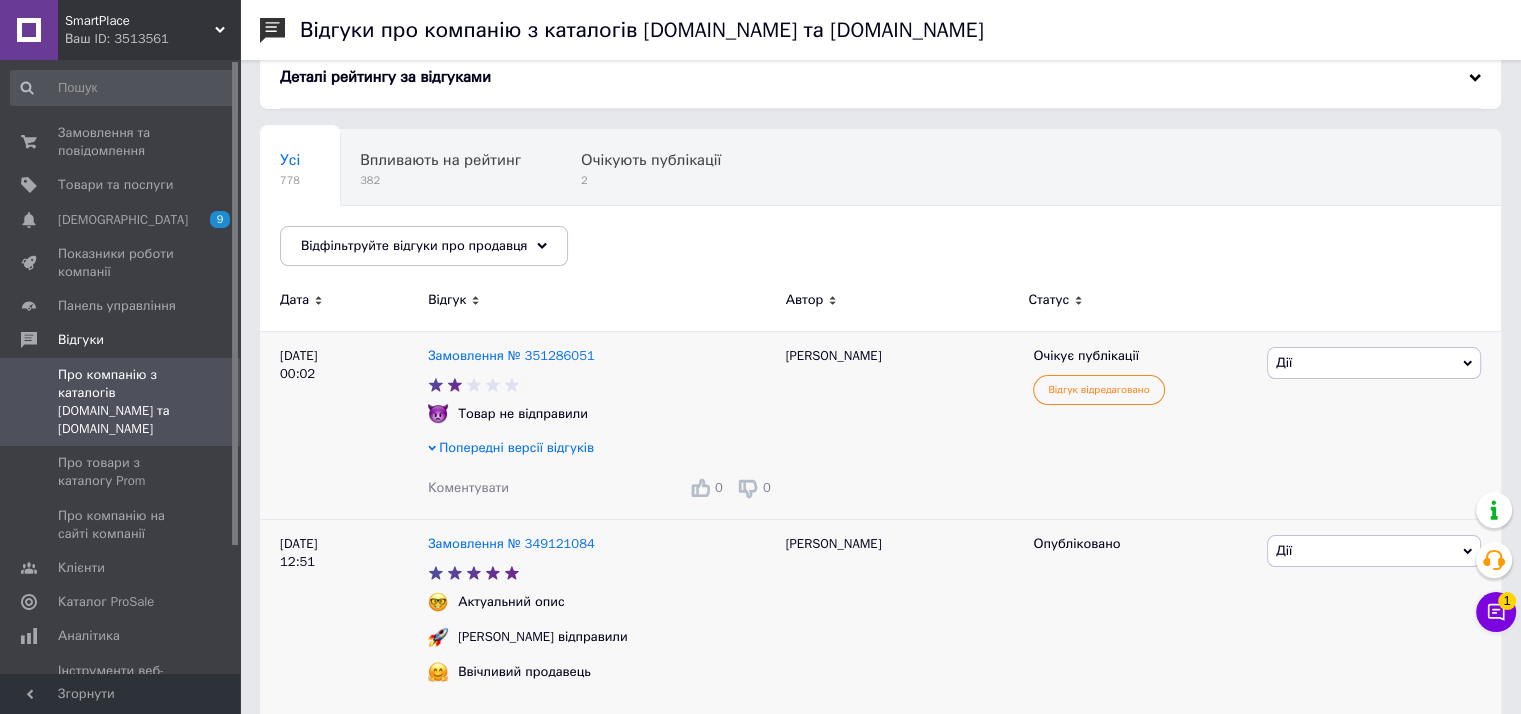 click on "Коментувати 0 0" at bounding box center (602, 488) 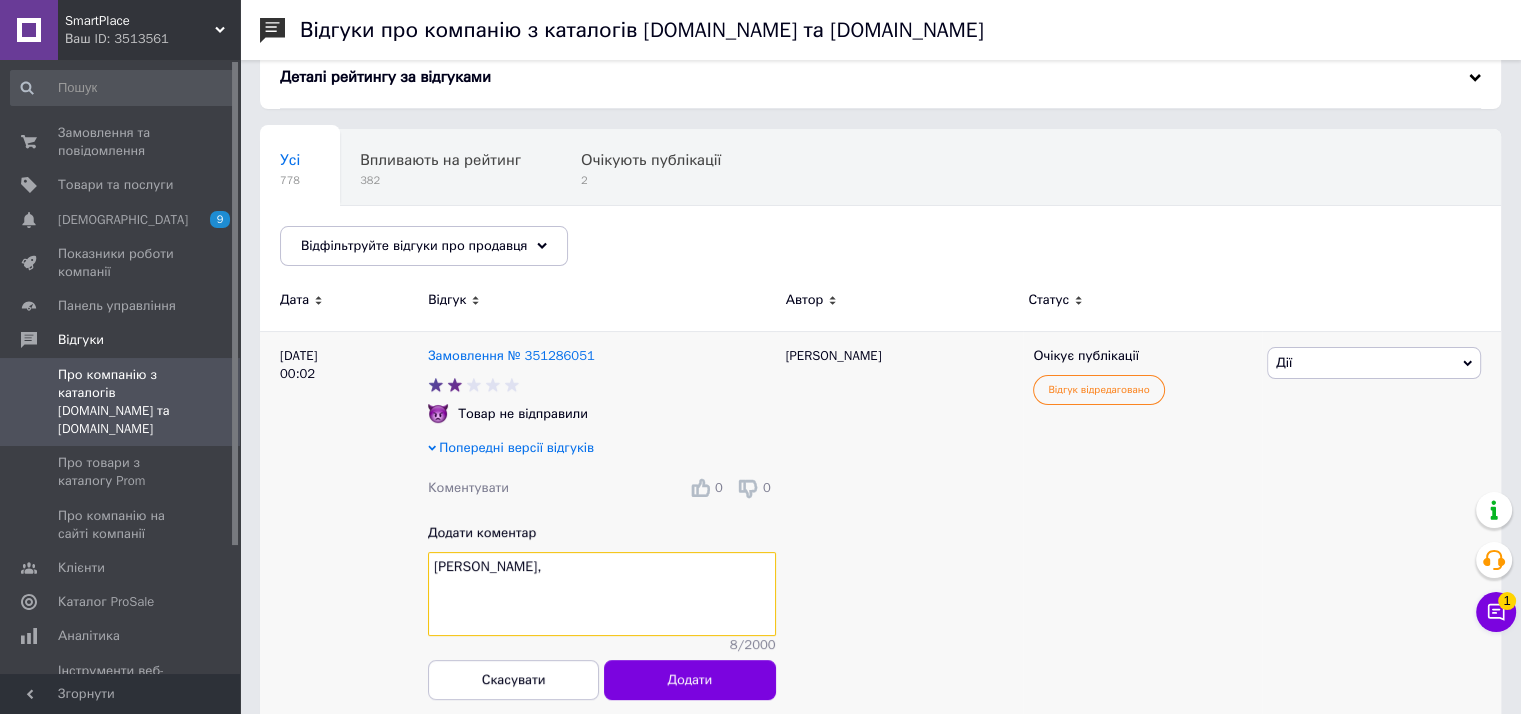 paste on "Дякую, що повідомили. Це дійсно неприємно." 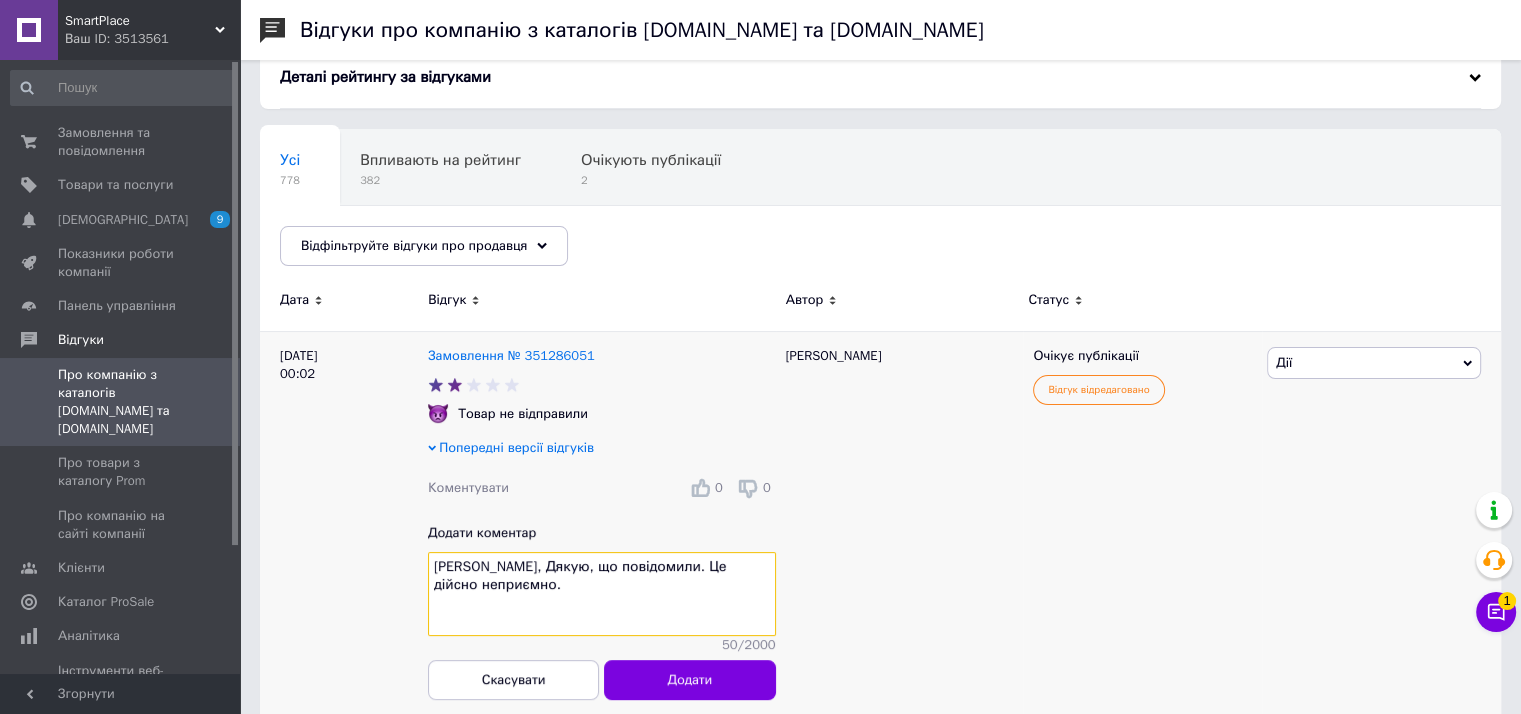 click on "Дмитро, Дякую, що повідомили. Це дійсно неприємно." at bounding box center (602, 594) 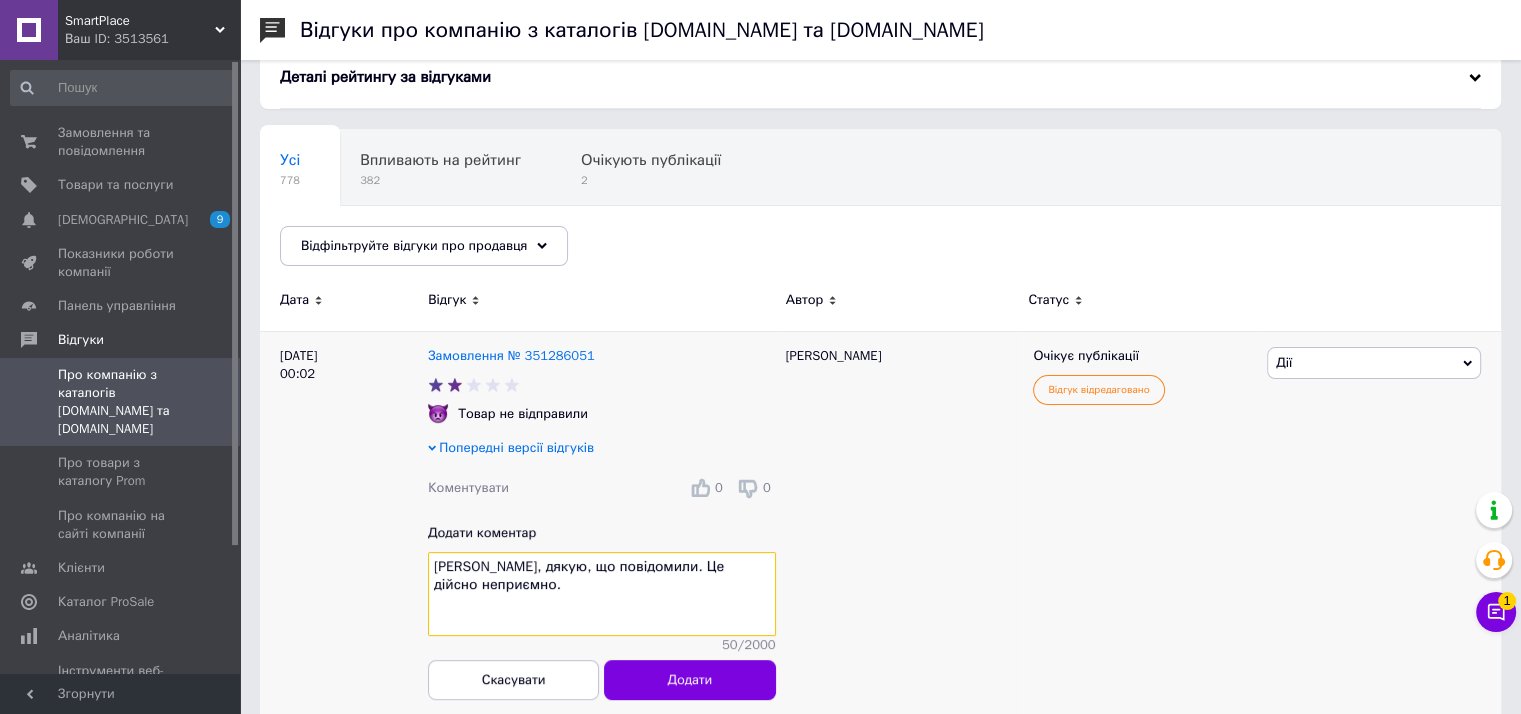 click on "Дмитро, дякую, що повідомили. Це дійсно неприємно." at bounding box center (602, 594) 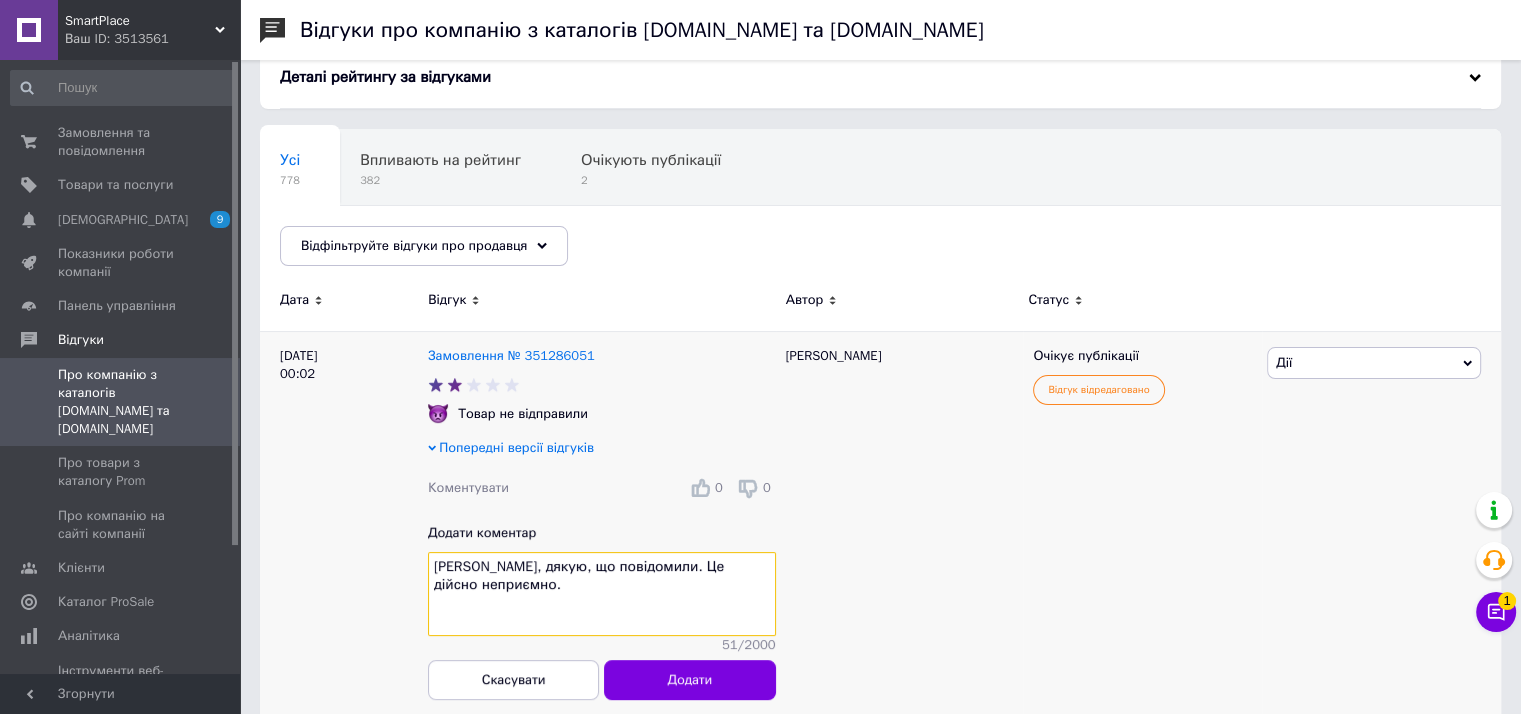 paste on "Зберу інформацію та проведу роботу, щоб подібне не повторювалось. Сьогодні Вам зателефоную для вирішення ситуації." 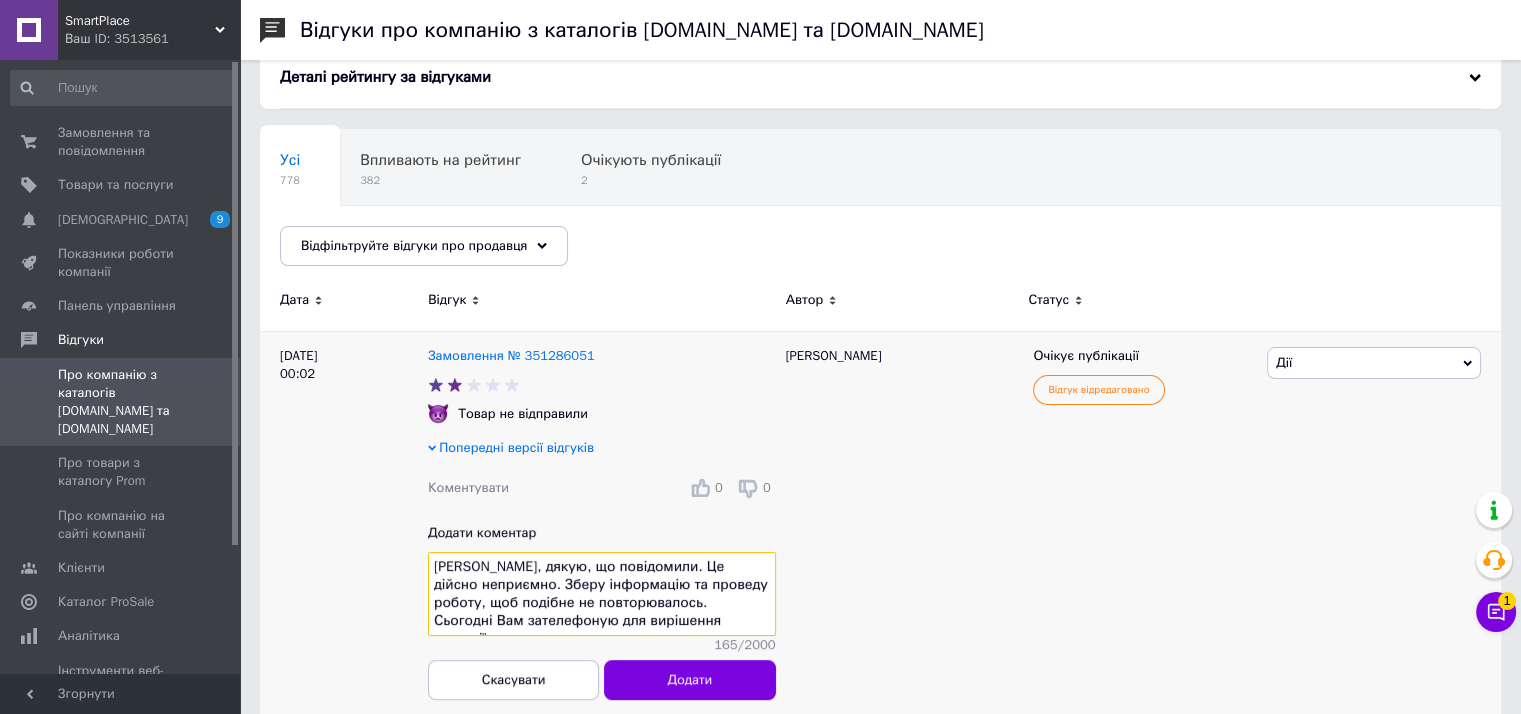 drag, startPoint x: 654, startPoint y: 608, endPoint x: 692, endPoint y: 633, distance: 45.486263 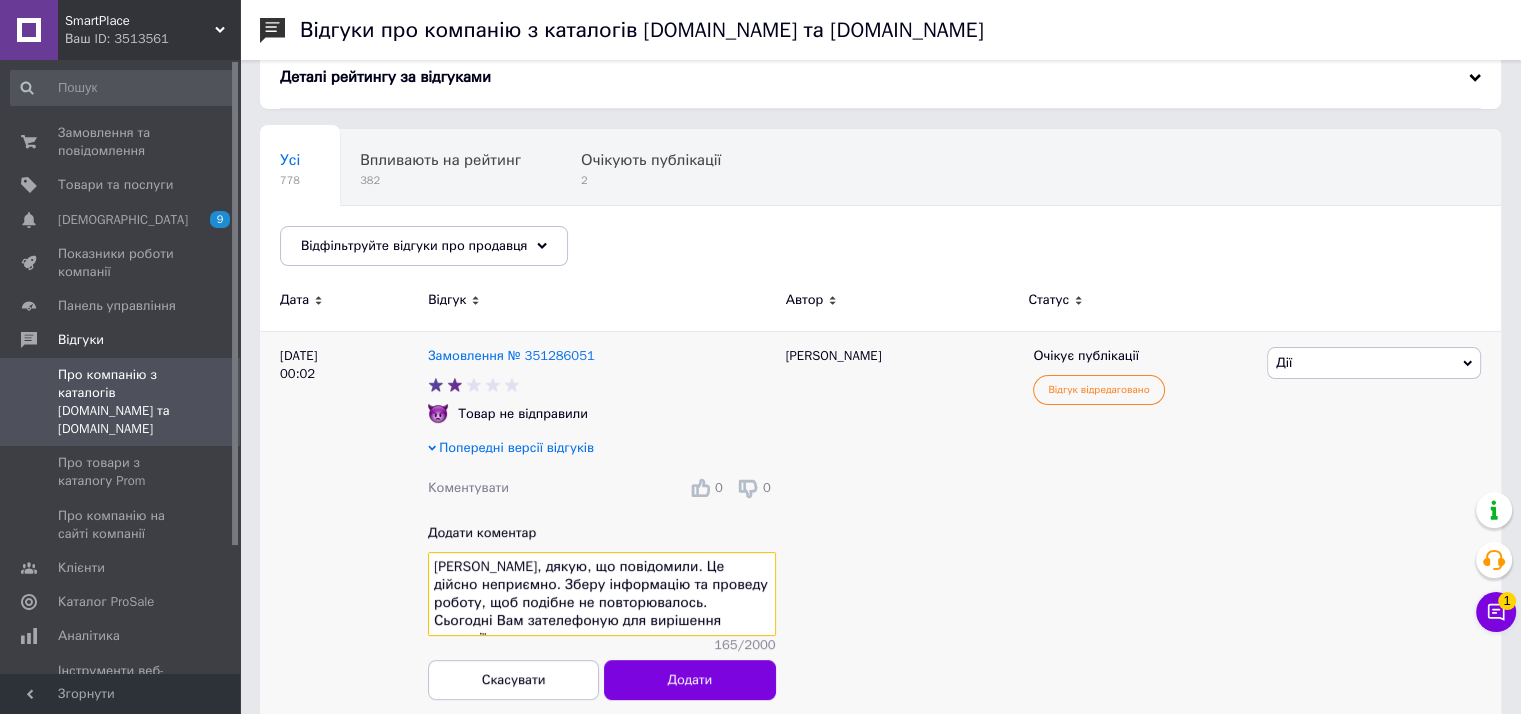 click on "Дмитро, дякую, що повідомили. Це дійсно неприємно. Зберу інформацію та проведу роботу, щоб подібне не повторювалось. Сьогодні Вам зателефоную для вирішення ситуації." at bounding box center (602, 594) 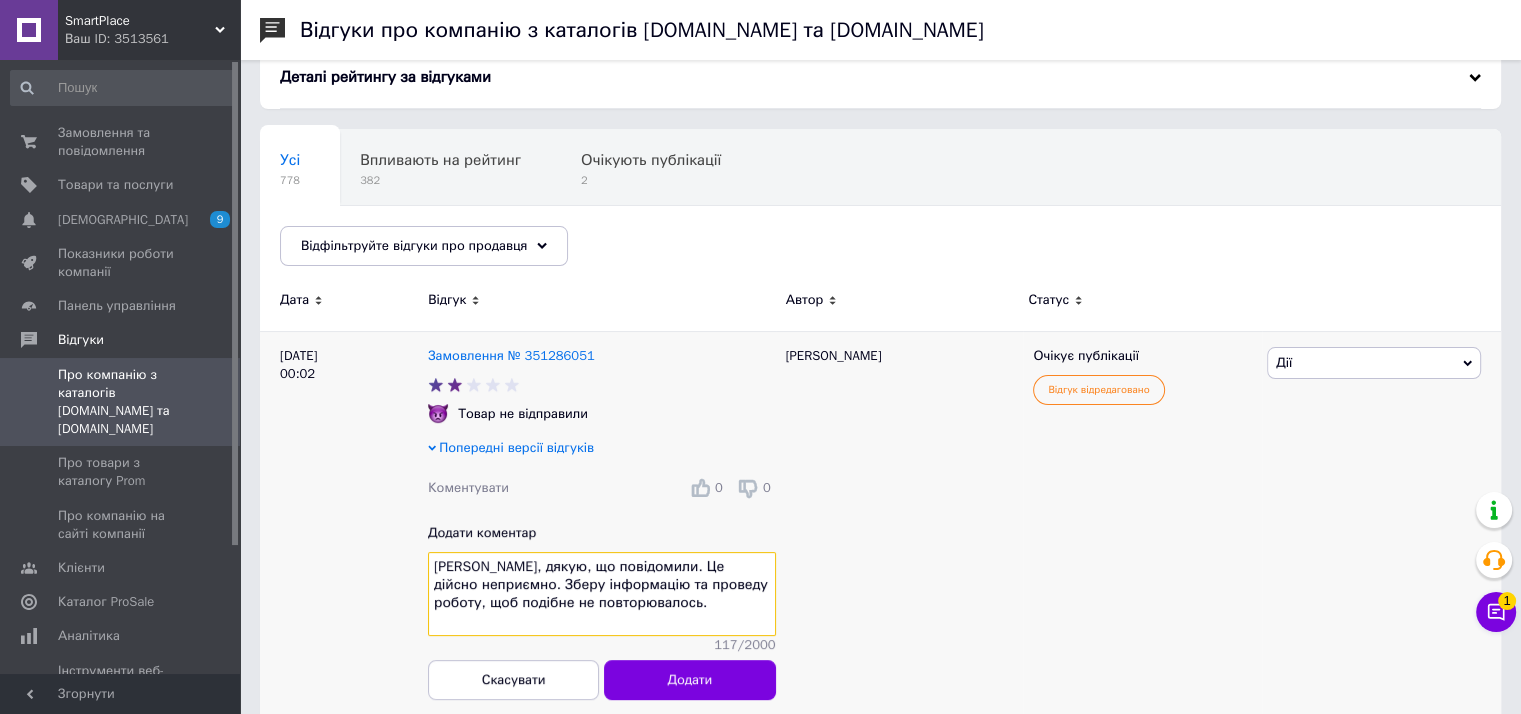 type on "Дмитро, дякую, що повідомили. Це дійсно неприємно. Зберу інформацію та проведу роботу, щоб подібне не повторювалось." 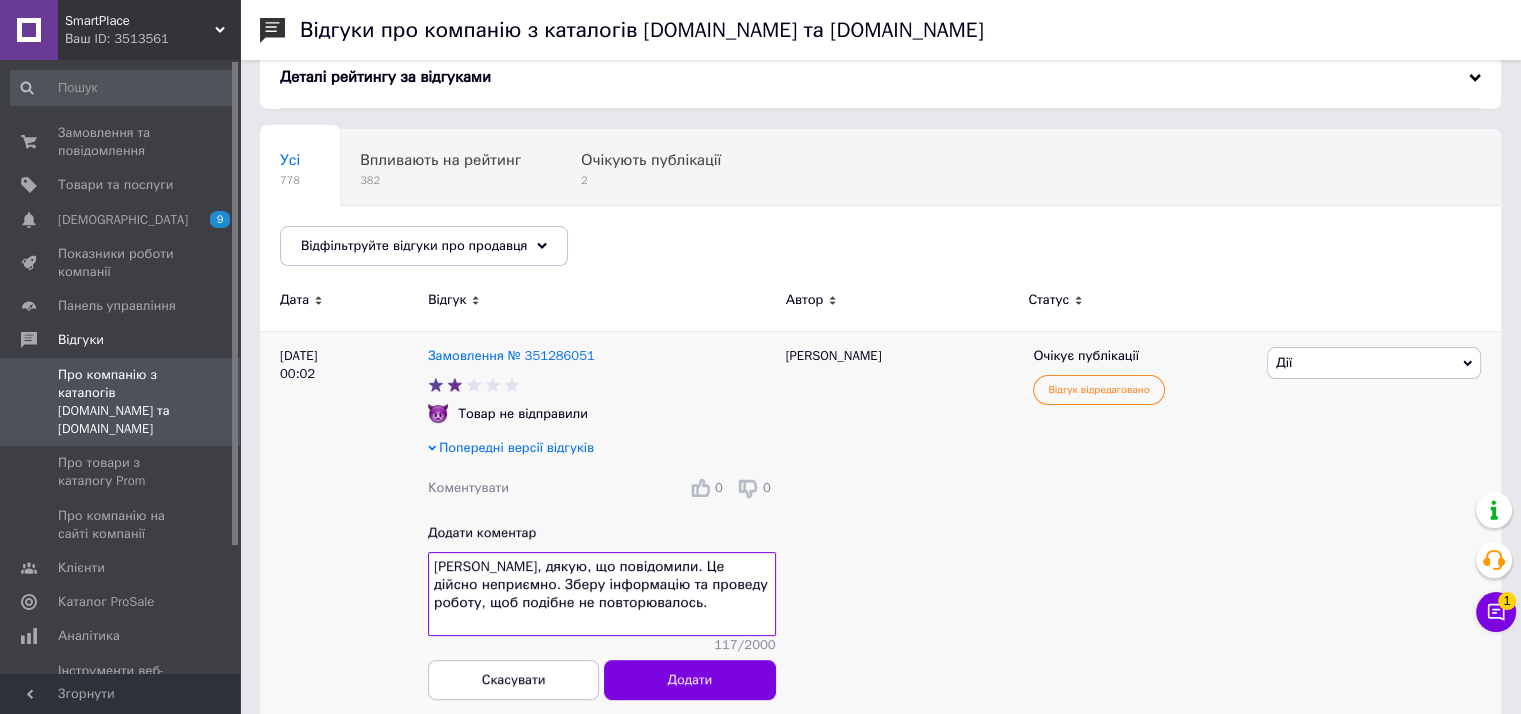click on "Замовлення № 351286051 Товар не відправили Попередні версії відгуків Коментувати 0 0 Додати коментар Дмитро, дякую, що повідомили. Це дійсно неприємно. Зберу інформацію та проведу роботу, щоб подібне не повторювалось.  117 / 2000 Скасувати Додати" at bounding box center (602, 523) 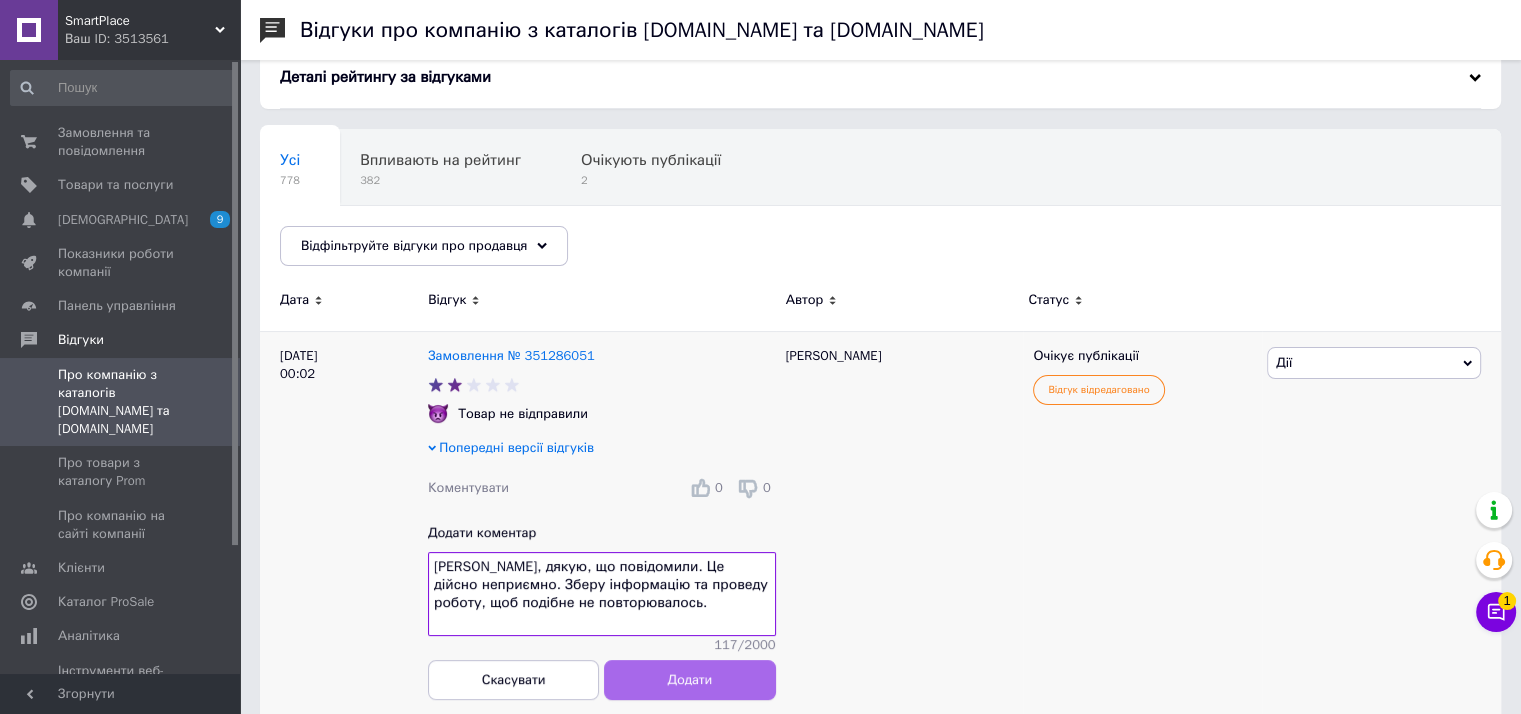 click on "Додати" at bounding box center (690, 680) 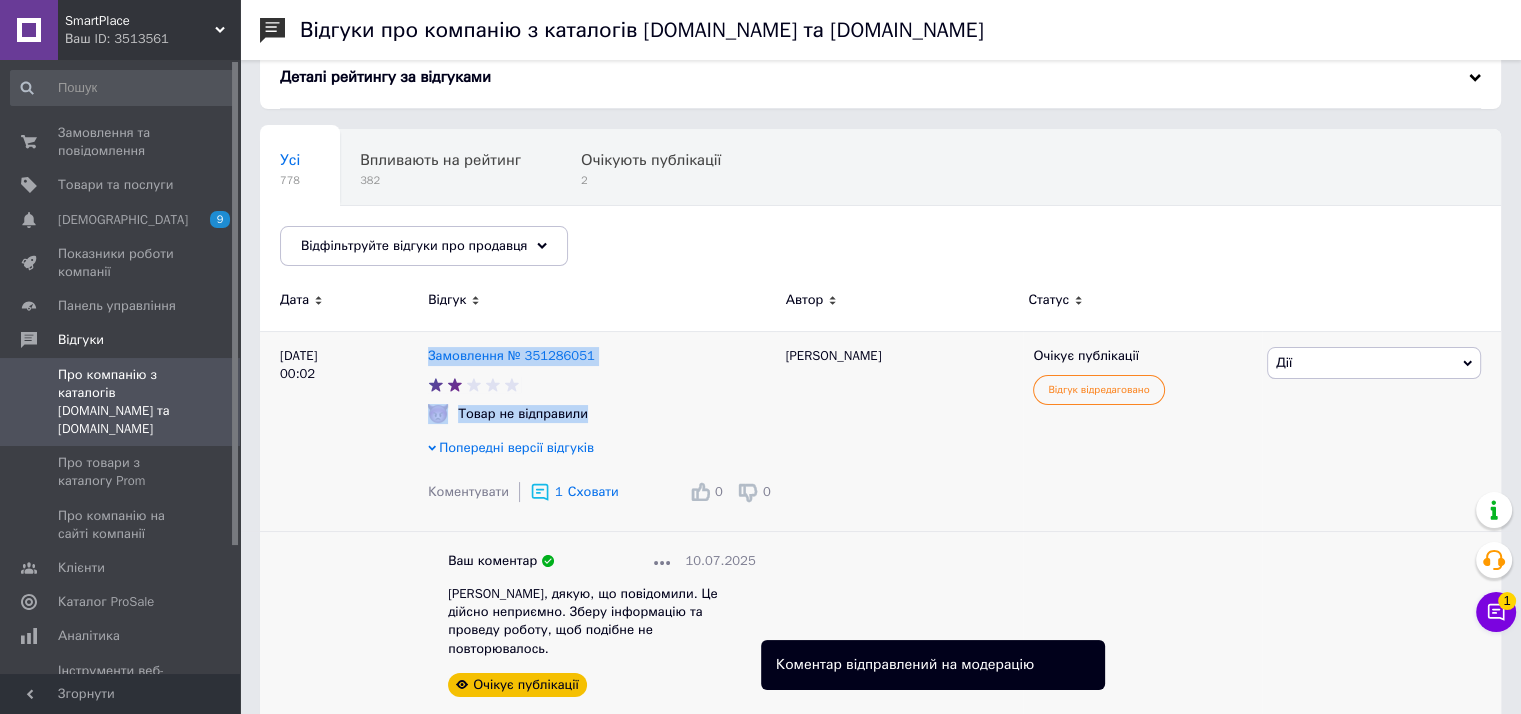 drag, startPoint x: 424, startPoint y: 355, endPoint x: 616, endPoint y: 409, distance: 199.44925 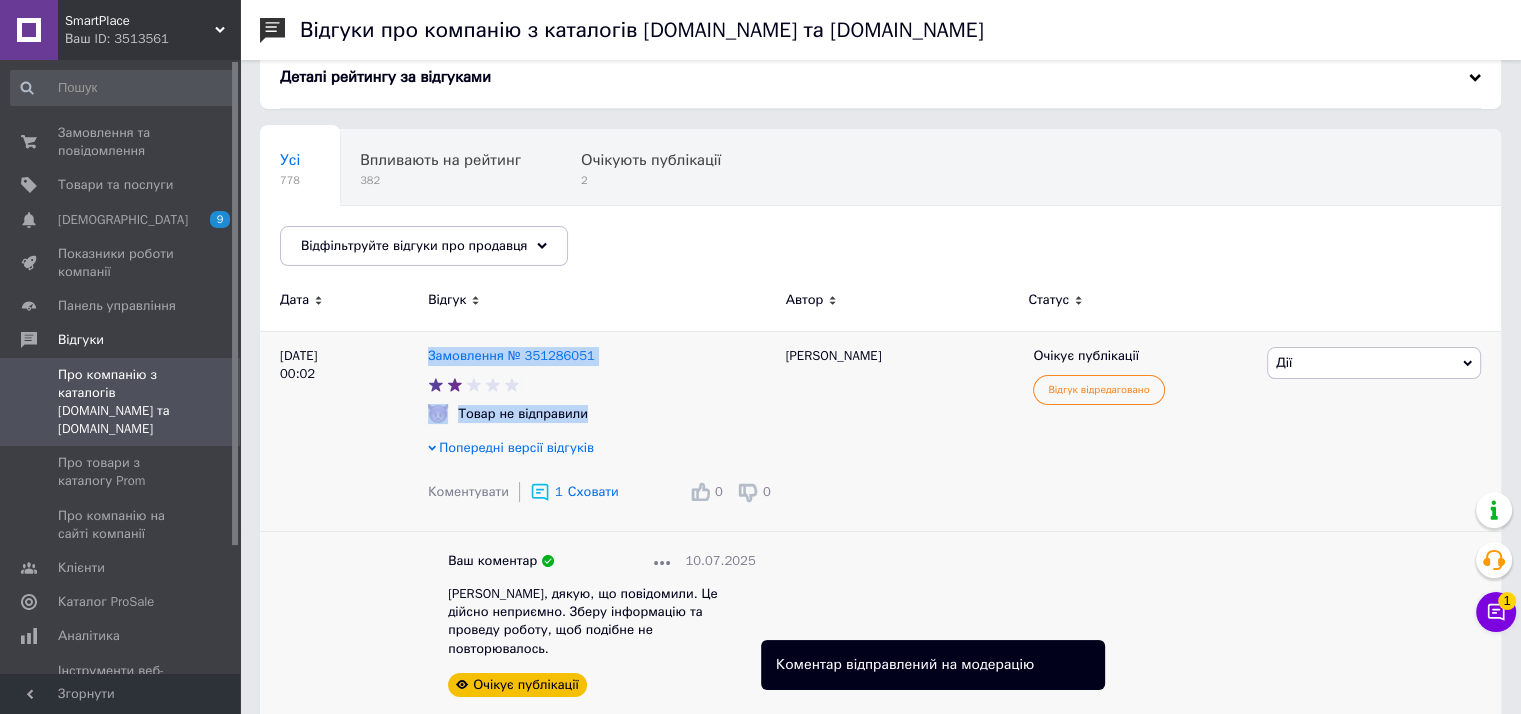 click on "Замовлення № 351286051 Товар не відправили Попередні версії відгуків Коментувати 1 Сховати 0 0 Ваш коментар 10.07.2025 Дмитро, дякую, що повідомили. Це дійсно неприємно. Зберу інформацію та проведу роботу, щоб подібне не повторювалось. Очікує публікації" at bounding box center [602, 531] 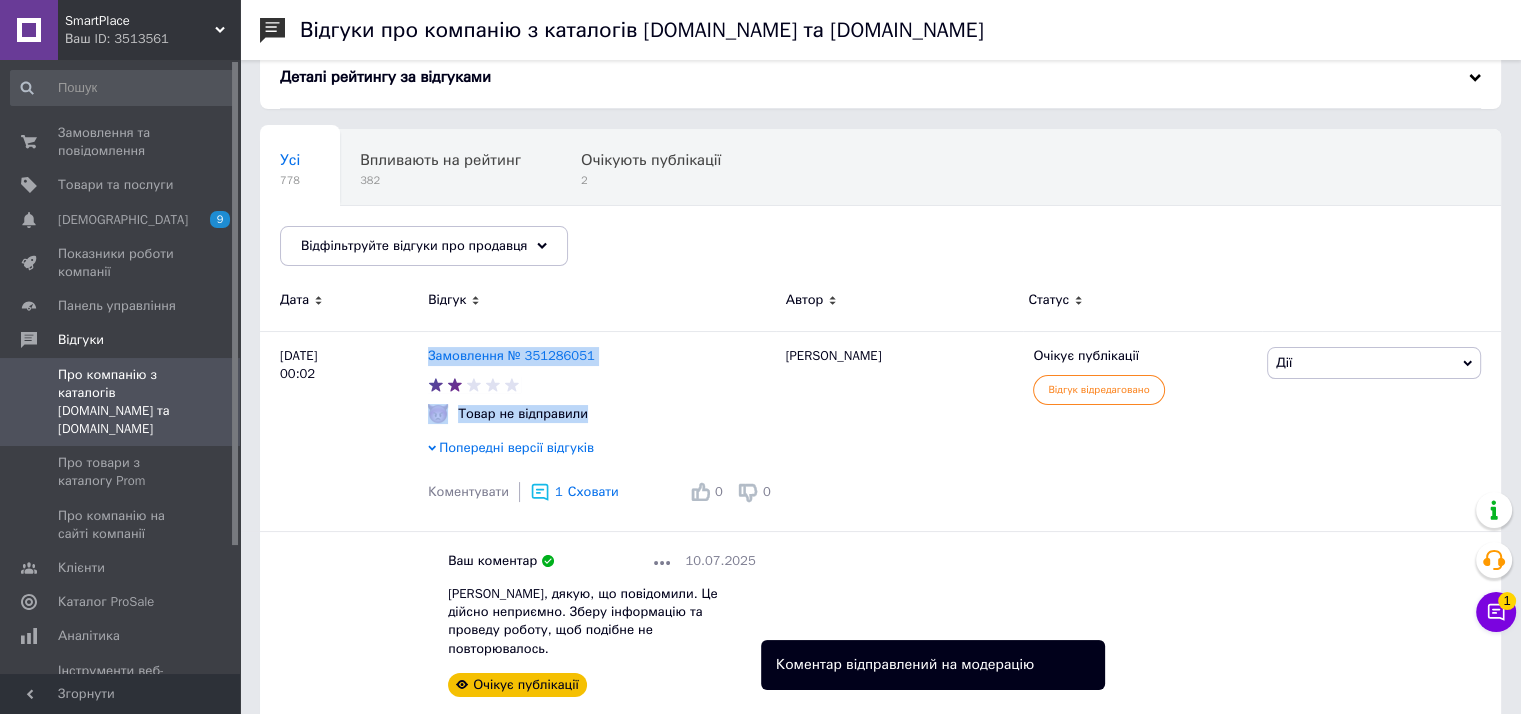 copy on "Замовлення № 351286051 Товар не відправили" 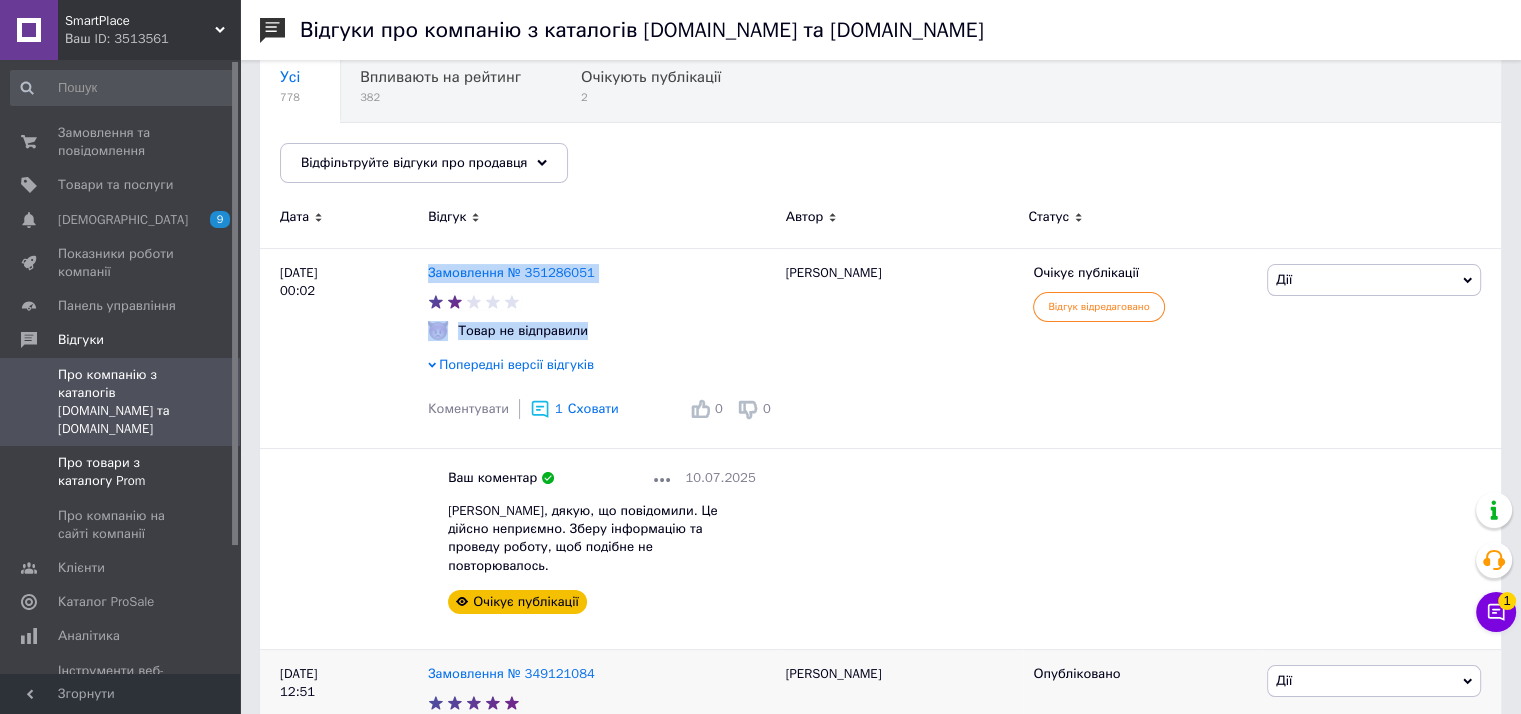 scroll, scrollTop: 300, scrollLeft: 0, axis: vertical 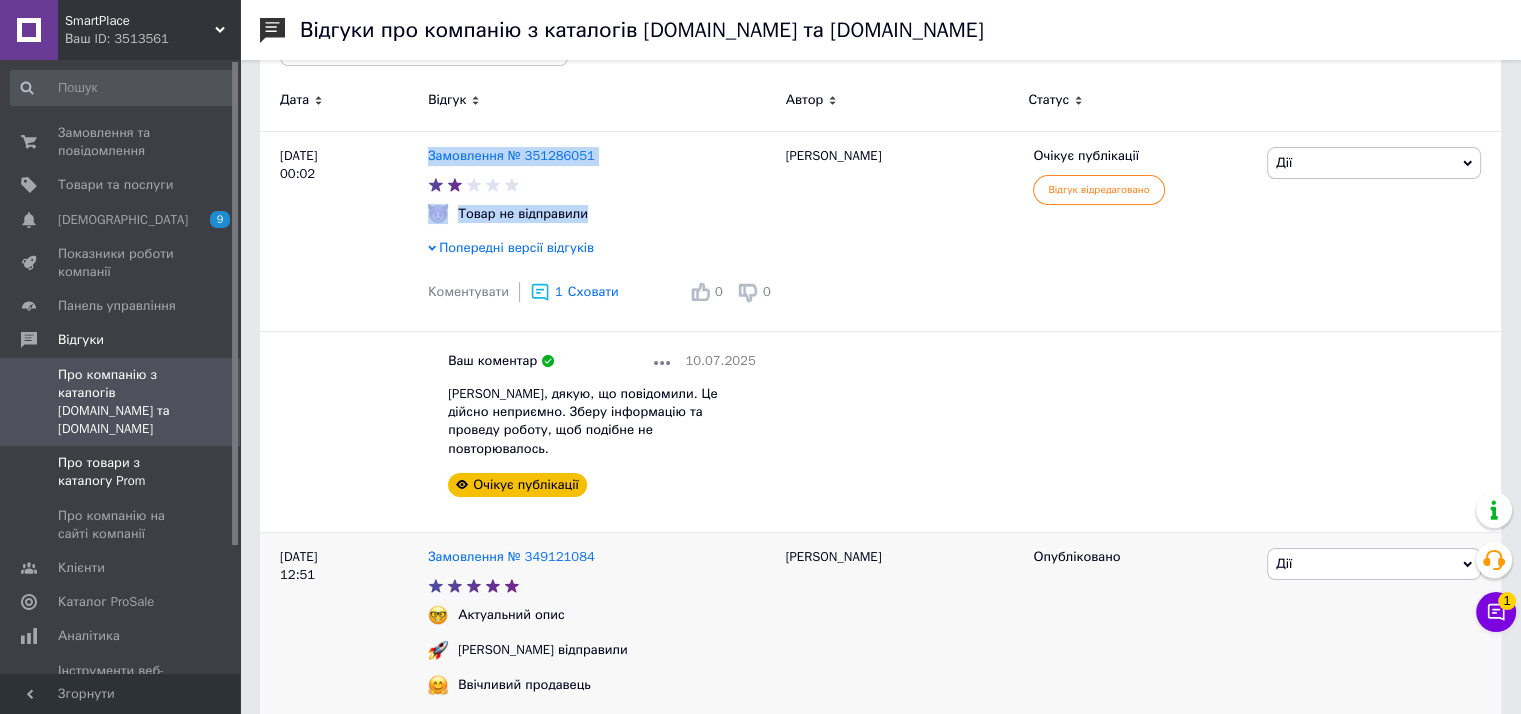 click on "Про товари з каталогу Prom" at bounding box center (121, 472) 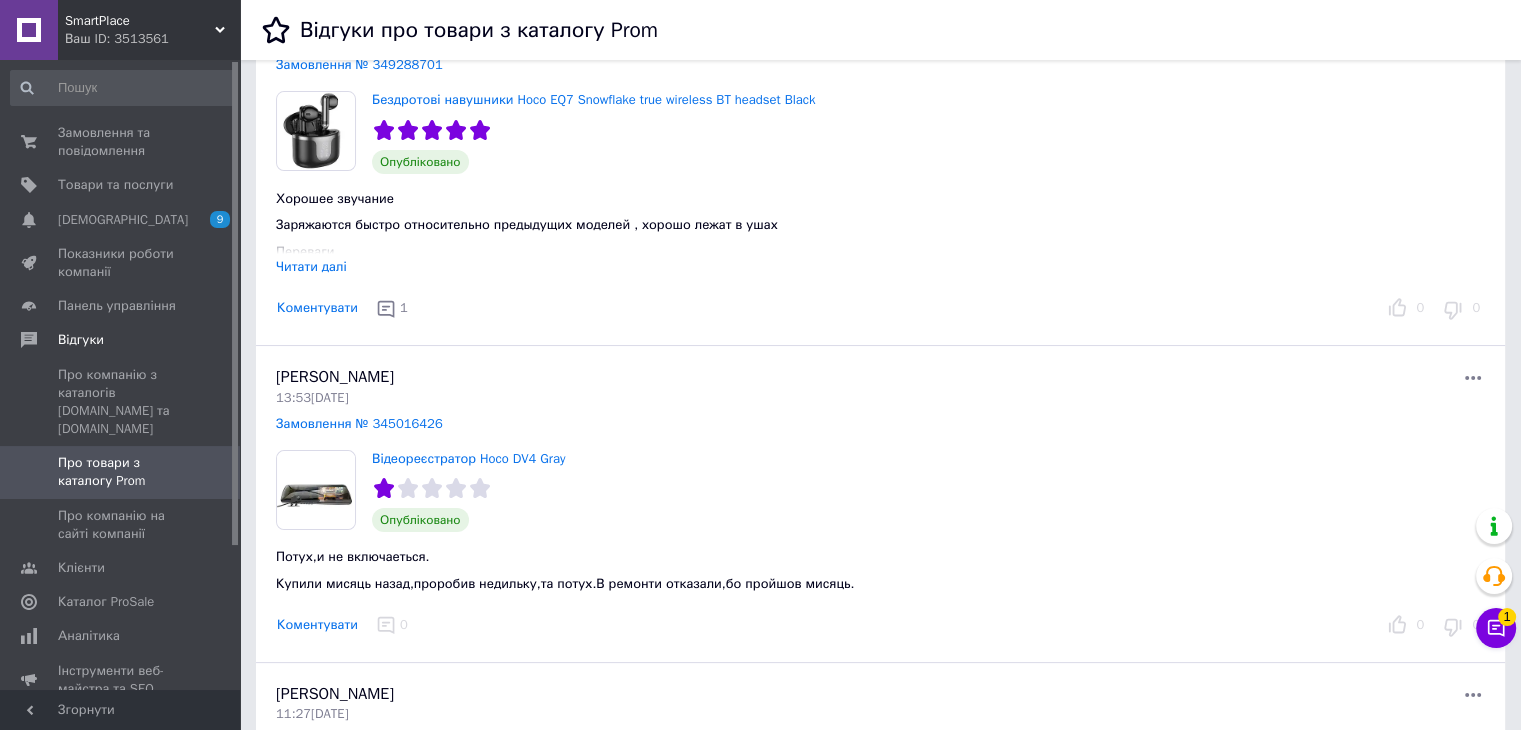 scroll, scrollTop: 400, scrollLeft: 0, axis: vertical 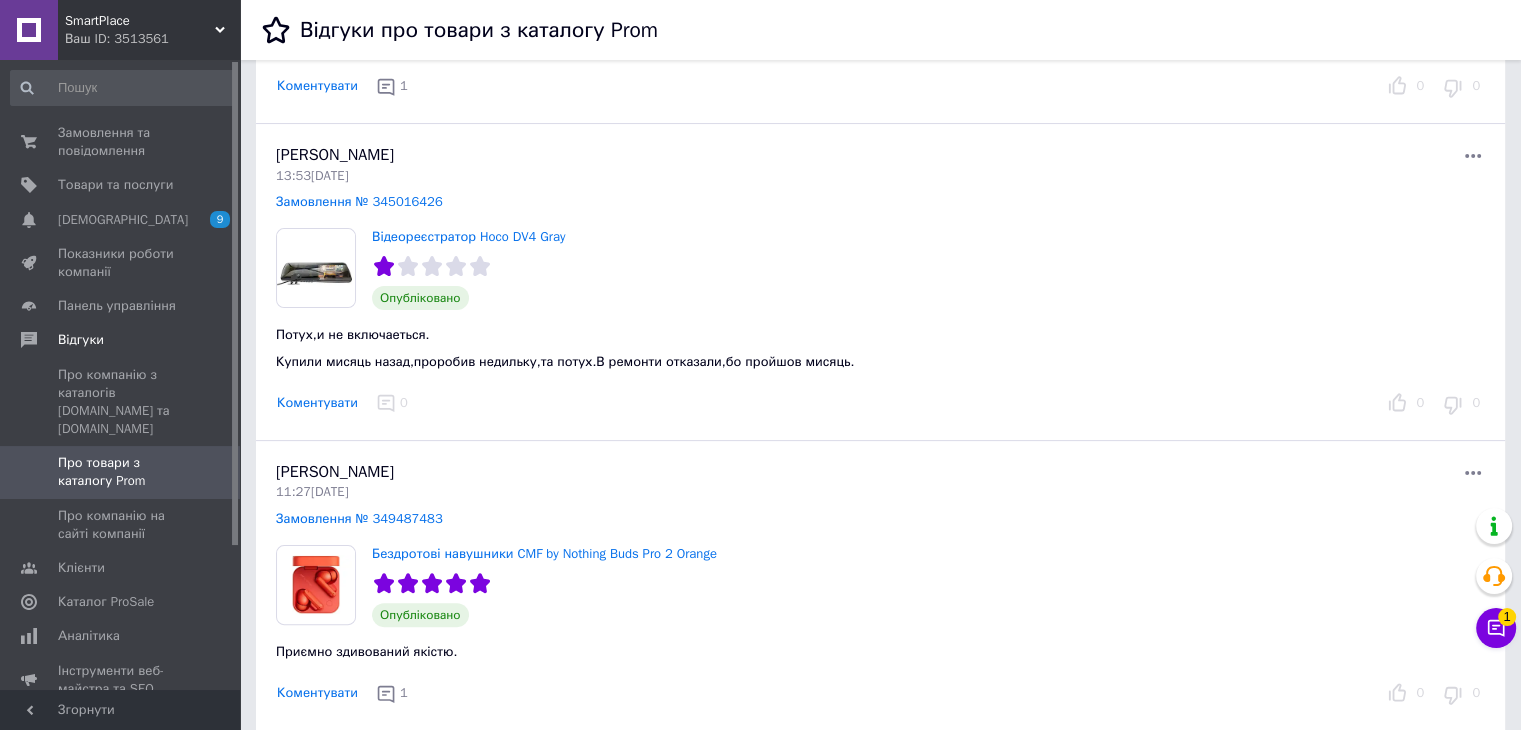 click on "SmartPlace Ваш ID: 3513561" at bounding box center [149, 30] 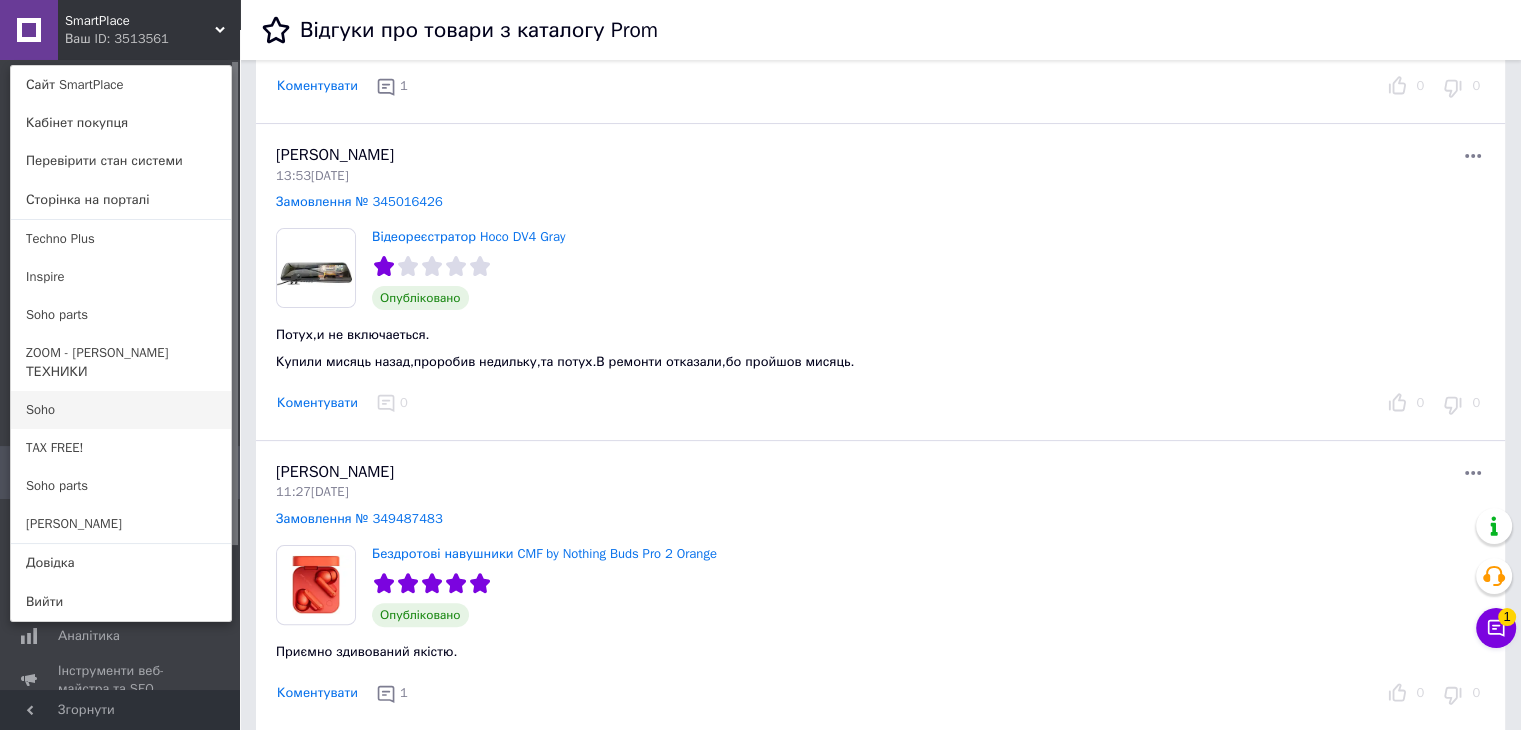 click on "Soho" at bounding box center (121, 410) 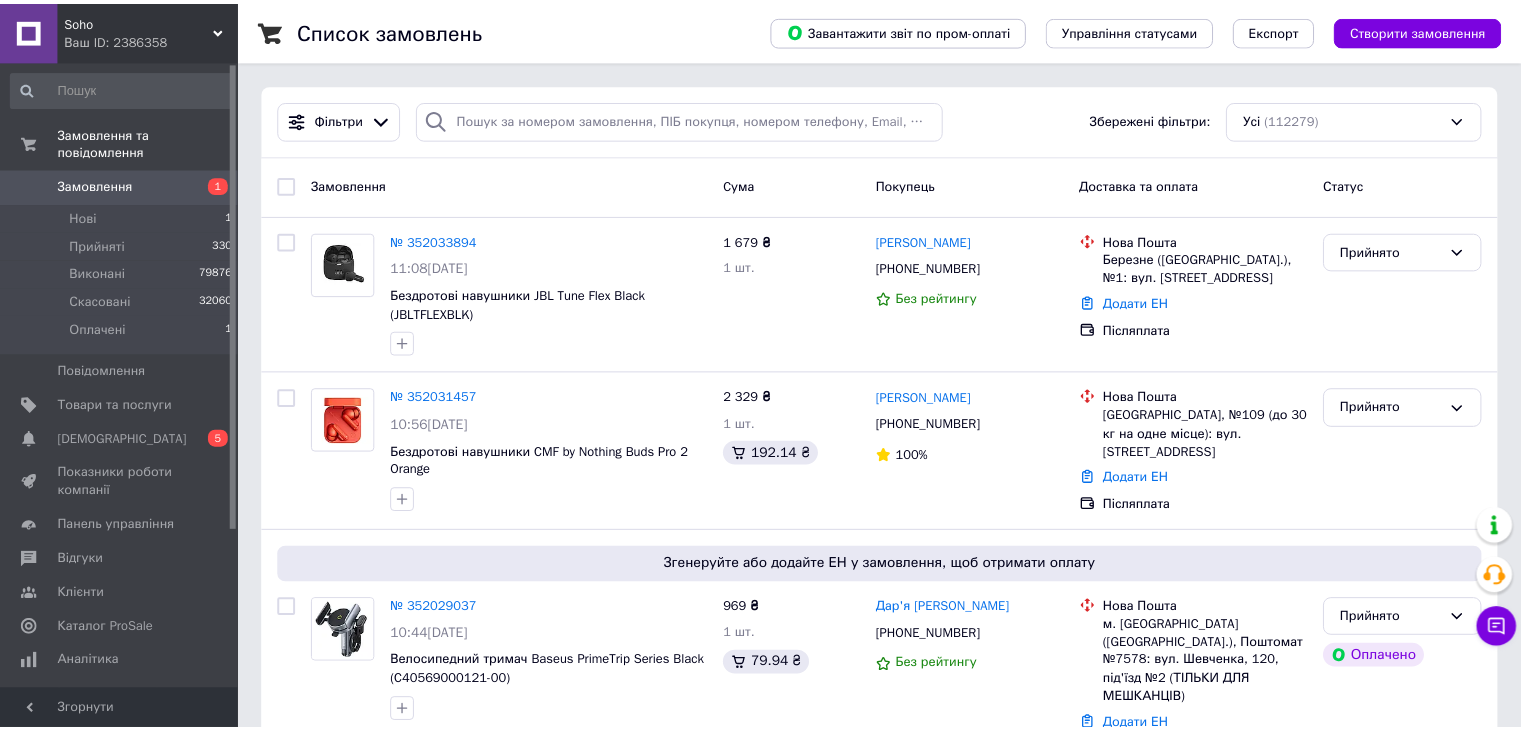 scroll, scrollTop: 0, scrollLeft: 0, axis: both 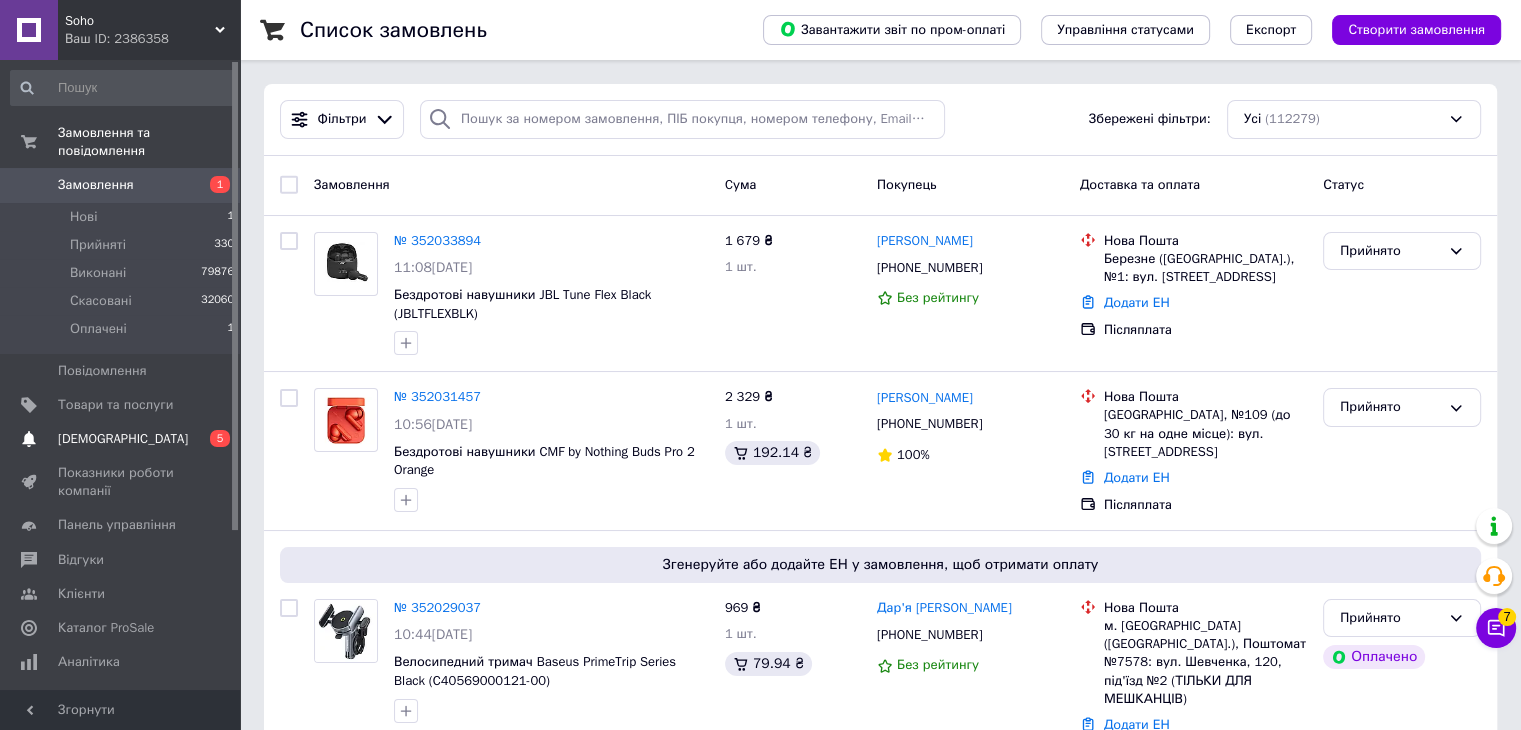 click on "[DEMOGRAPHIC_DATA]" at bounding box center [121, 439] 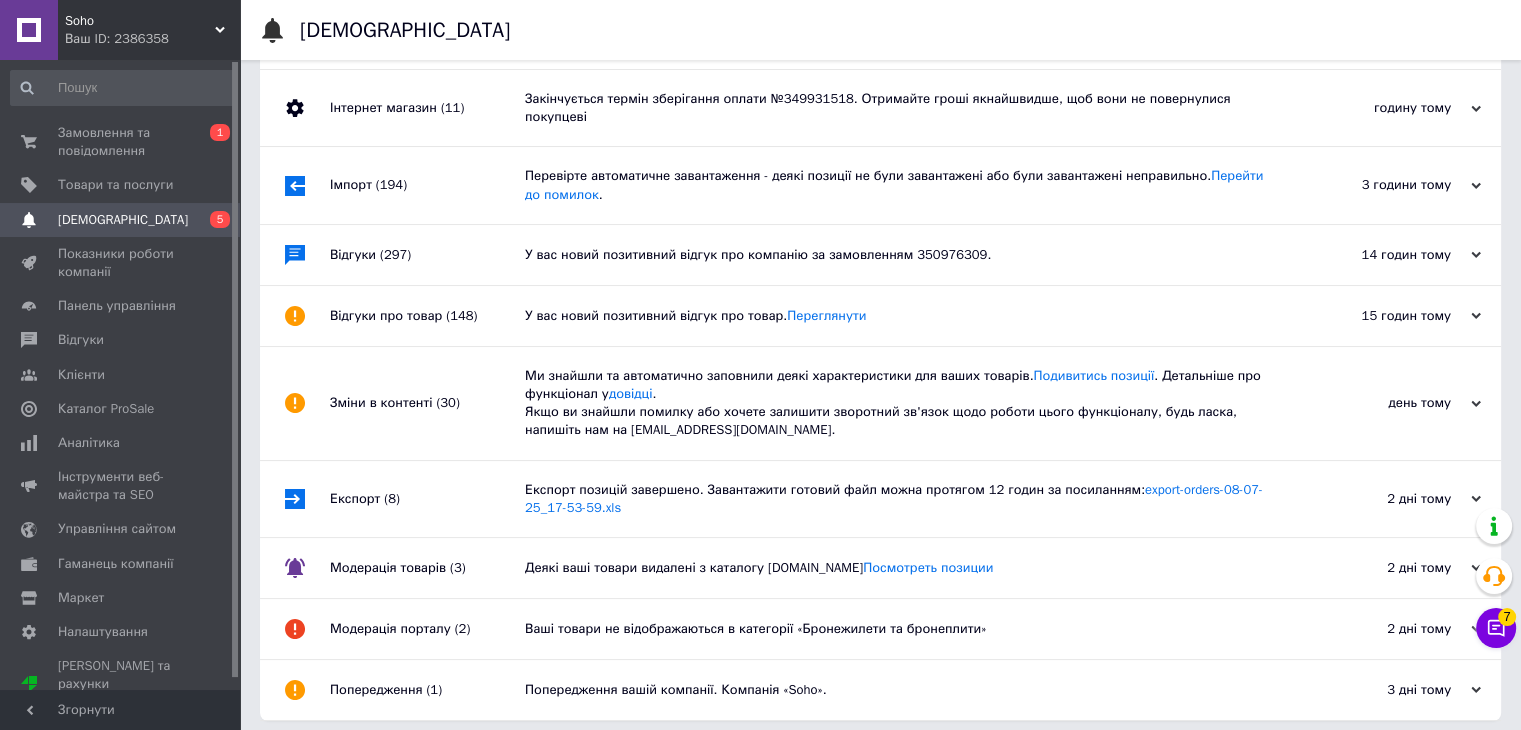 click on "Ми знайшли та автоматично заповнили деякі характеристики для ваших товарів.  Подивитись позиції . Детальніше про функціонал у  довідці . Якщо ви знайшли помилку або хочете залишити зворотний зв'язок щодо роботи цього функціоналу, будь ласка, напишіть нам на moderation@prom.ua." at bounding box center [903, 403] 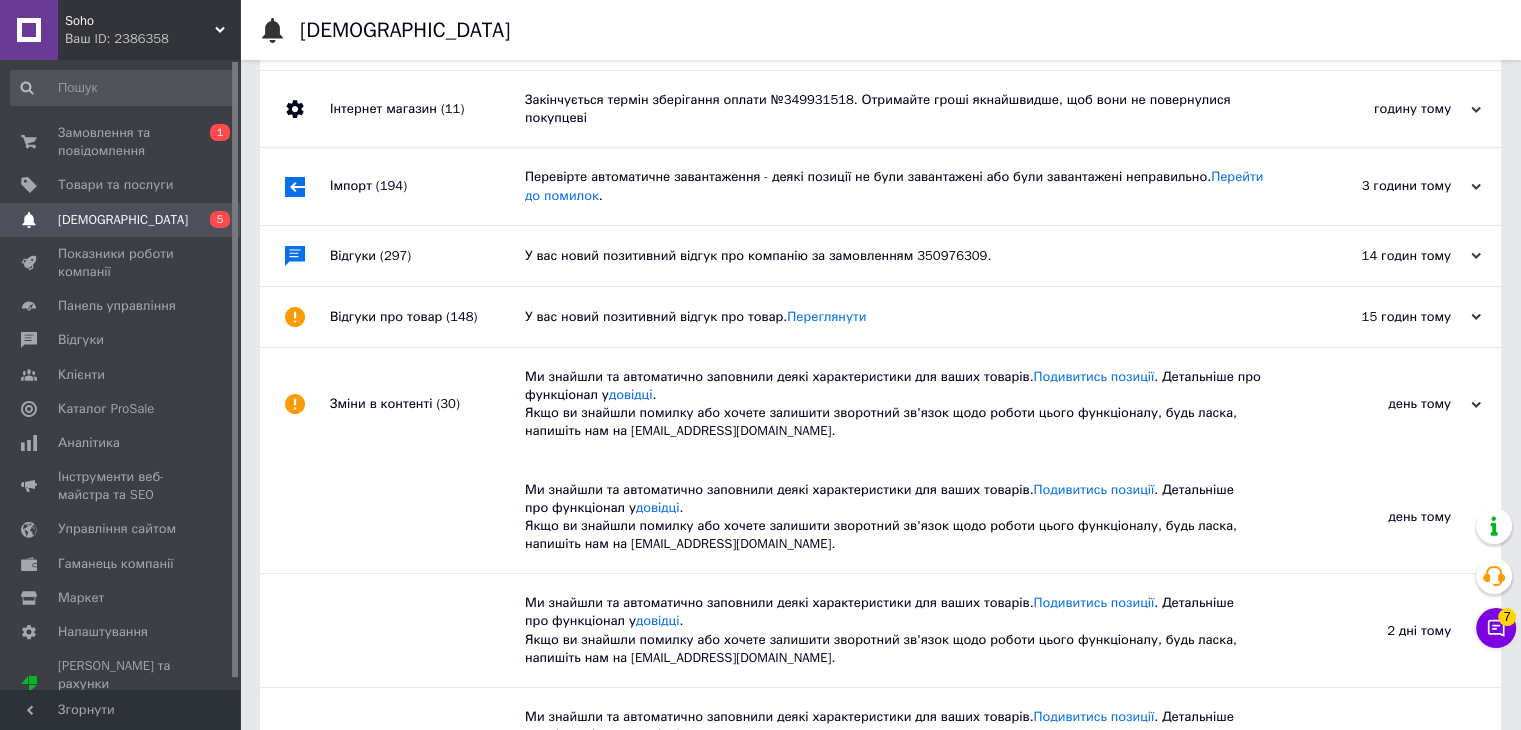 scroll, scrollTop: 166, scrollLeft: 0, axis: vertical 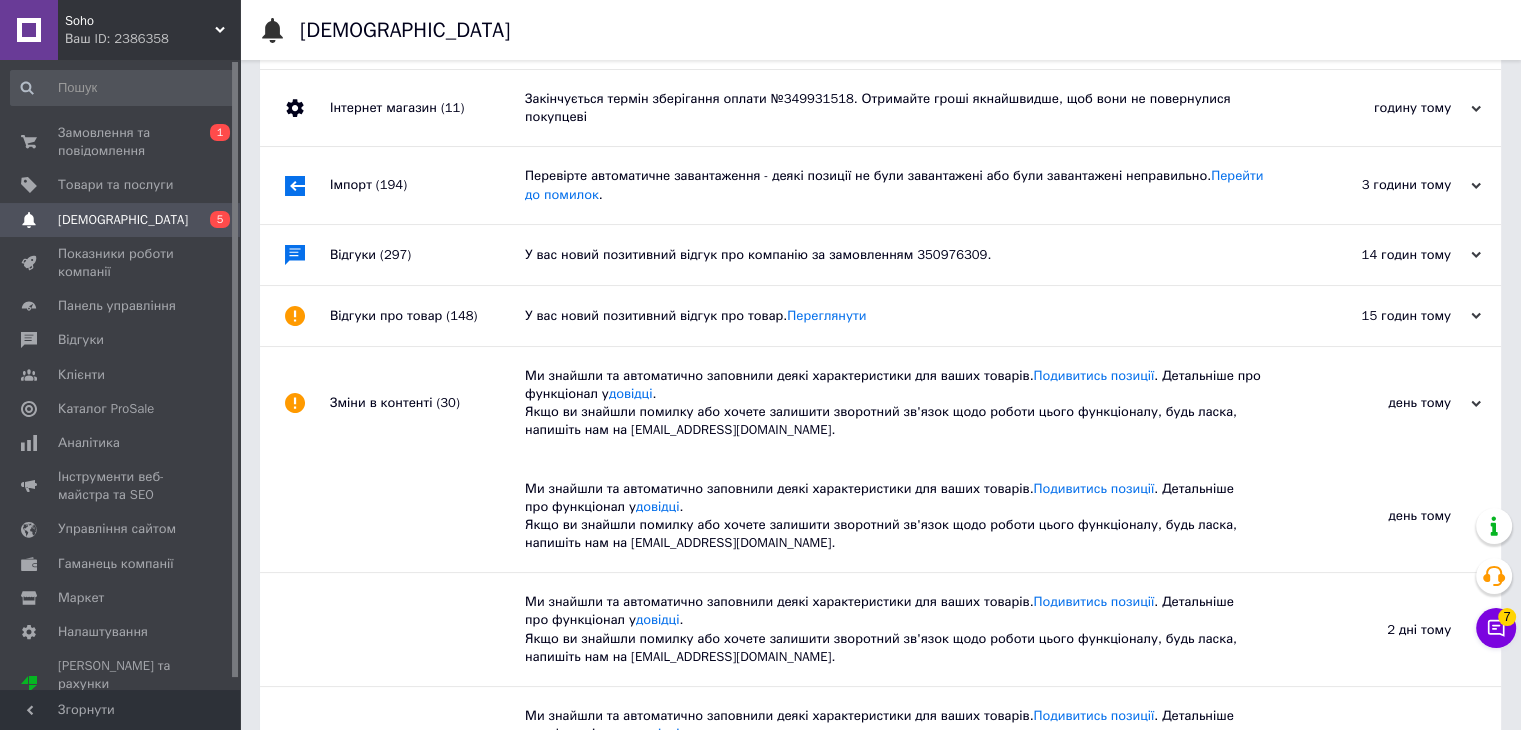 click on "У вас новий позитивний відгук про компанію за замовленням 350976309." at bounding box center [903, 255] 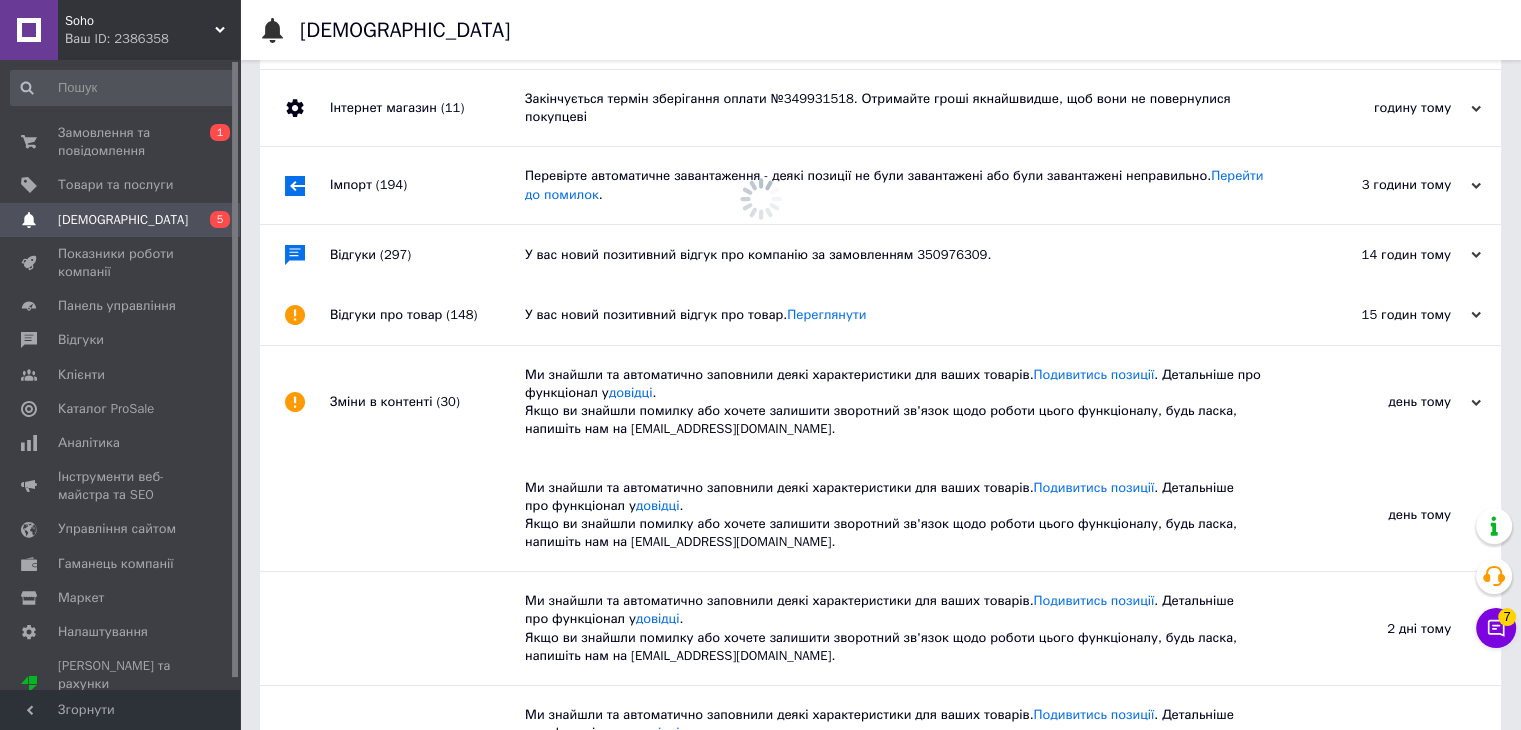 click on "У вас новий позитивний відгук про компанію за замовленням 350976309." at bounding box center [903, 255] 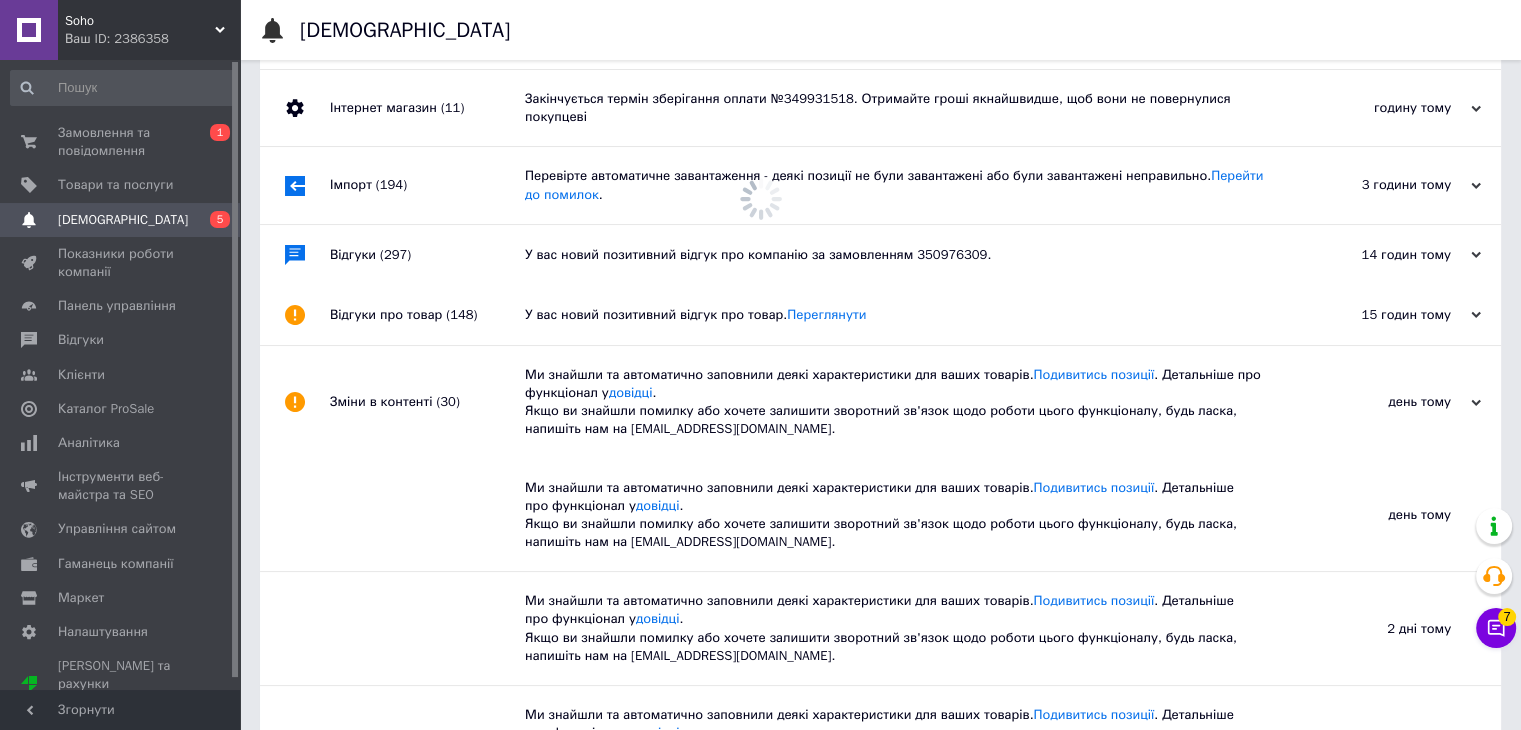 click on "У вас новий позитивний відгук про товар.  Переглянути" at bounding box center [903, 315] 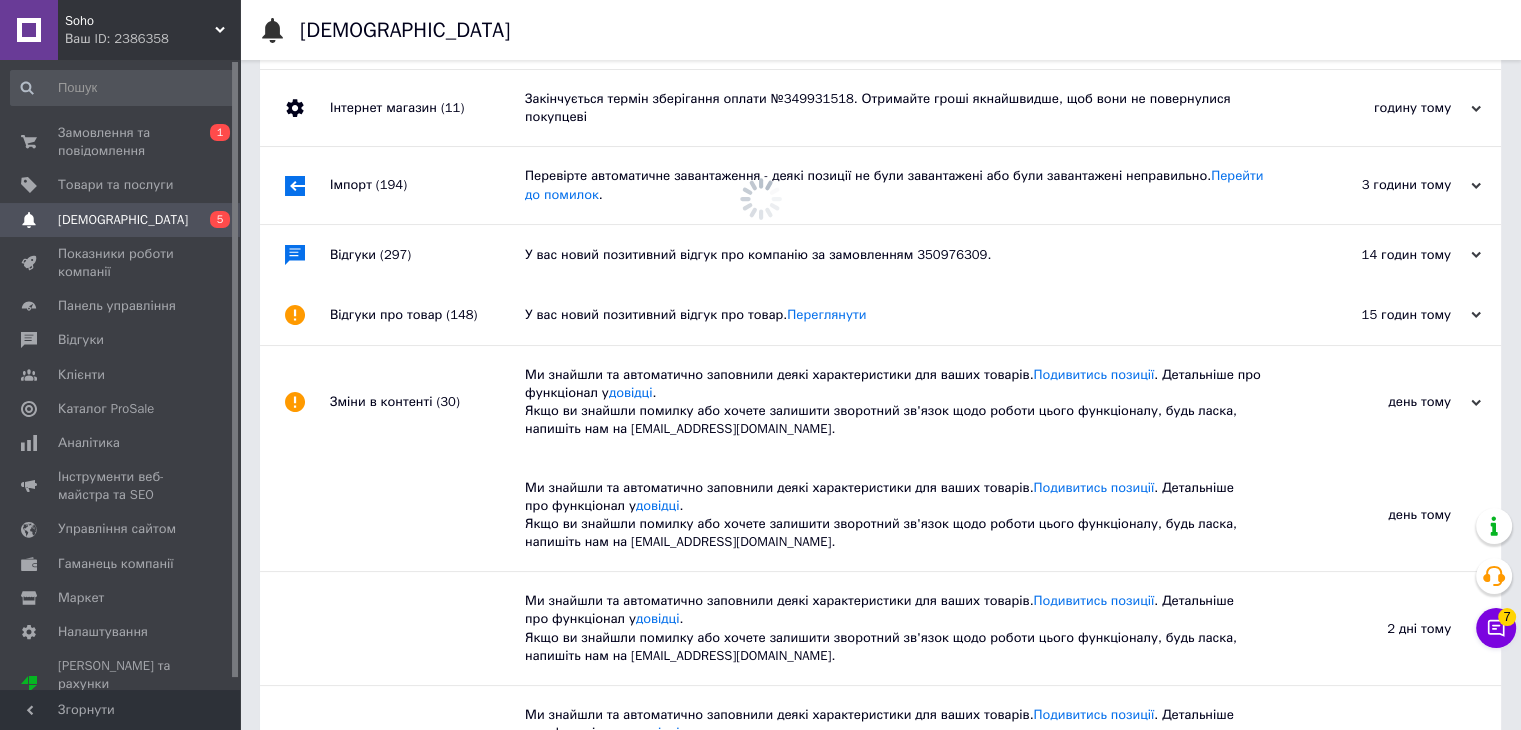 click on "Ваш ID: 2386358" at bounding box center (152, 39) 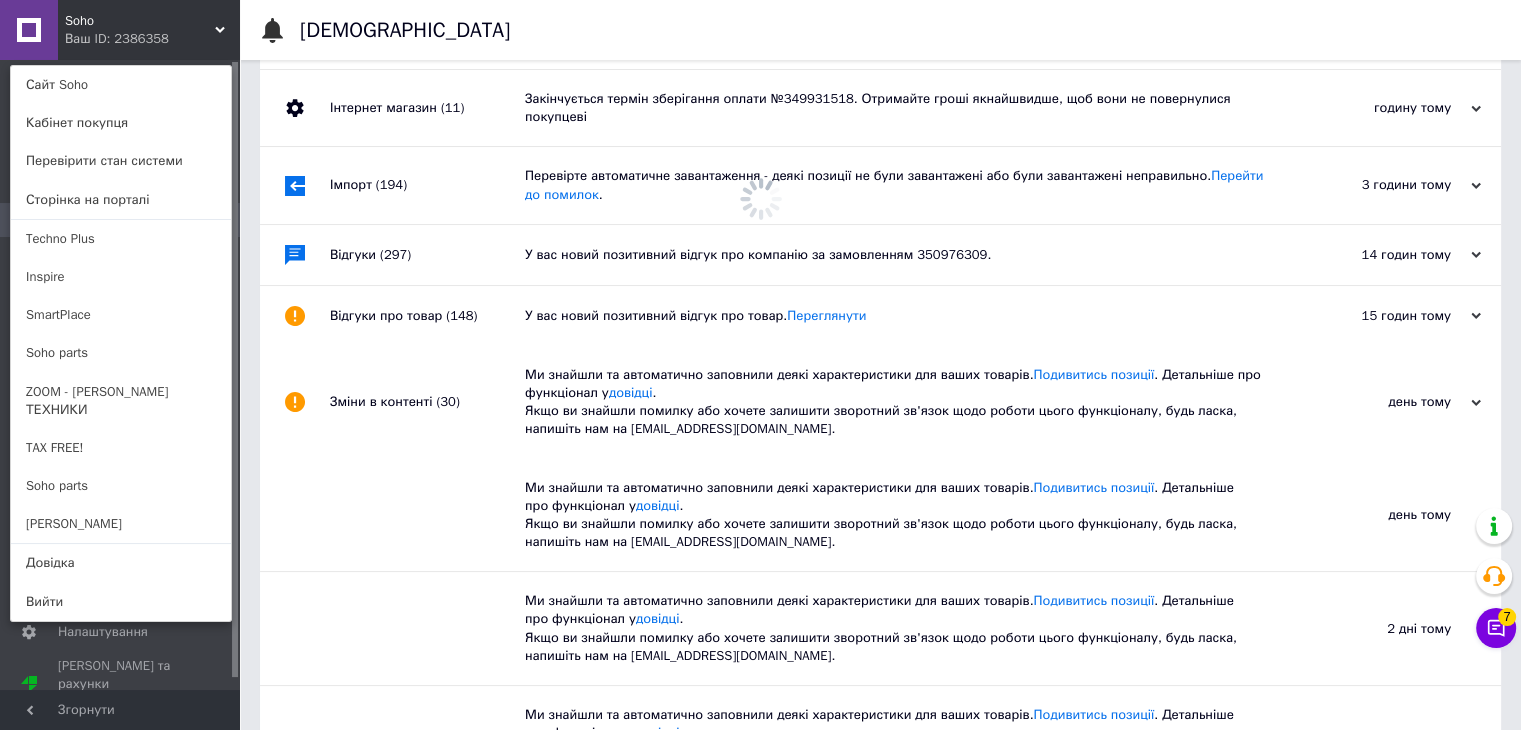 scroll, scrollTop: 0, scrollLeft: 0, axis: both 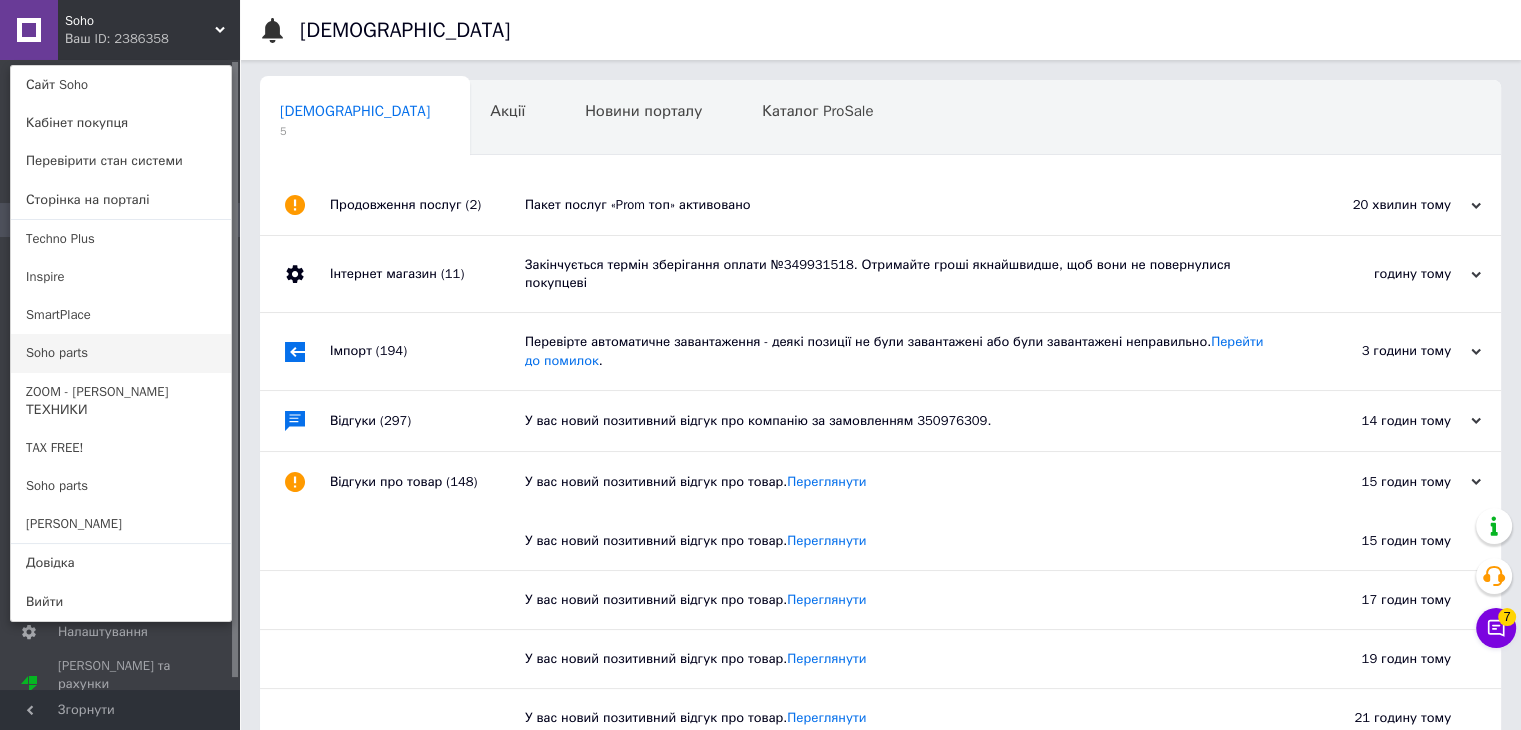 click on "Soho parts" at bounding box center [121, 353] 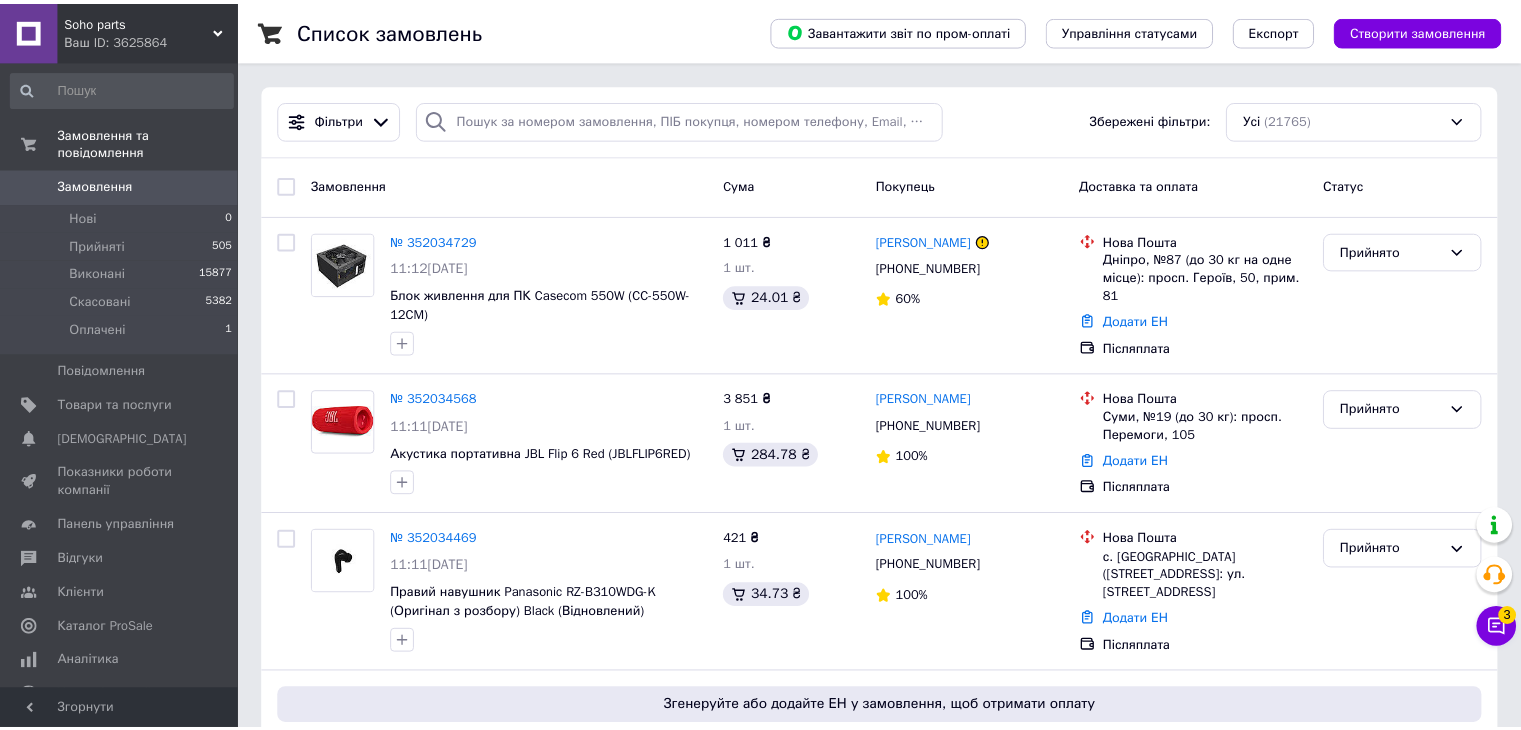 scroll, scrollTop: 0, scrollLeft: 0, axis: both 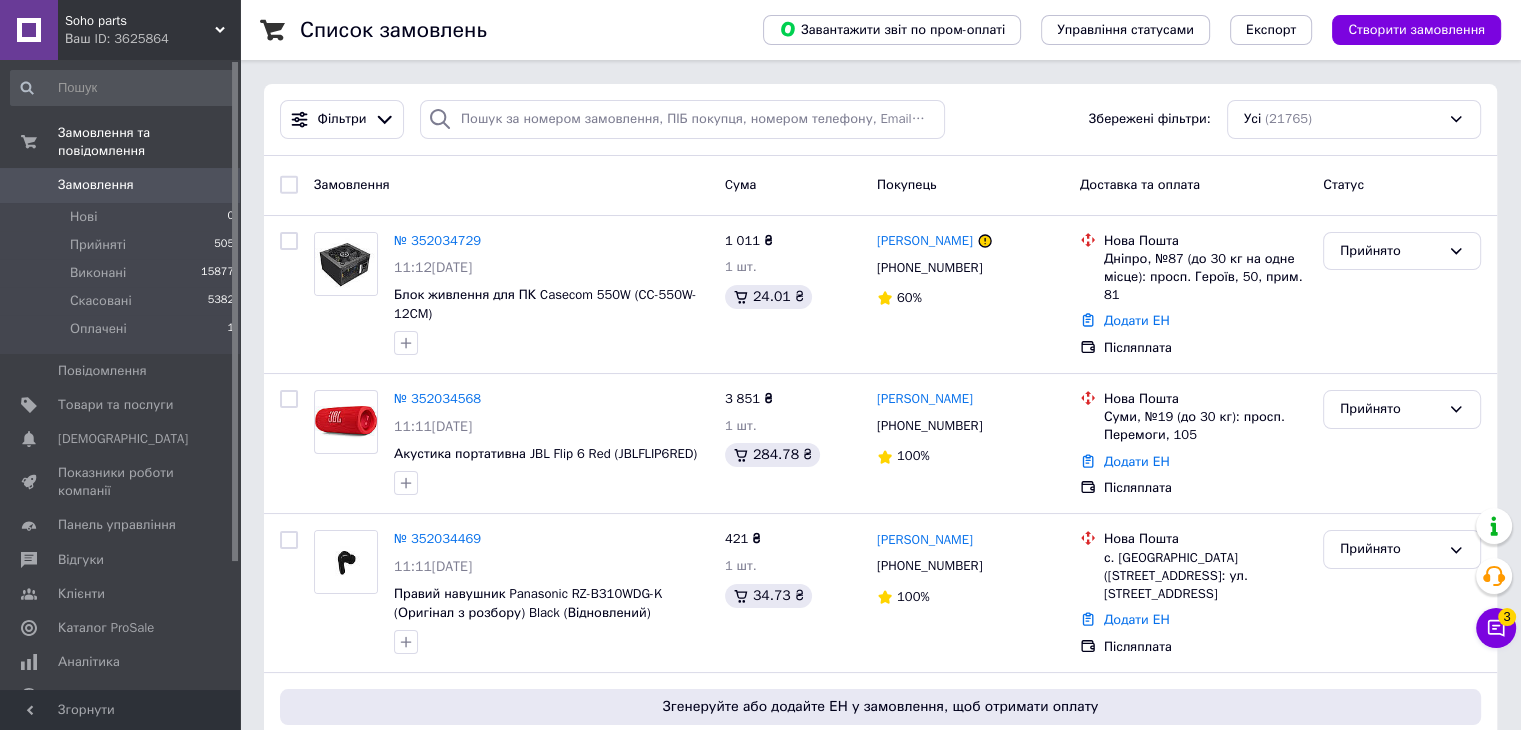 click on "Ваш ID: 3625864" at bounding box center [152, 39] 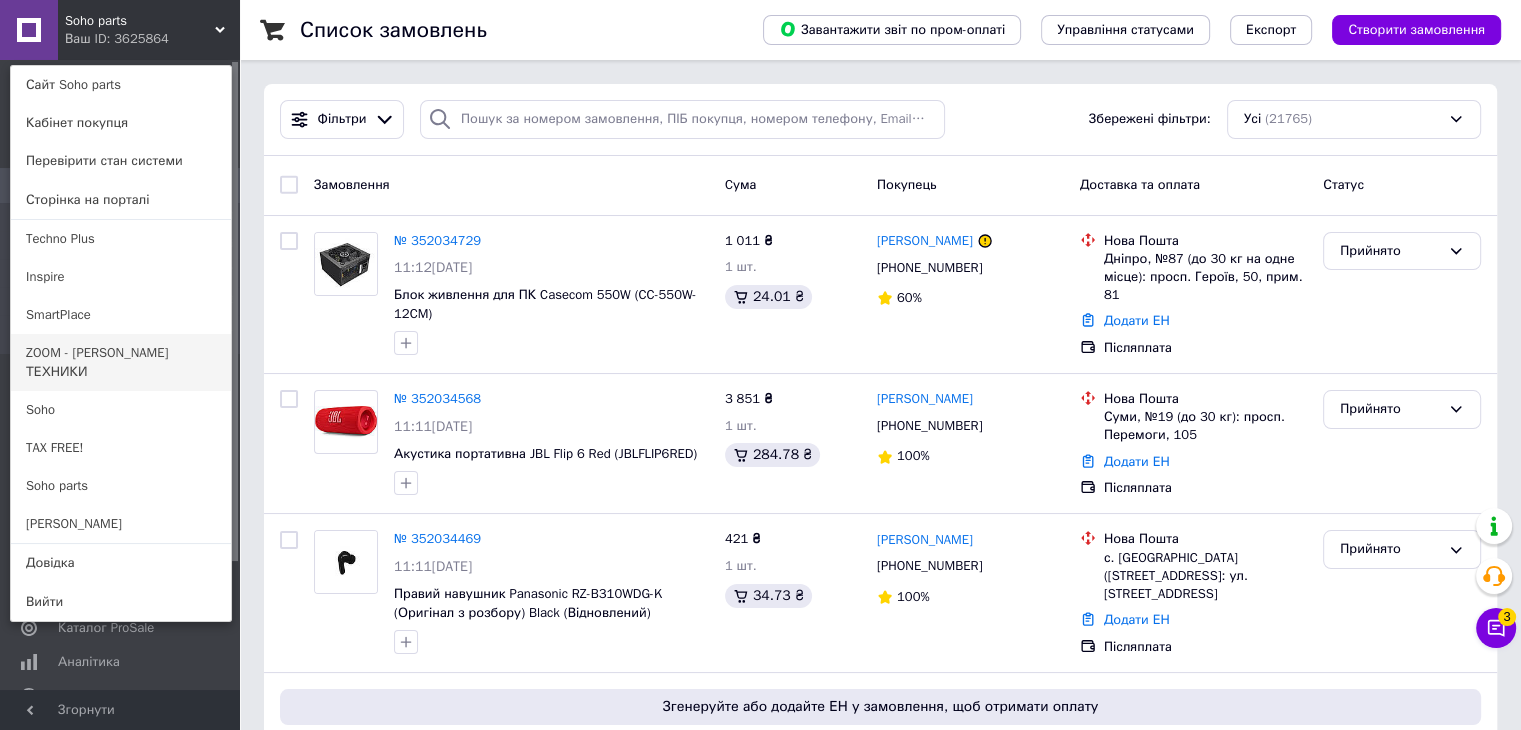 click on "ZOOM - [PERSON_NAME] ТЕХНИКИ" at bounding box center [121, 362] 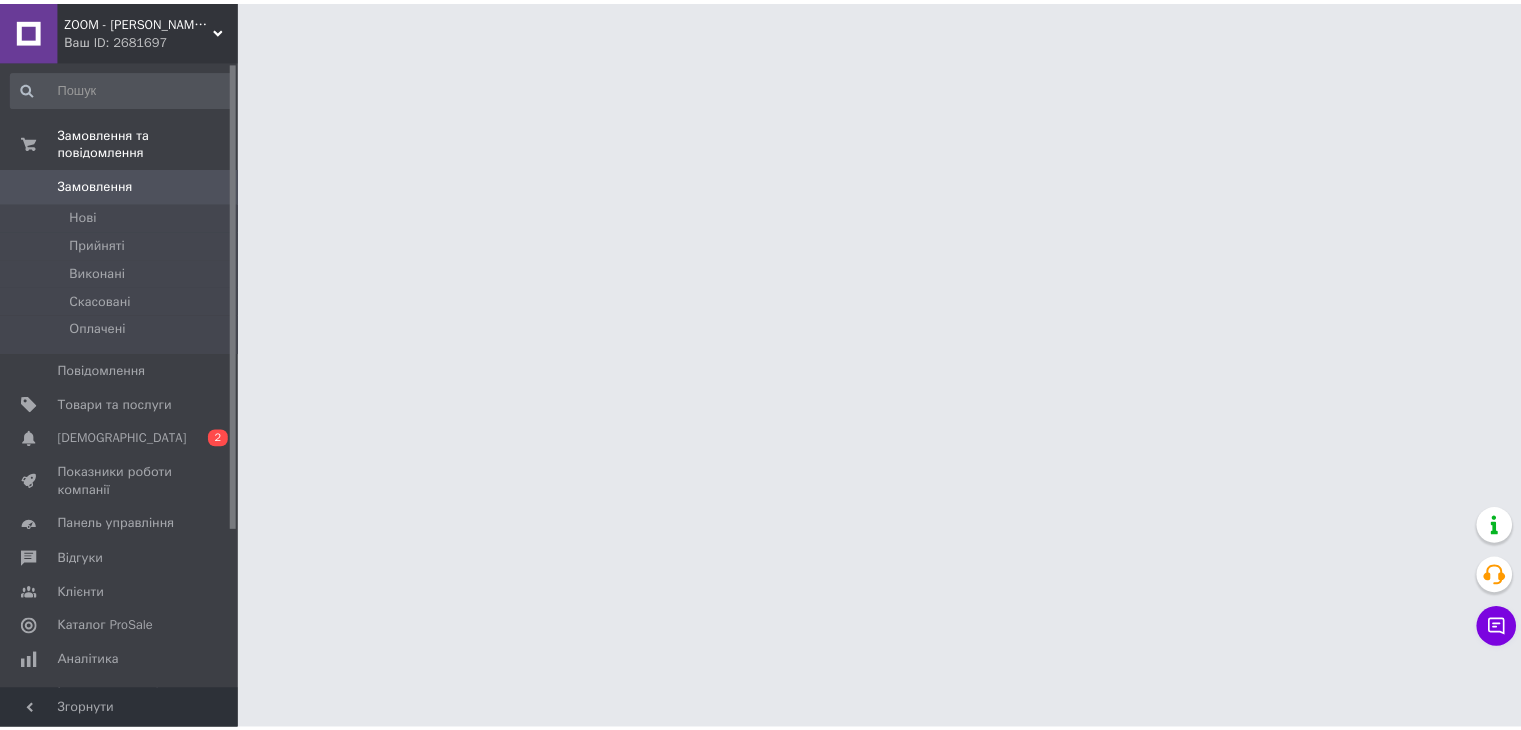 scroll, scrollTop: 0, scrollLeft: 0, axis: both 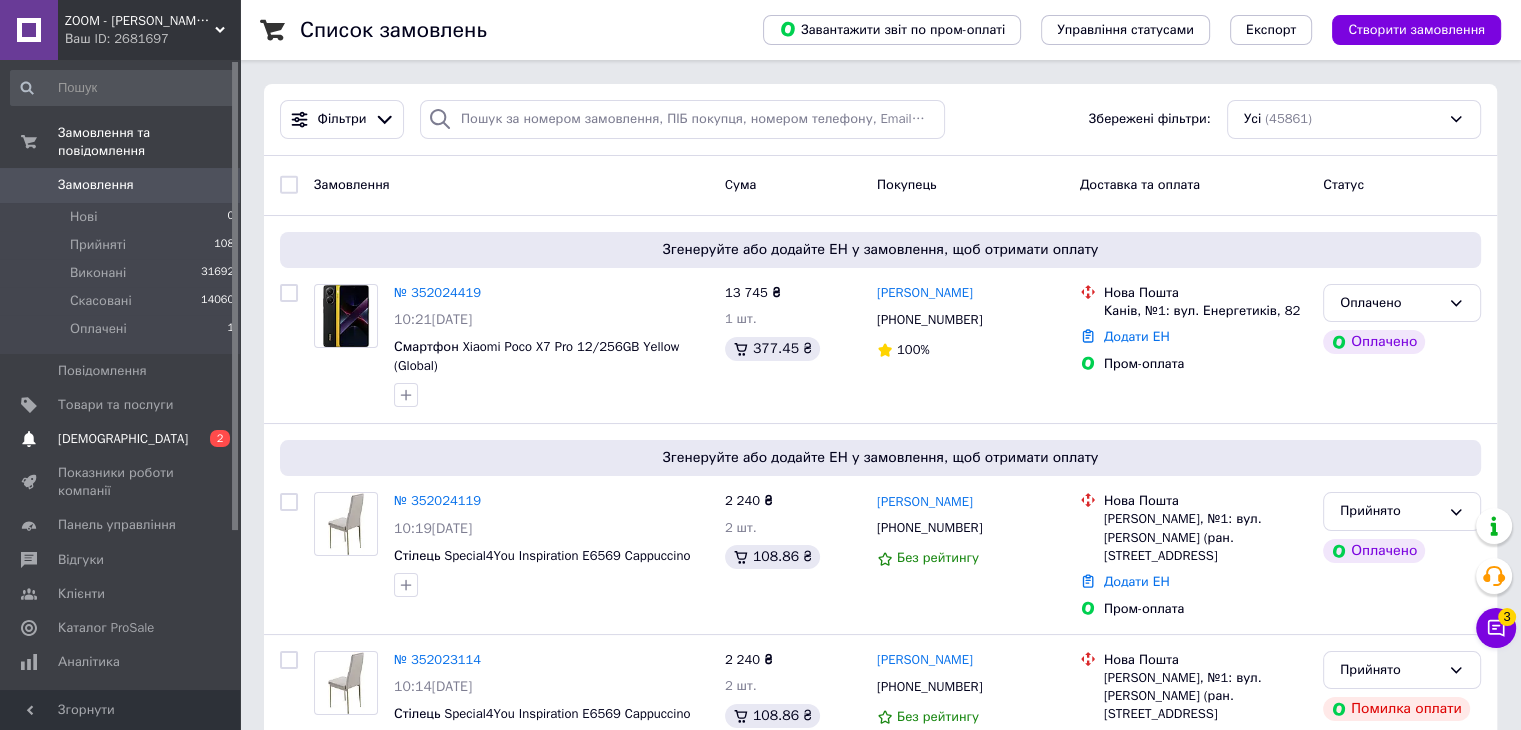 click on "[DEMOGRAPHIC_DATA] 0 2" at bounding box center [123, 439] 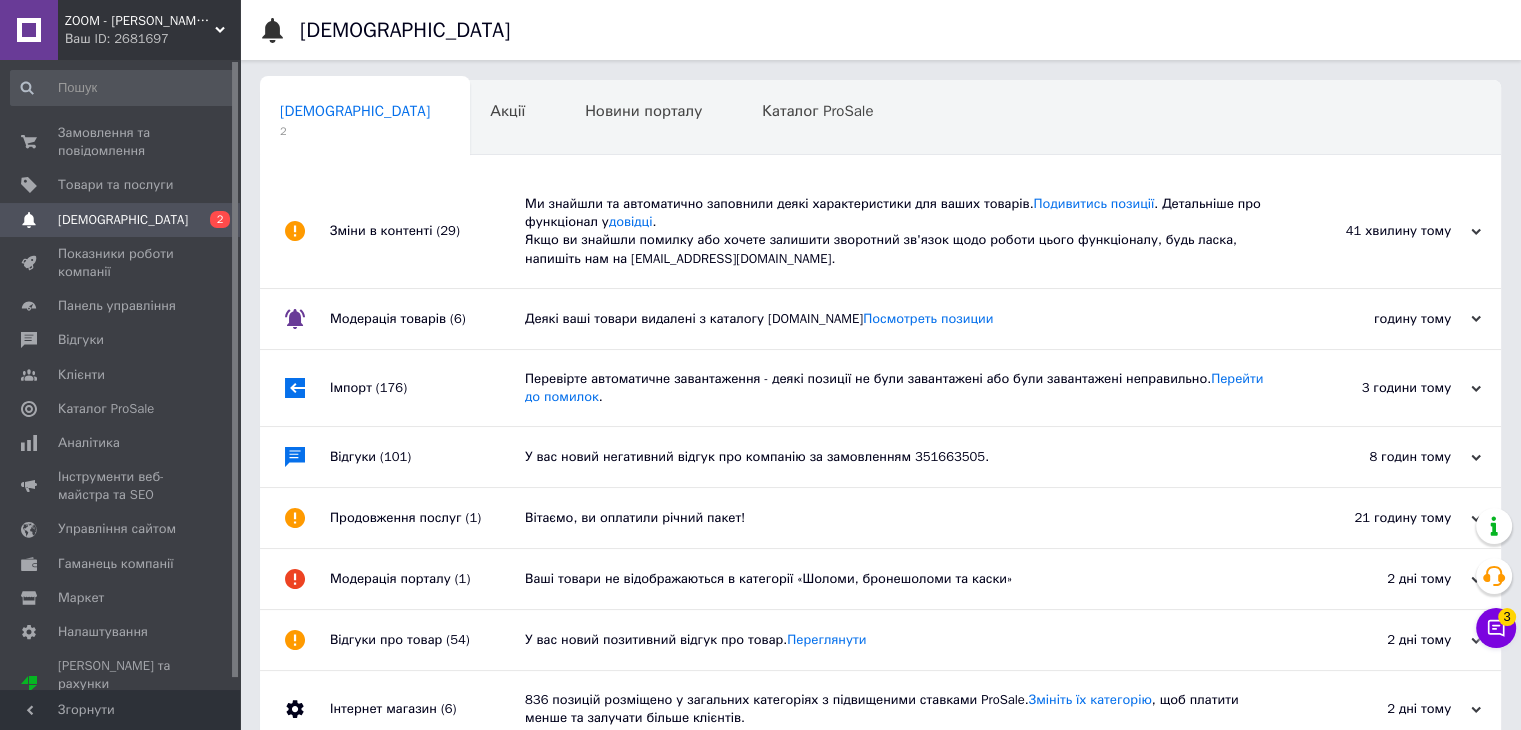 click on "Ми знайшли та автоматично заповнили деякі характеристики для ваших товарів.  Подивитись позиції . Детальніше про функціонал у  довідці . Якщо ви знайшли помилку або хочете залишити зворотний зв'язок щодо роботи цього функціоналу, будь ласка, напишіть нам на [EMAIL_ADDRESS][DOMAIN_NAME]." at bounding box center [903, 231] 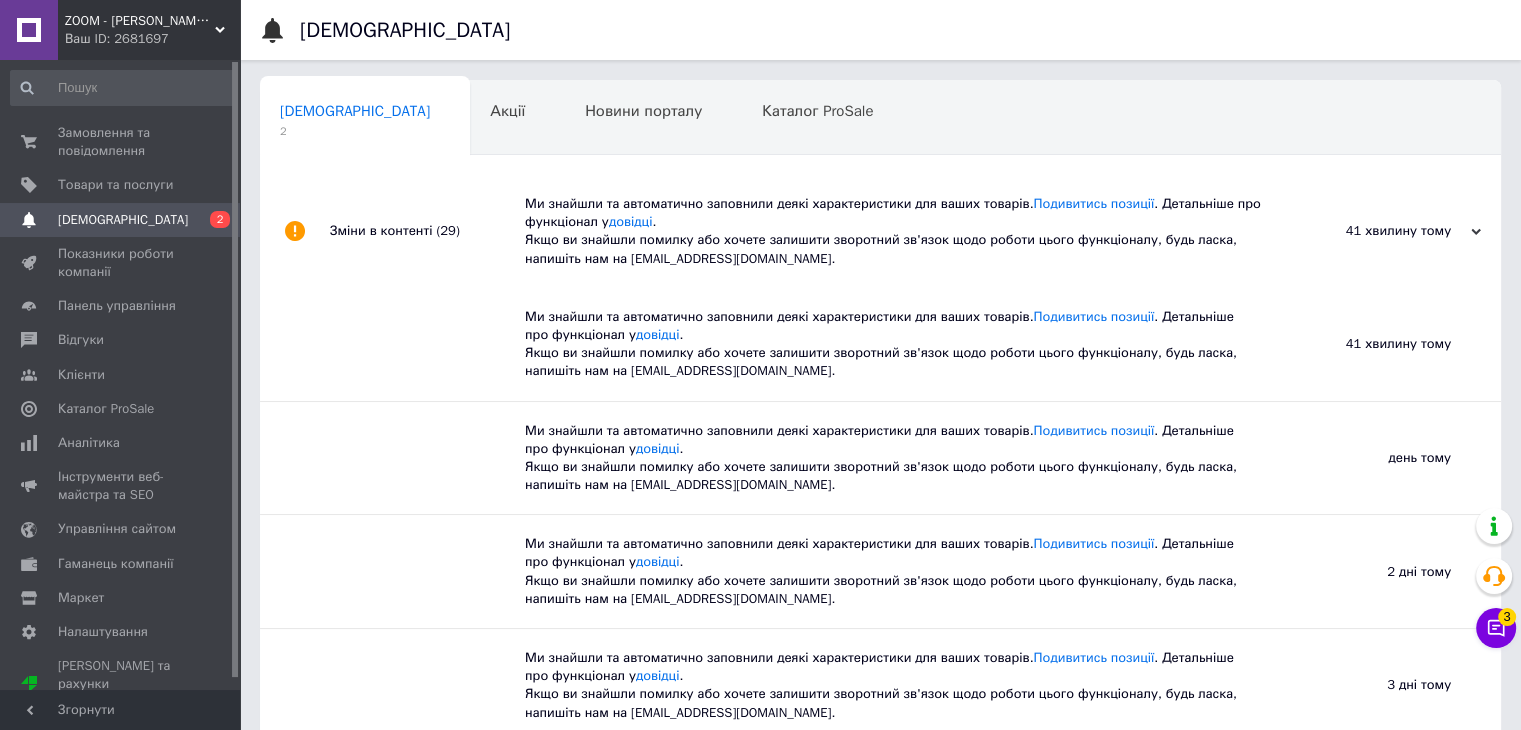click on "Ваш ID: 2681697" at bounding box center (152, 39) 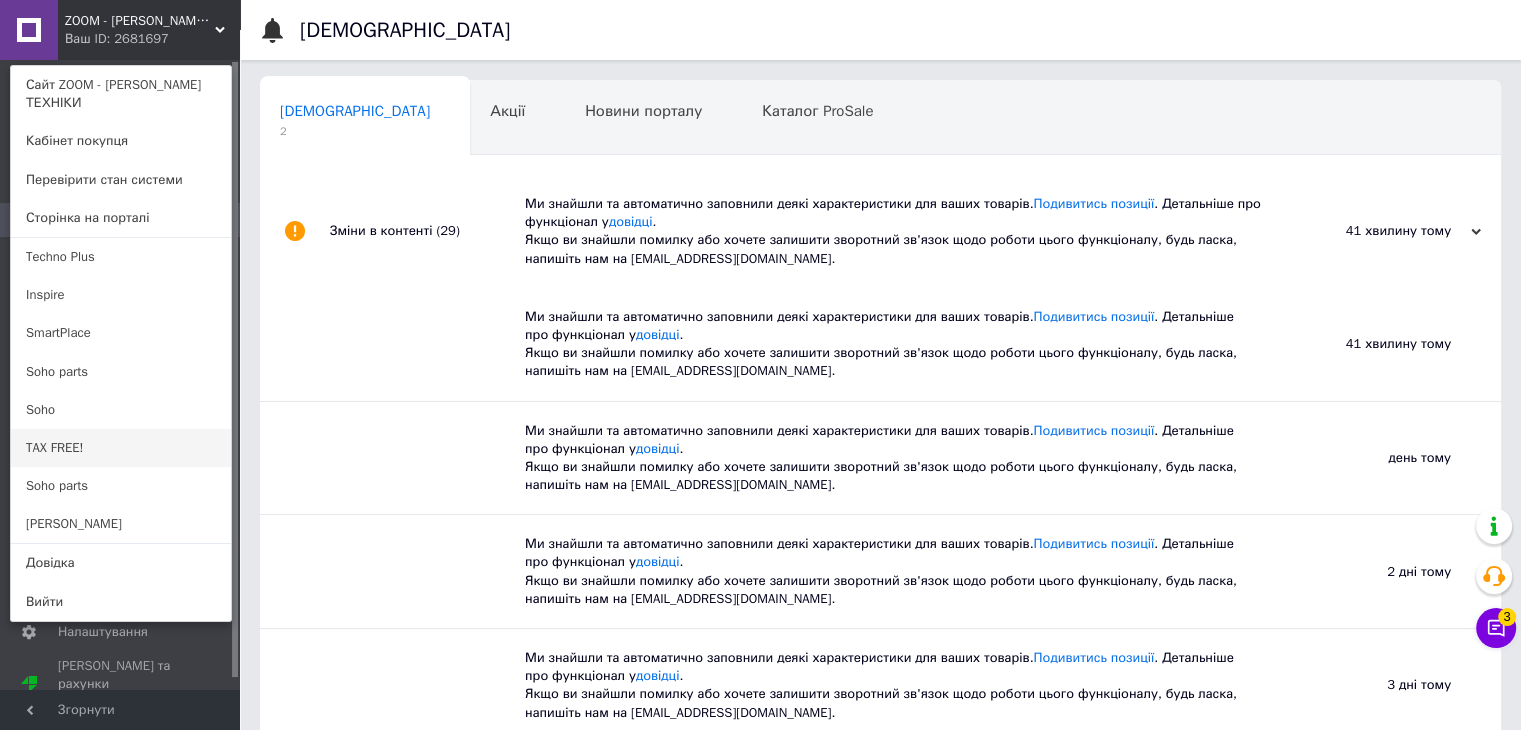 click on "TAX FREE!" at bounding box center [121, 448] 